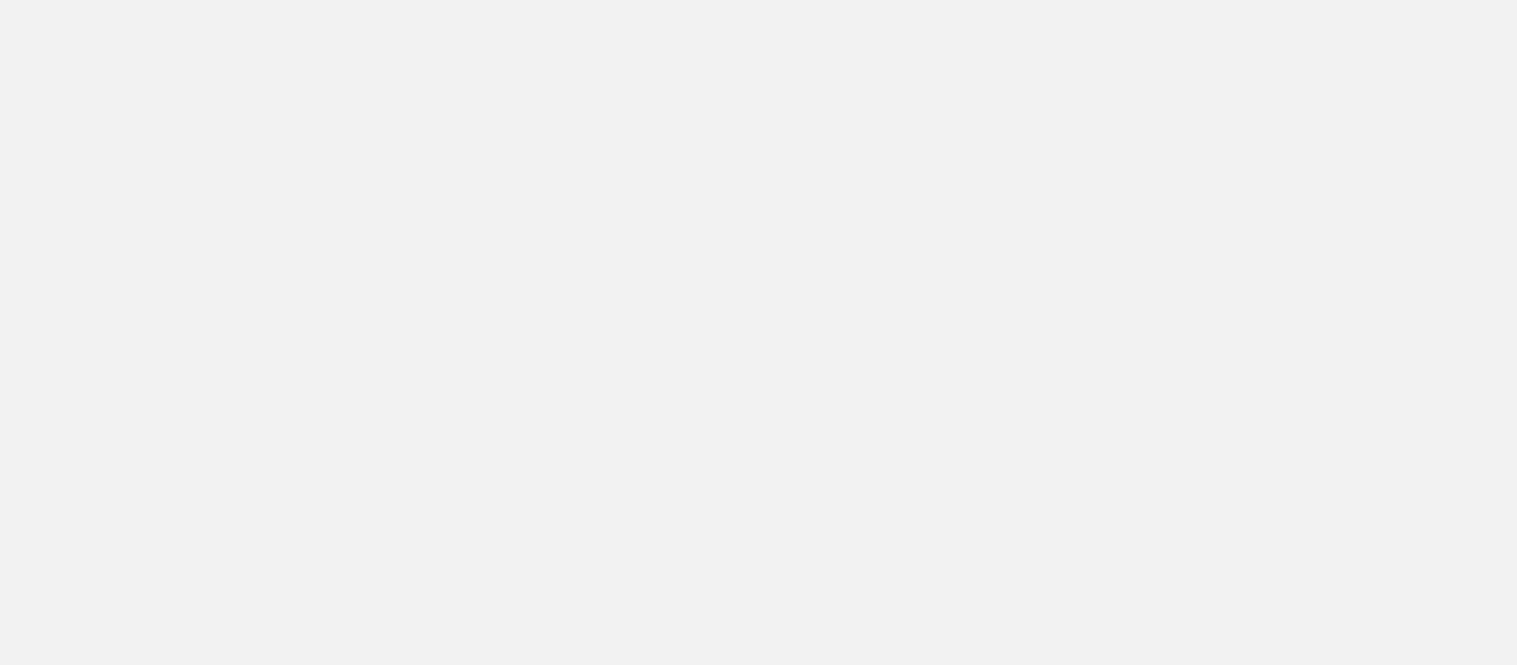 scroll, scrollTop: 0, scrollLeft: 0, axis: both 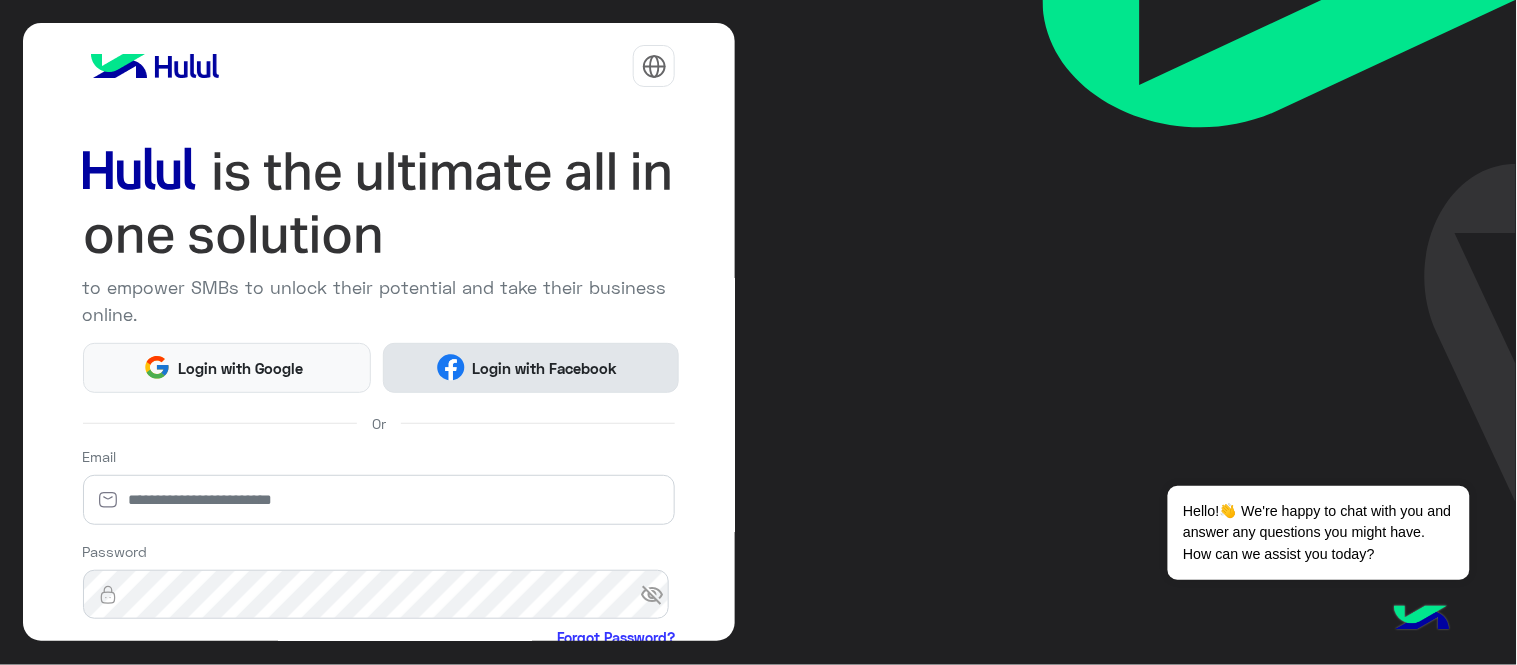 click on "Login with Facebook" 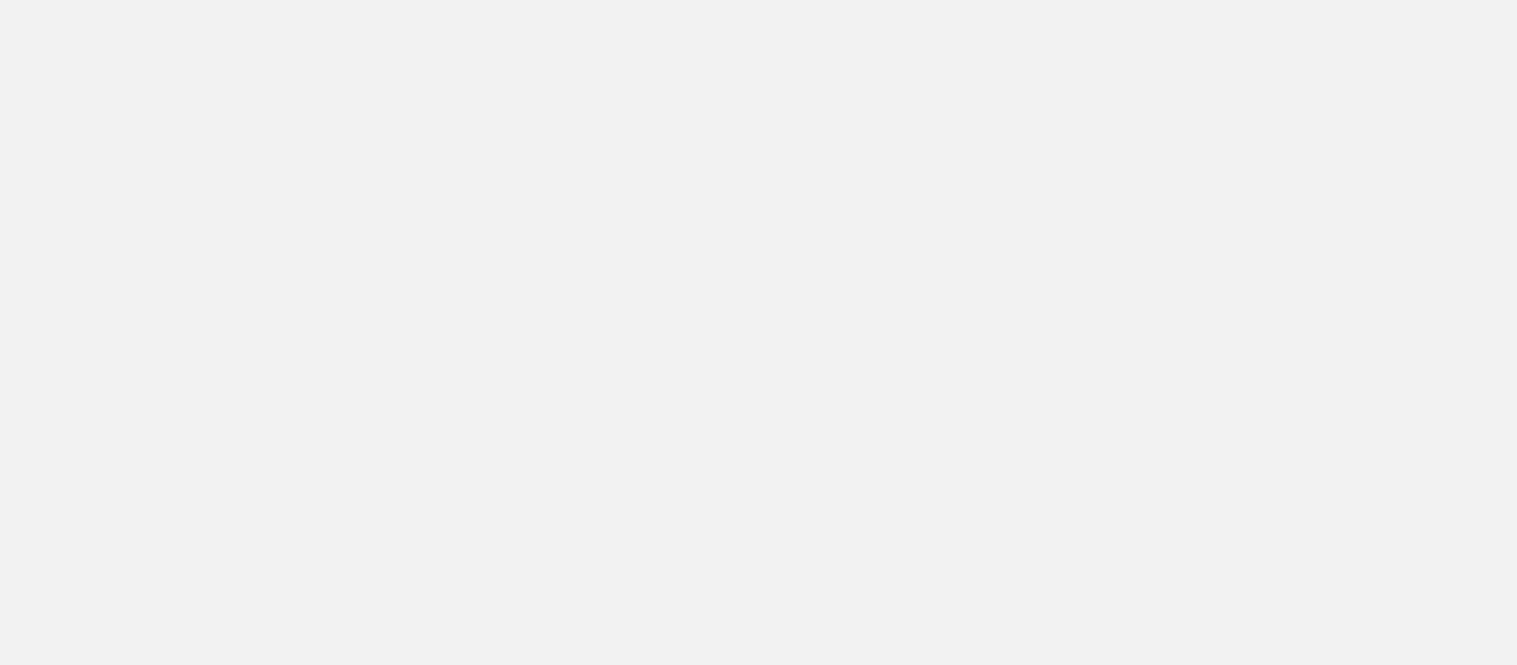 scroll, scrollTop: 0, scrollLeft: 0, axis: both 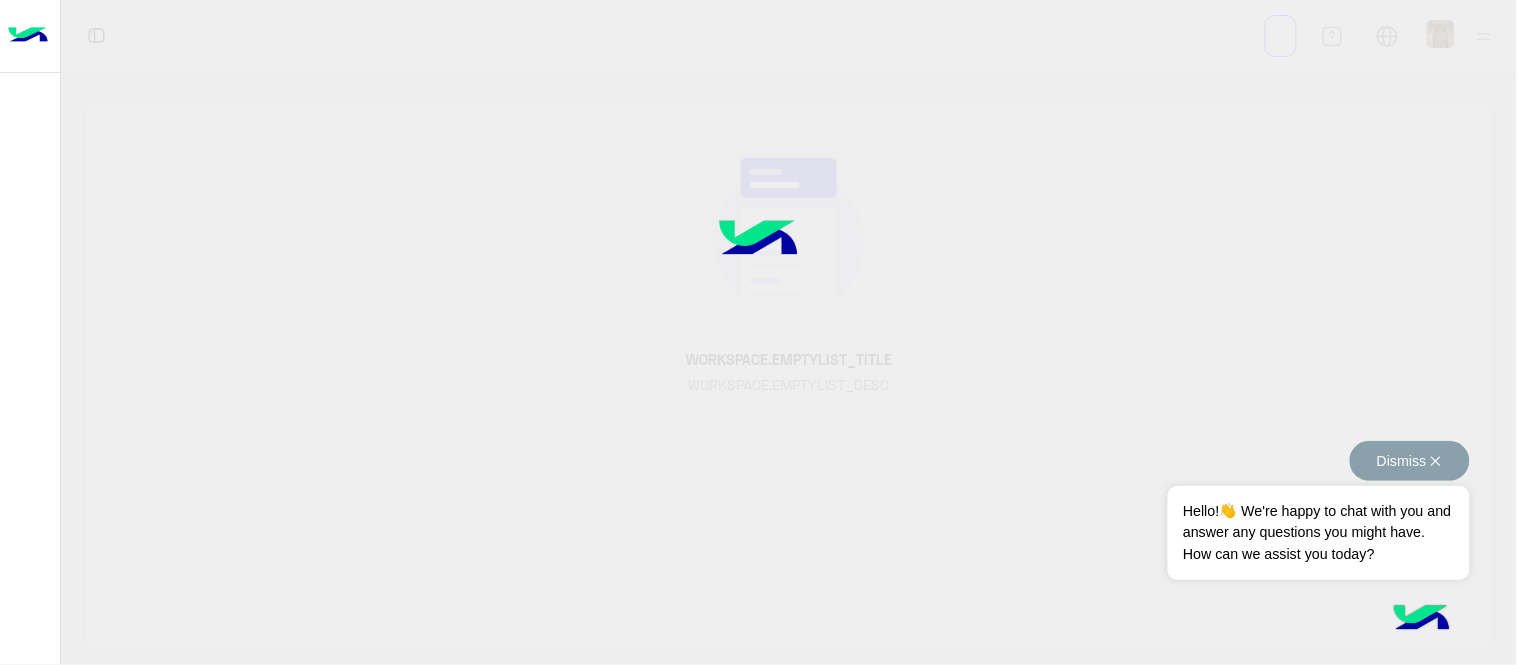 click on "Dismiss ✕" at bounding box center [1410, 461] 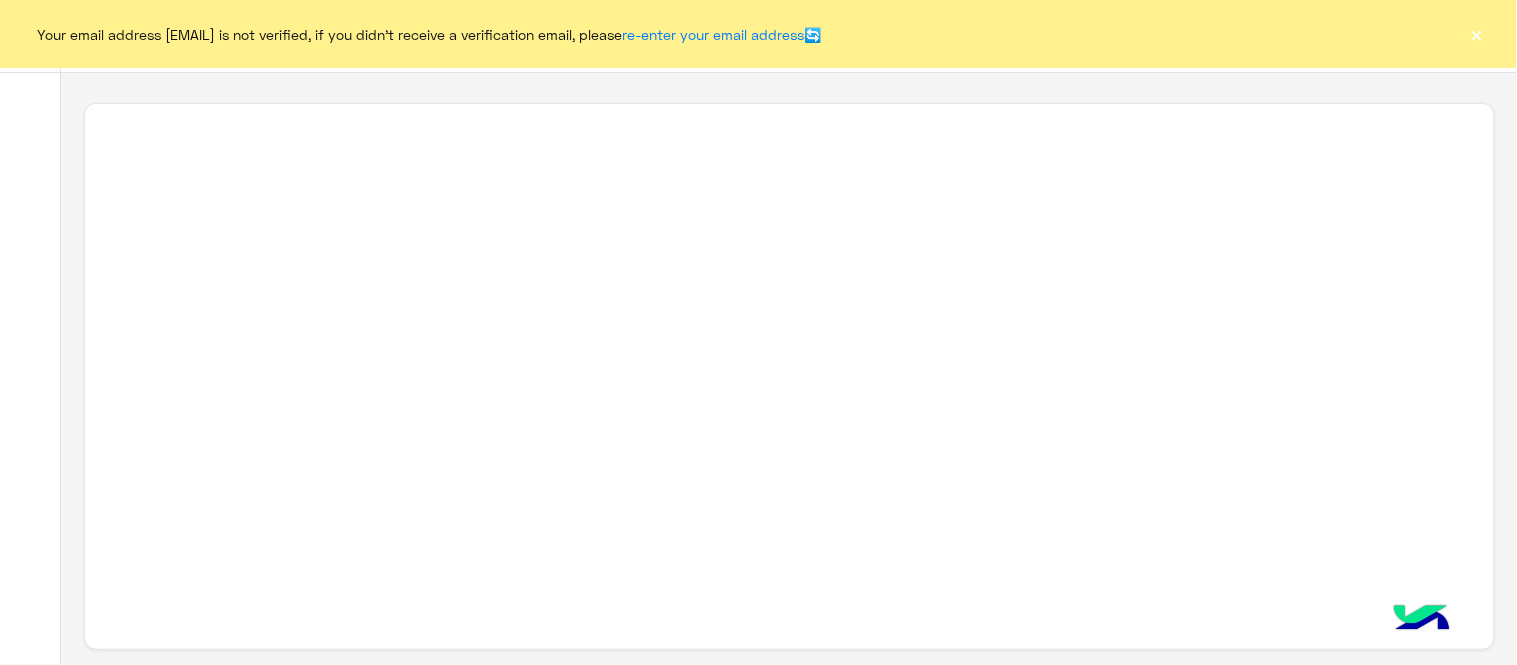 click on "×" 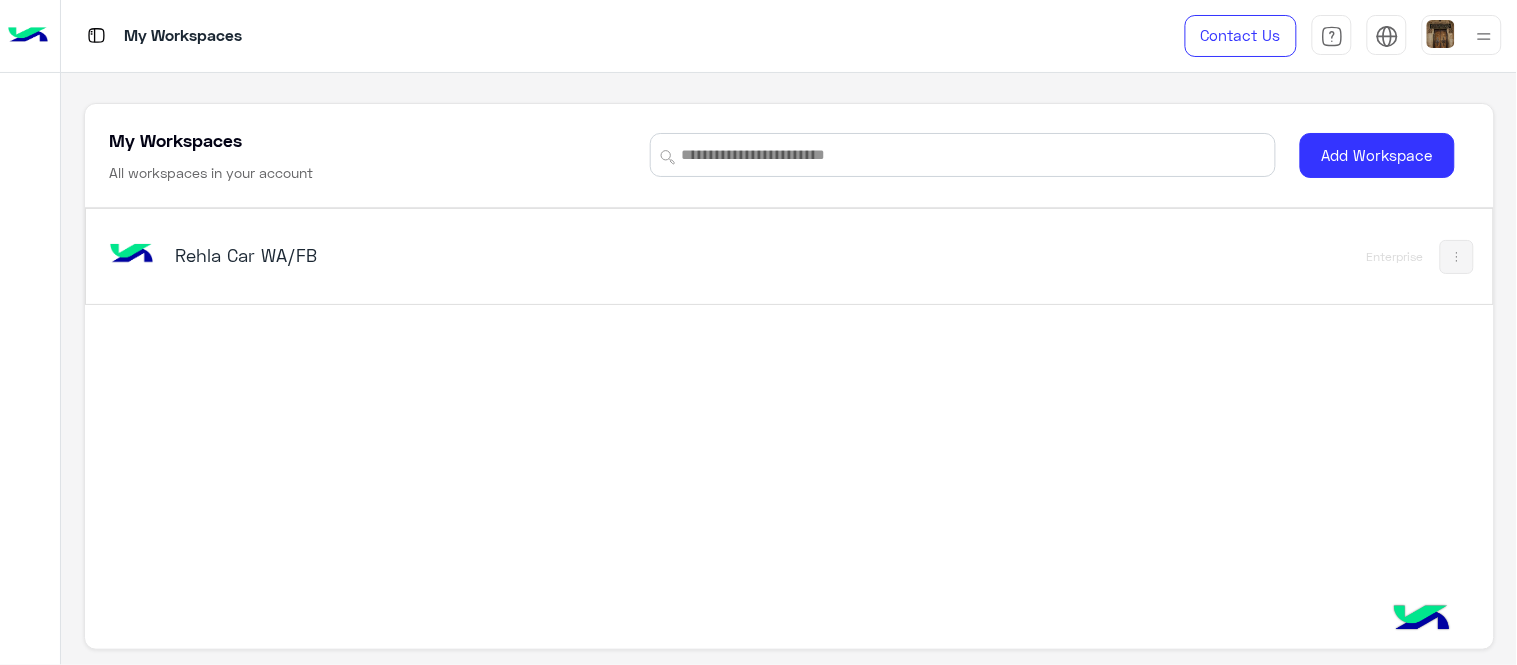 click on "Rehla Car WA/FB" at bounding box center (515, 257) 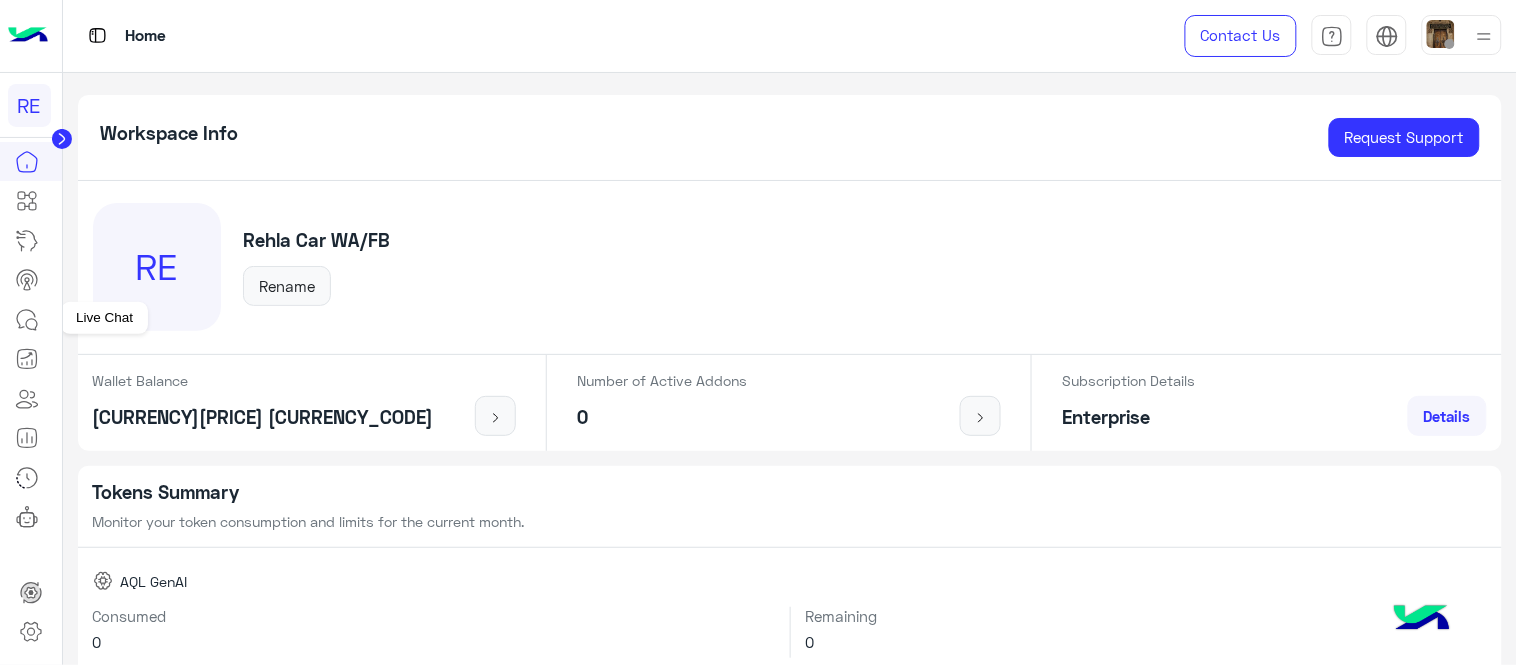 click 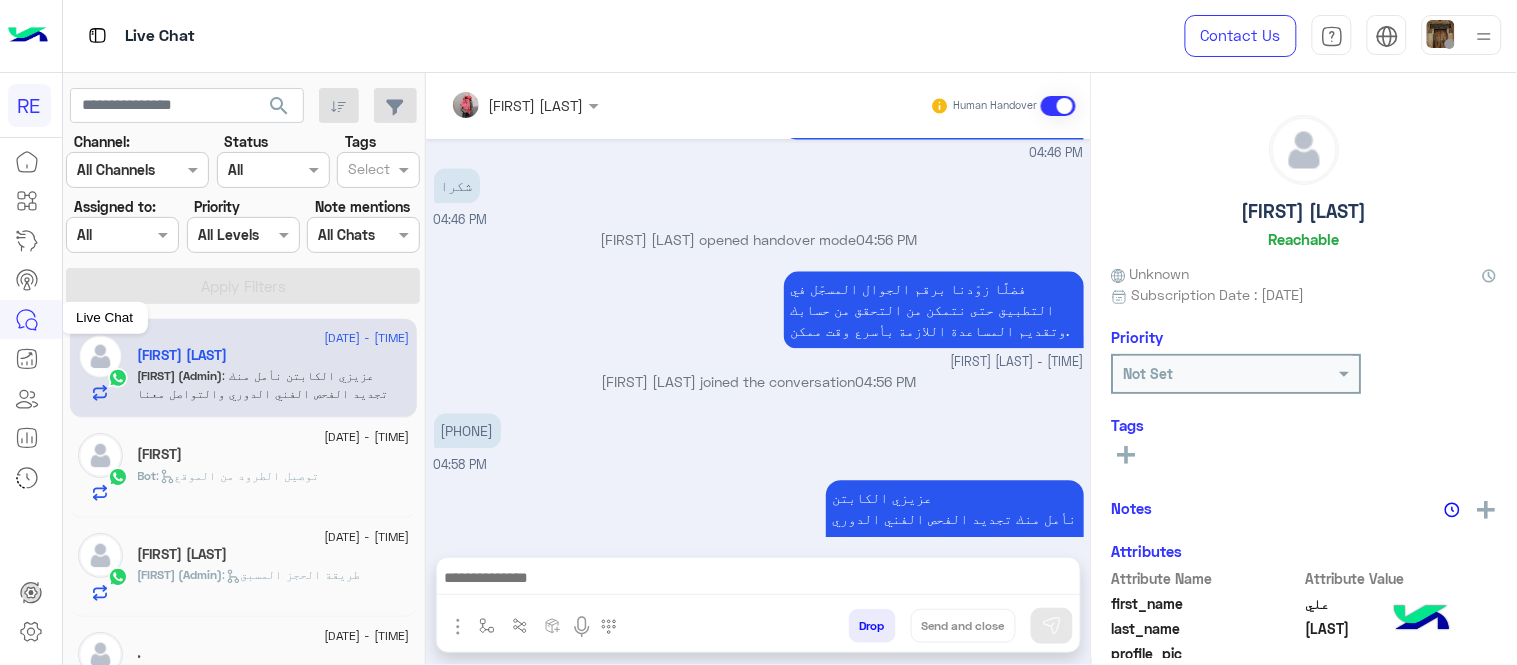click 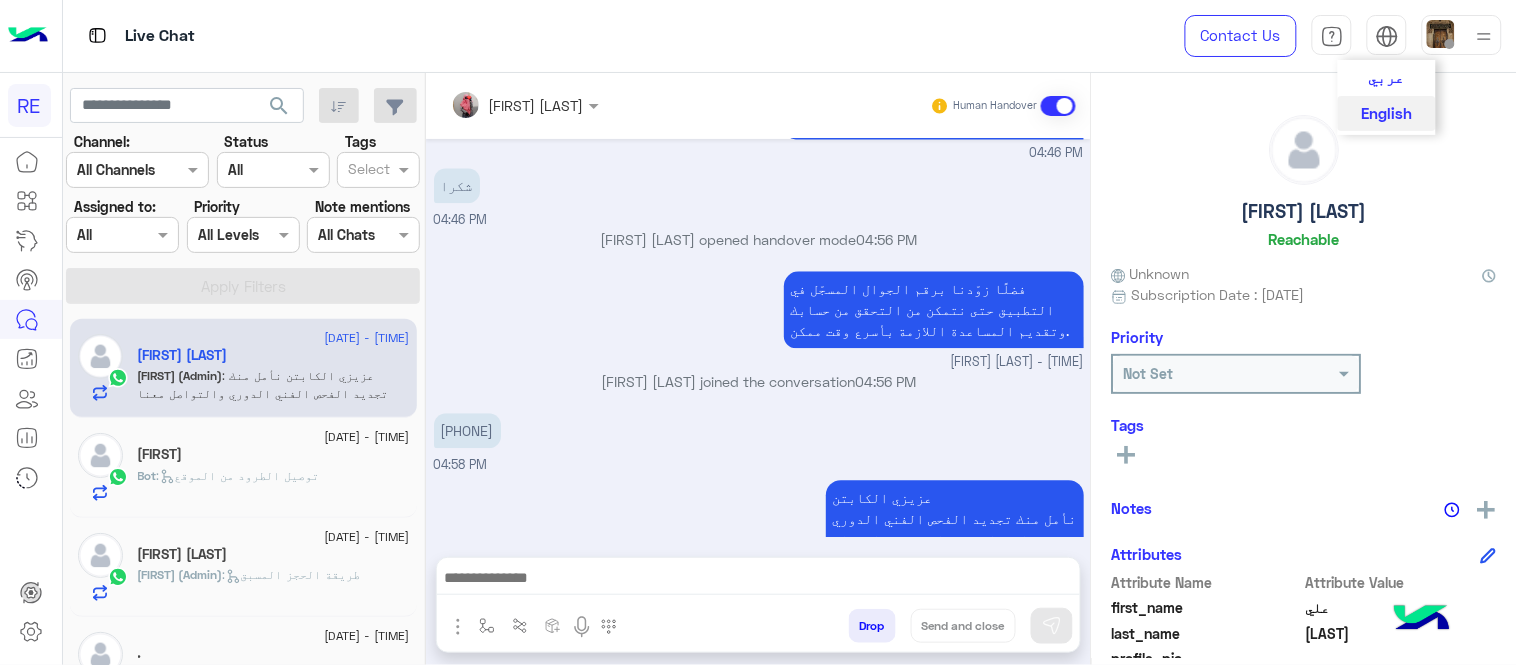 click at bounding box center [1387, 36] 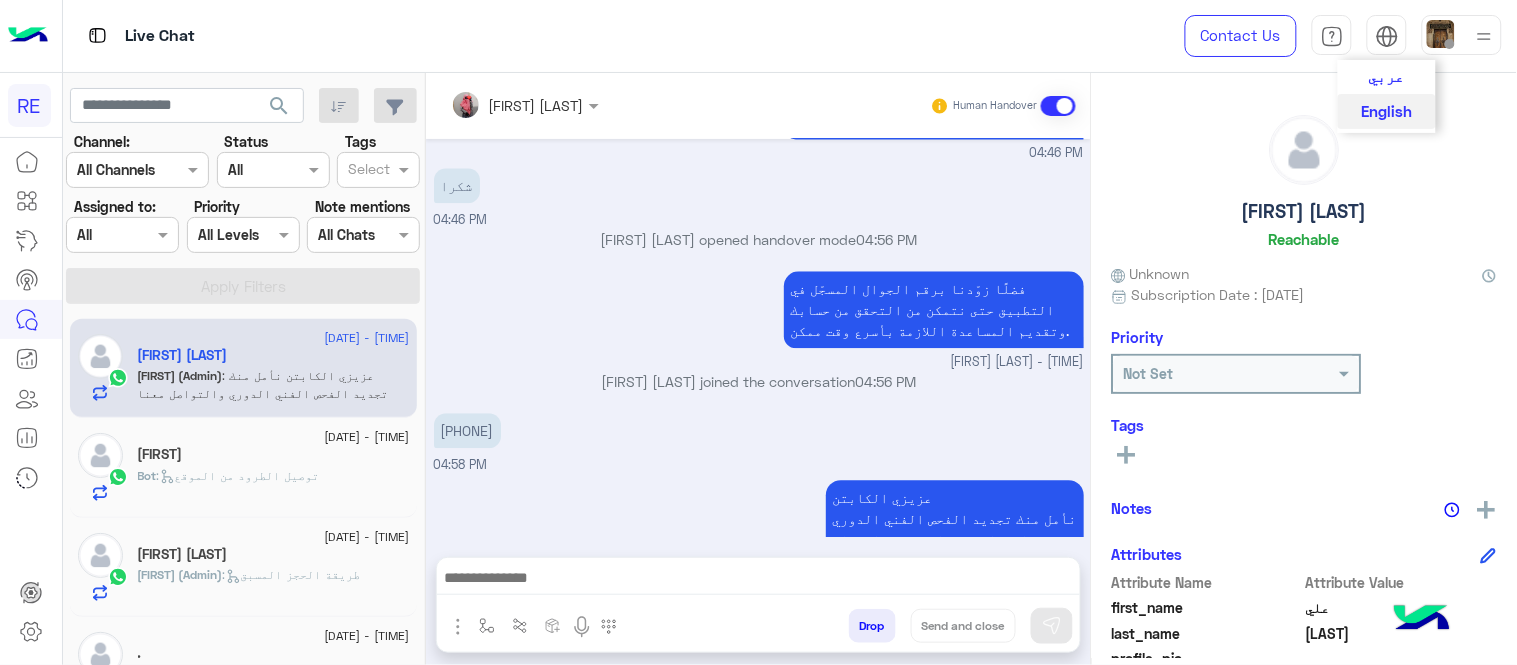 click on "عربي" at bounding box center [1387, 77] 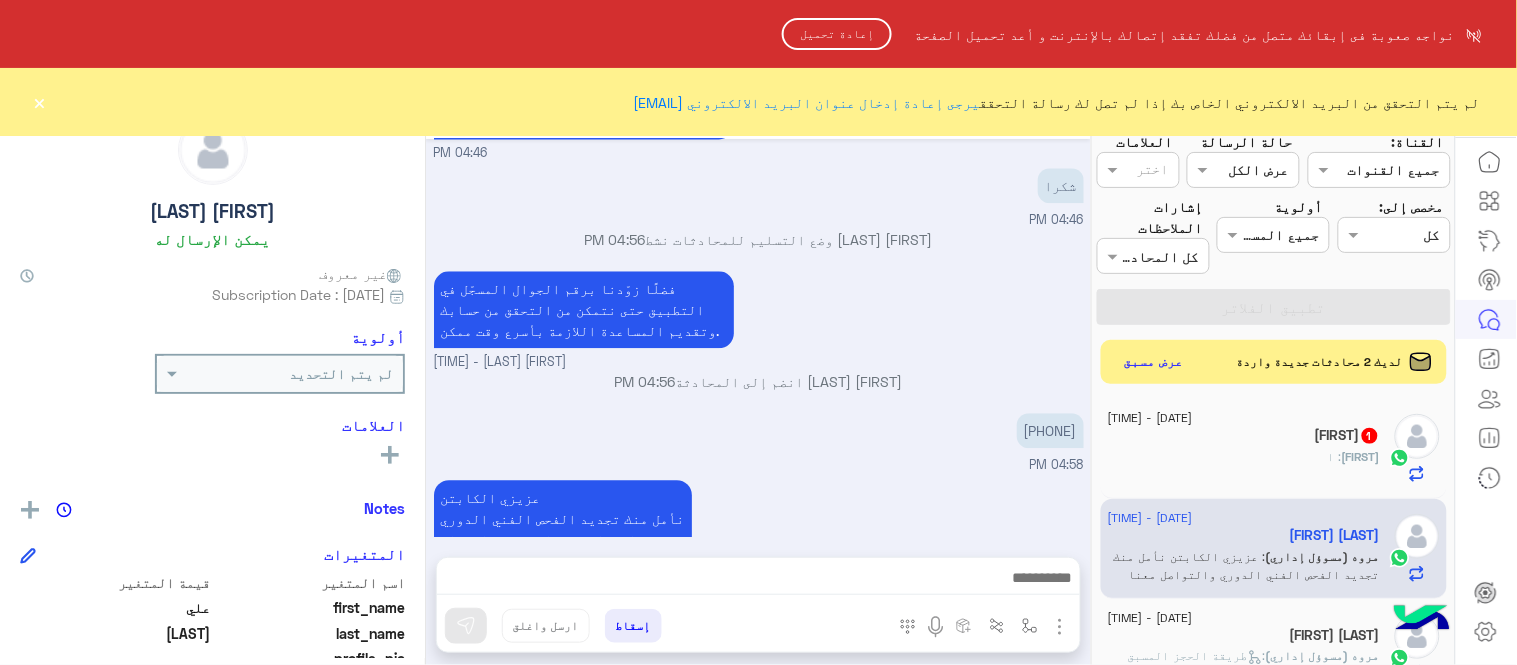 click on "RE نواجه صعوبة فى إبقائك متصل من فضلك تفقد إتصالك بالإنترنت و أعد تحميل الصفحة إعادة تحميل  لم يتم التحقق من البريد الالكتروني الخاص بك إذا لم تصل لك رسالة التحقق  يرجى إعادة إدخال عنوان البريد الالكتروني abeerzakaria003@gmail.com  ×  الدردشة الحية   تواصل معنا  مركز المساعدة عربي English search القناة: القناه جميع القنوات حالة الرسالة القناه عرض الكل العلامات اختر مخصص إلى: Assigned on كل أولوية جميع المستويات جميع المستويات إشارات الملاحظات اختر كل المحادثات تطبيق الفلاتر  لديك 2 محادثات جديدة واردة   عرض مسبق  23 July - 5:30 PM  Mohammed   1 Mohammed : ا 23 July - 5:03 PM  علي الصقيري   مروه (مسوؤل إداري)" at bounding box center (758, 332) 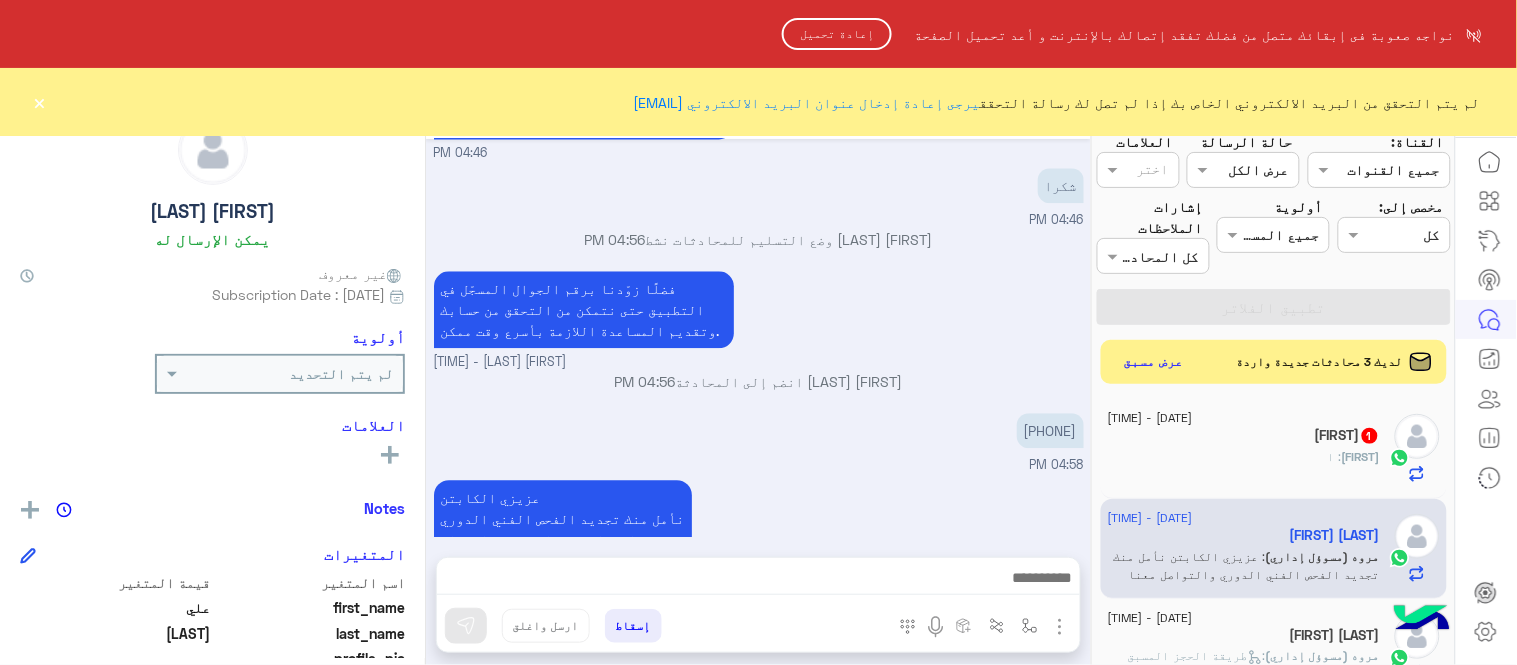 click on "RE نواجه صعوبة فى إبقائك متصل من فضلك تفقد إتصالك بالإنترنت و أعد تحميل الصفحة إعادة تحميل  لم يتم التحقق من البريد الالكتروني الخاص بك إذا لم تصل لك رسالة التحقق  يرجى إعادة إدخال عنوان البريد الالكتروني abeerzakaria003@gmail.com  ×  الدردشة الحية   تواصل معنا  مركز المساعدة عربي English search القناة: القناه جميع القنوات حالة الرسالة القناه عرض الكل العلامات اختر مخصص إلى: Assigned on كل أولوية جميع المستويات جميع المستويات إشارات الملاحظات اختر كل المحادثات تطبيق الفلاتر  لديك 3 محادثات جديدة واردة   عرض مسبق  23 July - 5:30 PM  Mohammed   1 Mohammed : ا 23 July - 5:03 PM  علي الصقيري   مروه (مسوؤل إداري)" at bounding box center (758, 332) 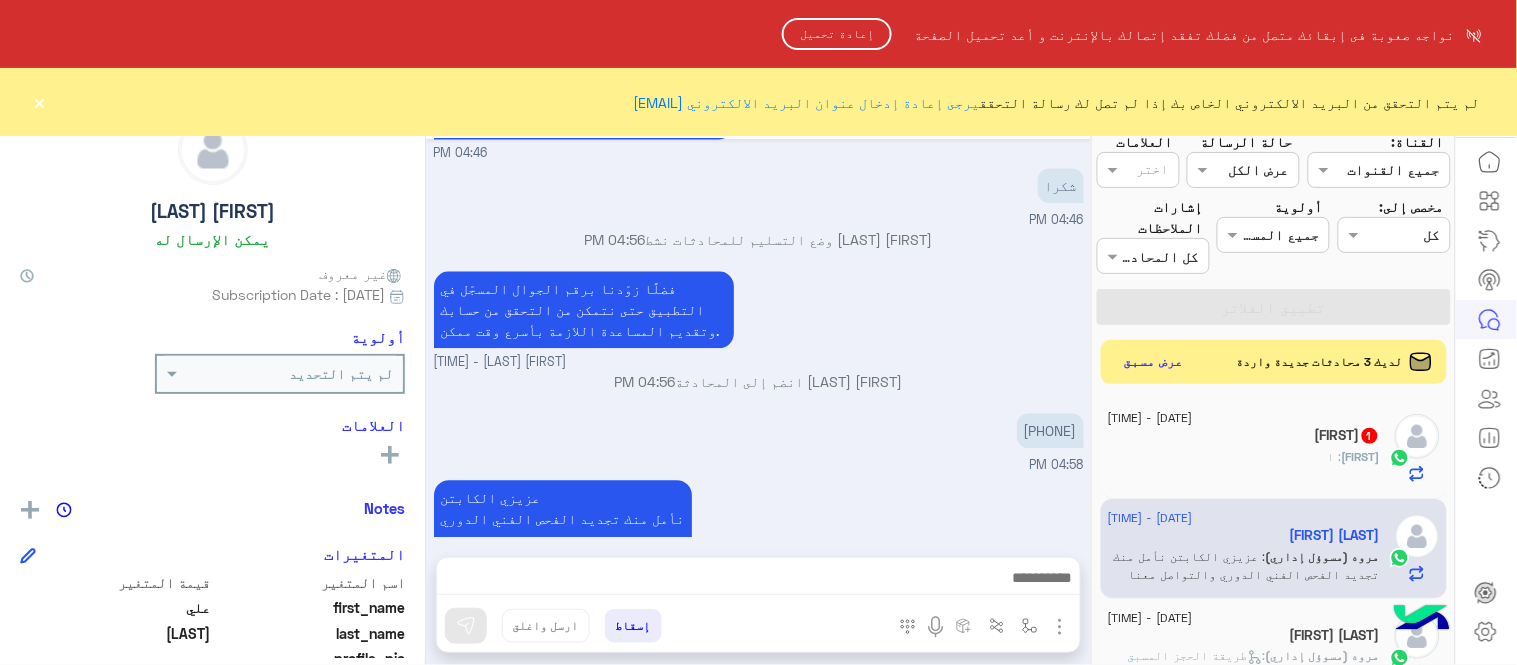 click on "إعادة تحميل" 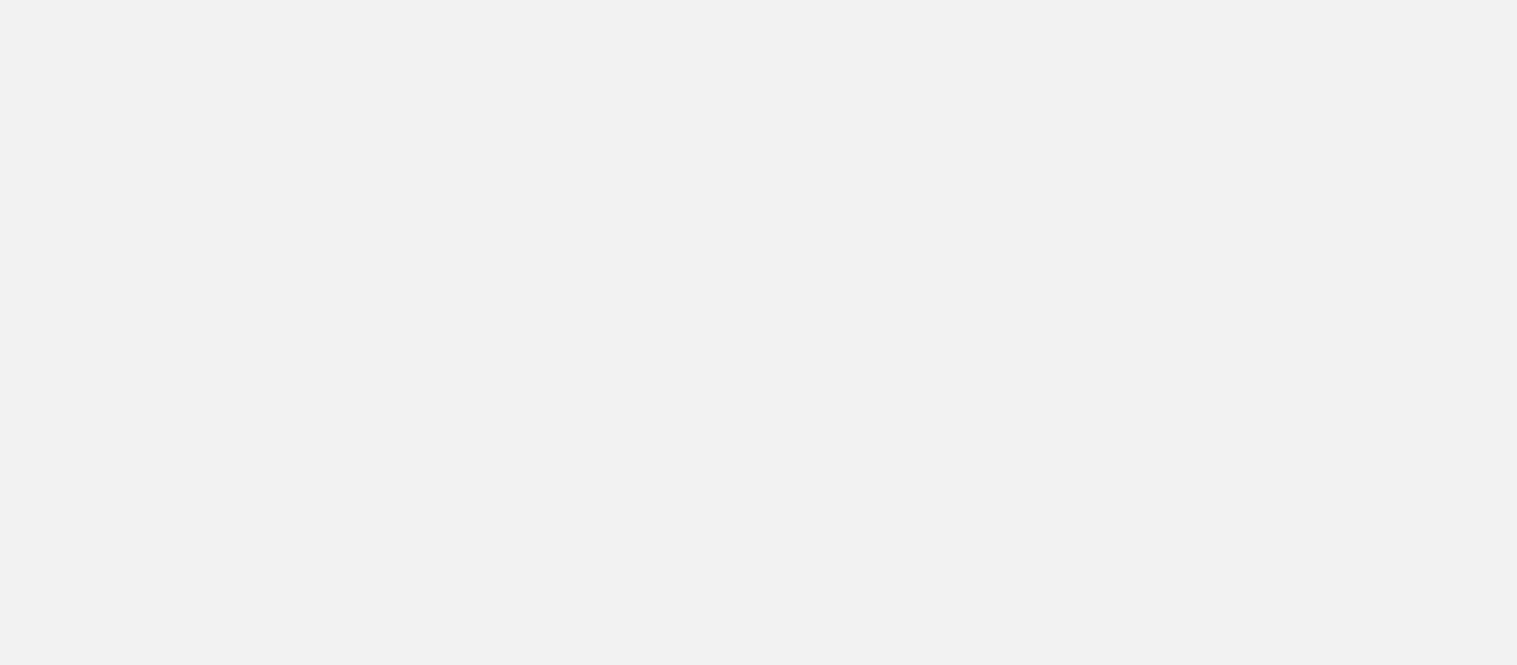 scroll, scrollTop: 0, scrollLeft: 0, axis: both 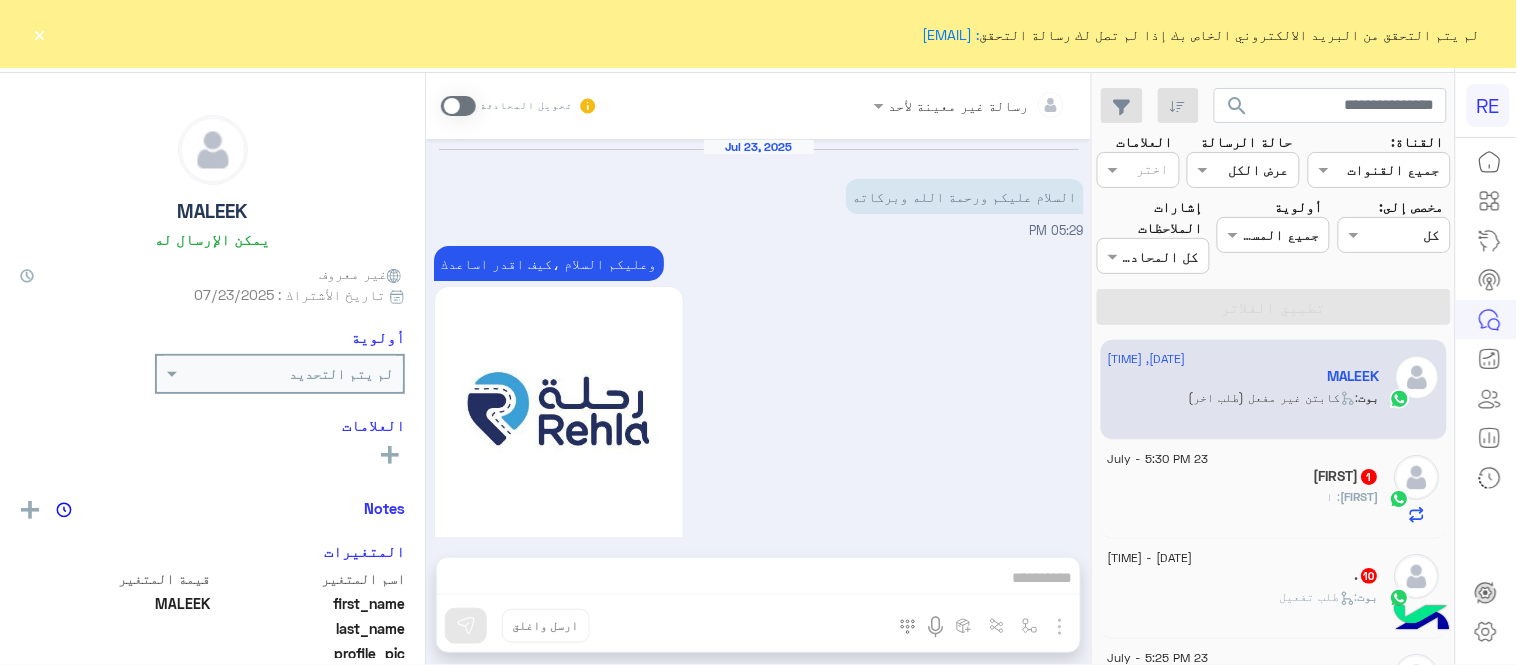 click on "×" 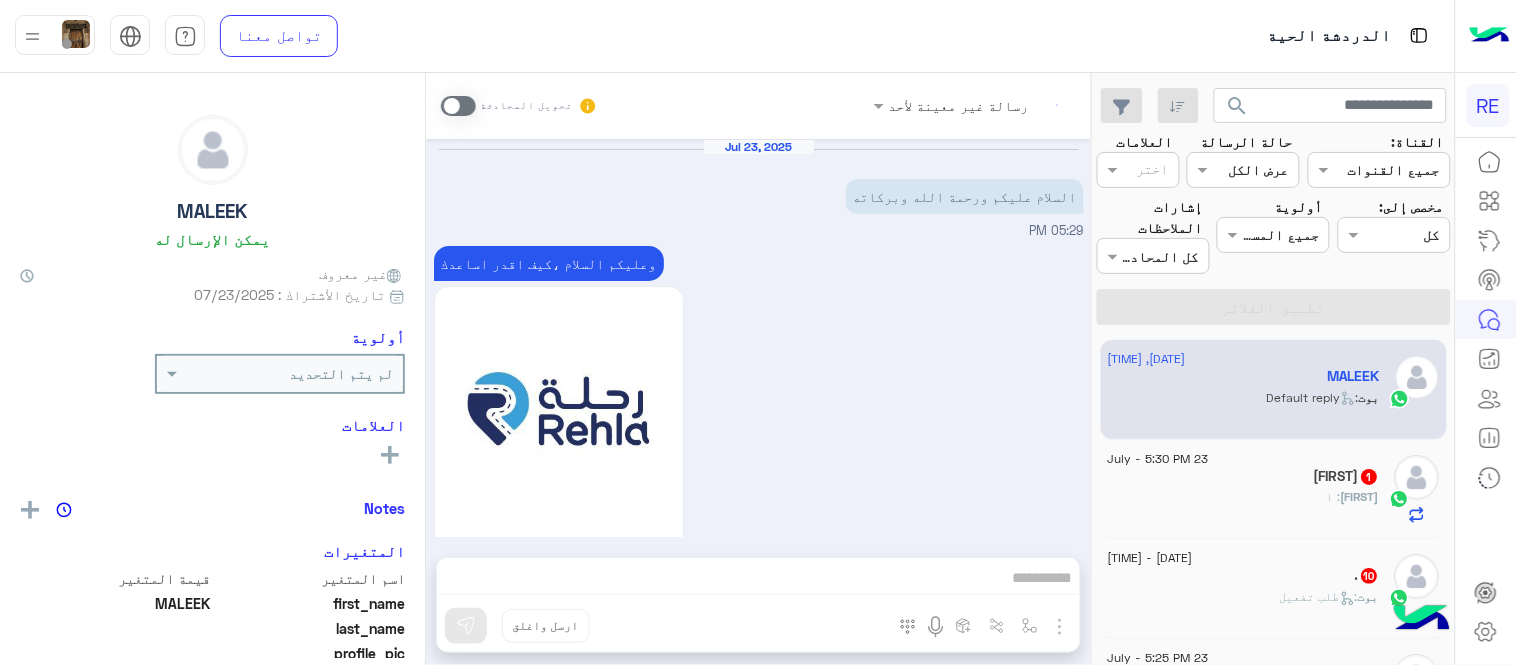 scroll, scrollTop: 1968, scrollLeft: 0, axis: vertical 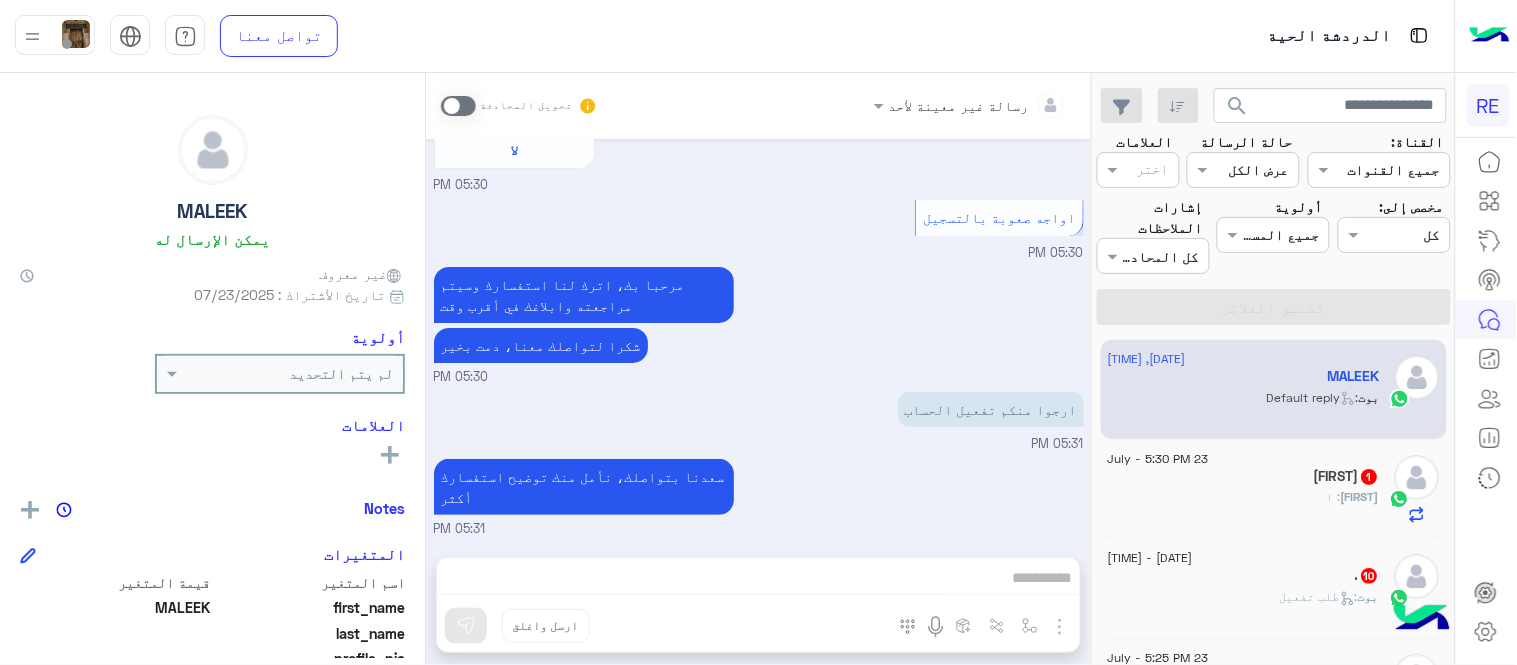 click on "[FIRST] : ا" 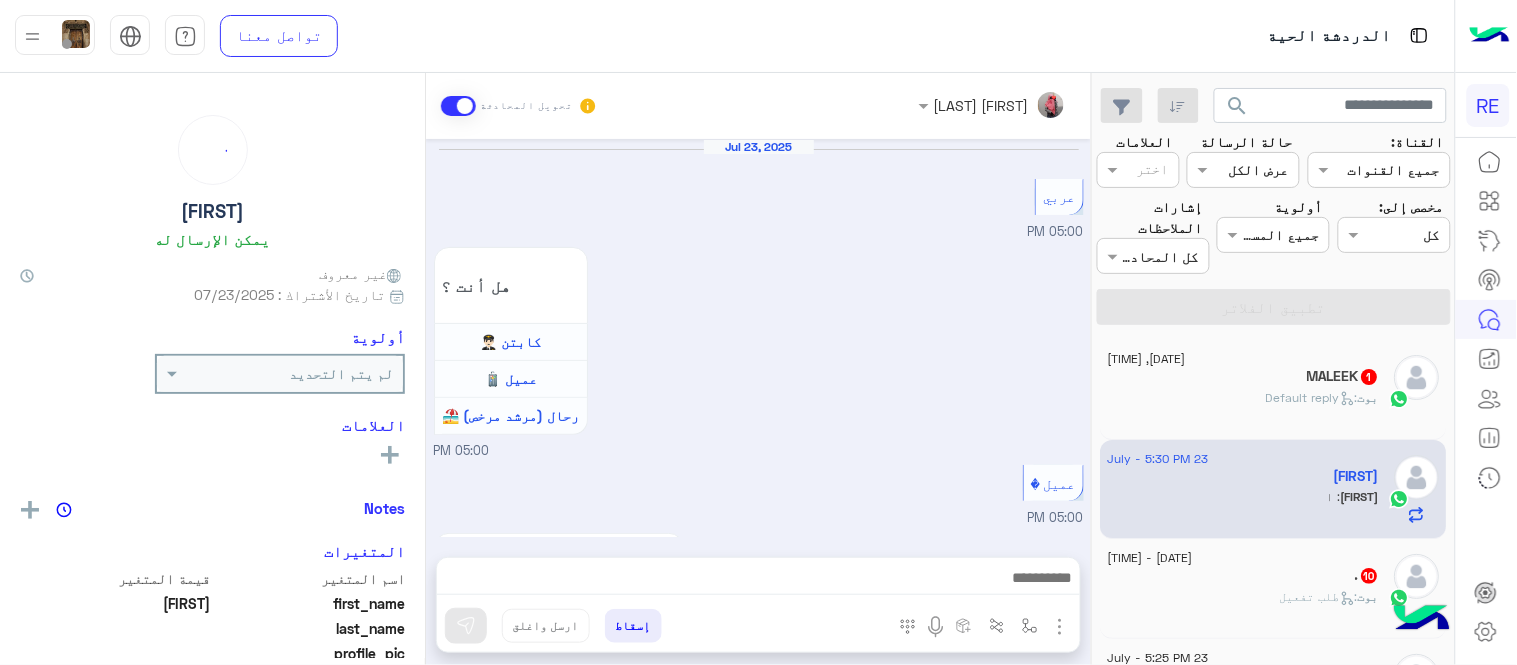 scroll, scrollTop: 824, scrollLeft: 0, axis: vertical 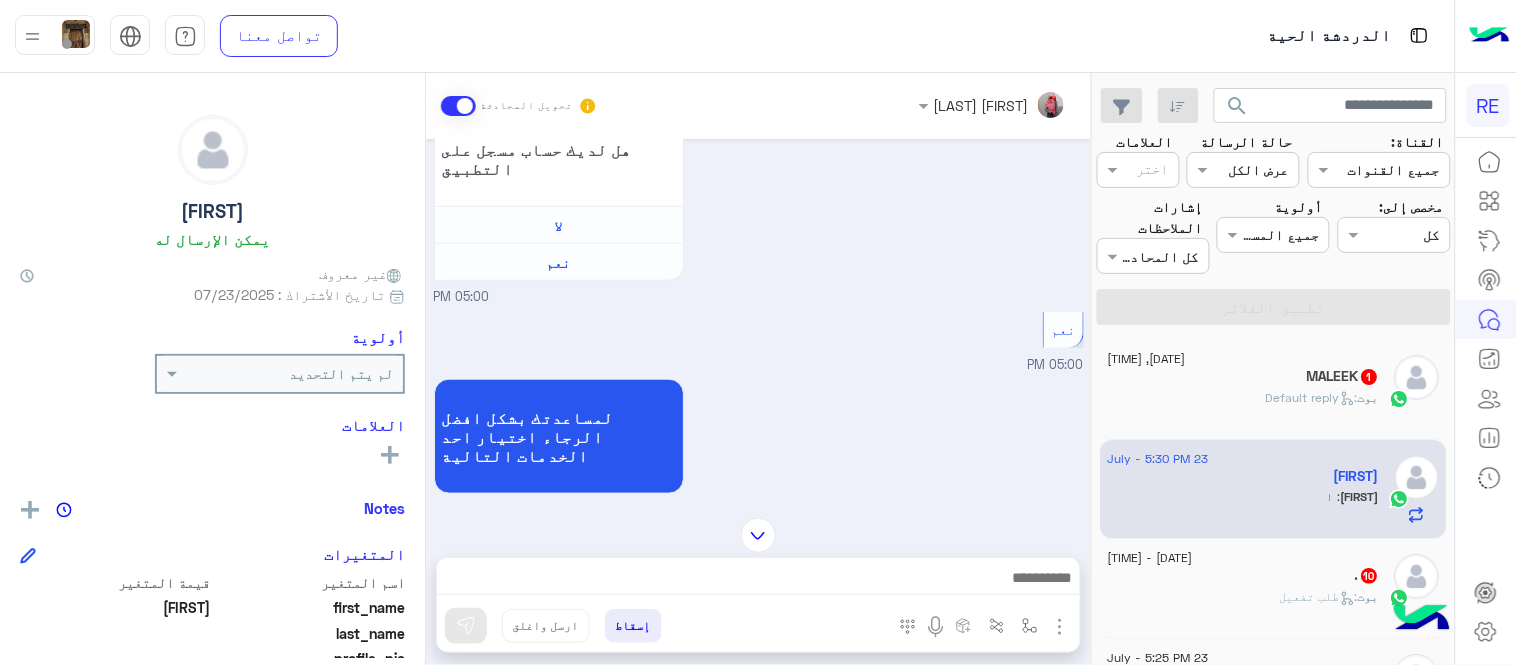 click at bounding box center [758, 583] 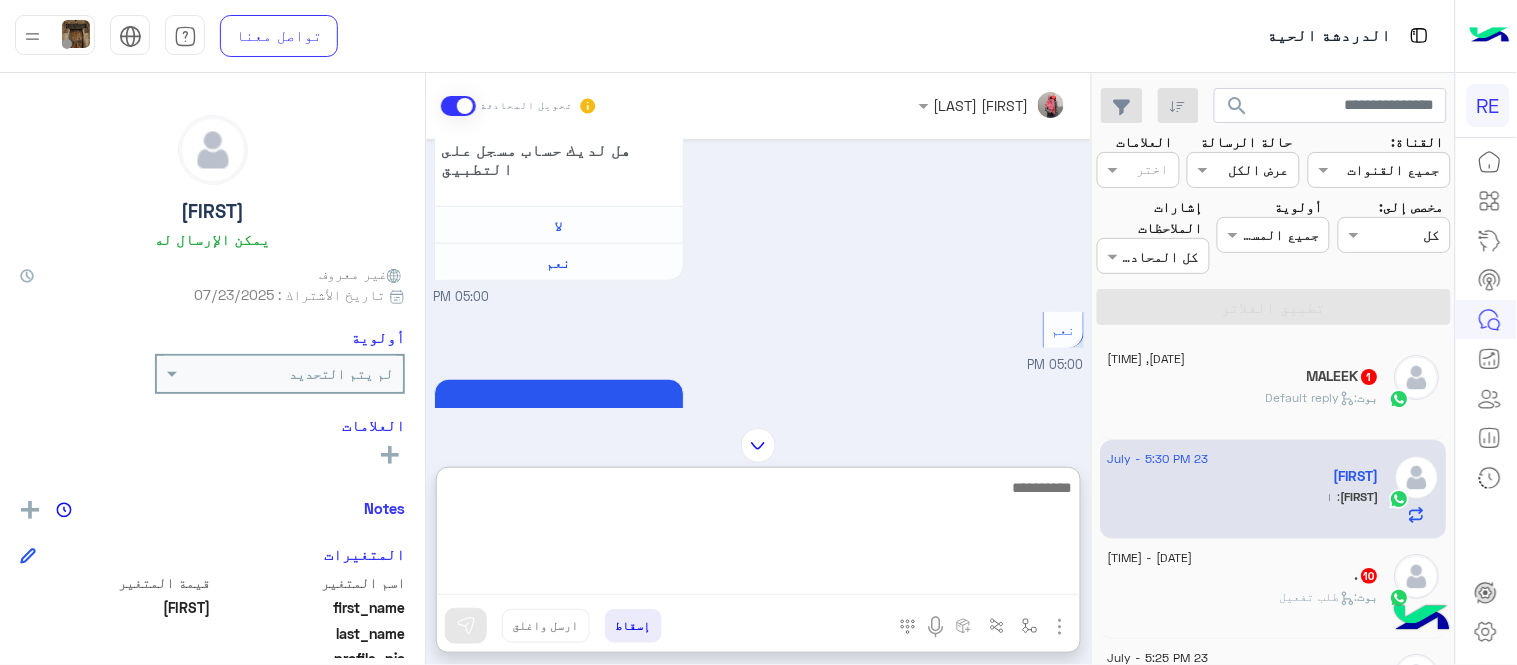 click at bounding box center (758, 535) 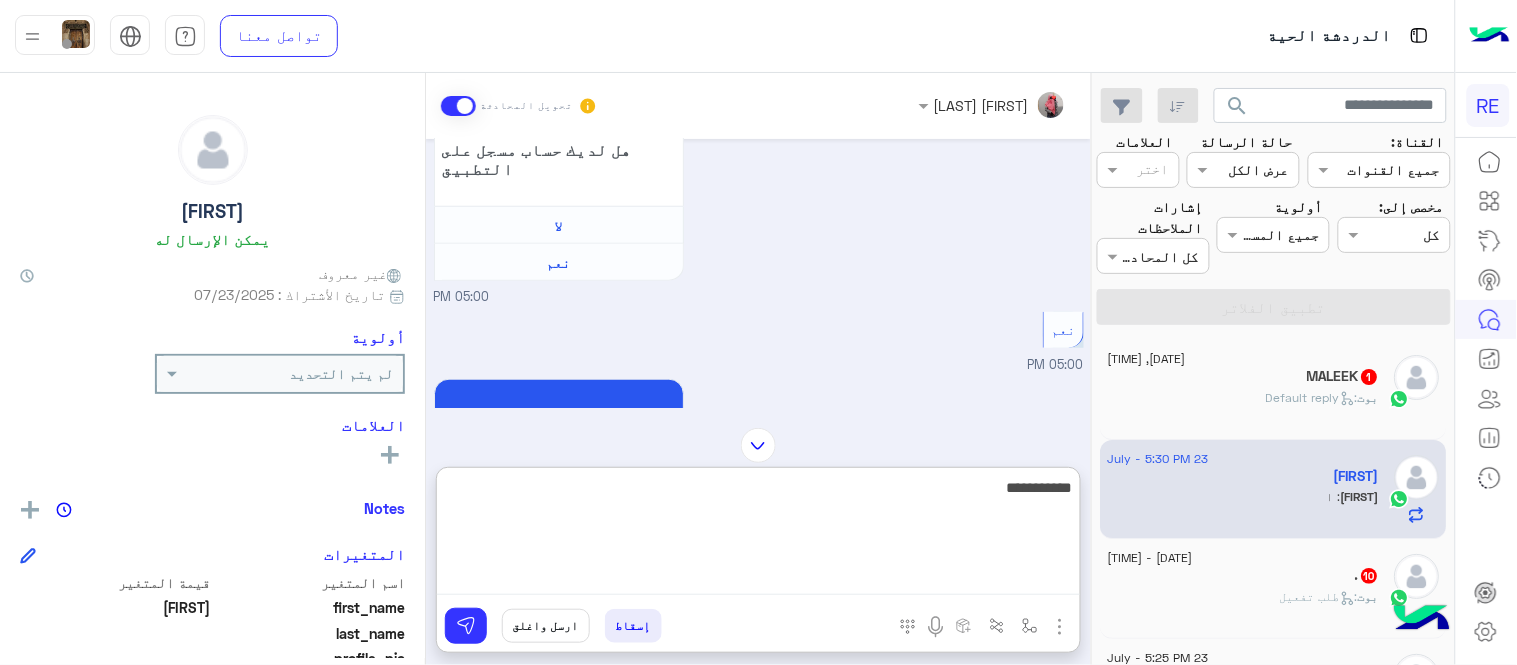 type on "**********" 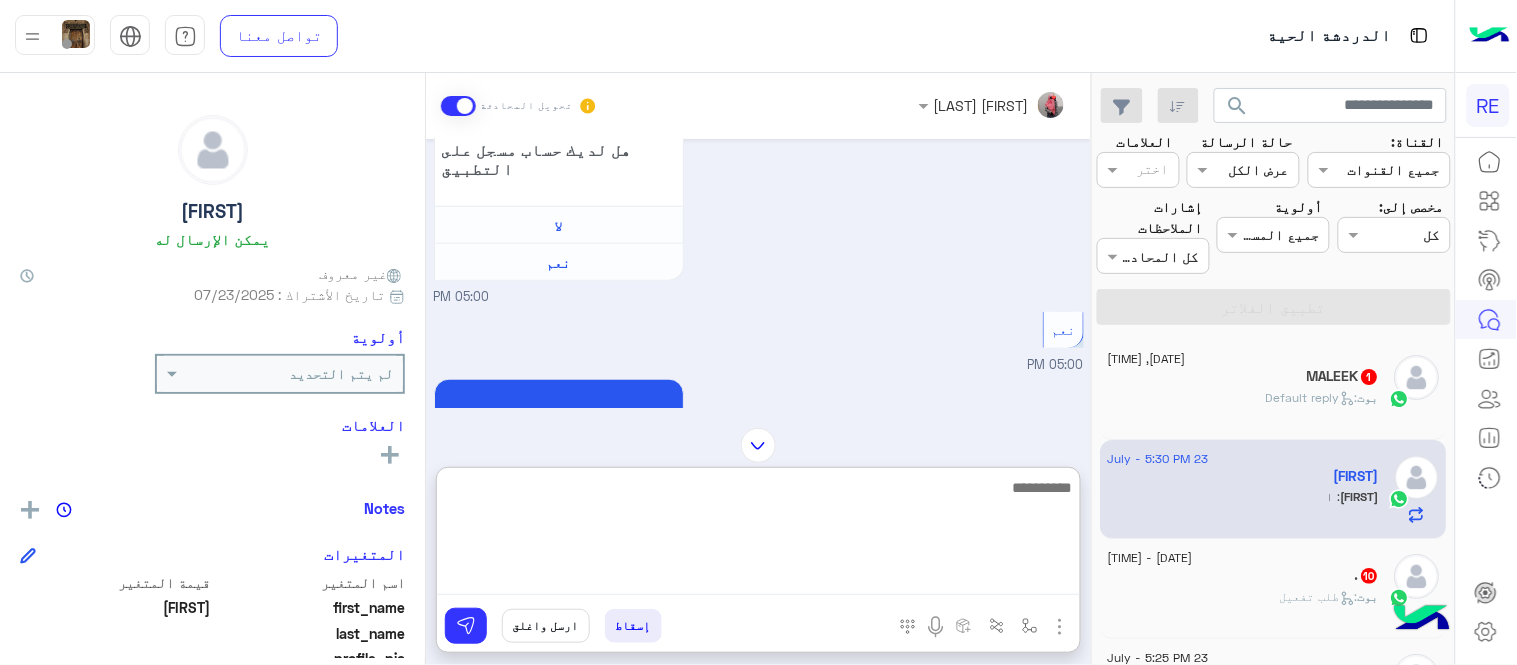 scroll, scrollTop: 1044, scrollLeft: 0, axis: vertical 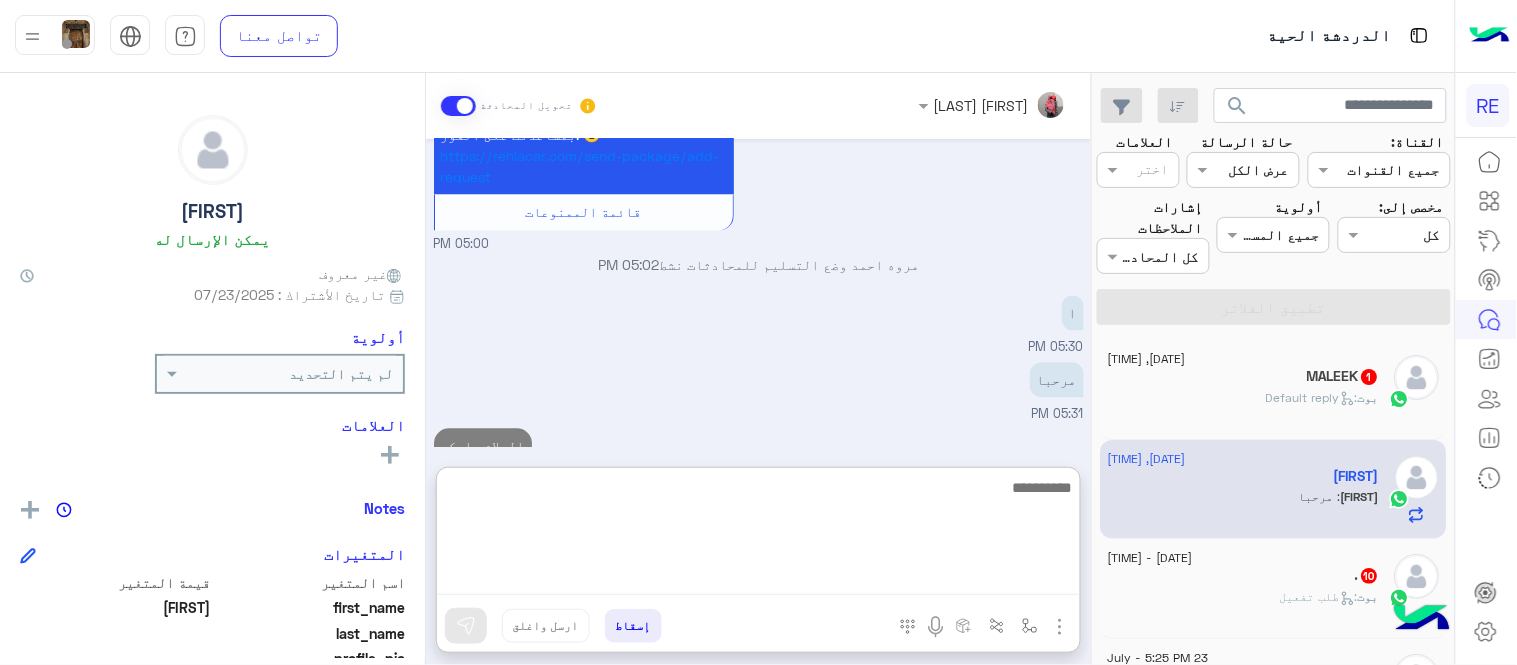 type on "*" 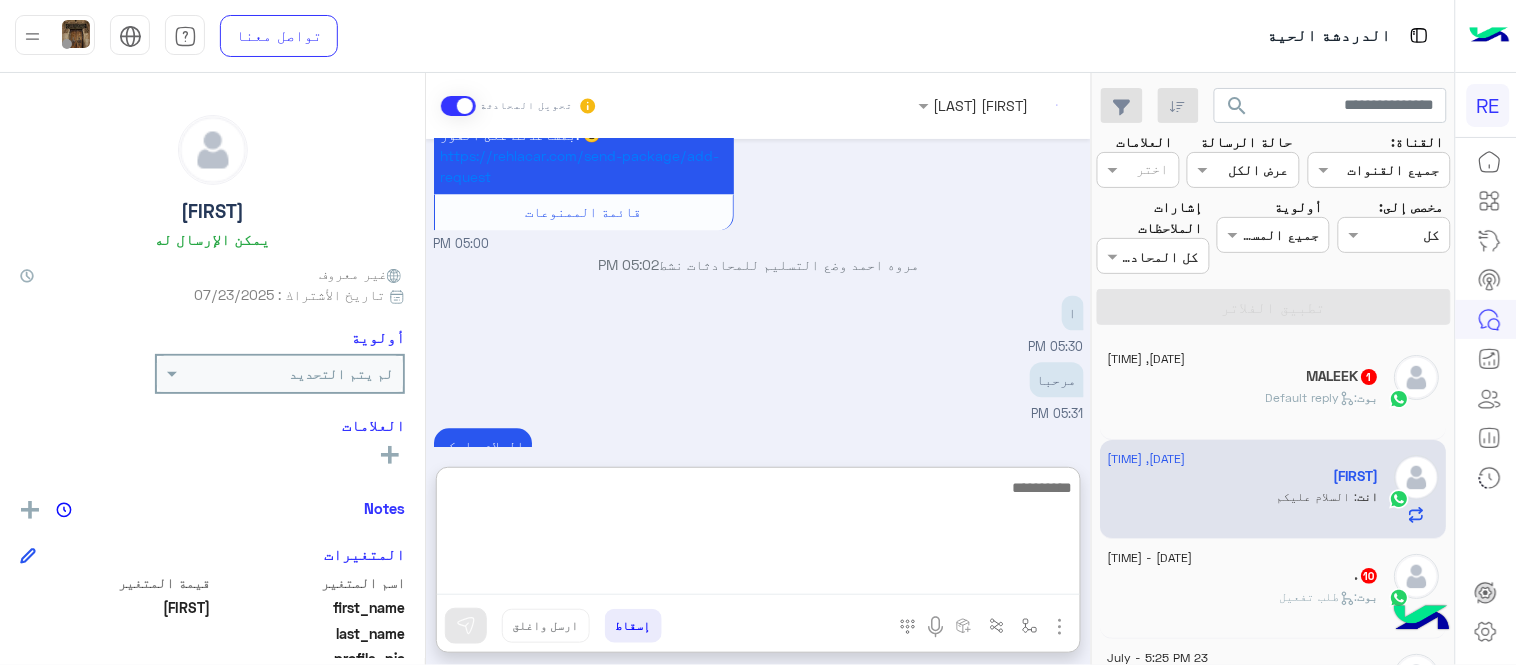 scroll, scrollTop: 1081, scrollLeft: 0, axis: vertical 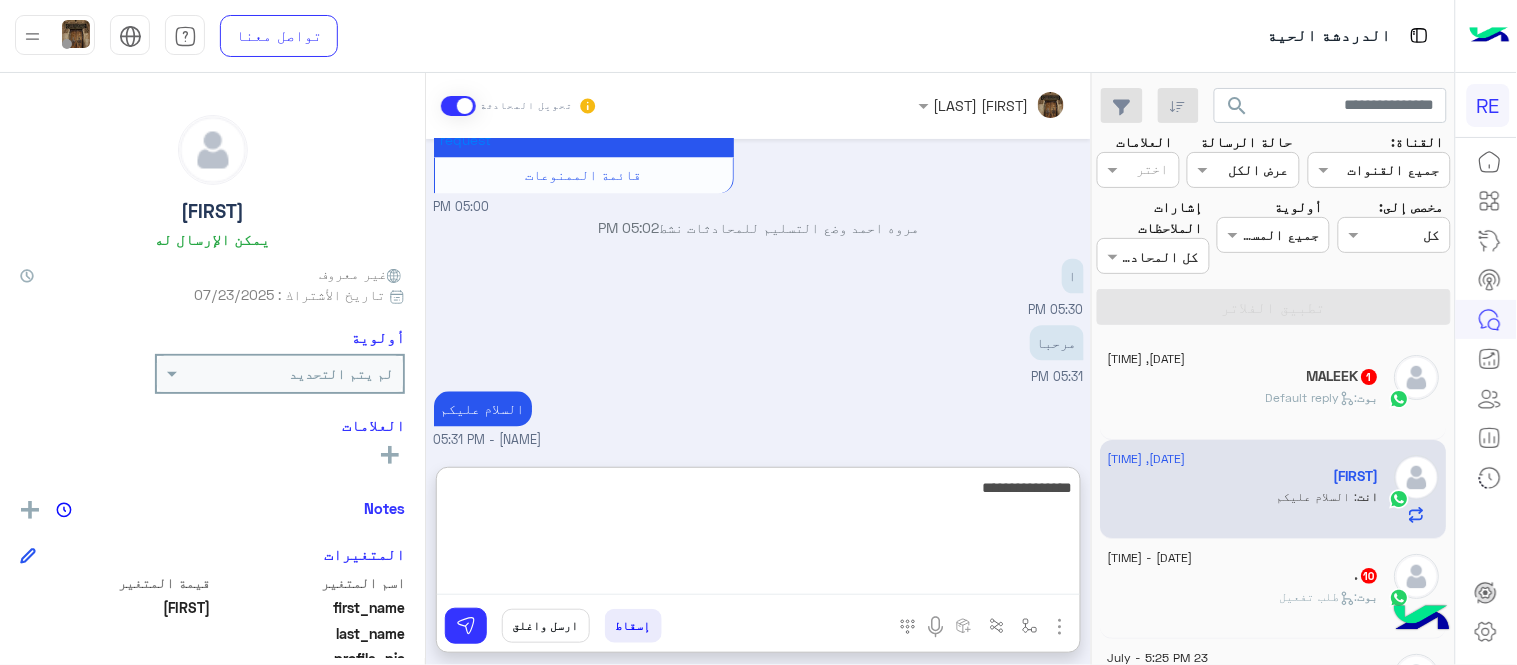 type on "**********" 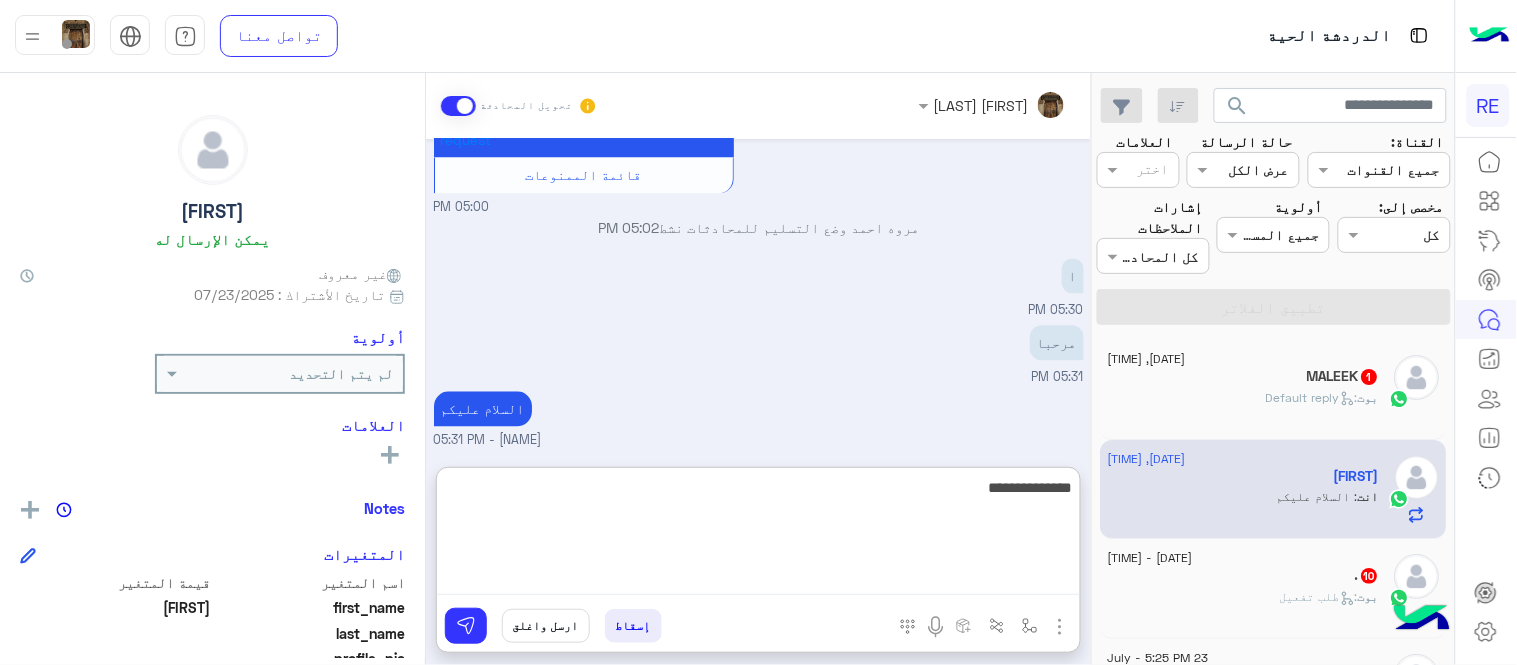 type 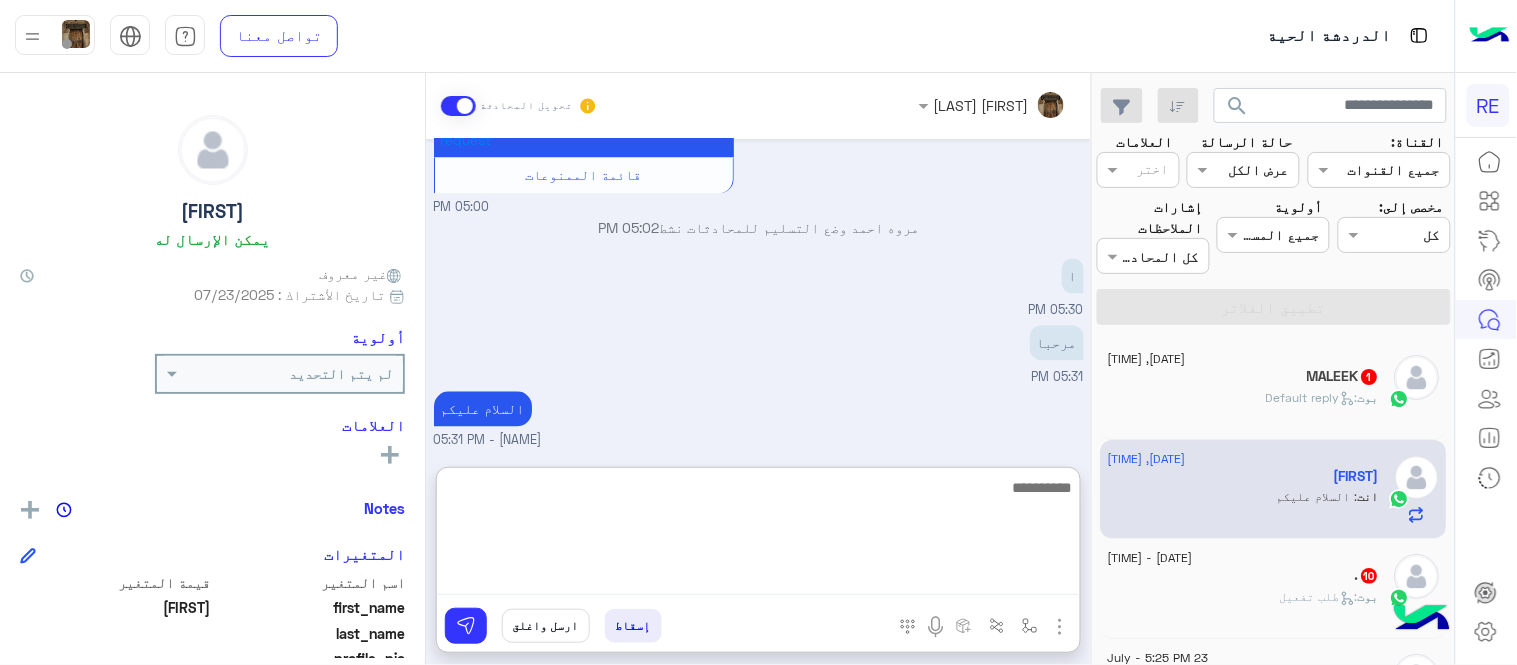 scroll, scrollTop: 1144, scrollLeft: 0, axis: vertical 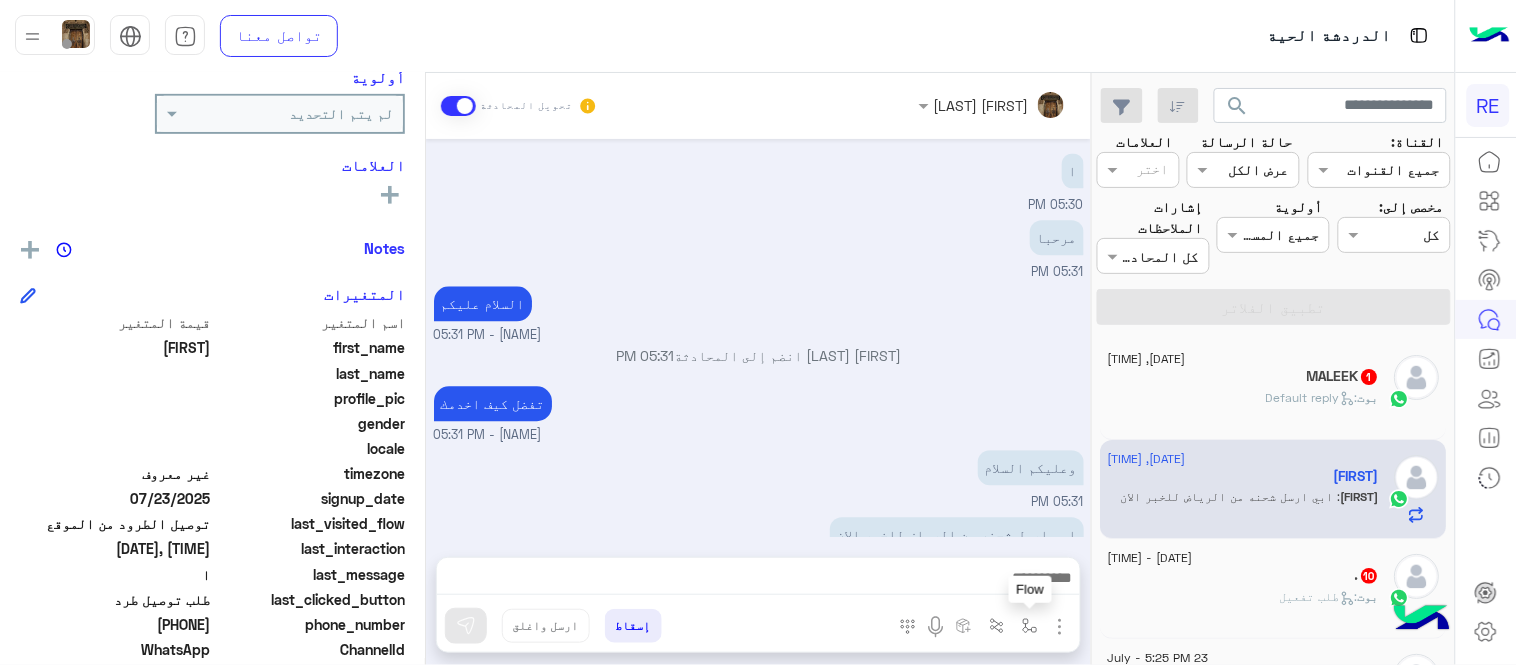 click at bounding box center [1030, 626] 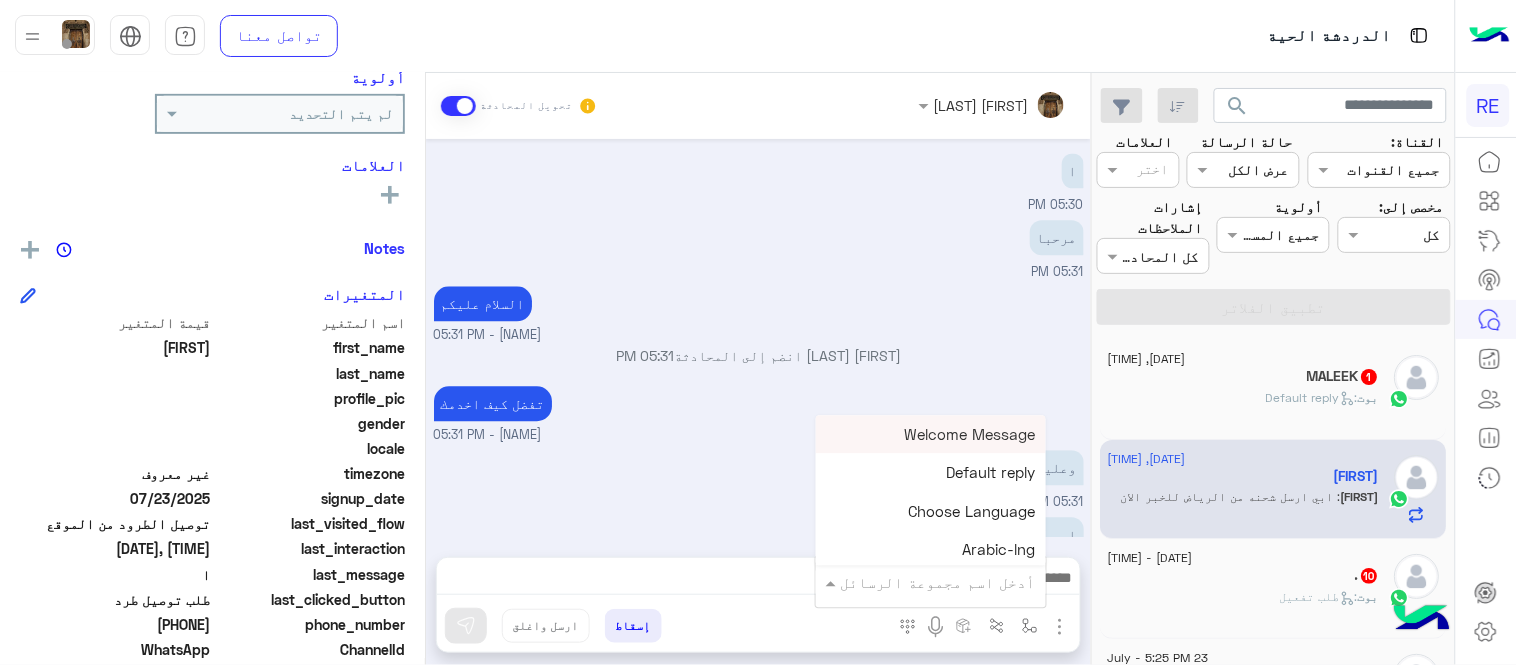 click on "أدخل اسم مجموعة الرسائل" at bounding box center [938, 582] 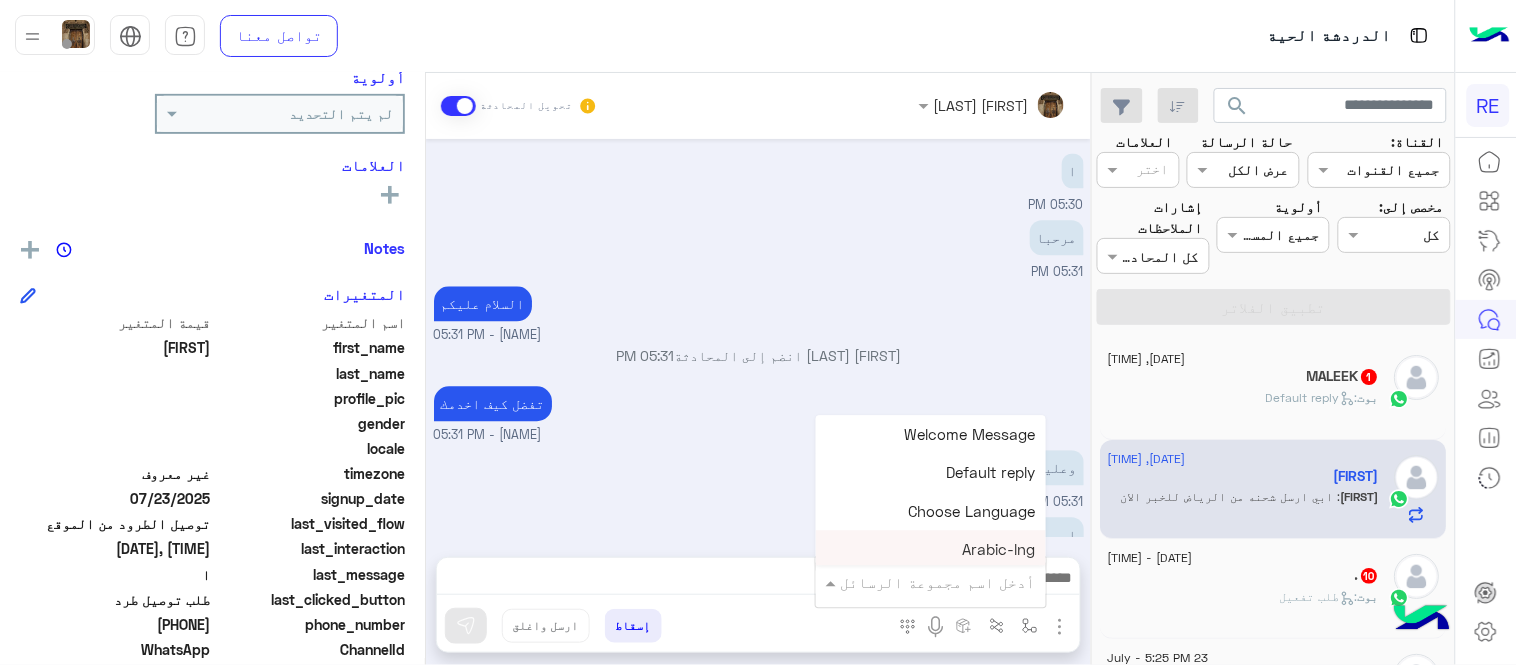 click at bounding box center [959, 582] 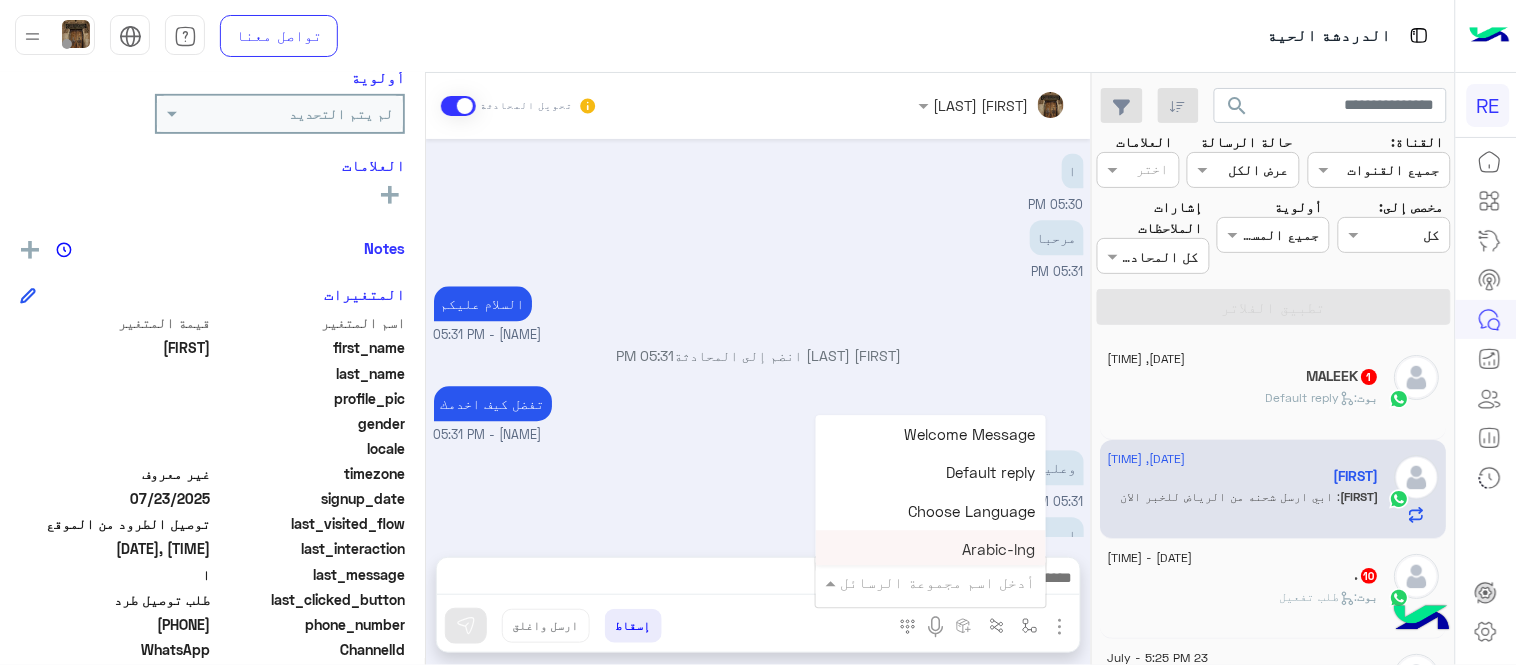 click at bounding box center (959, 582) 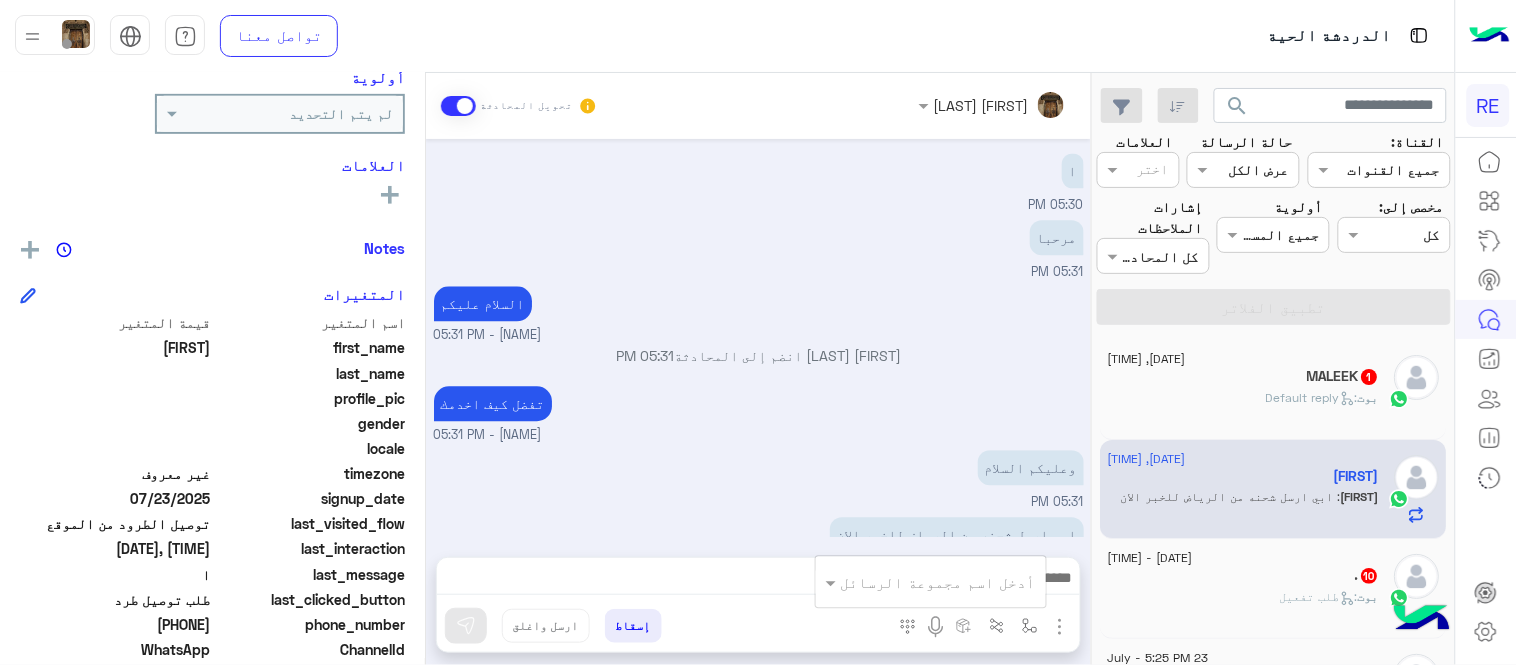 click at bounding box center (1060, 627) 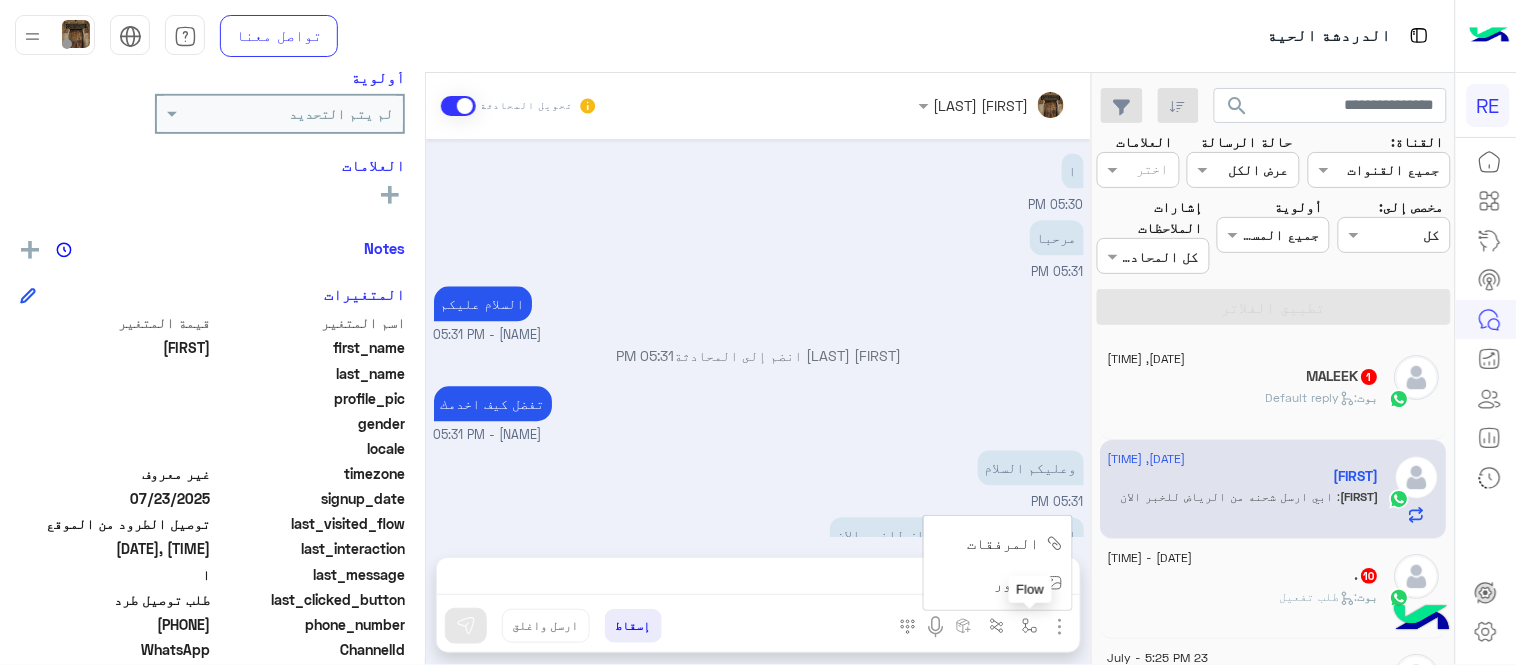 click at bounding box center [1030, 626] 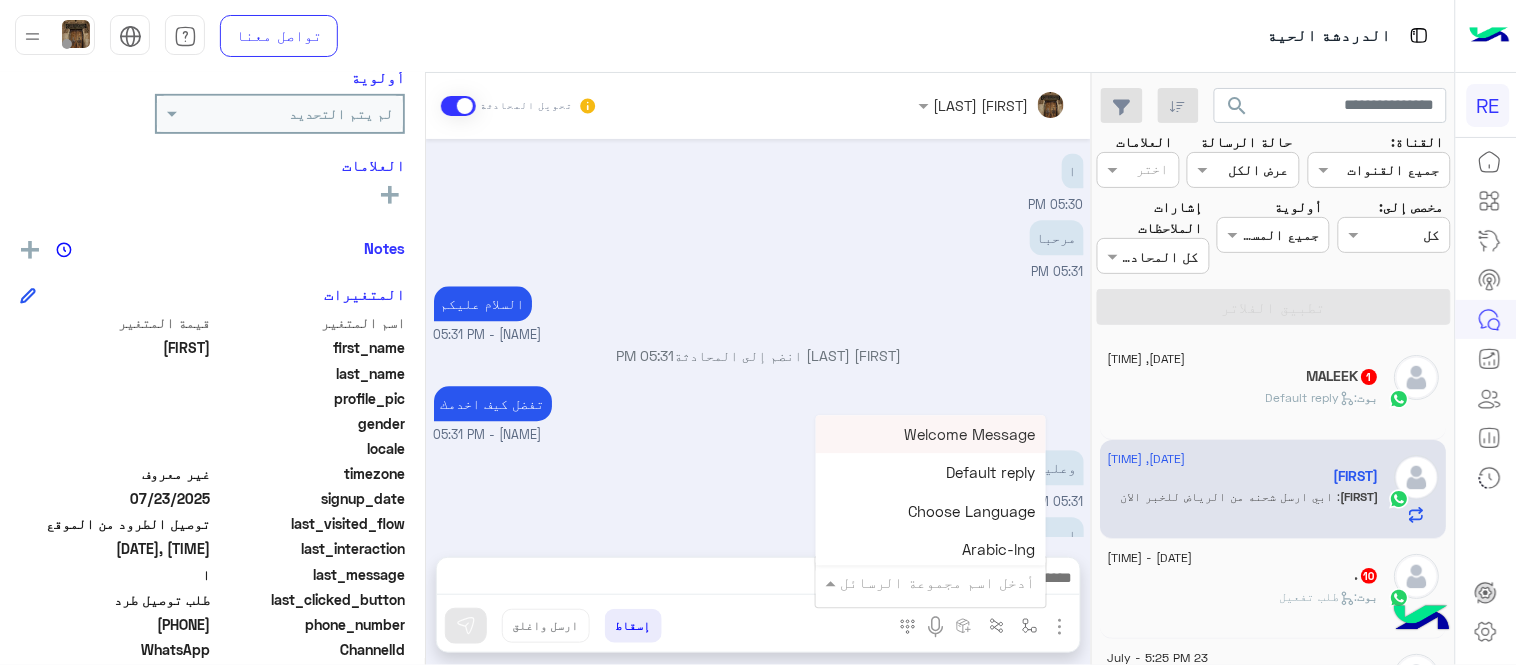 click at bounding box center (959, 582) 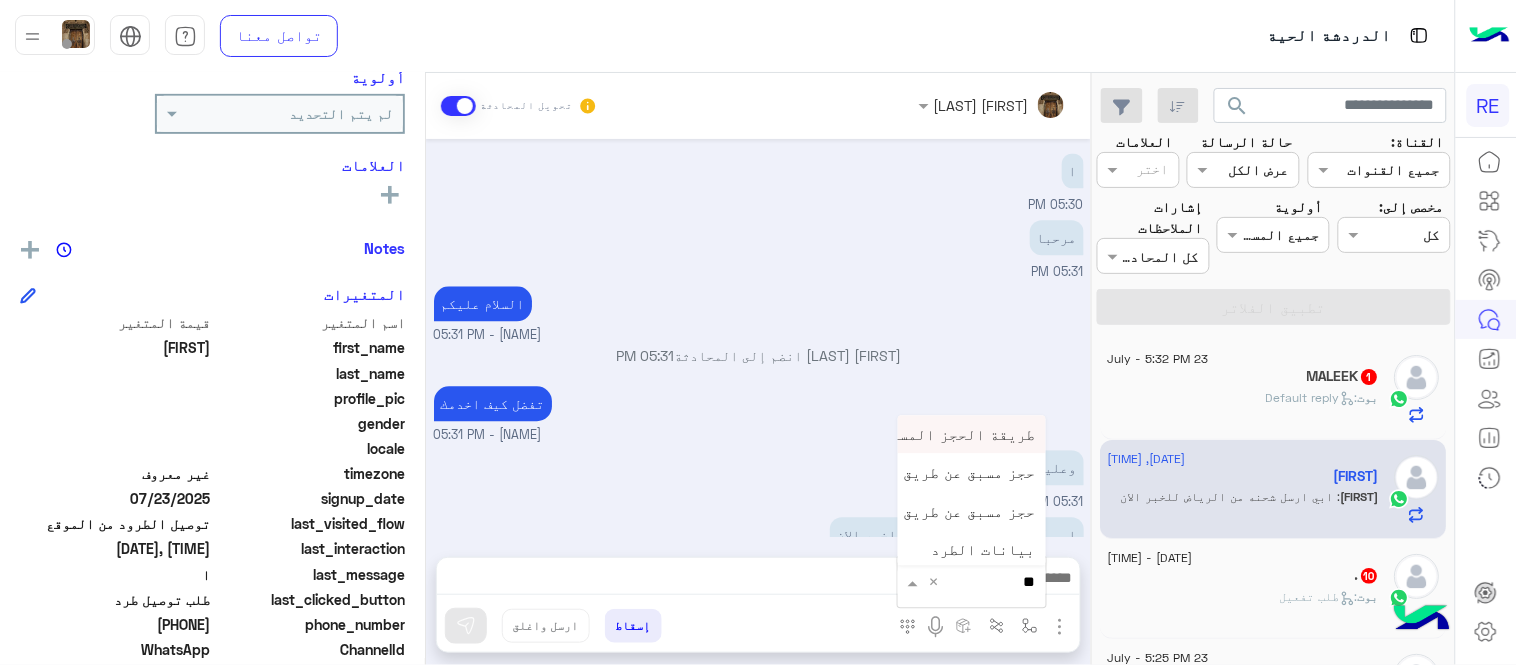 type on "***" 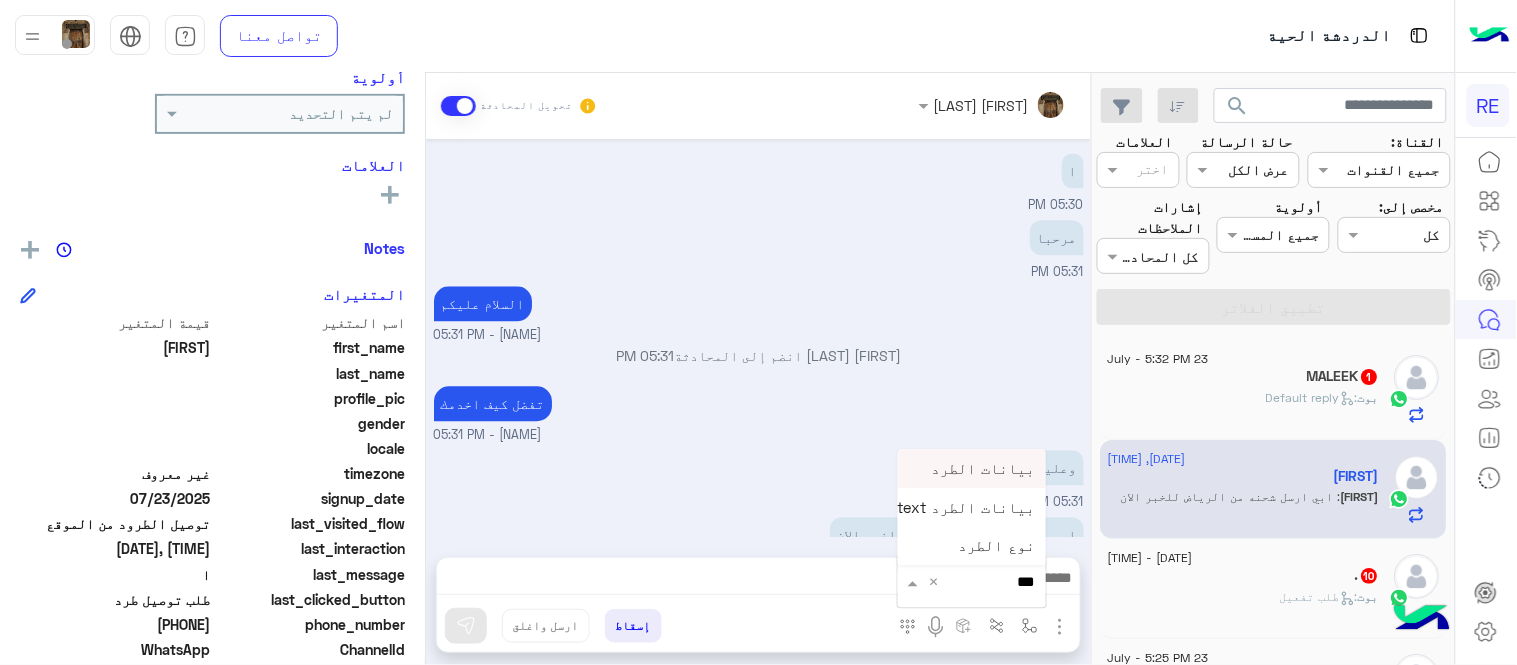 click on "بيانات الطرد" at bounding box center (984, 469) 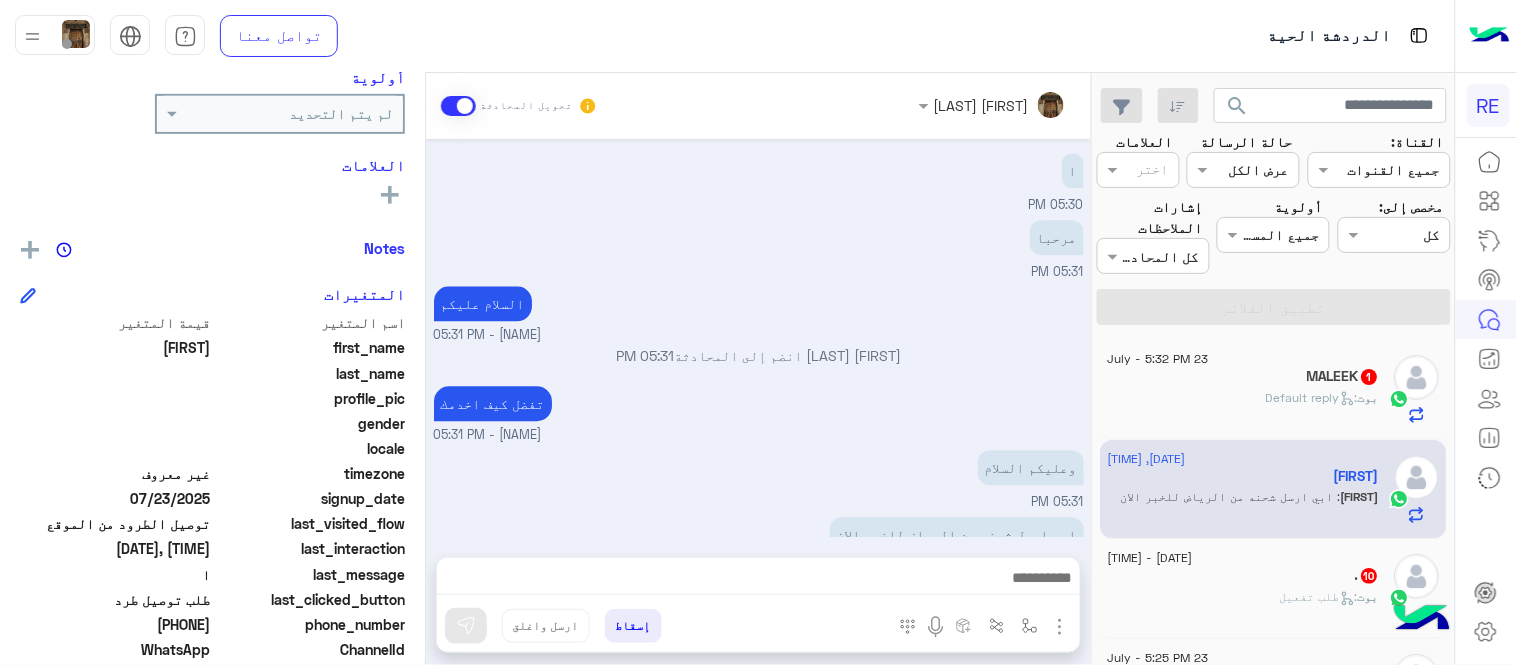 click on "ابي ارسل شحنه من الرياض للخبر الان" at bounding box center (568, -845) 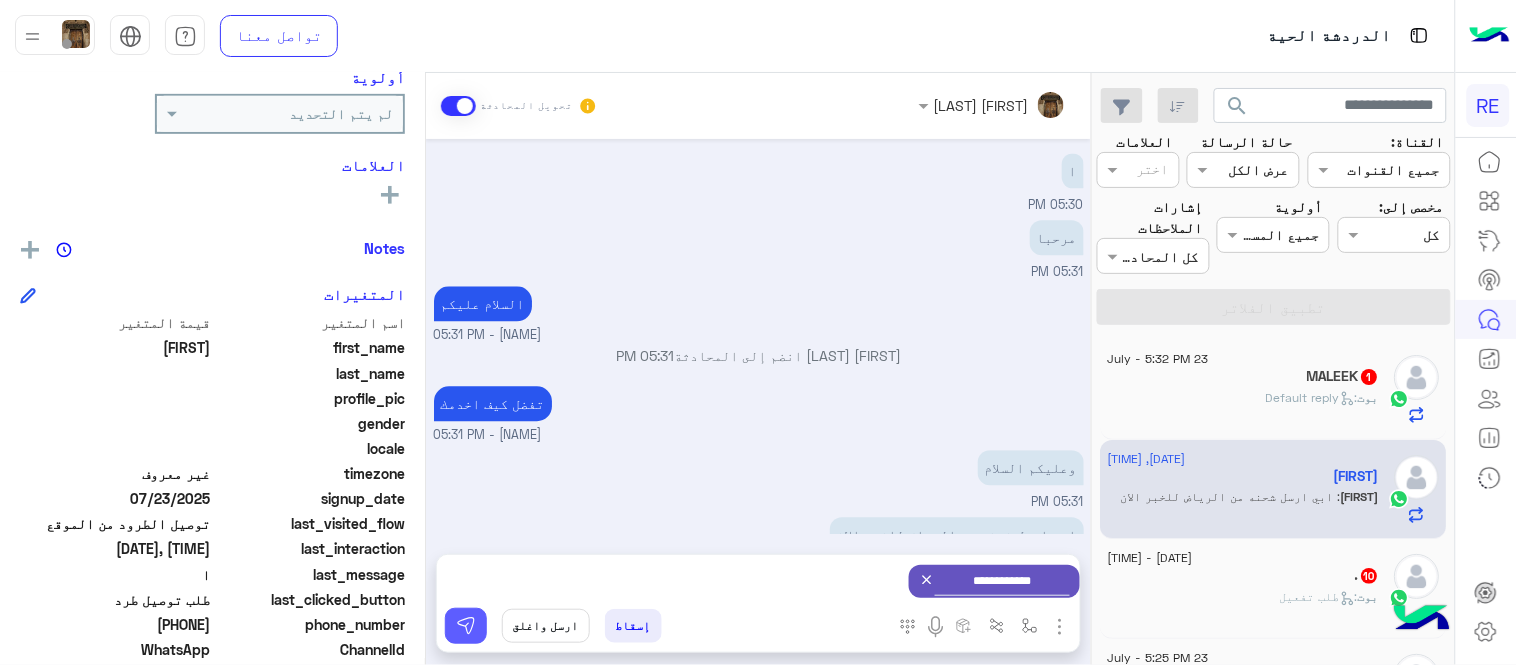 click at bounding box center [466, 626] 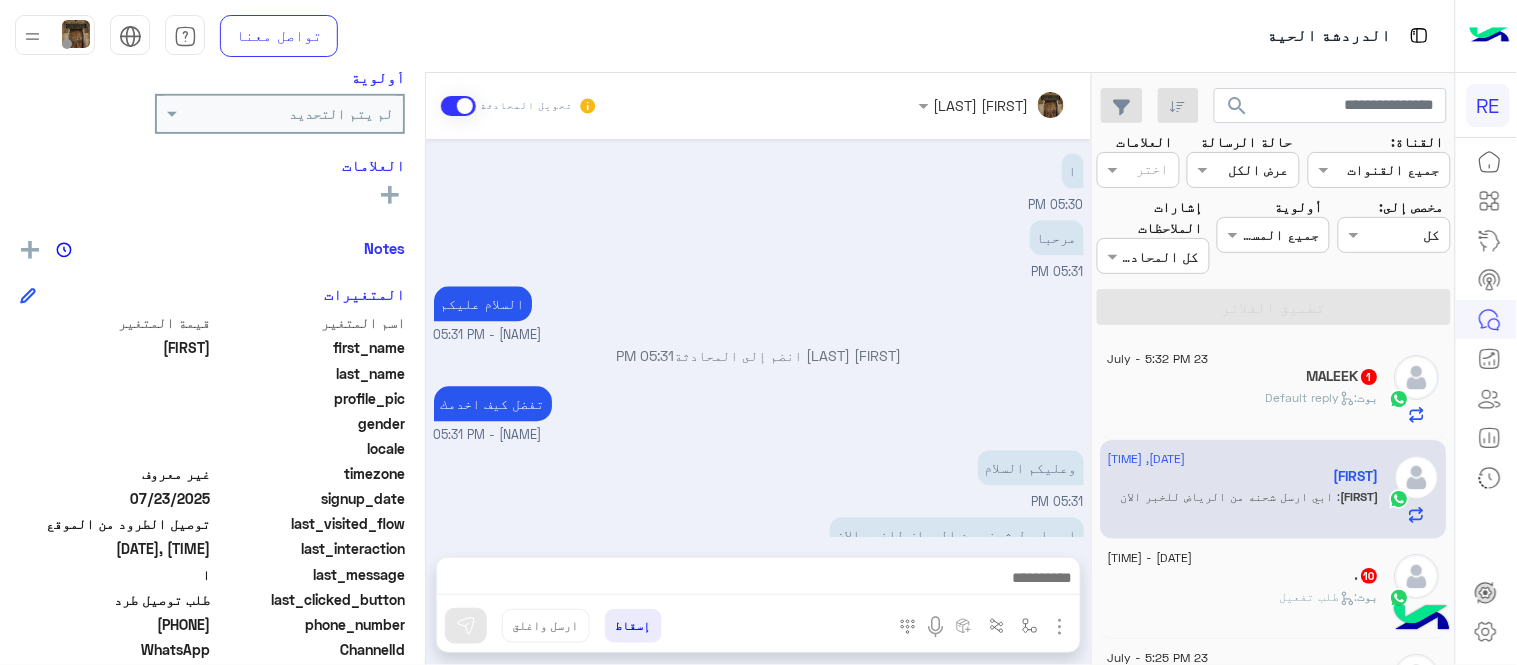 scroll, scrollTop: 1607, scrollLeft: 0, axis: vertical 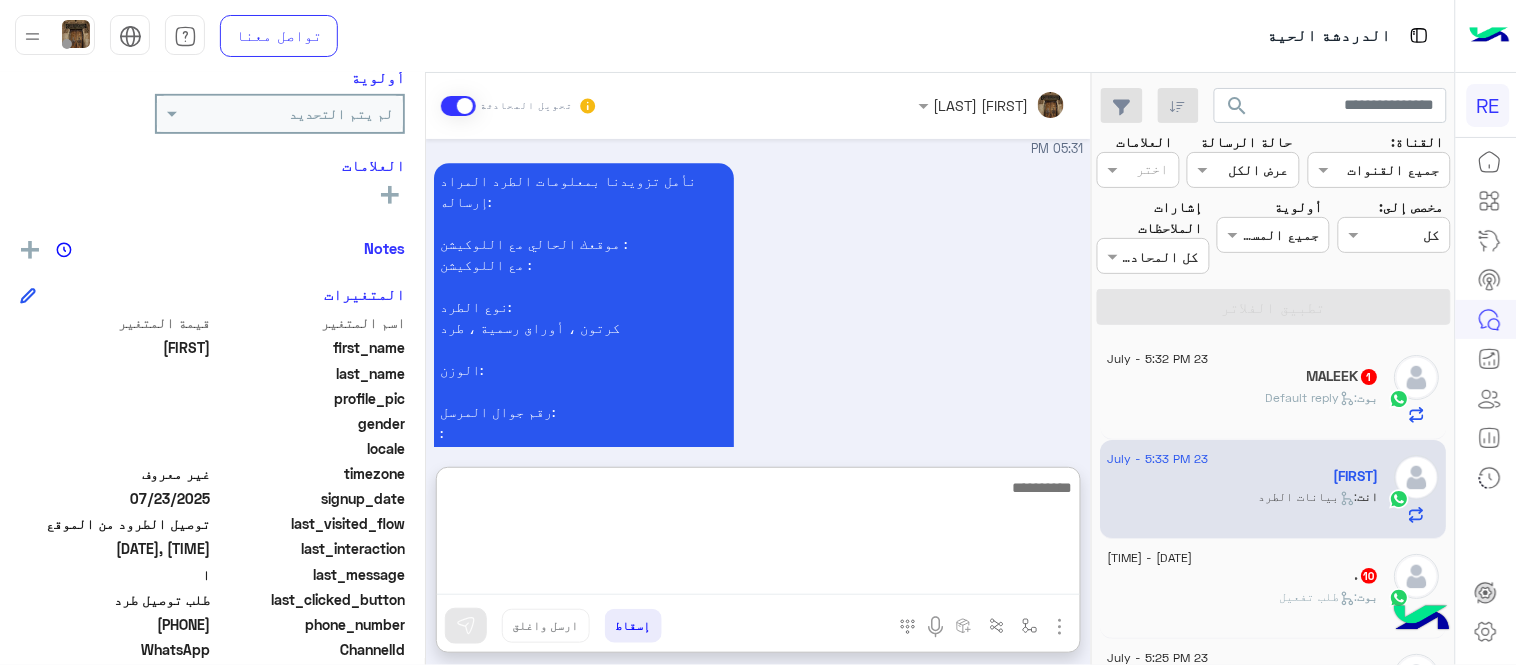 click at bounding box center [758, 535] 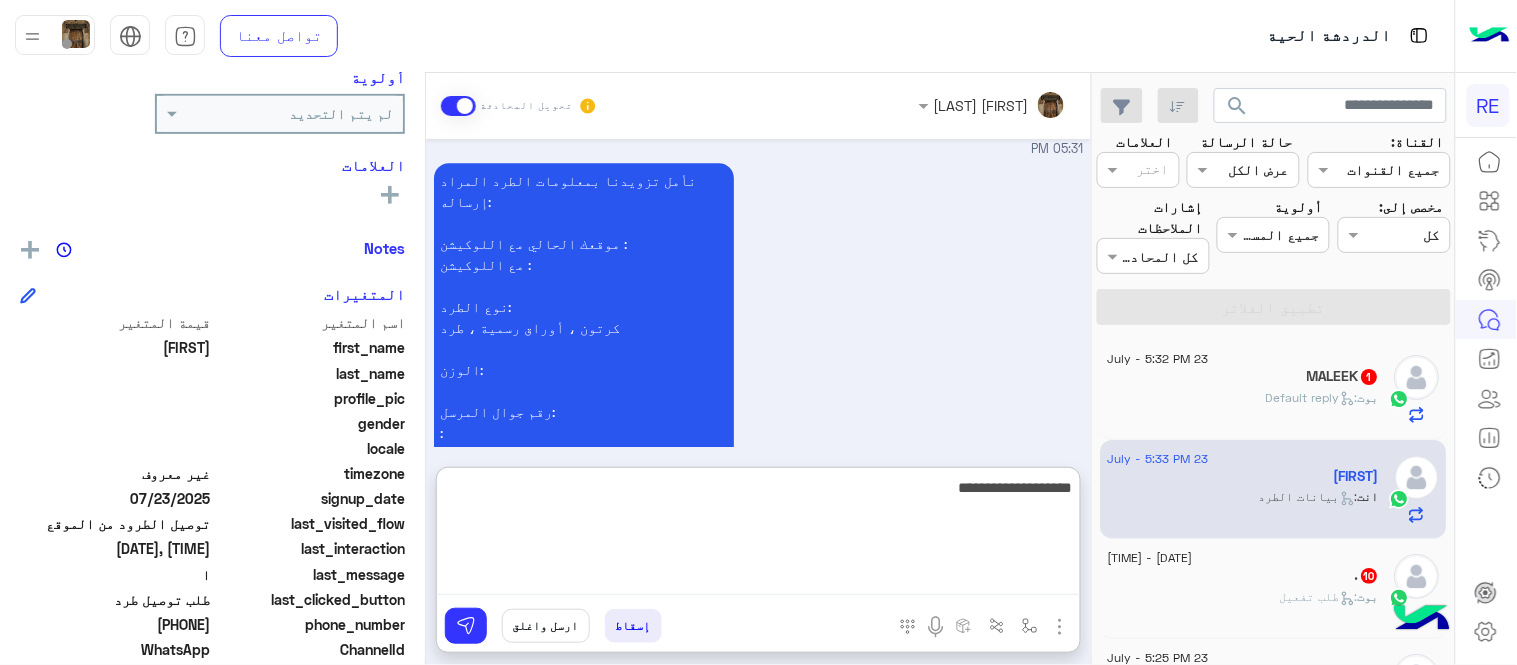 type on "**********" 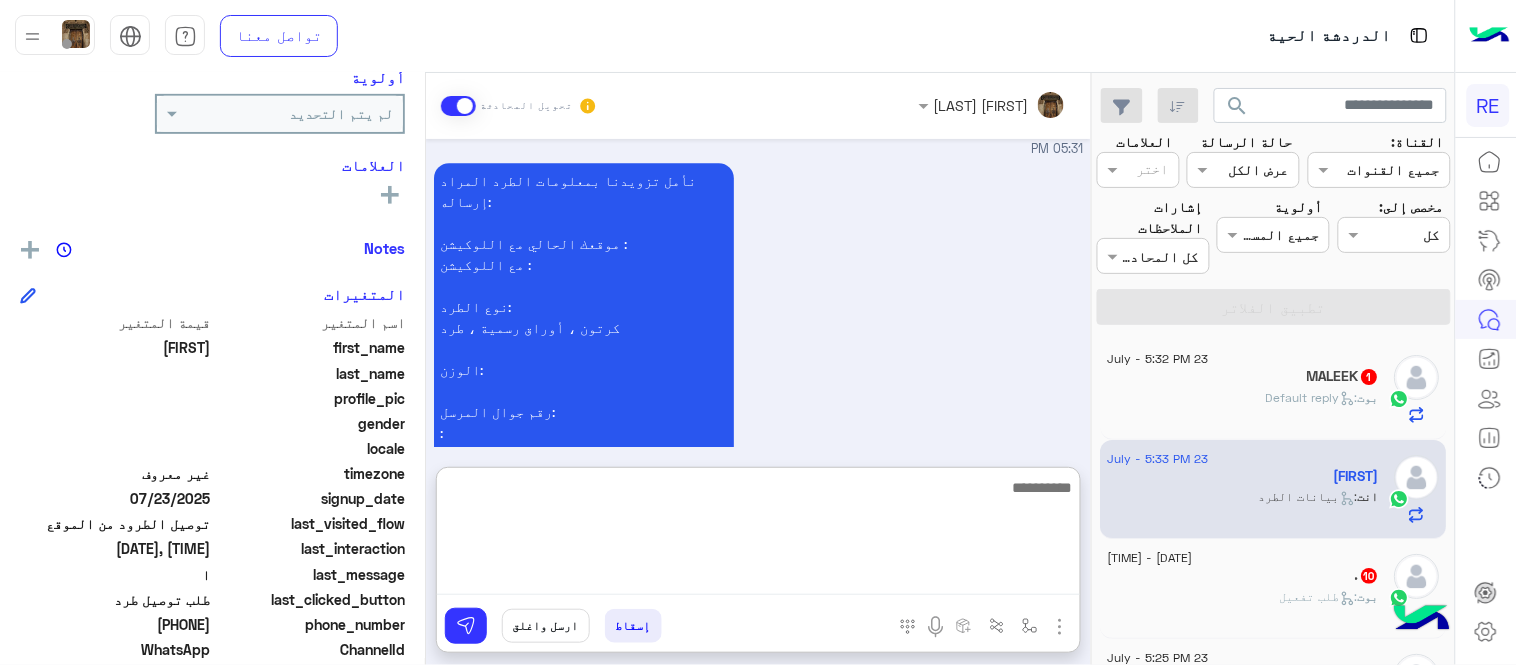 scroll, scrollTop: 1761, scrollLeft: 0, axis: vertical 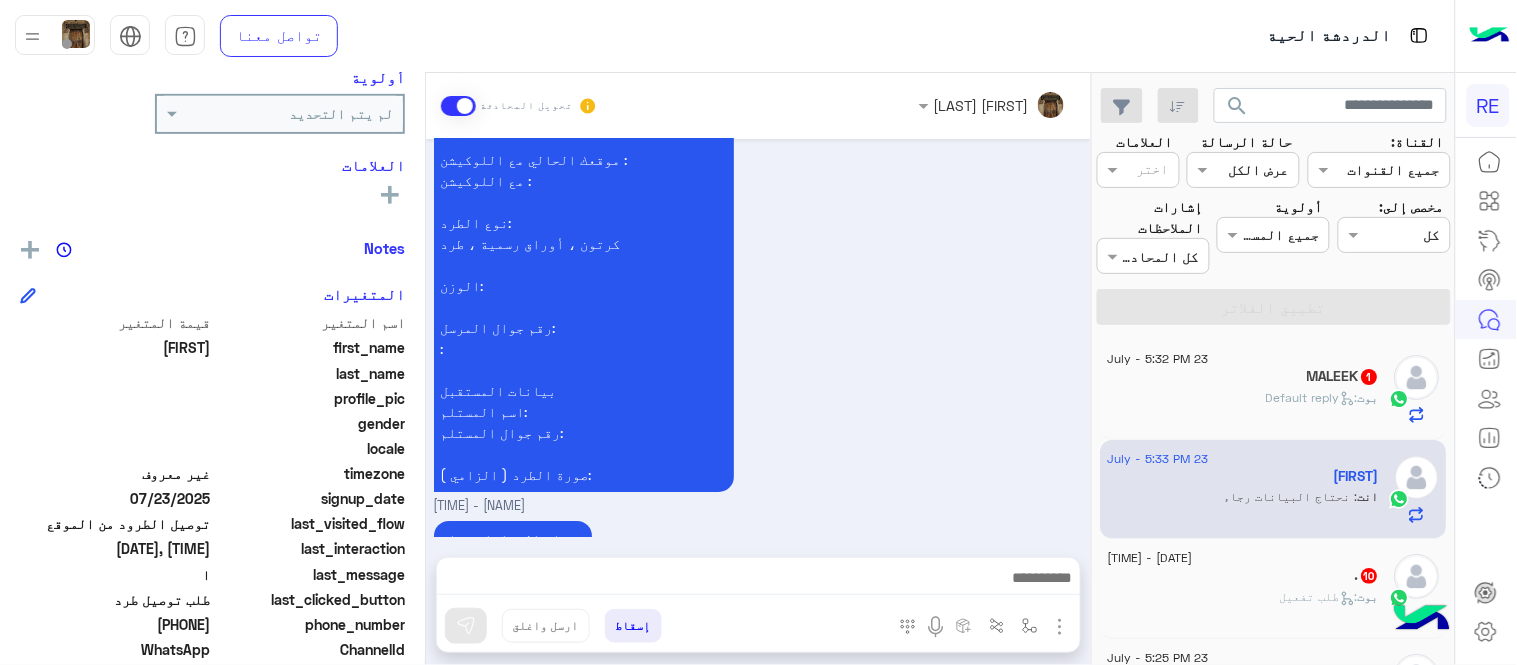 click on ":
:
:
:
: [NAME] -  [TIME]" at bounding box center [759, 295] 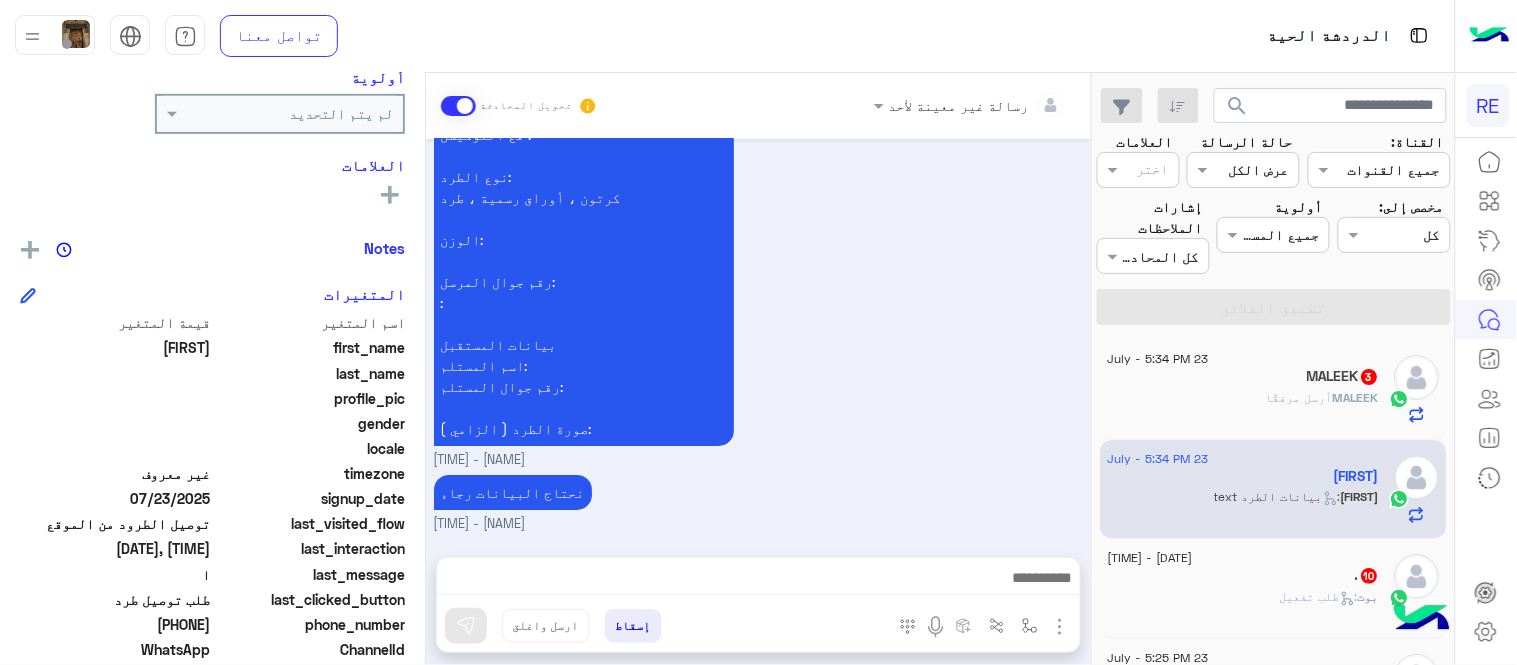 scroll, scrollTop: 1774, scrollLeft: 0, axis: vertical 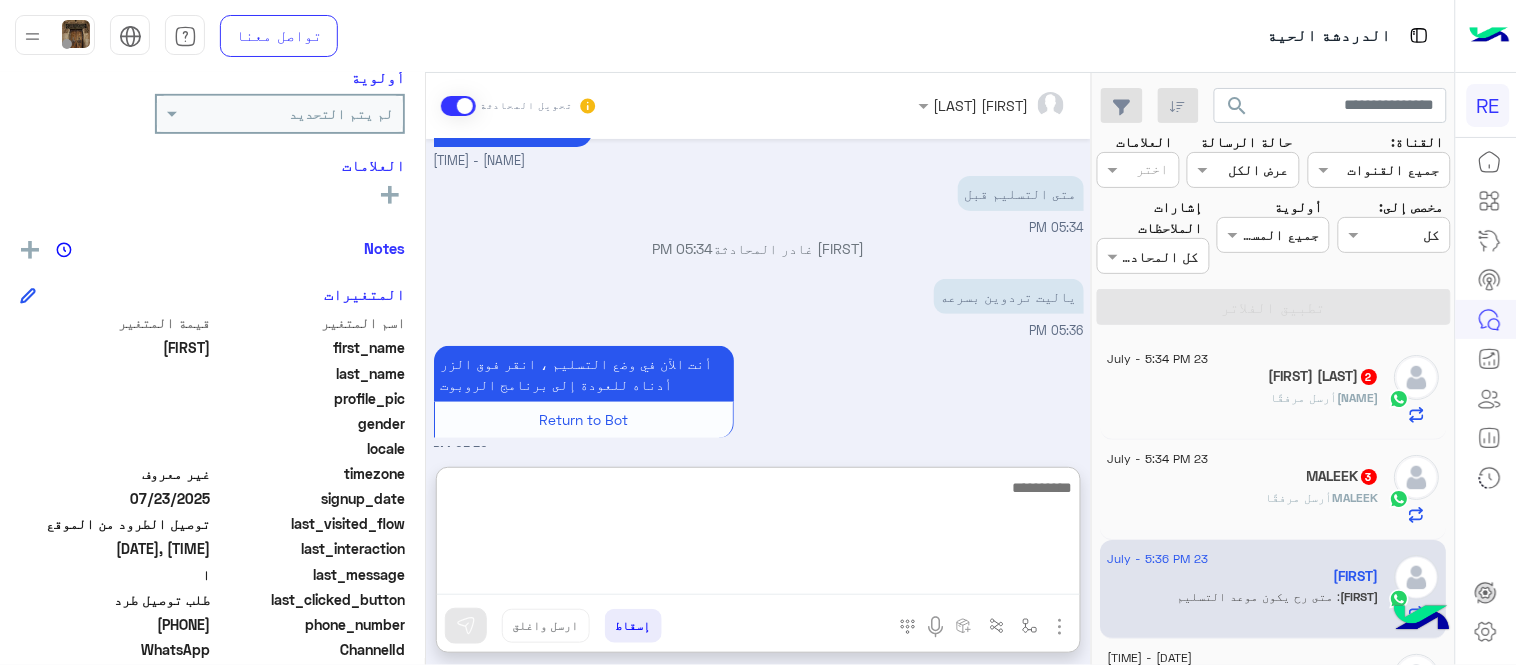 click at bounding box center (758, 535) 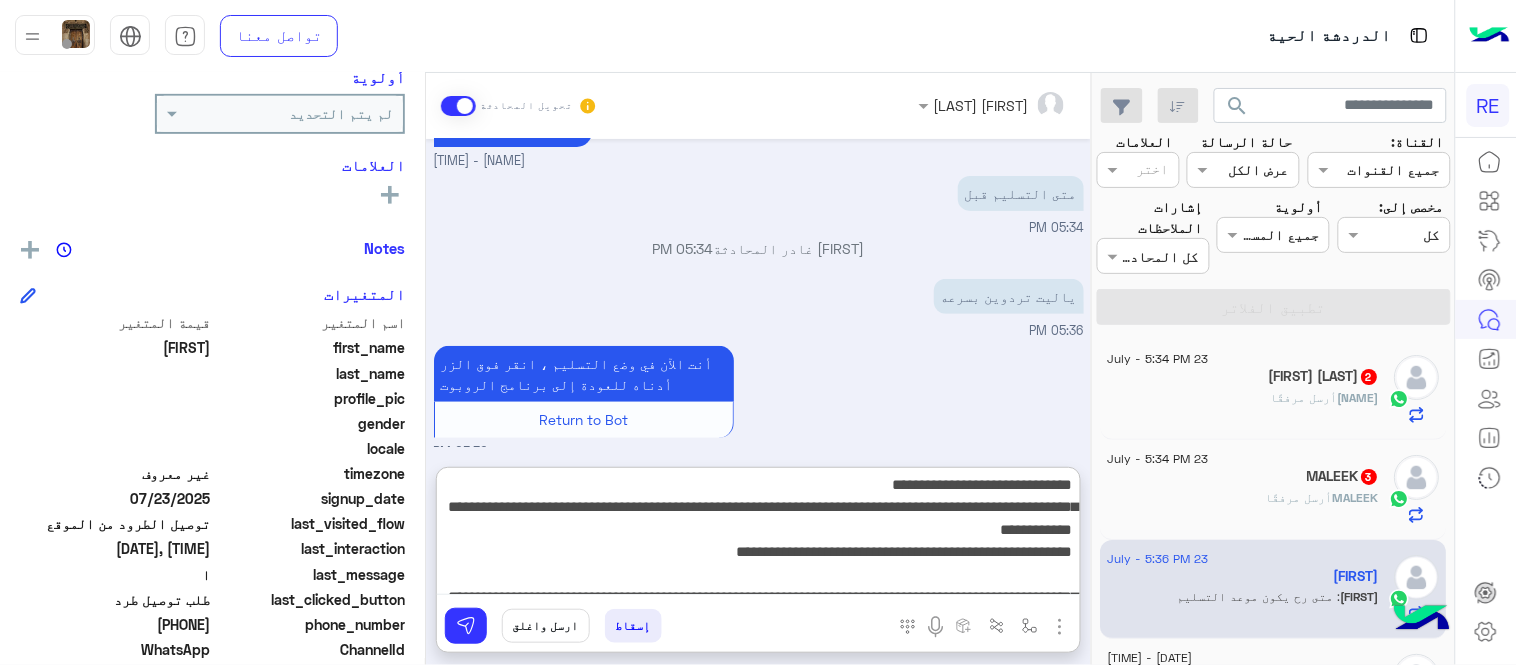 scroll, scrollTop: 3, scrollLeft: 0, axis: vertical 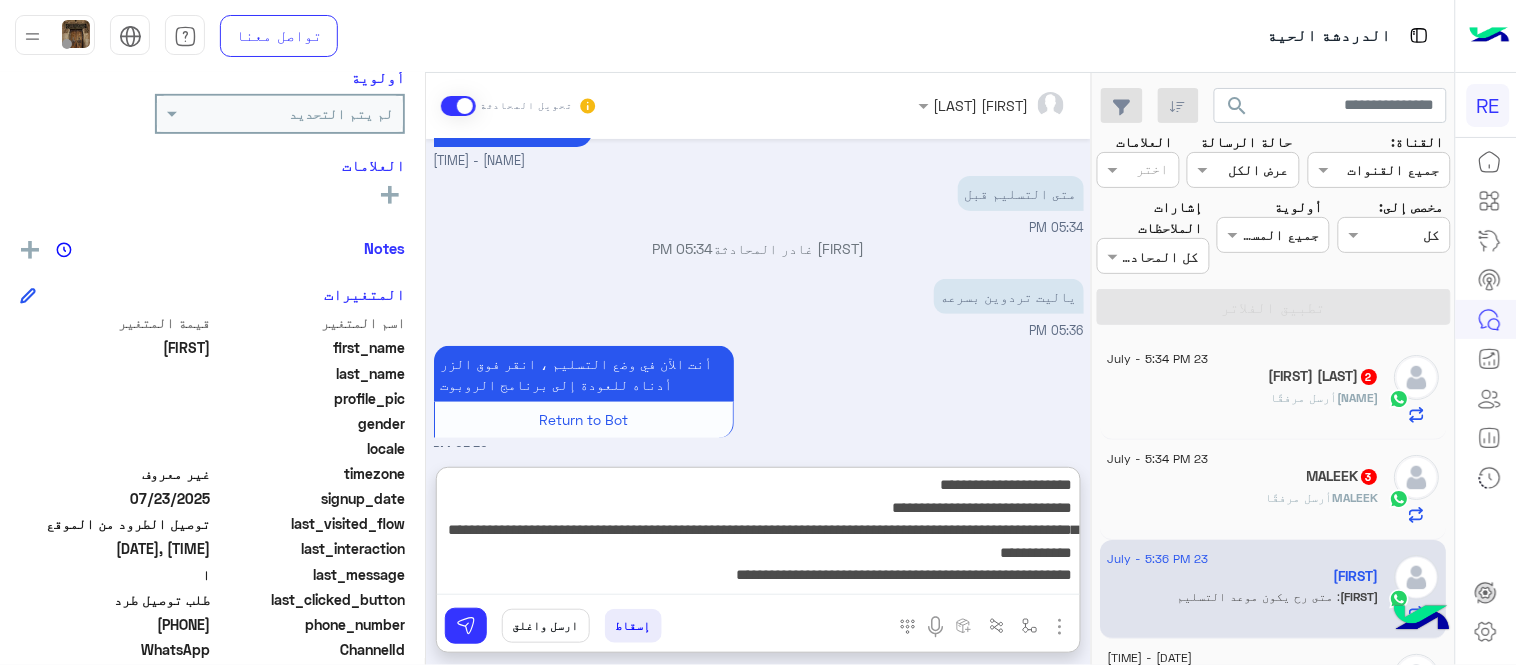 click on "**********" at bounding box center (758, 535) 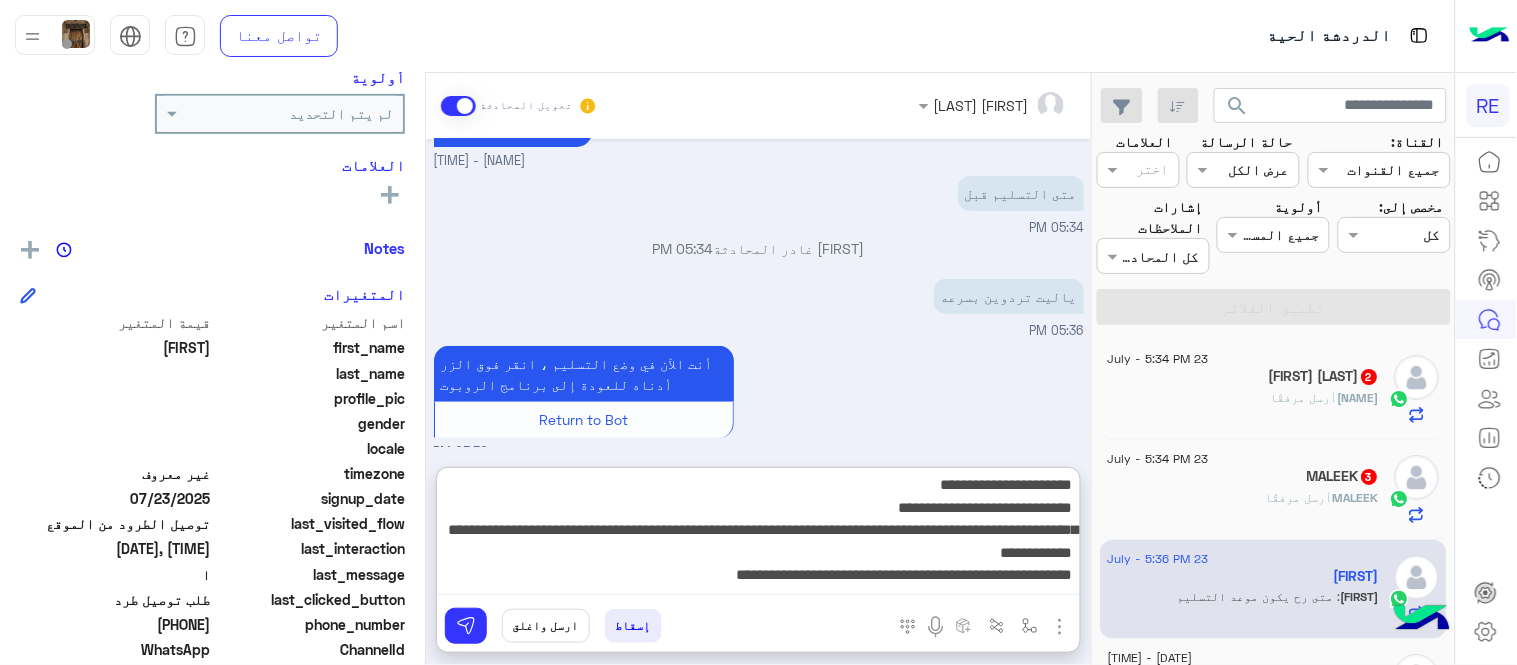 type on "**********" 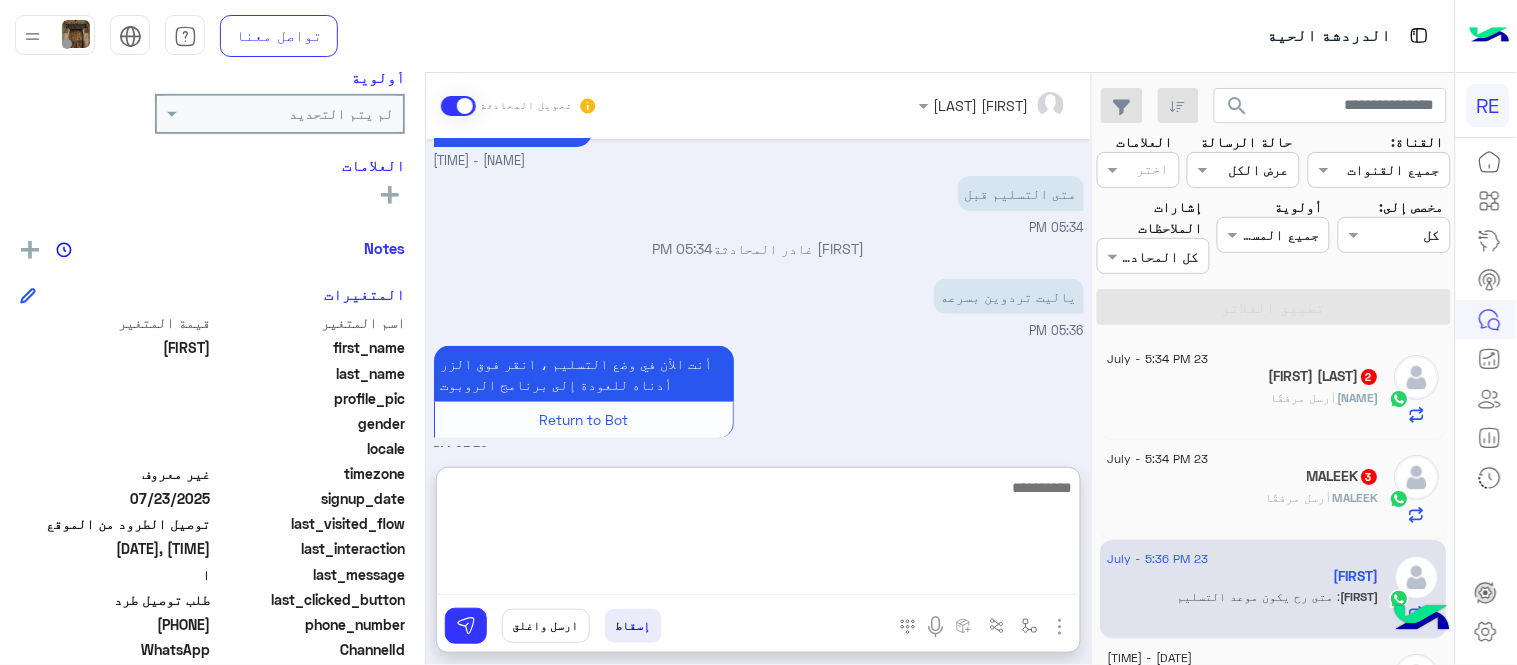 scroll, scrollTop: 0, scrollLeft: 0, axis: both 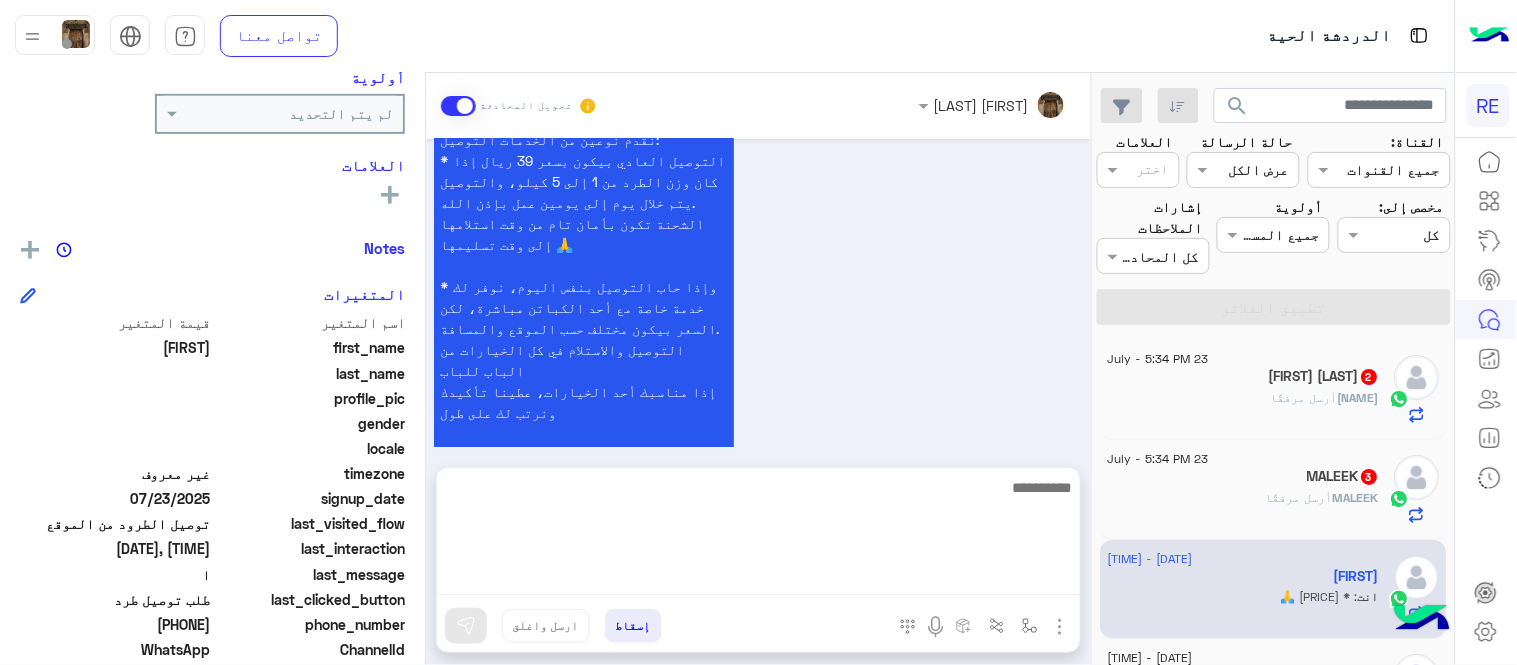 click on "أحب أوضح لك بالتفصيل،  نقدم نوعين من الخدمات التوصيل: * التوصيل العادي بيكون بسعر 39 ريال إذا كان وزن الطرد من 1 إلى 5 كيلو، والتوصيل يتم خلال يوم إلى يومين عمل بإذن الله. الشحنة تكون بأمان تام من وقت استلامها إلى وقت تسليمها 🙏 * وإذا حاب التوصيل بنفس اليوم، نوفر لك خدمة خاصة مع أحد الكباتن مباشرة، لكن السعر بيكون مختلف حسب الموقع والمسافة. التوصيل والاستلام في كل الخيارات من الباب للباب إذا مناسبك أحد الخيارات، عطينا تأكيدك ونرتب لك على طول شاكرين لك ثقتك  [FIRST] [LAST] -  [TIME]" at bounding box center (759, 296) 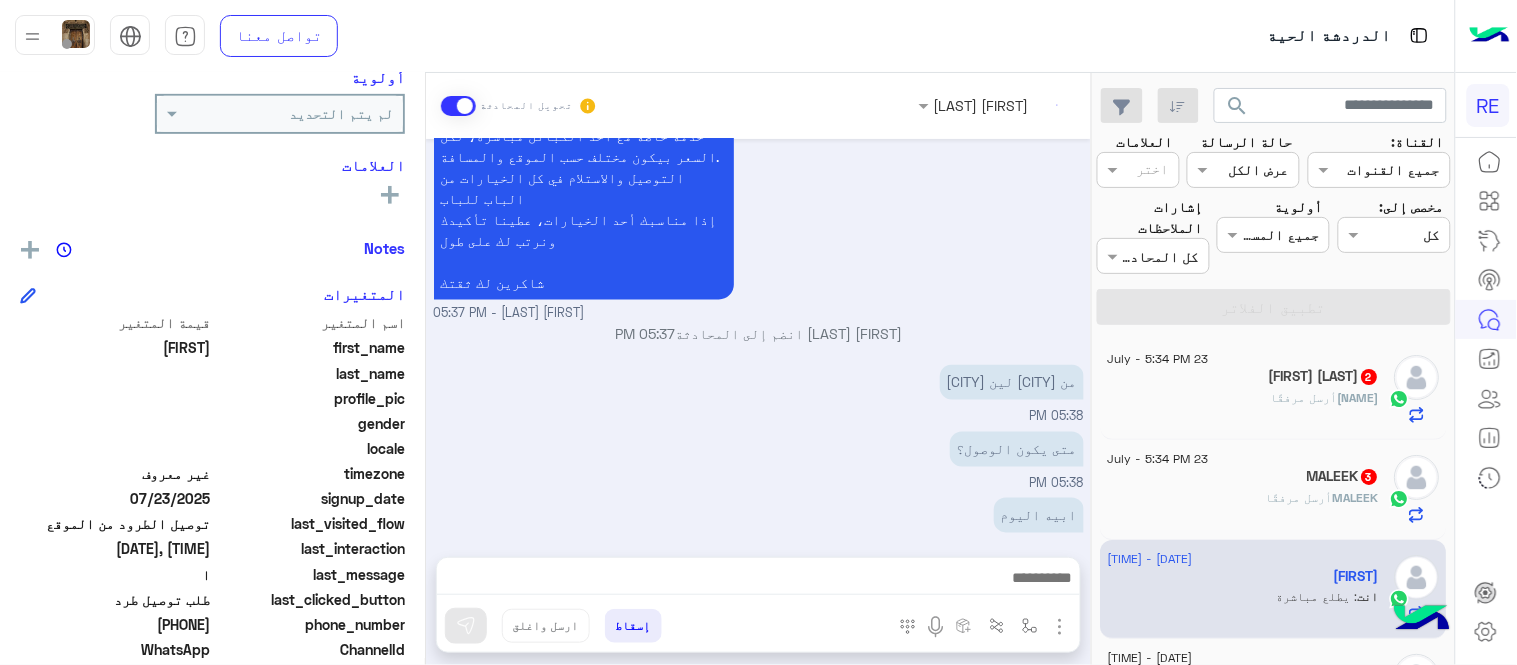 scroll, scrollTop: 2842, scrollLeft: 0, axis: vertical 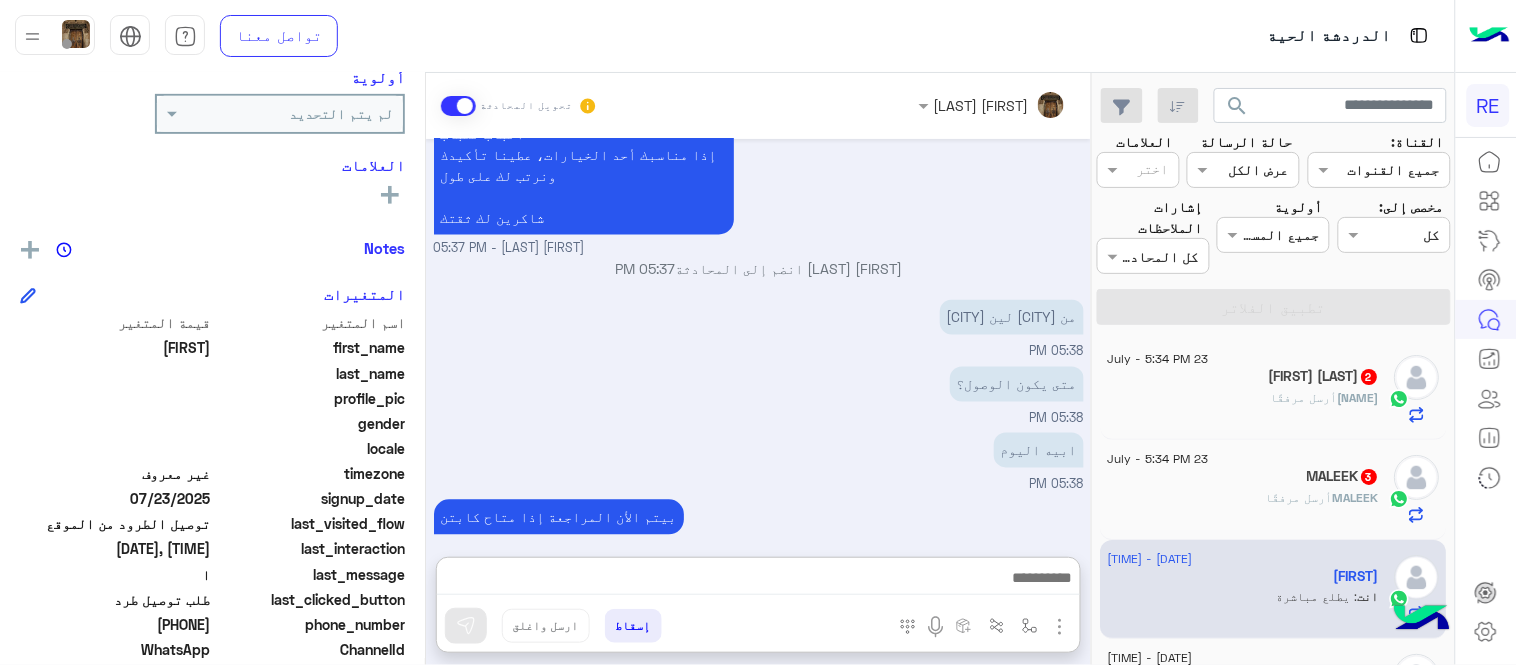 click at bounding box center [758, 580] 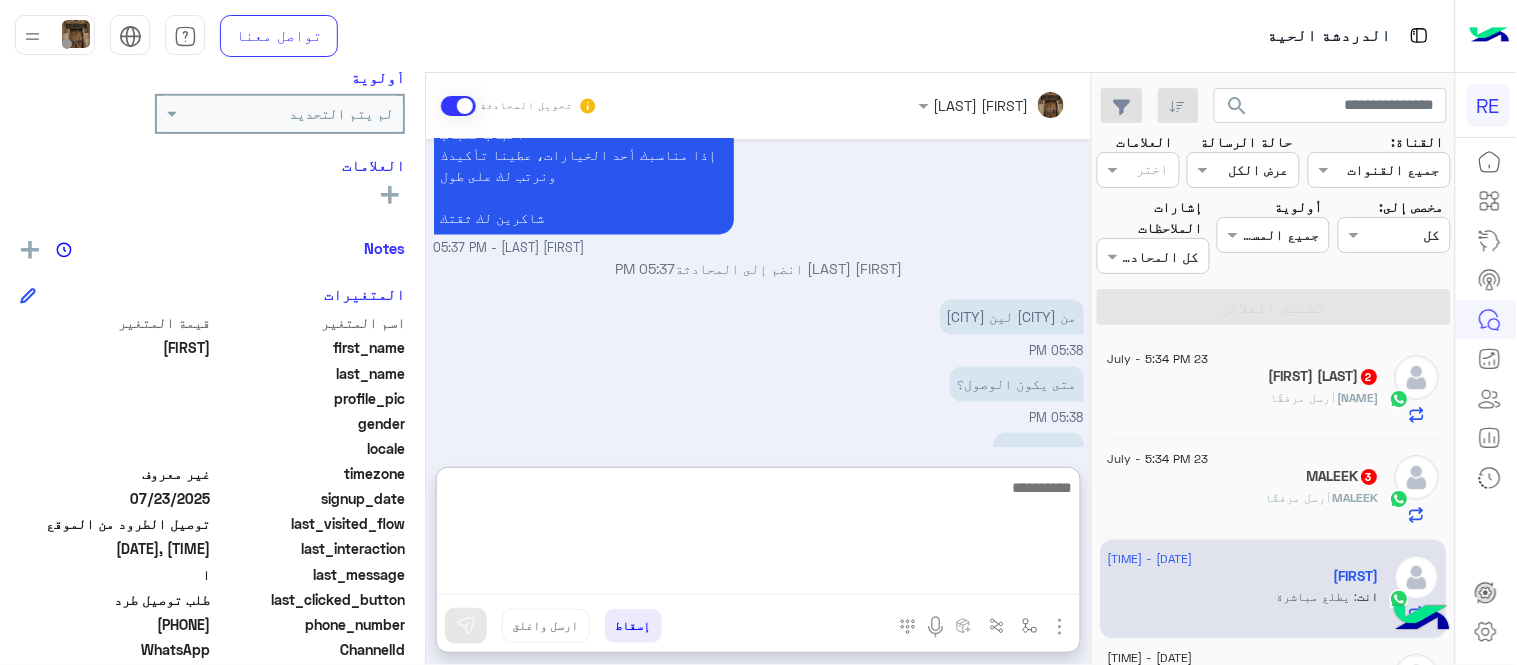 scroll, scrollTop: 2995, scrollLeft: 0, axis: vertical 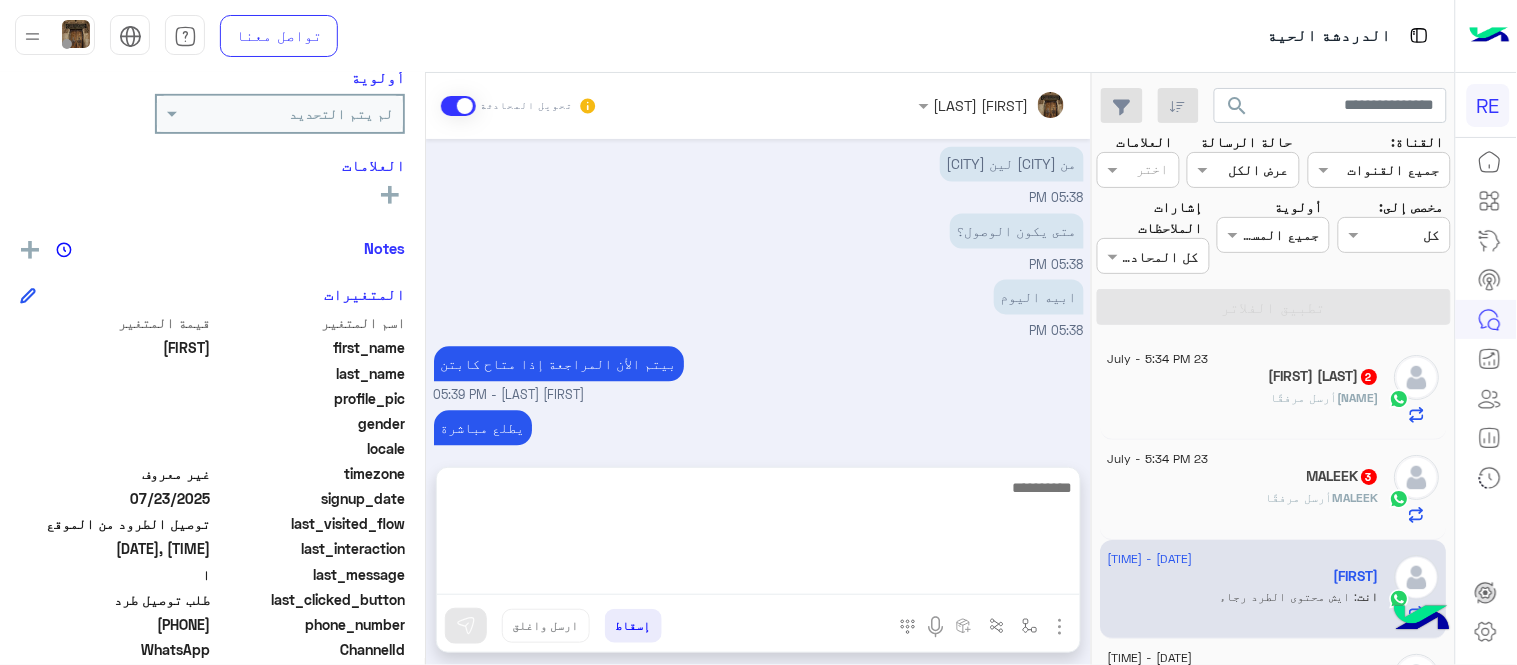 click on "[DATE]  [TIME]  هل أنت ؟     [TIME]   عميل     [TIME]  هل لديك حساب مسجل على التطبيق   لا   نعم     [TIME]   نعم    [TIME]  لمساعدتك بشكل افضل
الرجاء اختيار احد الخدمات التالية     [TIME]   طلب توصيل طرد    [TIME]  أهلاً بك في خدمة توصيل الطرود مع رحلة! 👋
لطلب توصيل طردك، ابدأ بتسجيل الدخول لحسابك أو إنشاء حساب جديد إذا لم يكن لديك.
بعد ذلك، توجه إلى صفحة طلب التوصيل عبر هذا الرابط:
واملأ البيانات المطلوبة. في حال واجهتك أي صعوبة، لا تتردد بالتواصل معنا وسيقوم فريق الدعم بمساعدتك على الفور! 😊   [URL]    [TIME]   [TIME]" at bounding box center (758, 293) 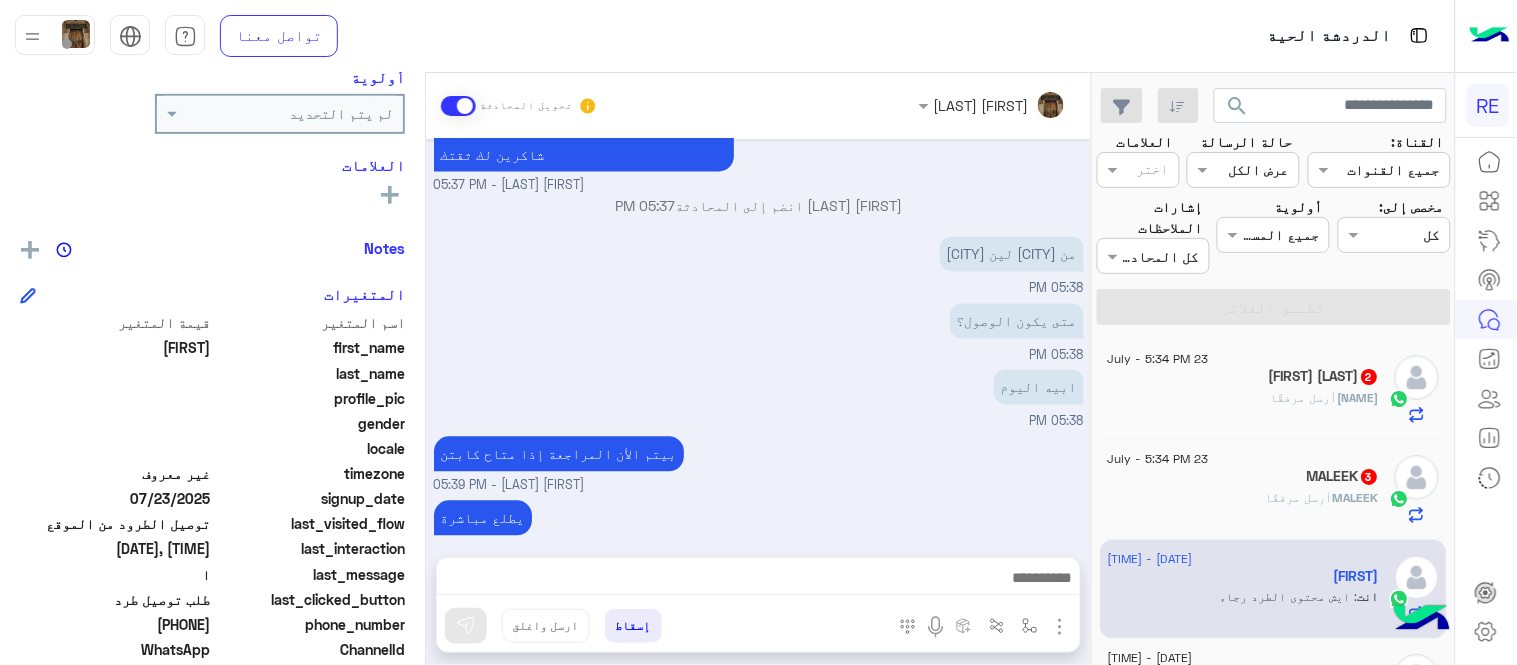 scroll, scrollTop: 2905, scrollLeft: 0, axis: vertical 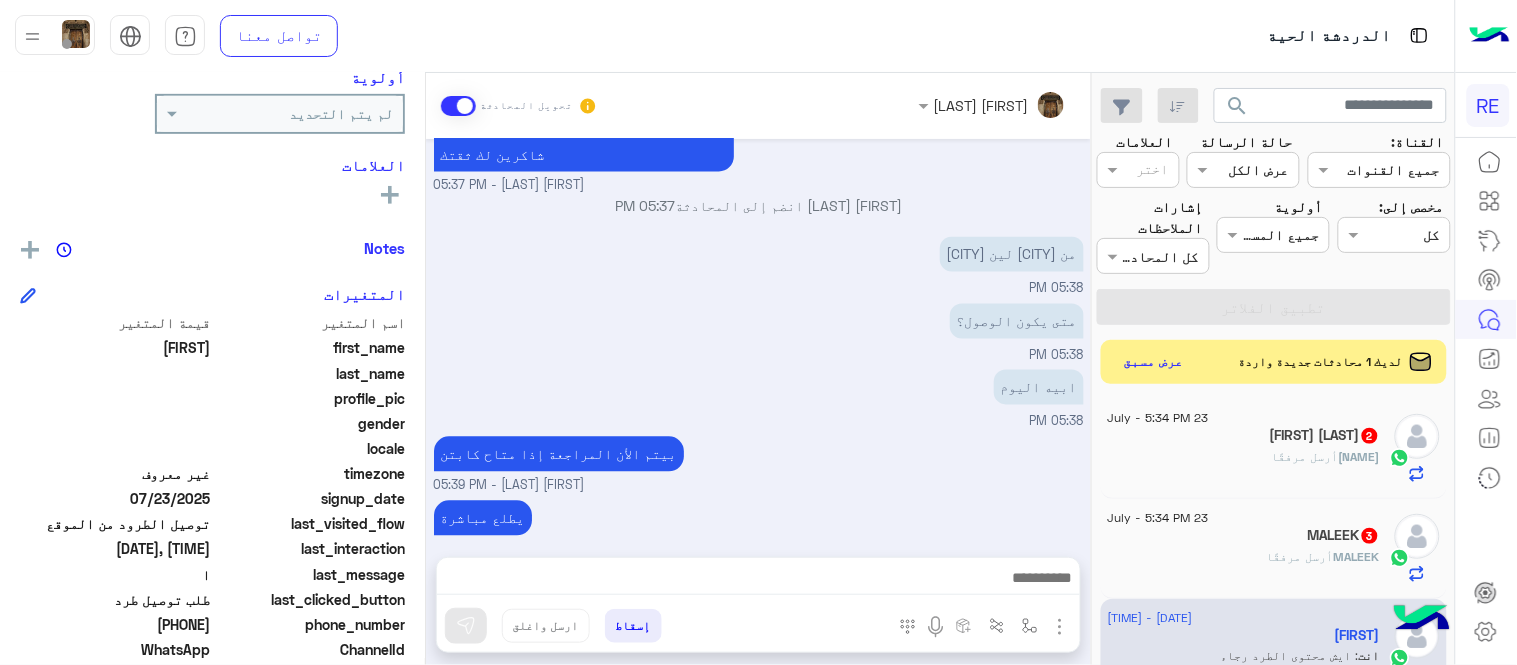 click on "يطلع مباشرة [NAME] - 05:39 PM" at bounding box center [759, 528] 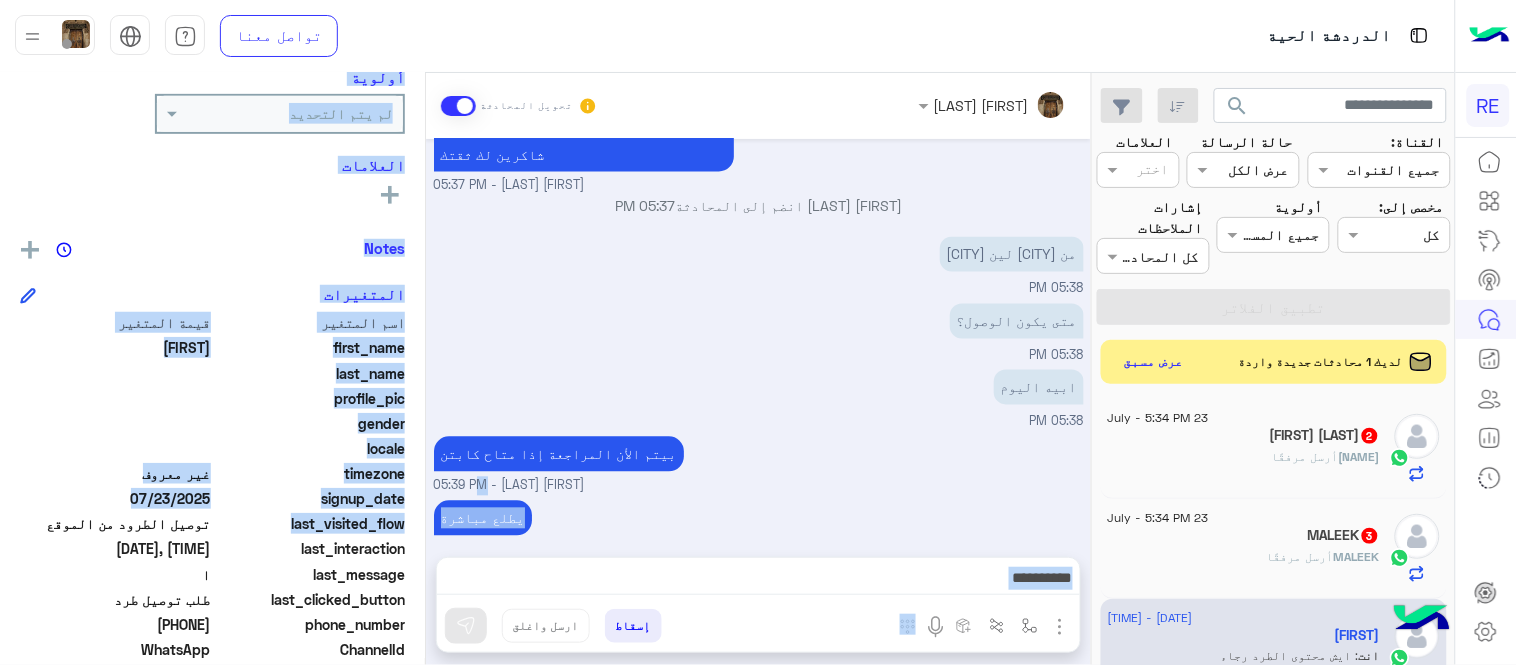 drag, startPoint x: 424, startPoint y: 523, endPoint x: 432, endPoint y: 396, distance: 127.25172 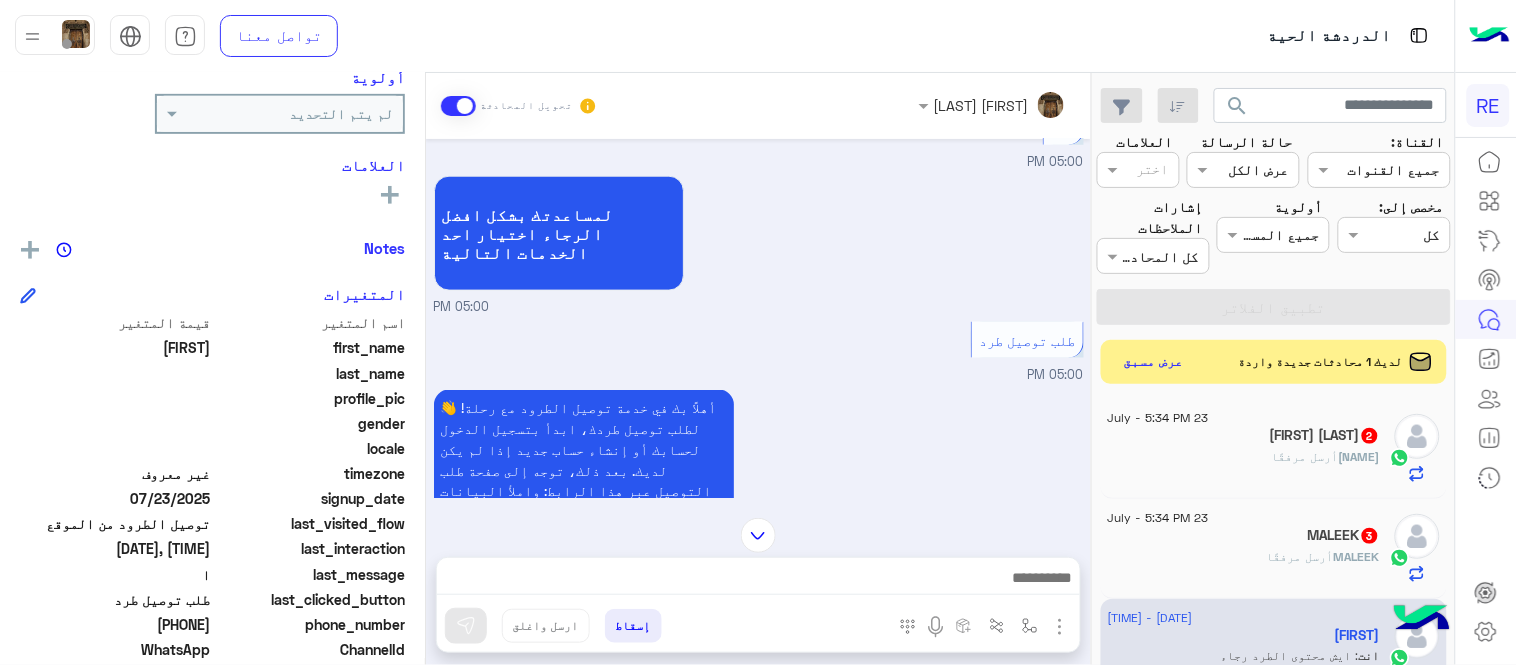 scroll, scrollTop: 0, scrollLeft: 0, axis: both 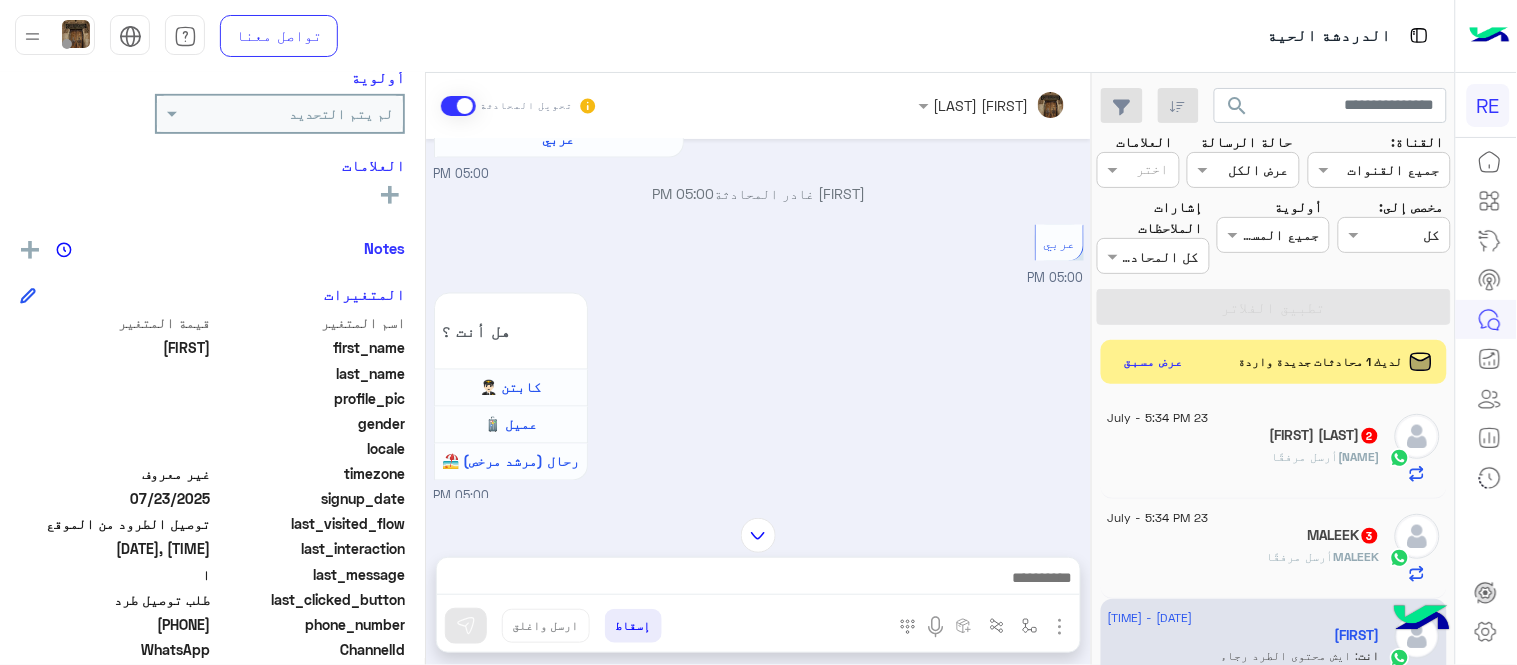drag, startPoint x: 432, startPoint y: 206, endPoint x: 437, endPoint y: 162, distance: 44.28318 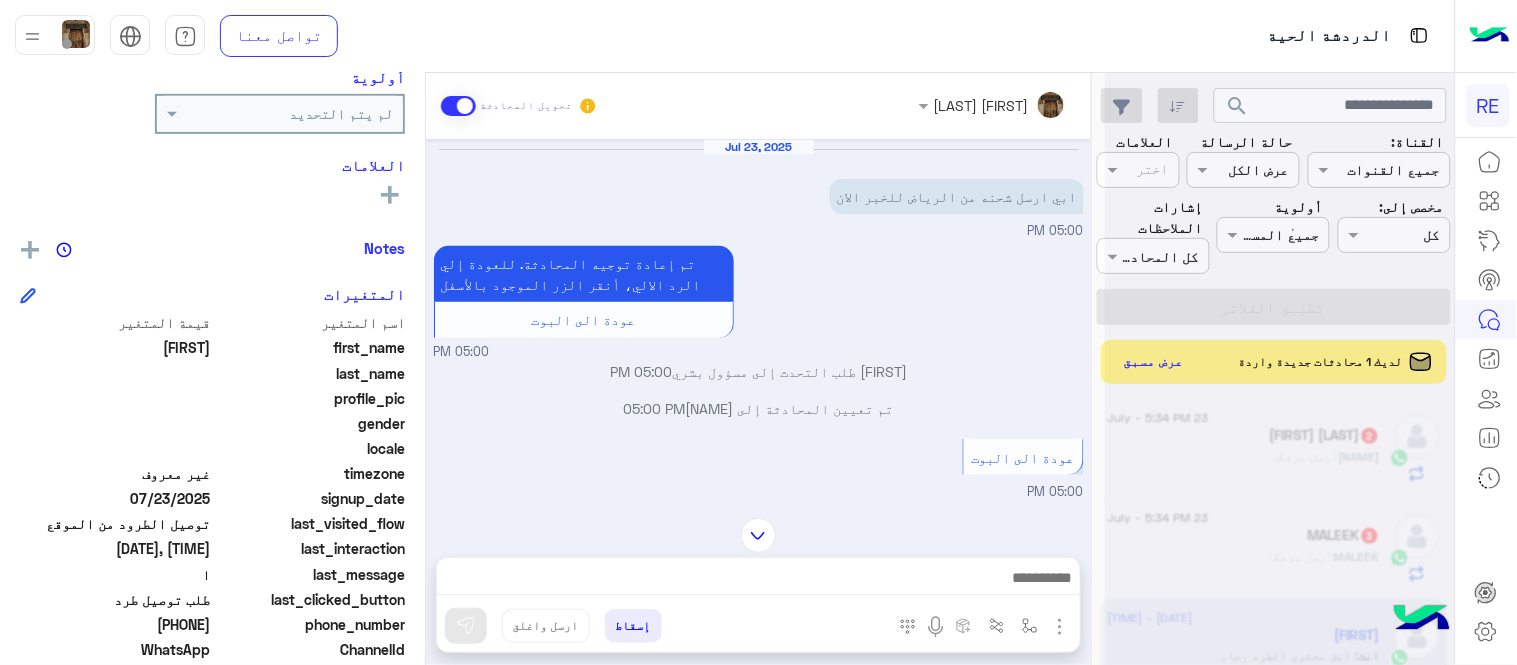 scroll, scrollTop: 0, scrollLeft: 0, axis: both 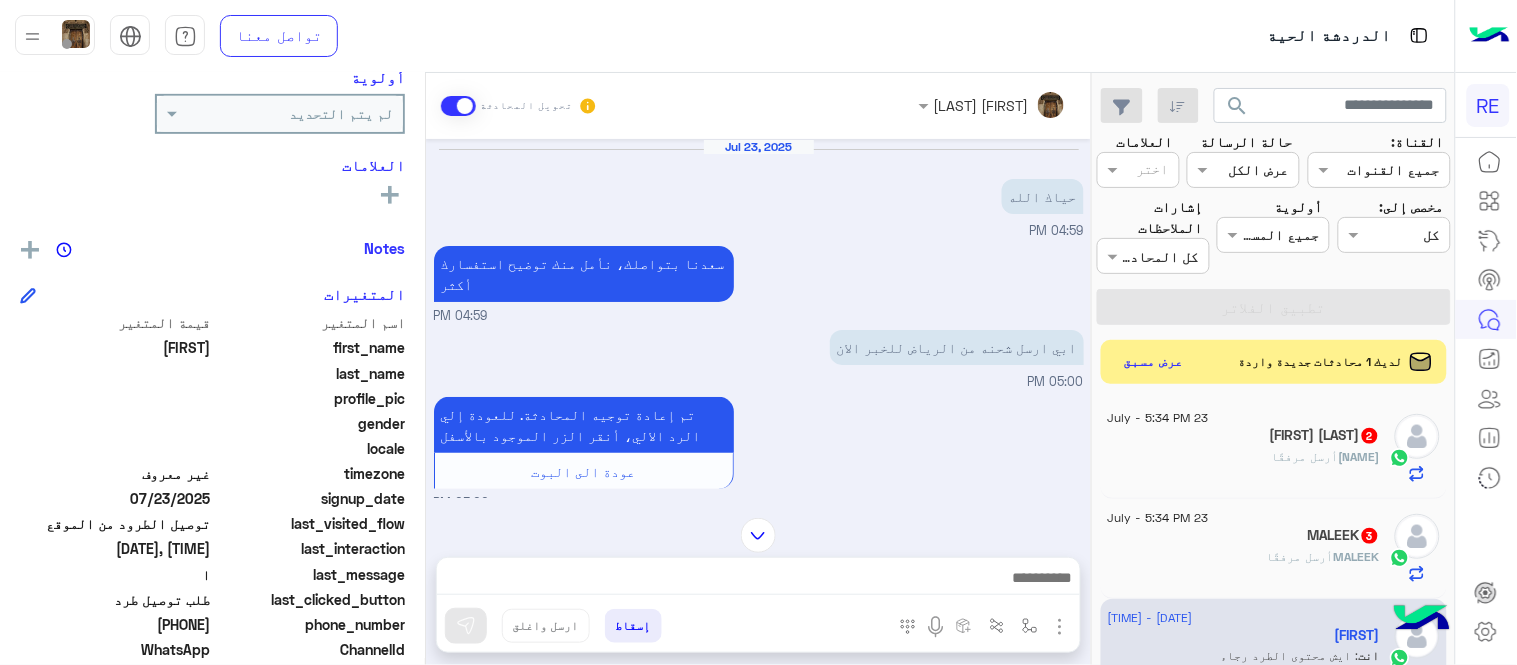 click at bounding box center (758, 535) 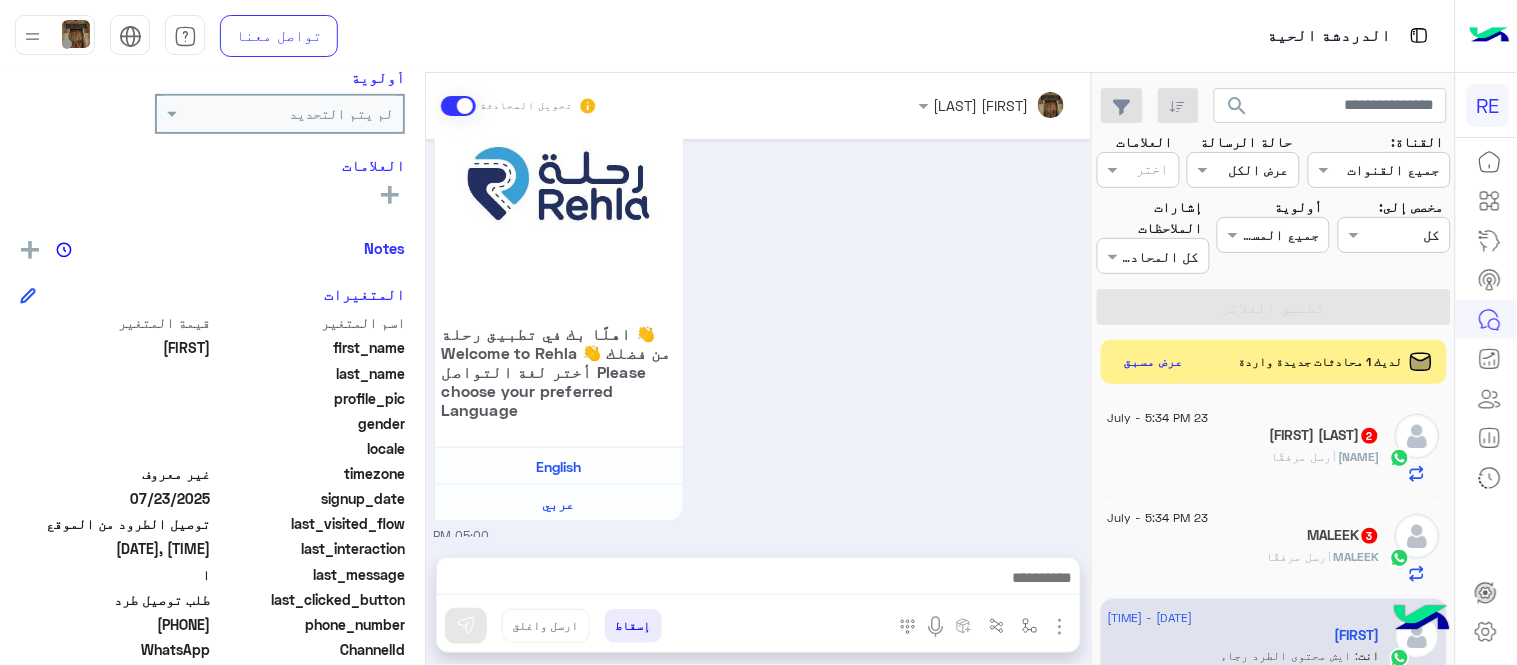 scroll, scrollTop: 5253, scrollLeft: 0, axis: vertical 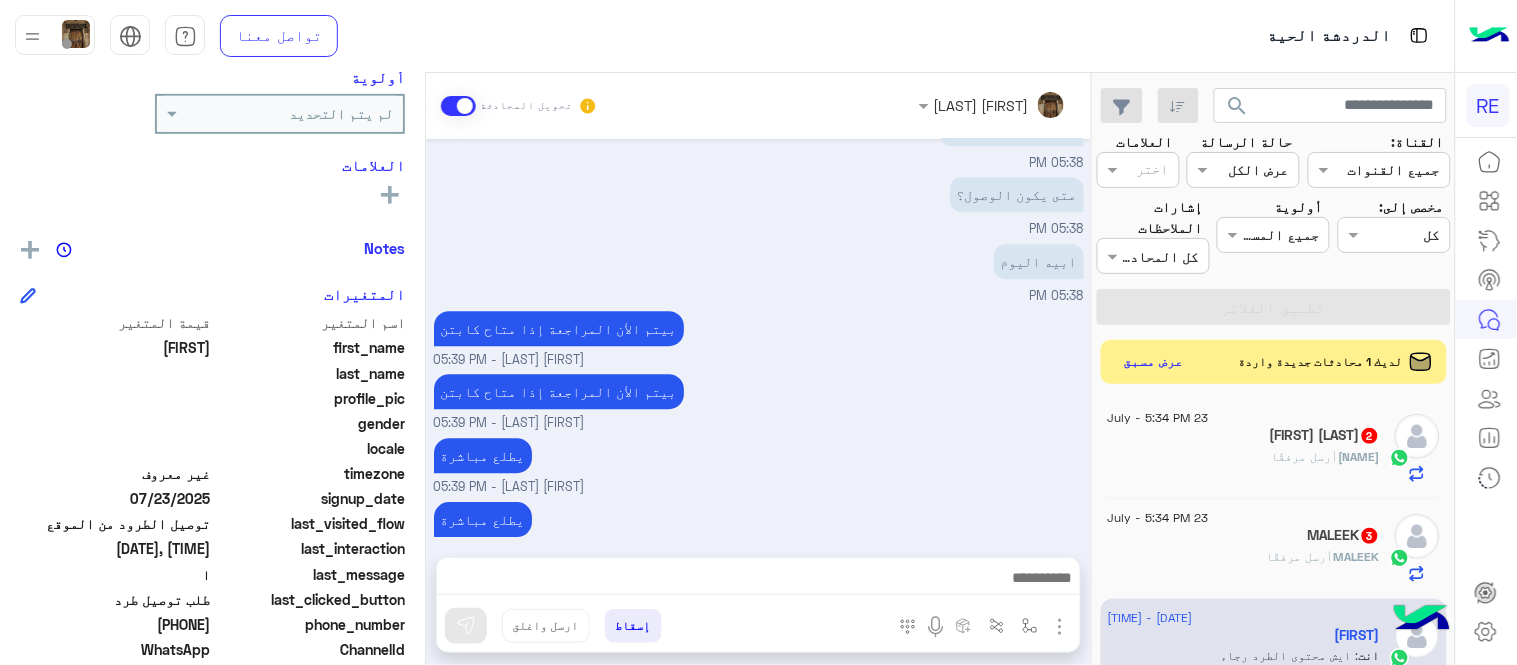 click on "[FIRST] [LAST] - 05:41 PM" at bounding box center [759, 615] 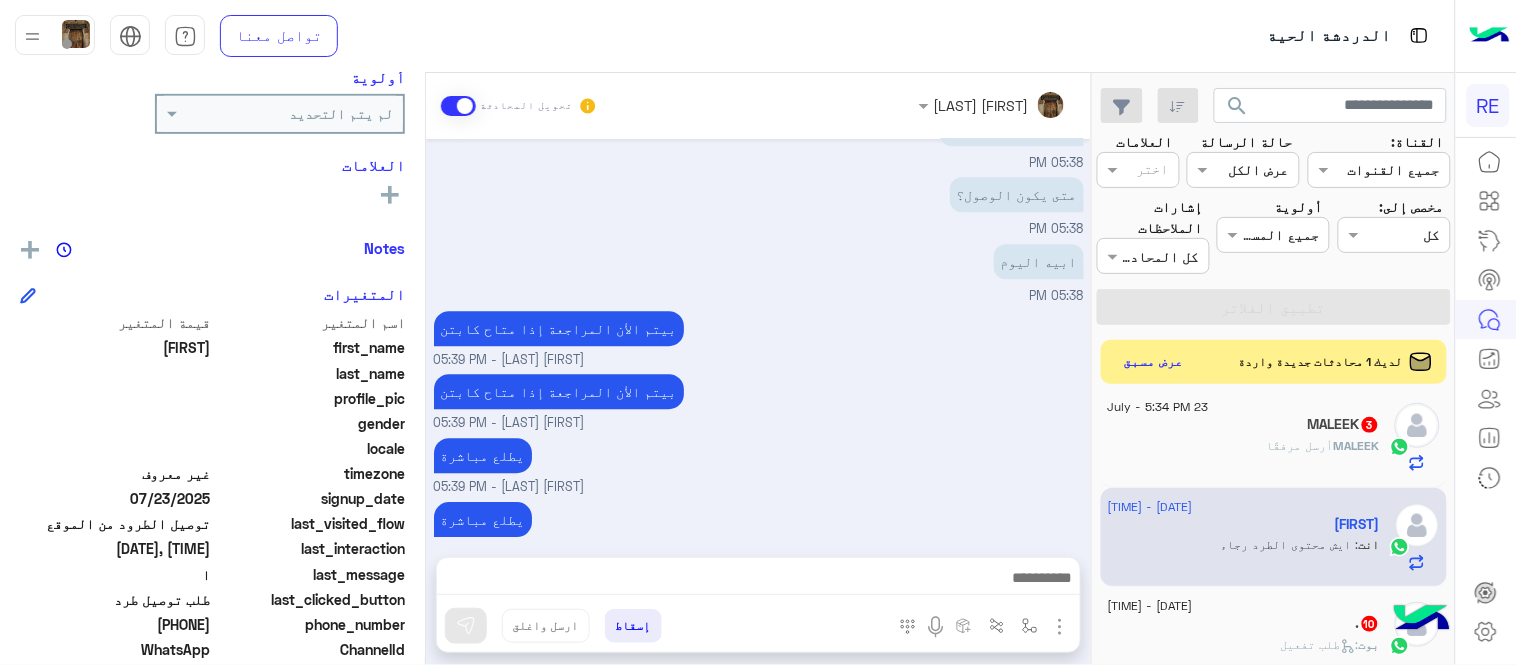 scroll, scrollTop: 0, scrollLeft: 0, axis: both 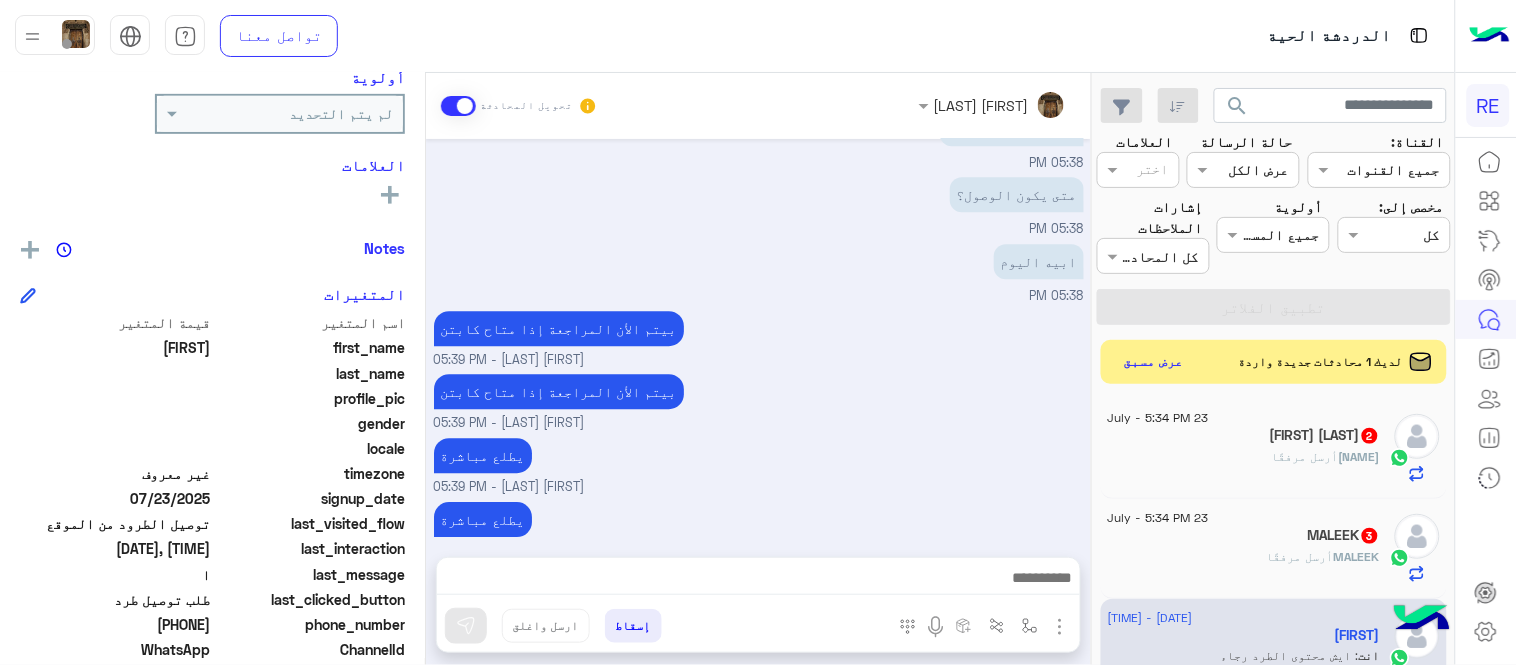 click on "MALEEK   3" 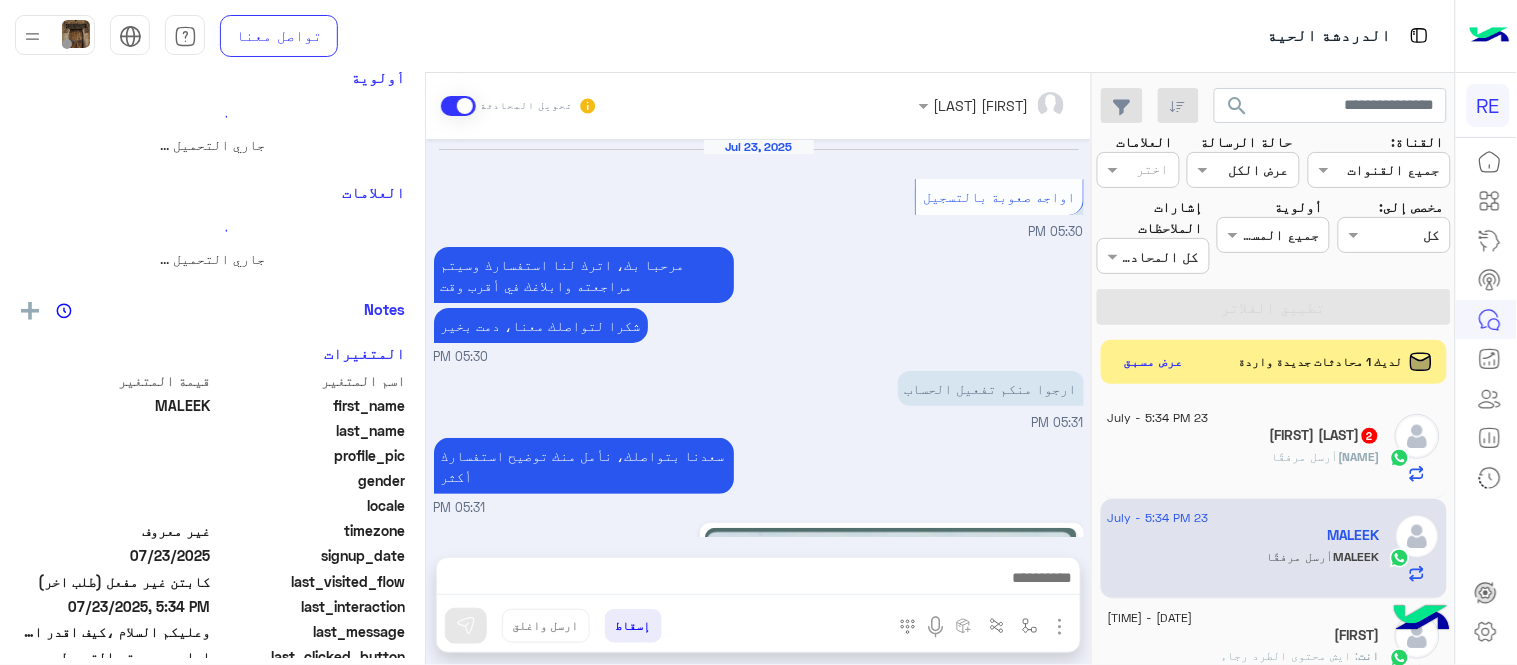 scroll, scrollTop: 1006, scrollLeft: 0, axis: vertical 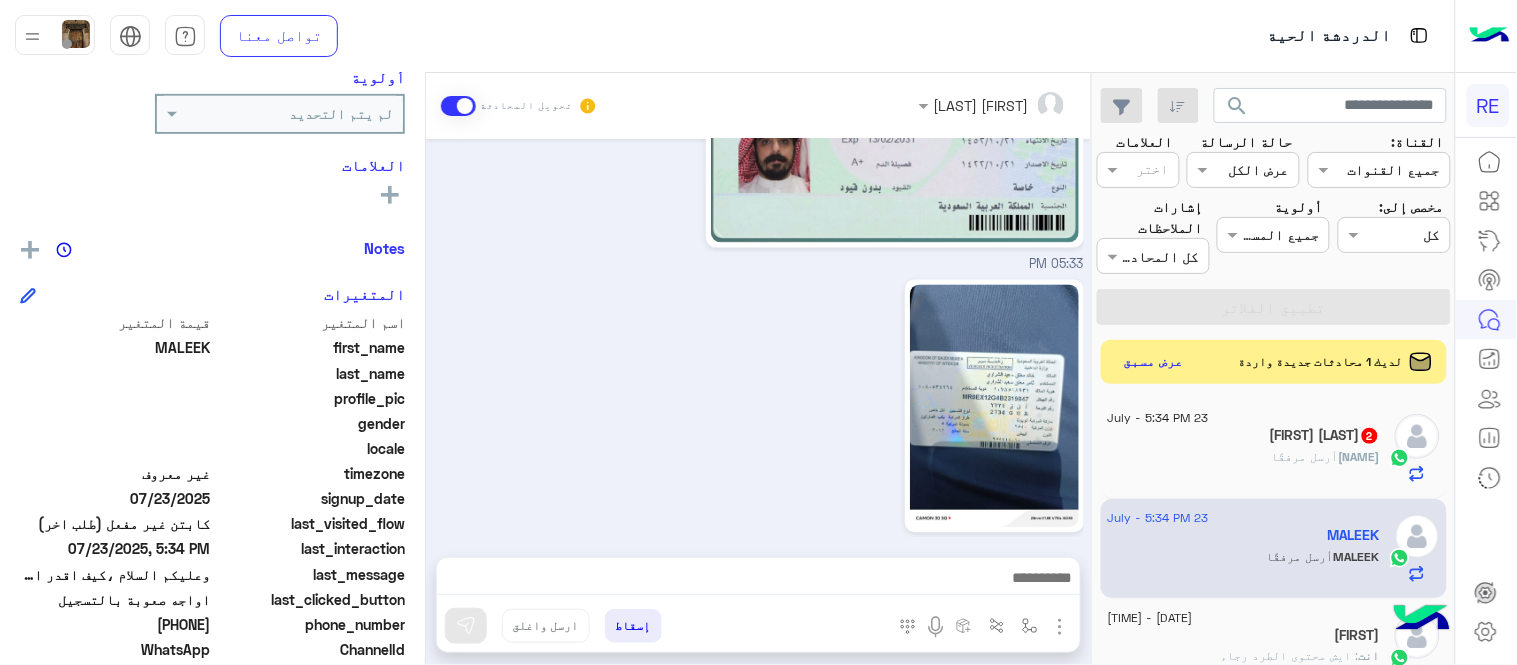 drag, startPoint x: 420, startPoint y: 508, endPoint x: 430, endPoint y: 514, distance: 11.661903 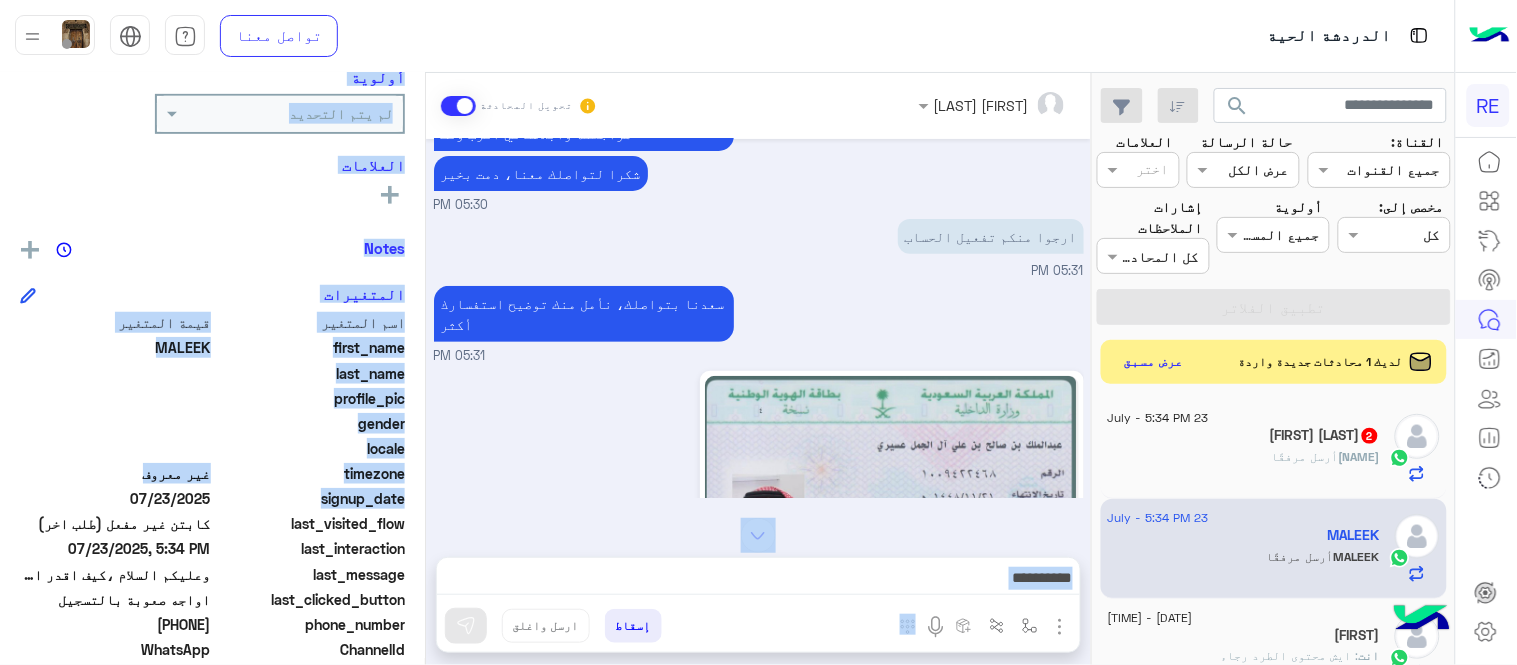 scroll, scrollTop: 156, scrollLeft: 0, axis: vertical 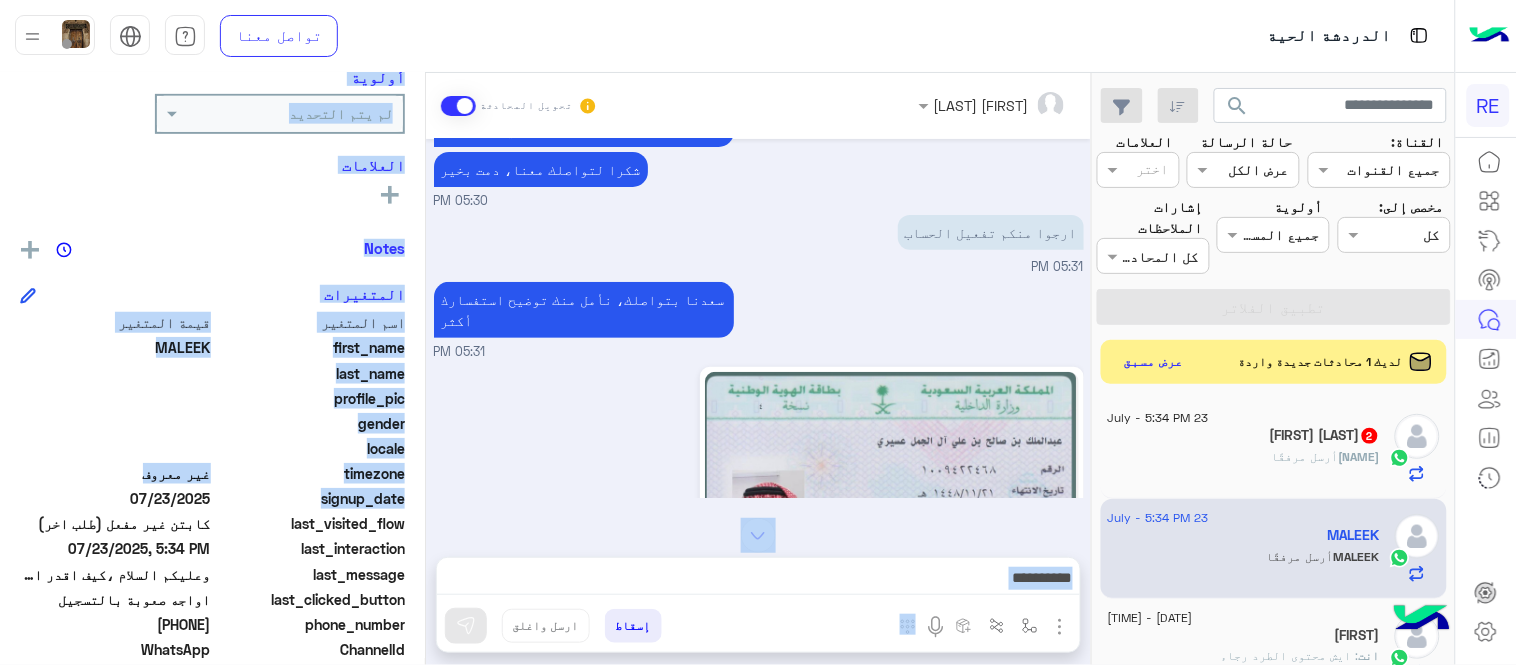 click at bounding box center [758, 580] 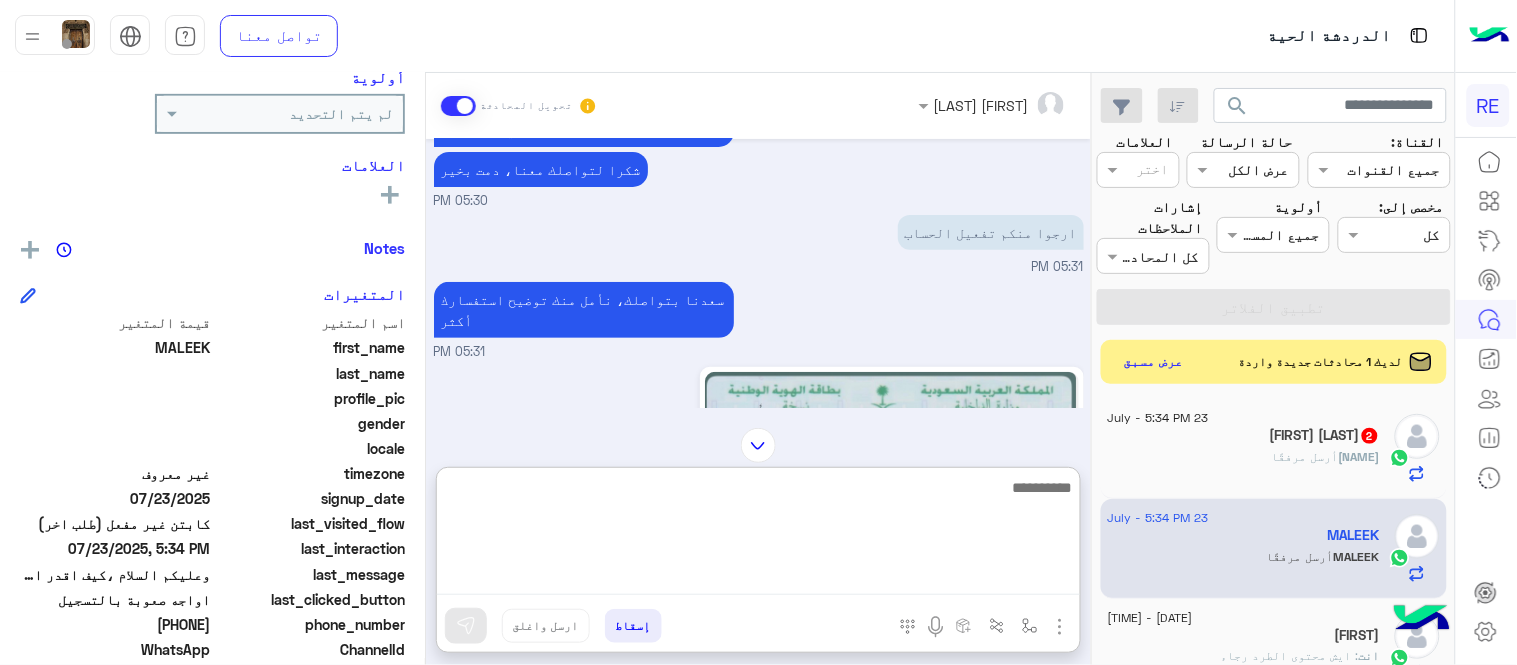 type on "*" 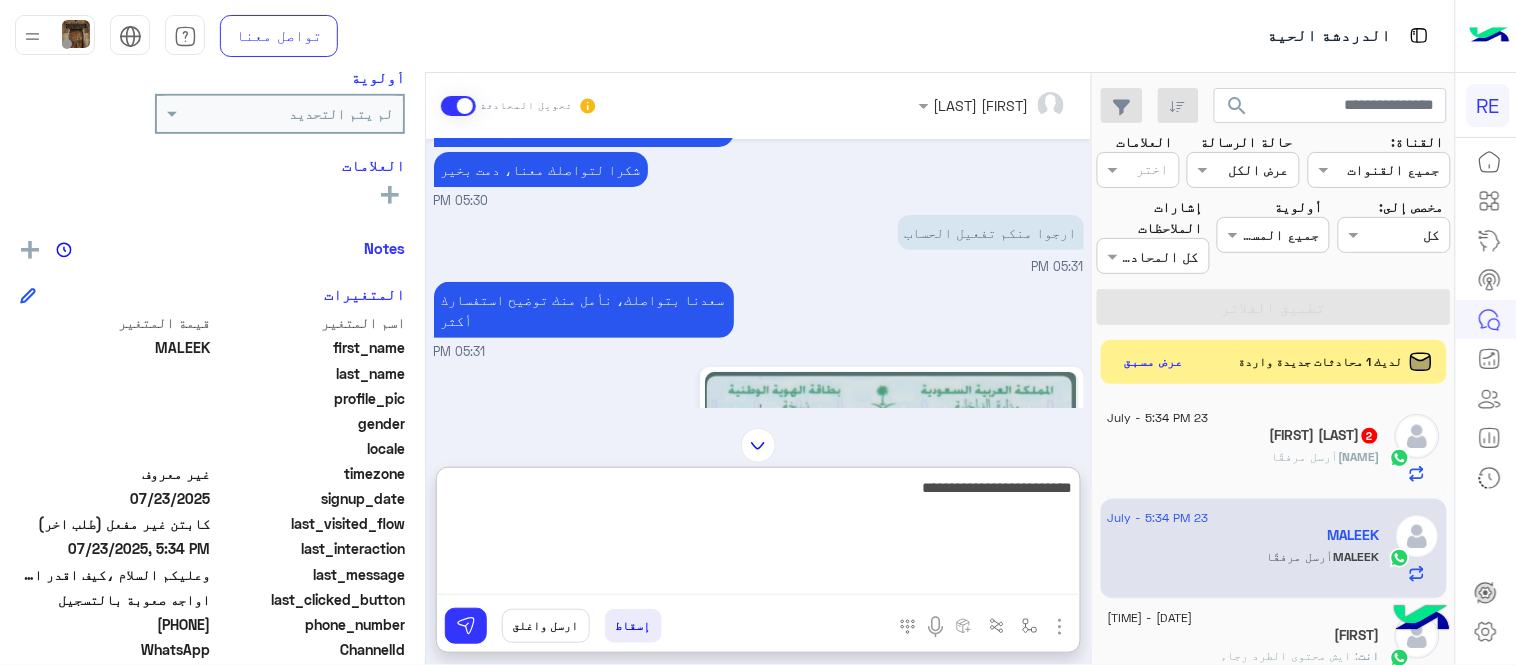 type on "**********" 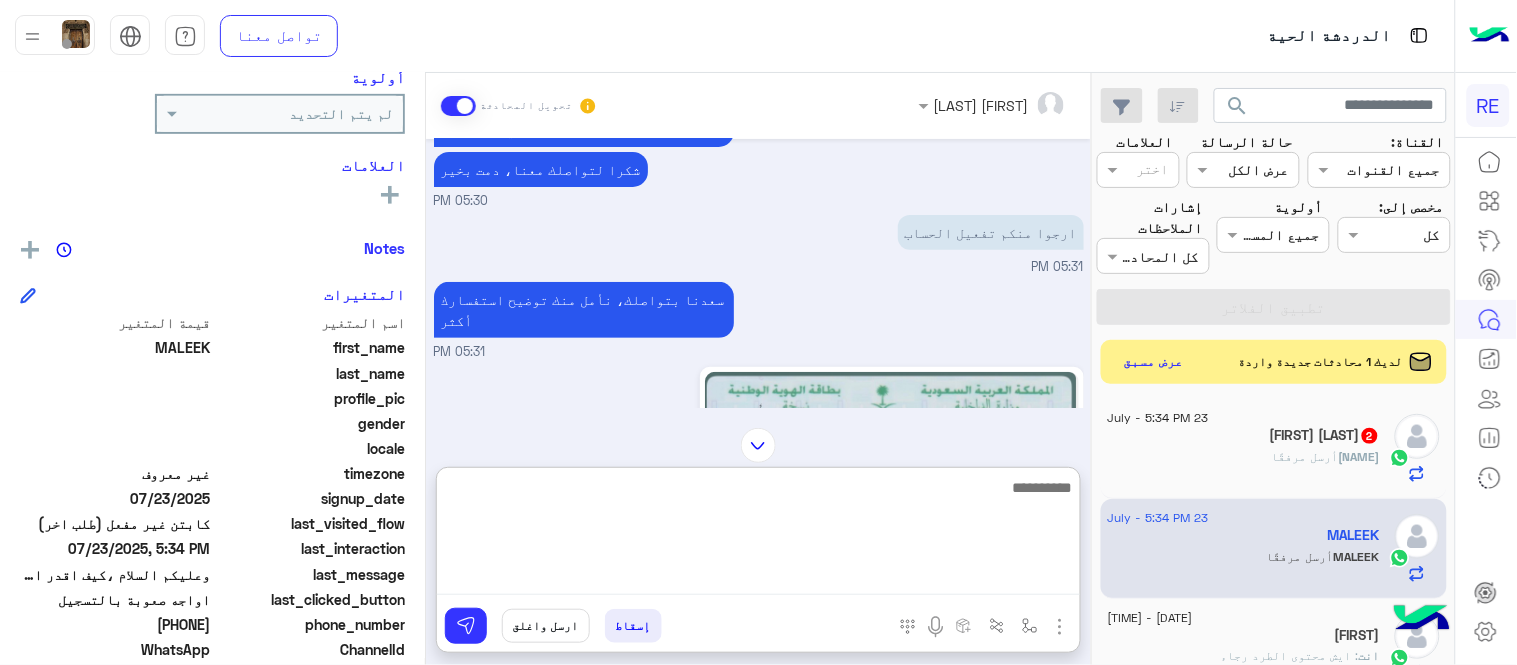 scroll, scrollTop: 1160, scrollLeft: 0, axis: vertical 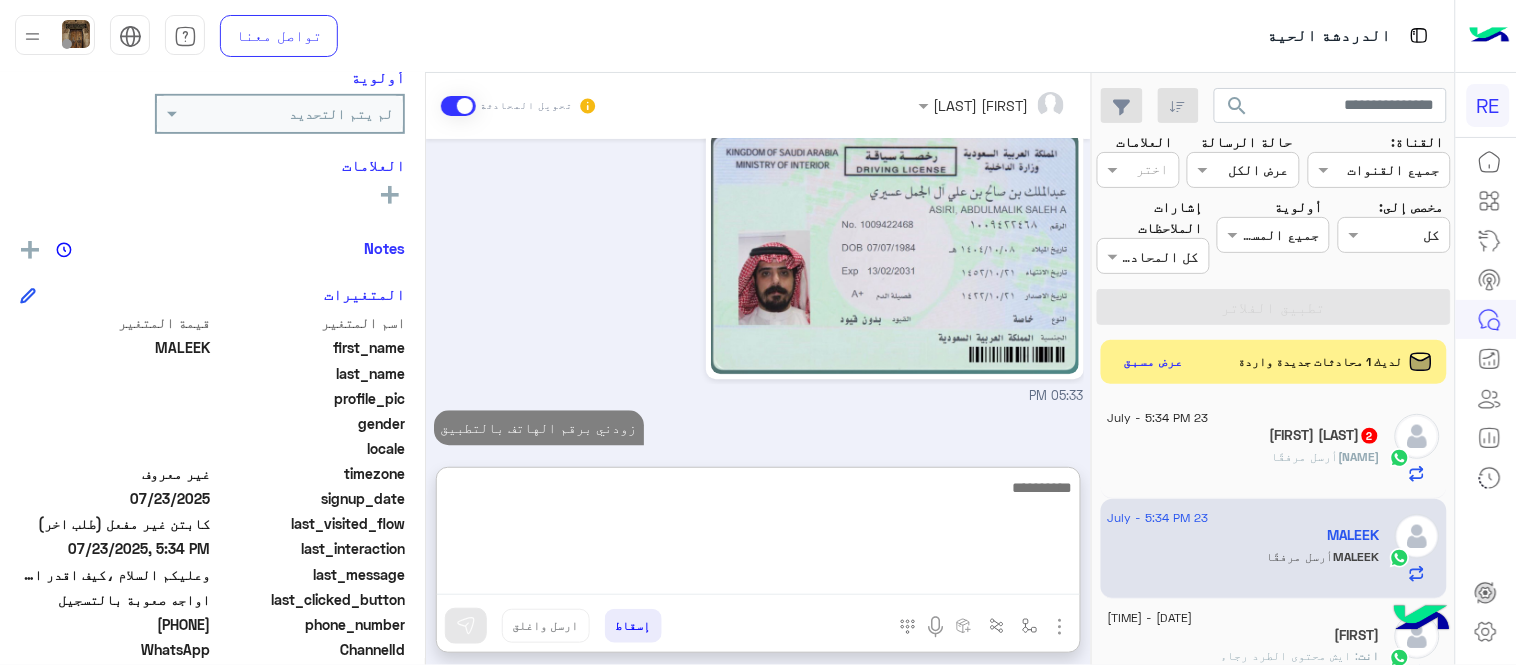 click on "زودني برقم الهاتف بالتطبيق  [FIRST] [LAST] -  05:46 PM" at bounding box center [759, 437] 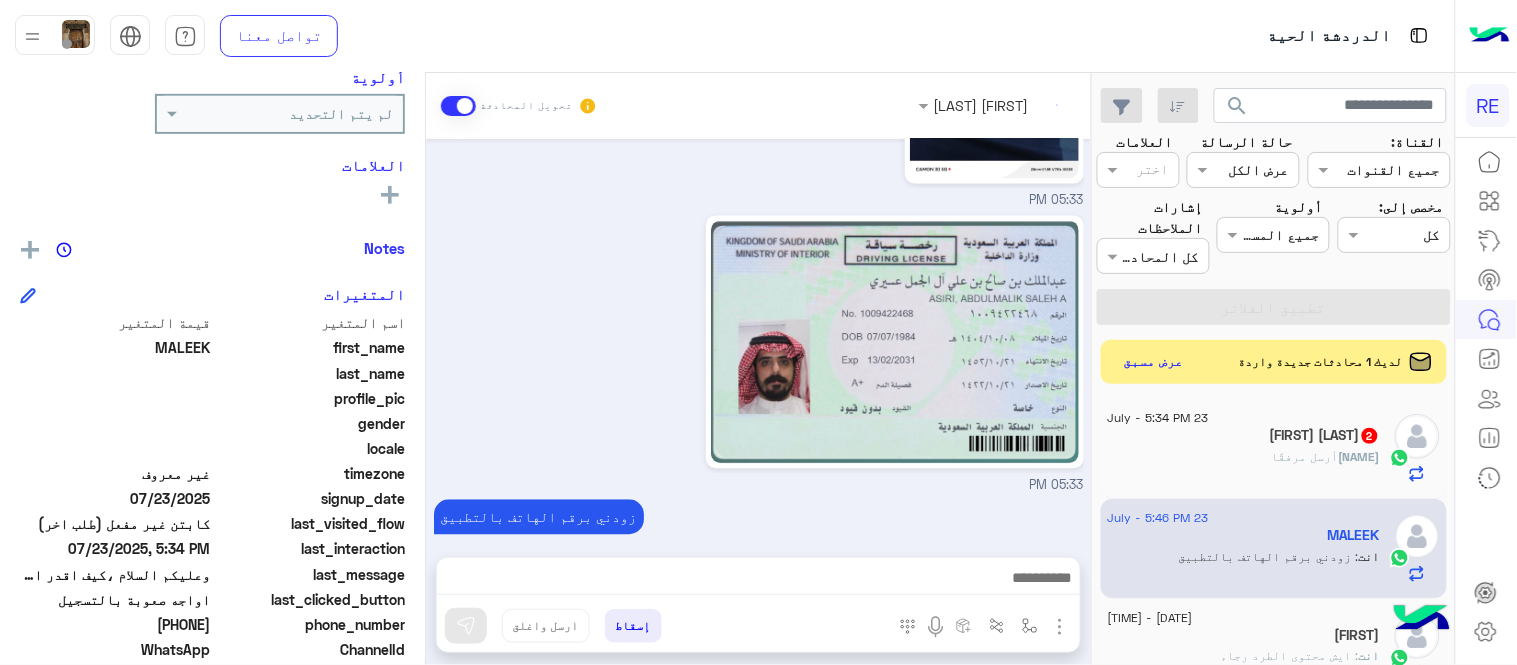 scroll, scrollTop: 1106, scrollLeft: 0, axis: vertical 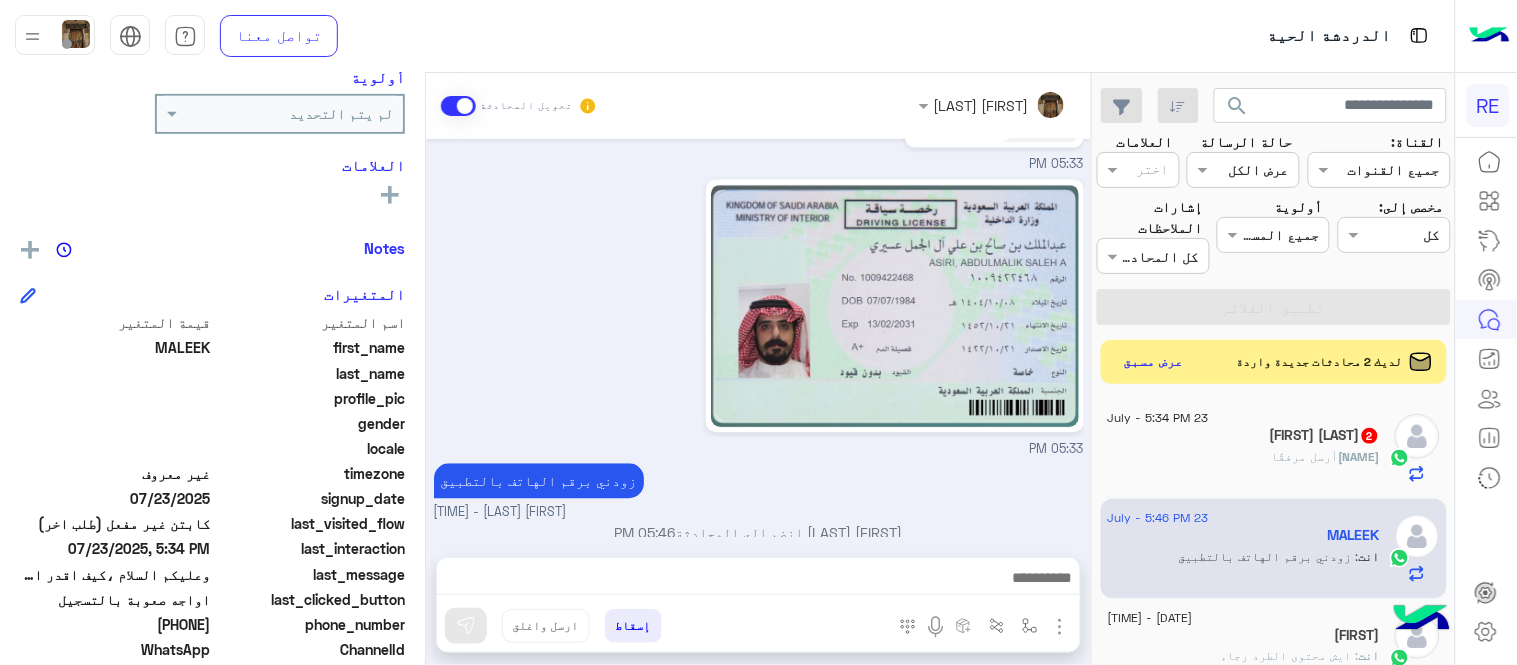 click on "زودني برقم الهاتف بالتطبيق  [FIRST] [LAST] -  05:46 PM" at bounding box center (759, 491) 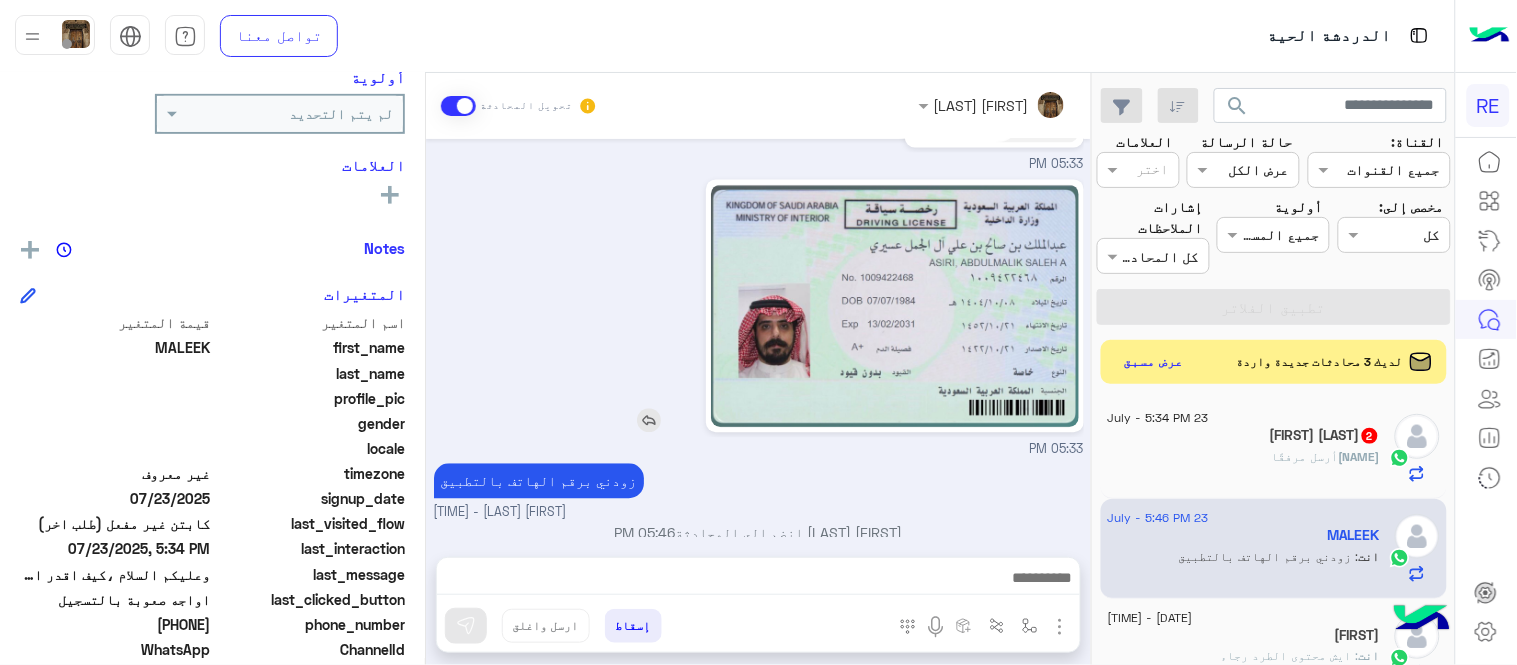 click at bounding box center [837, 306] 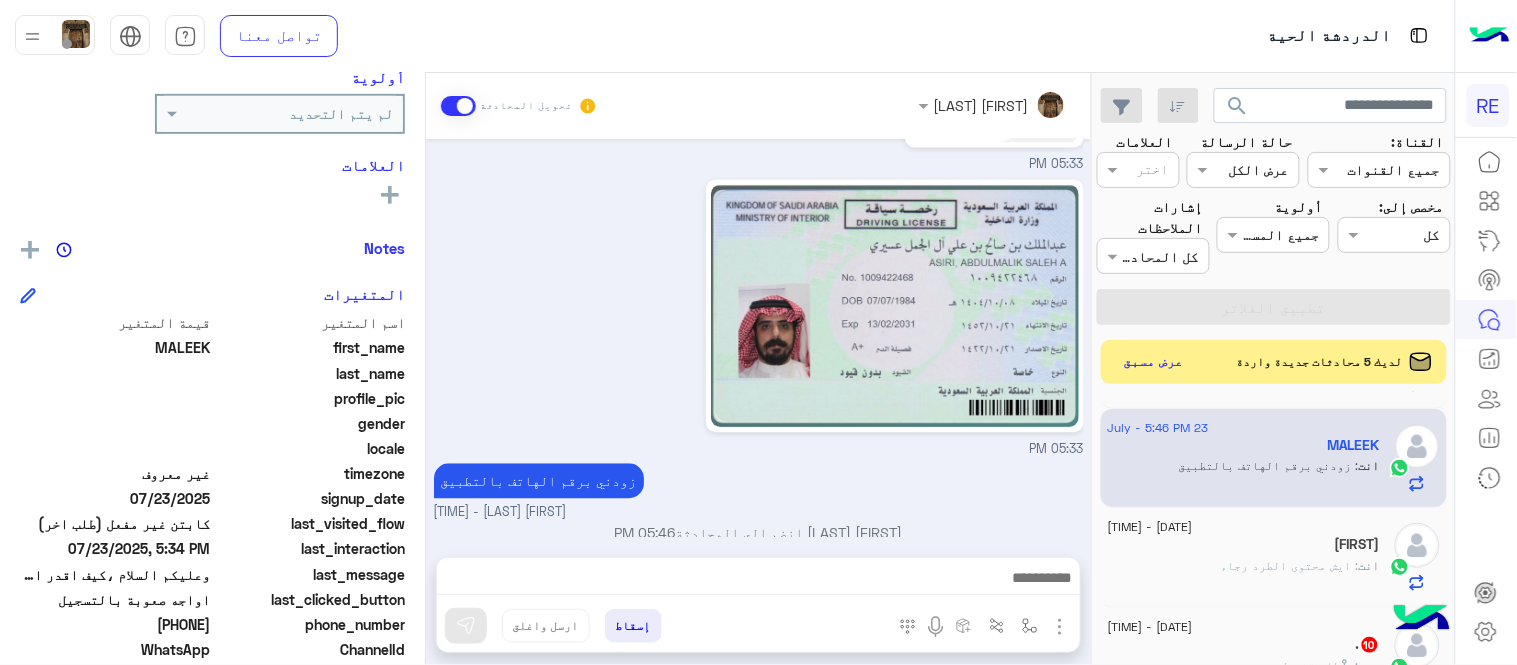 scroll, scrollTop: 293, scrollLeft: 0, axis: vertical 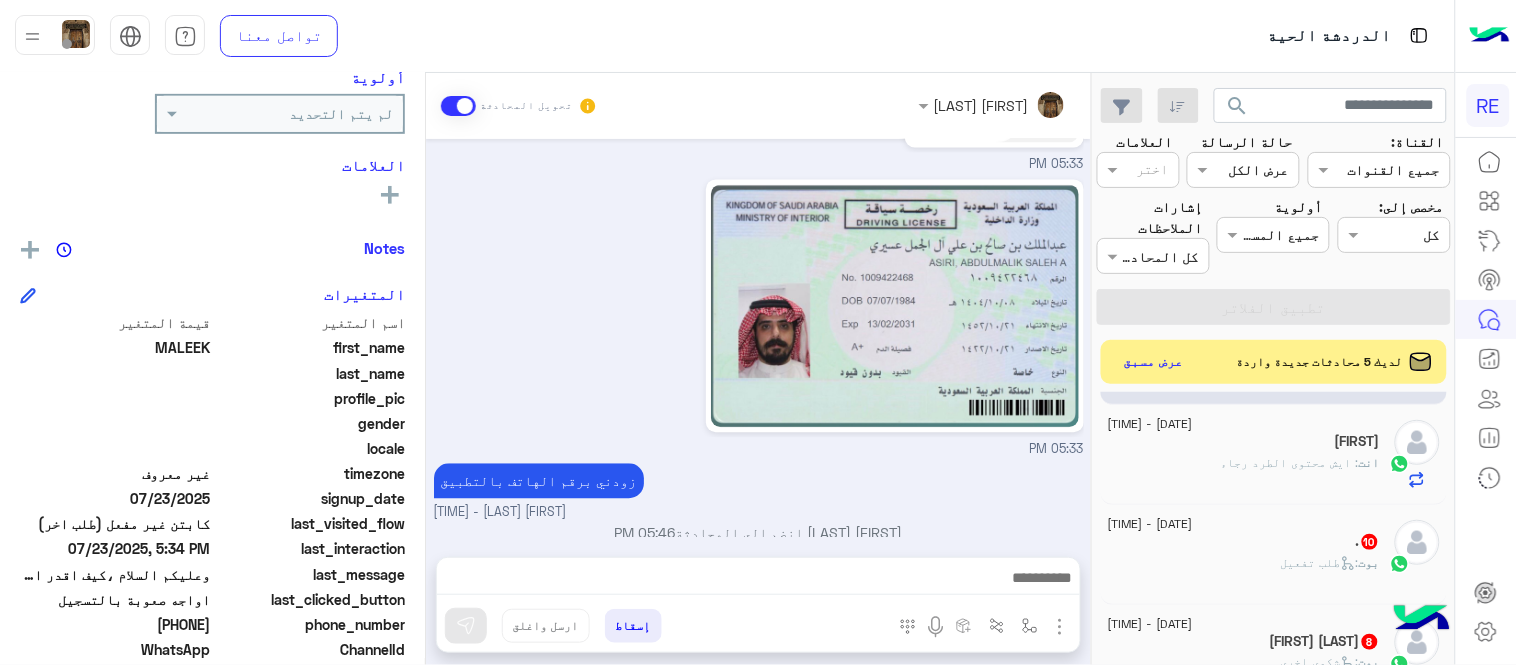 click on "انت : ايش محتوى الطرد رجاء" 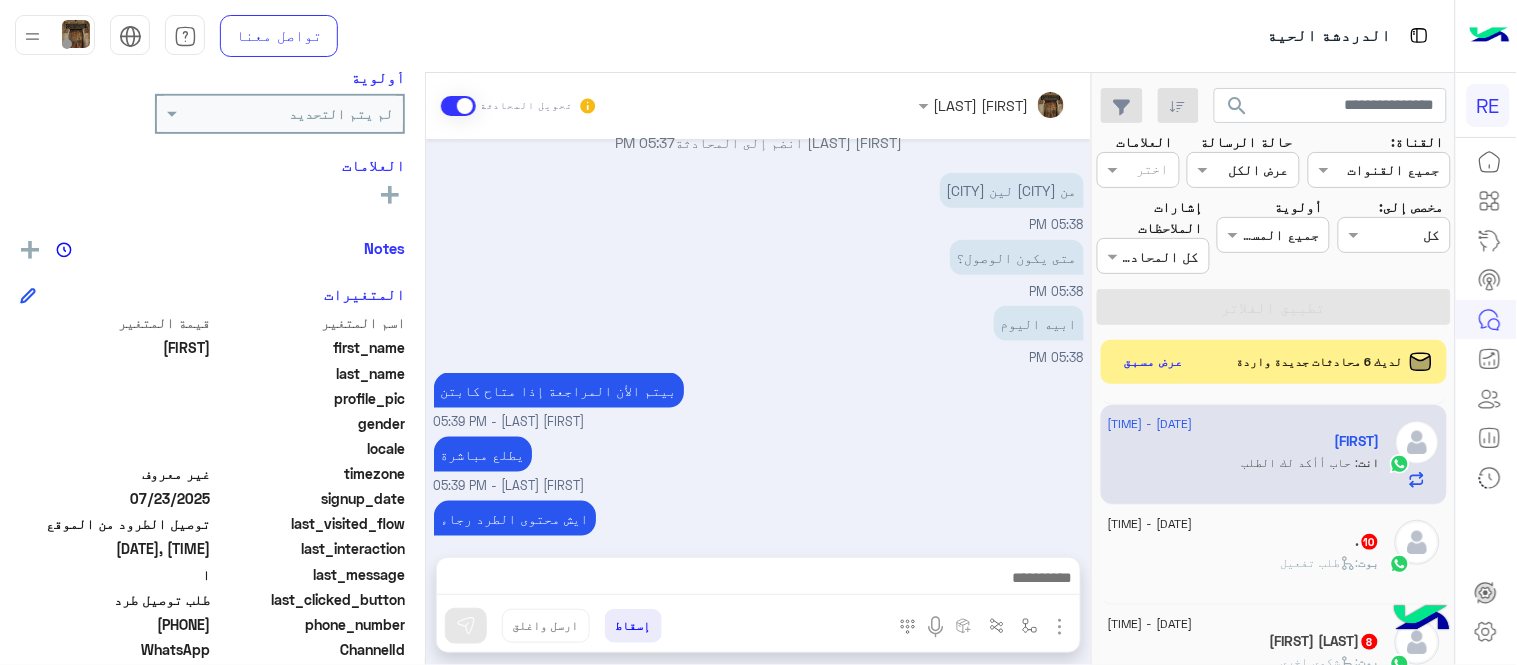 scroll, scrollTop: 736, scrollLeft: 0, axis: vertical 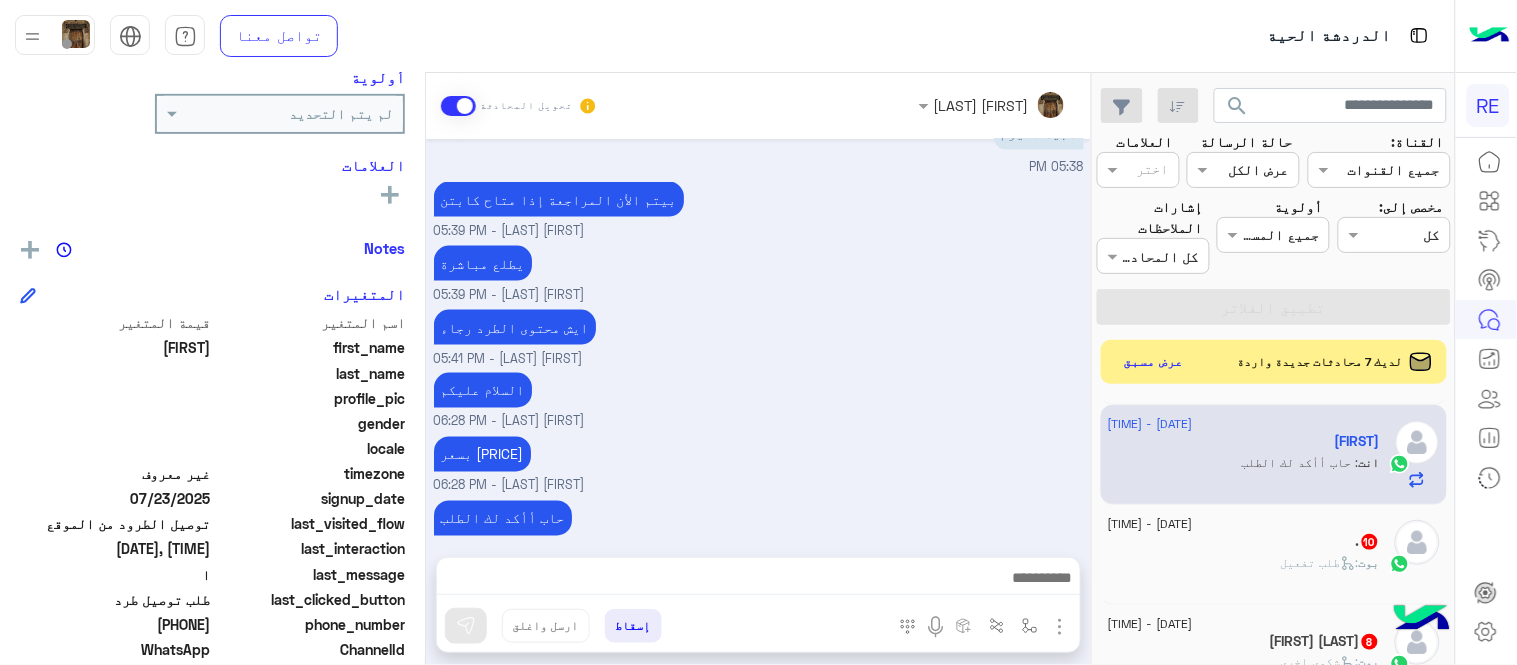 click on "حاب أأكد لك الطلب  [FIRST] [LAST] -  06:28 PM" at bounding box center [759, 528] 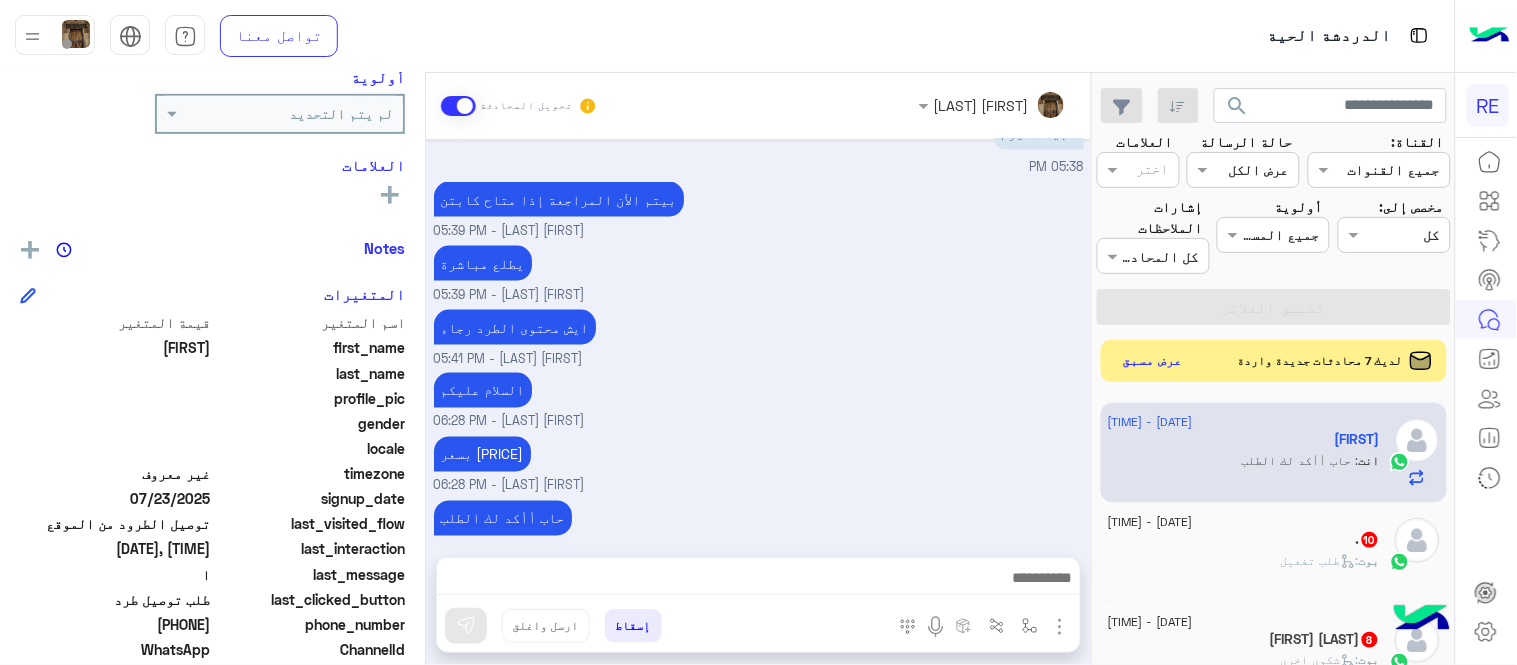 click on "عرض مسبق" 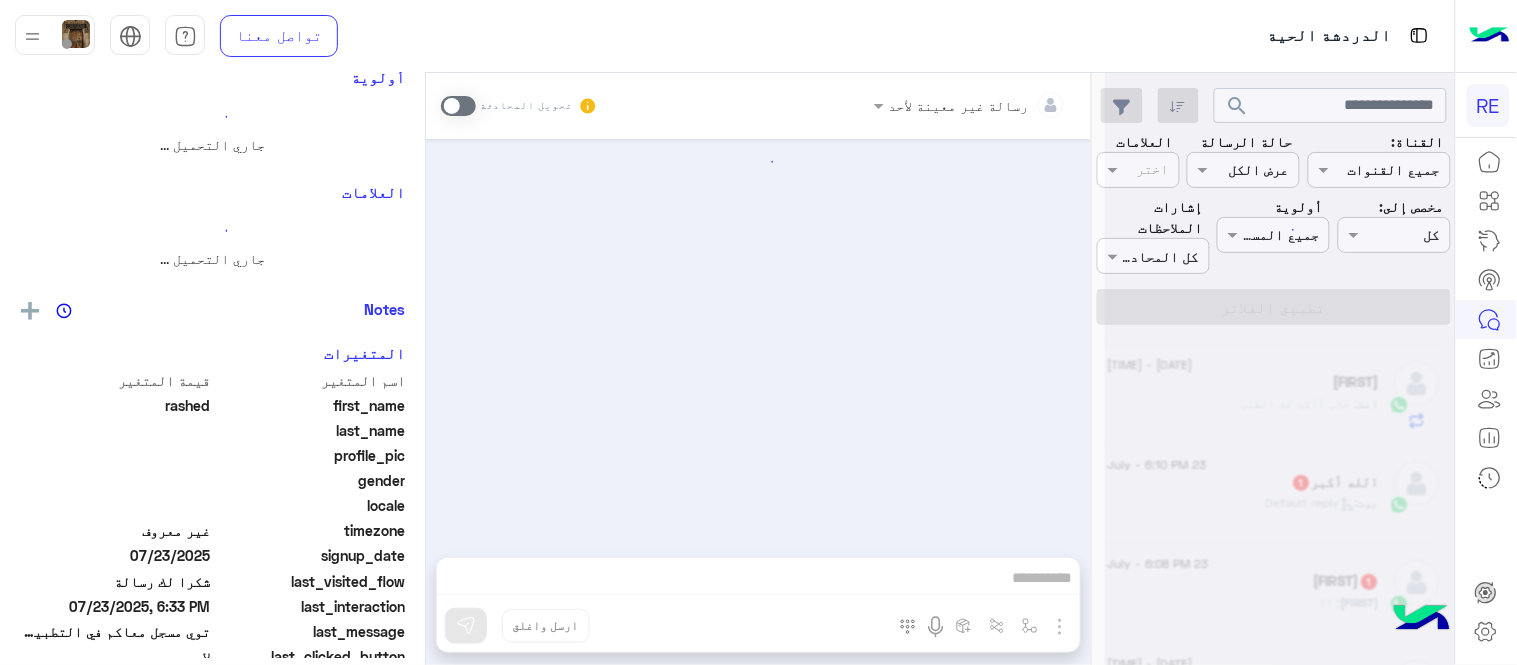 scroll, scrollTop: 0, scrollLeft: 0, axis: both 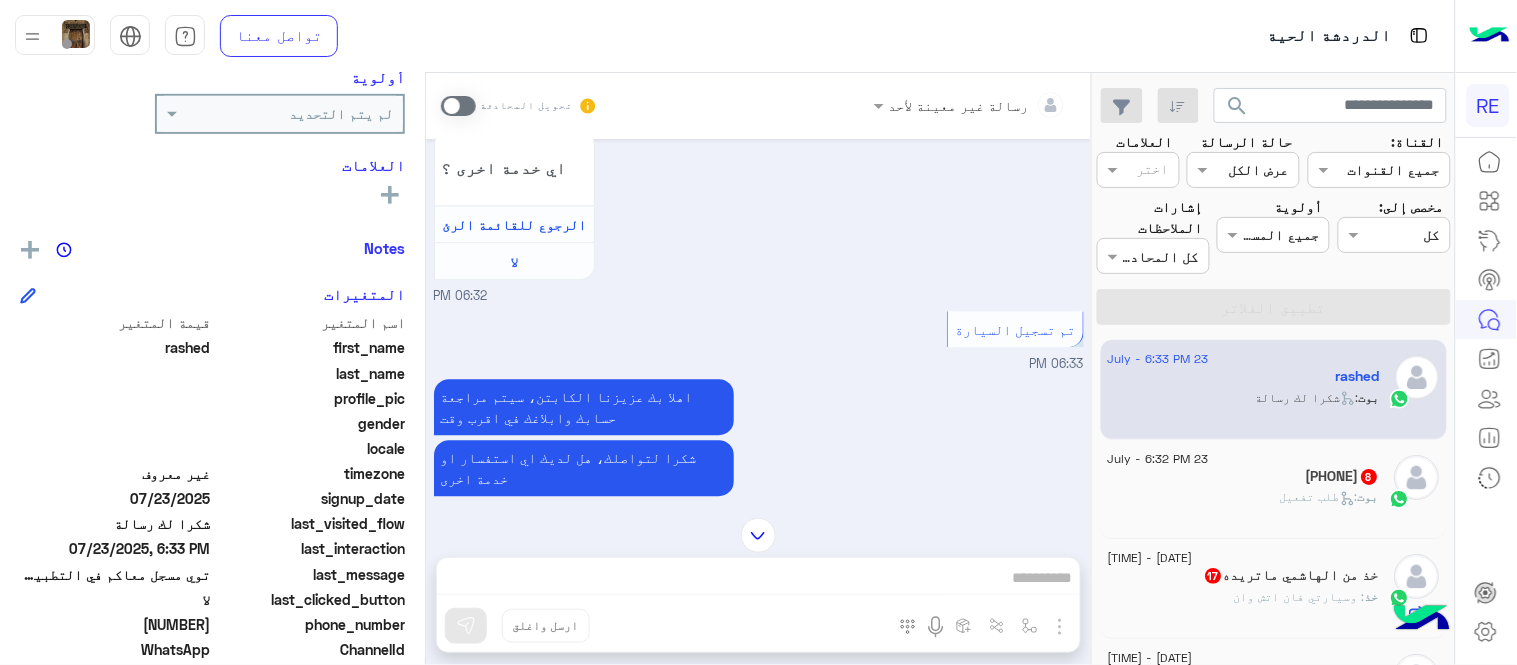 click at bounding box center [458, 106] 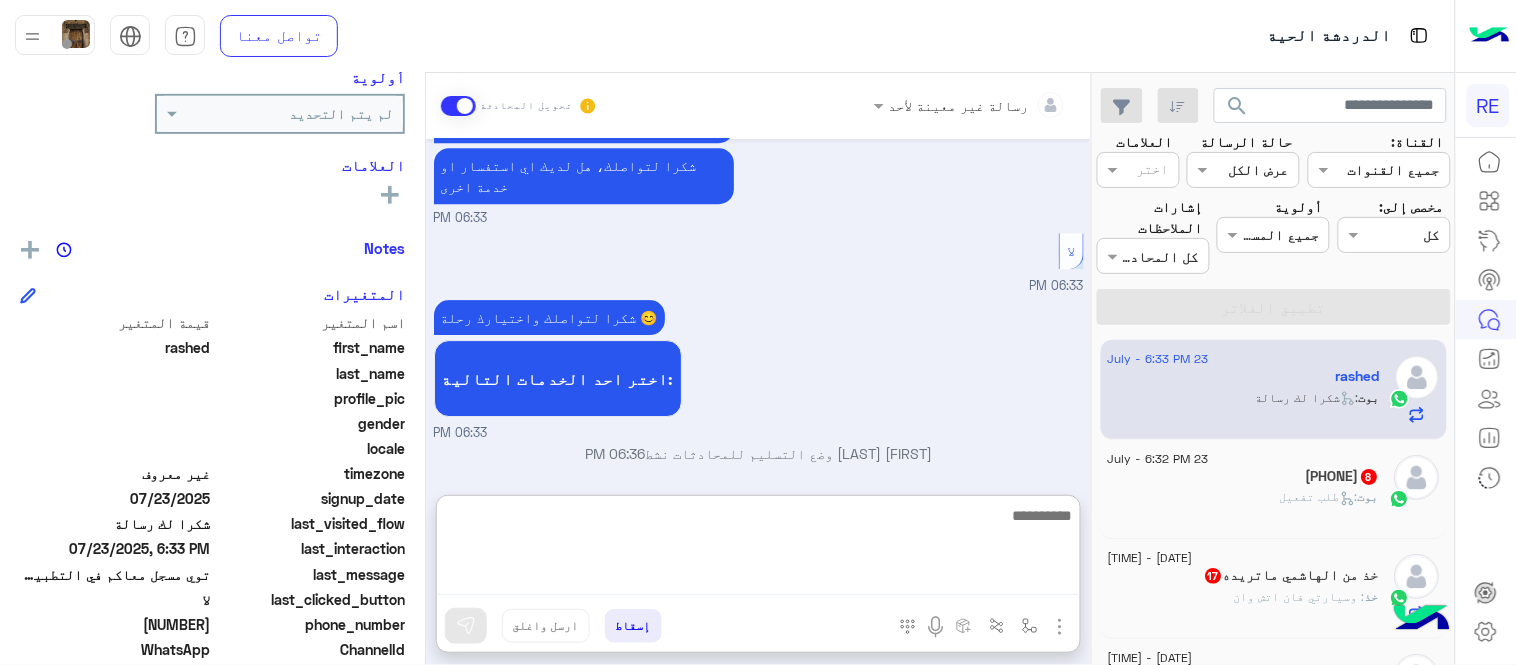 click at bounding box center [758, 549] 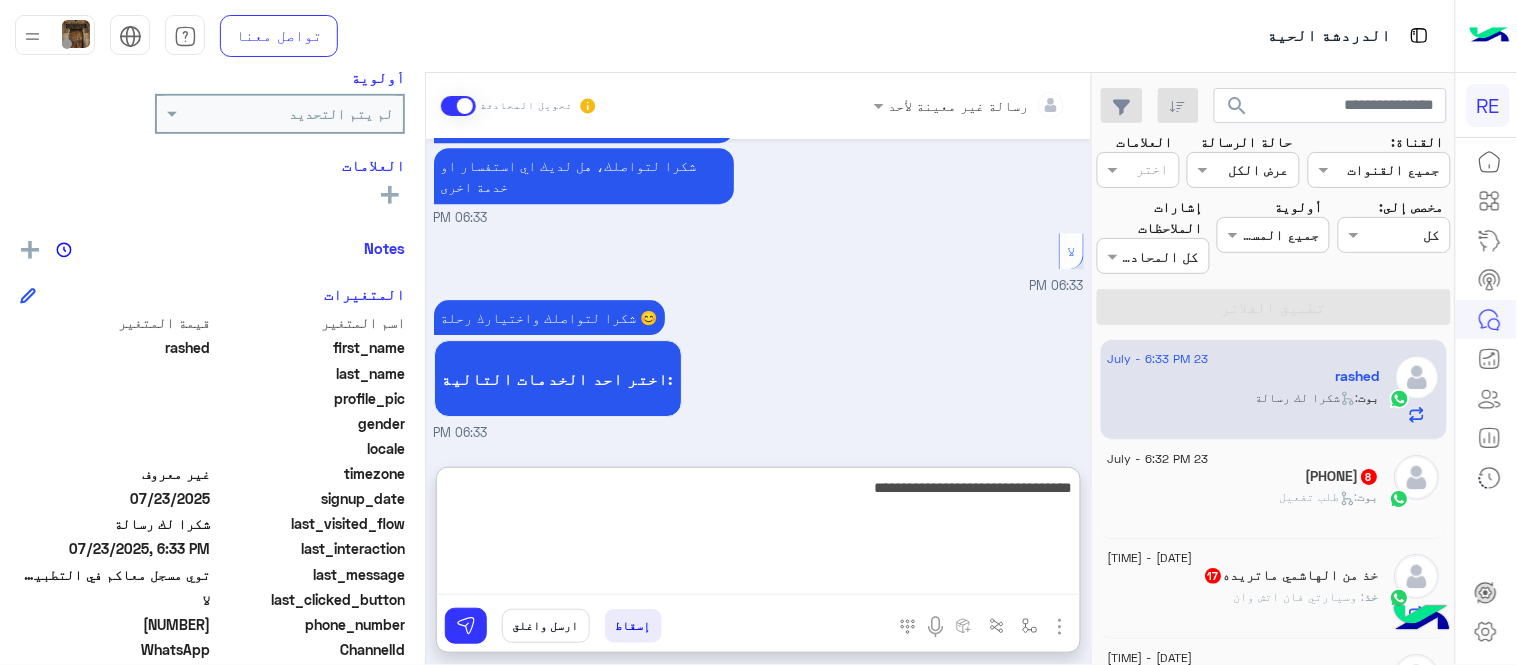 type on "**********" 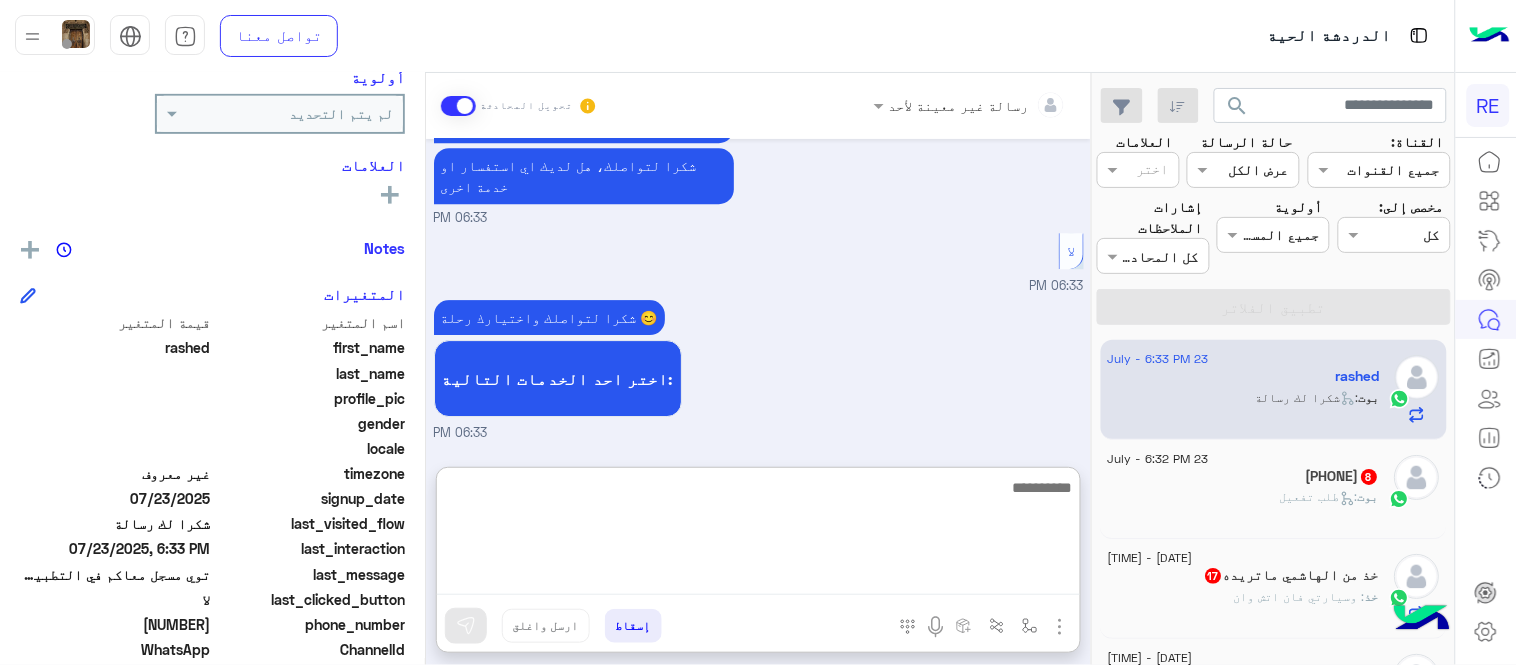scroll, scrollTop: 1703, scrollLeft: 0, axis: vertical 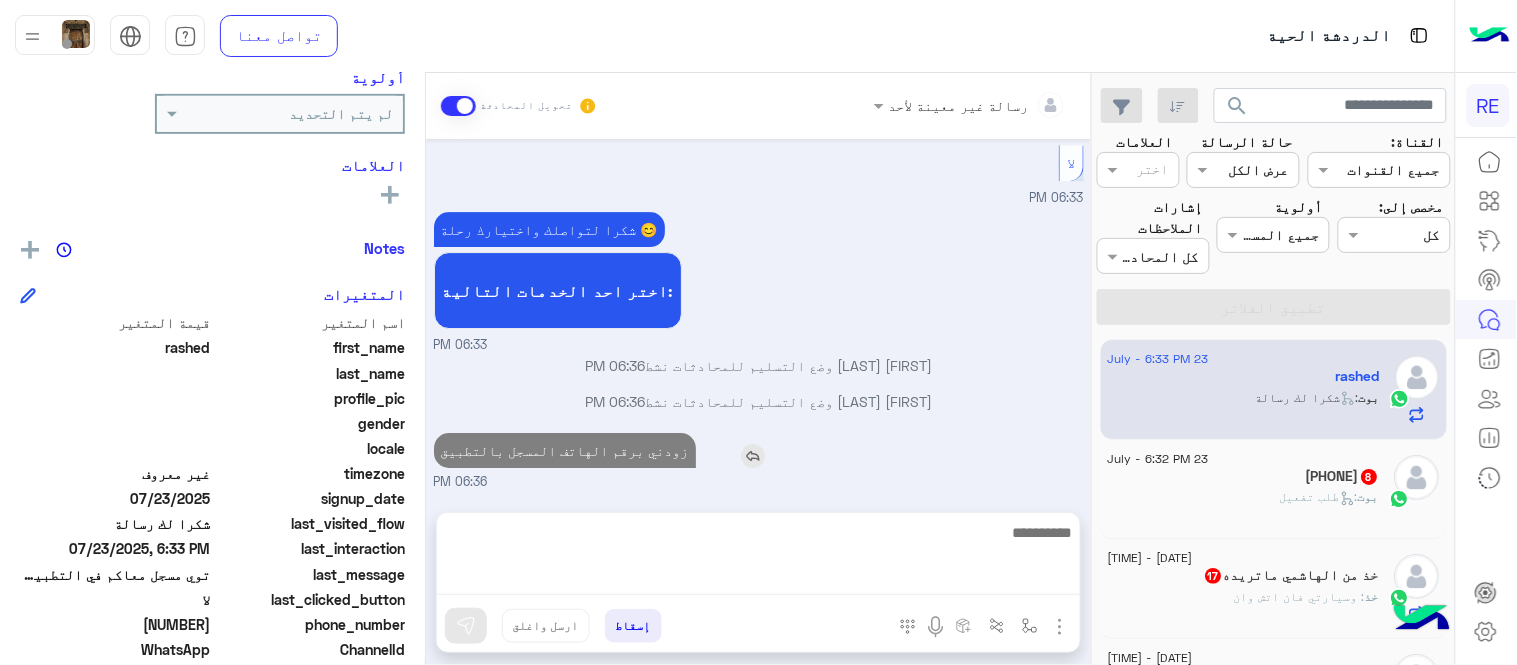 click on "Jul 23, 2025 عربي 06:32 PM هل أنت ؟ كابتن 👨🏻‍✈️ عميل 🧳 رحال (مرشد مرخص) 🏖️ 06:32 PM كابتن  06:32 PM اختر احد الخدمات التالية: 06:32 PM تفعيل حساب 06:32 PM يمكنك الاطلاع على شروط الانضمام لرحلة ك (كابتن ) الموجودة بالصورة أعلاه،
لتحميل التطبيق عبر الرابط التالي : 📲
http://onelink.to/Rehla يسعدنا انضمامك لتطبيق رحلة يمكنك اتباع الخطوات الموضحة لتسجيل بيانات سيارتك بالفيديو التالي : عزيزي الكابتن، فضلًا ، للرغبة بتفعيل الحساب قم برفع البيانات عبر التطبيق والتواصل معنا تم تسجيل السيارة اواجه صعوبة بالتسجيل اي خدمة اخرى ؟ الرجوع للقائمة الرئ لا 06:32 PM 06:33 PM 06:33 PM" at bounding box center (758, 315) 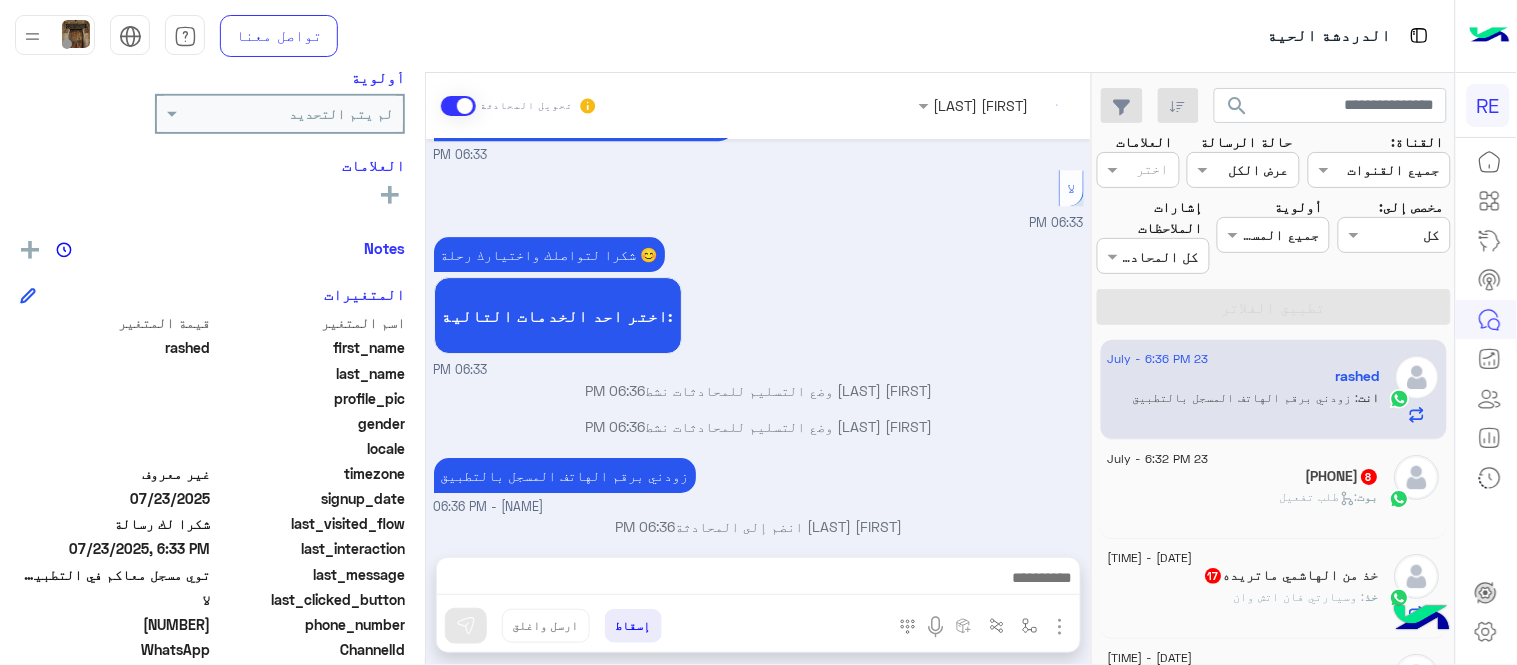 scroll, scrollTop: 1650, scrollLeft: 0, axis: vertical 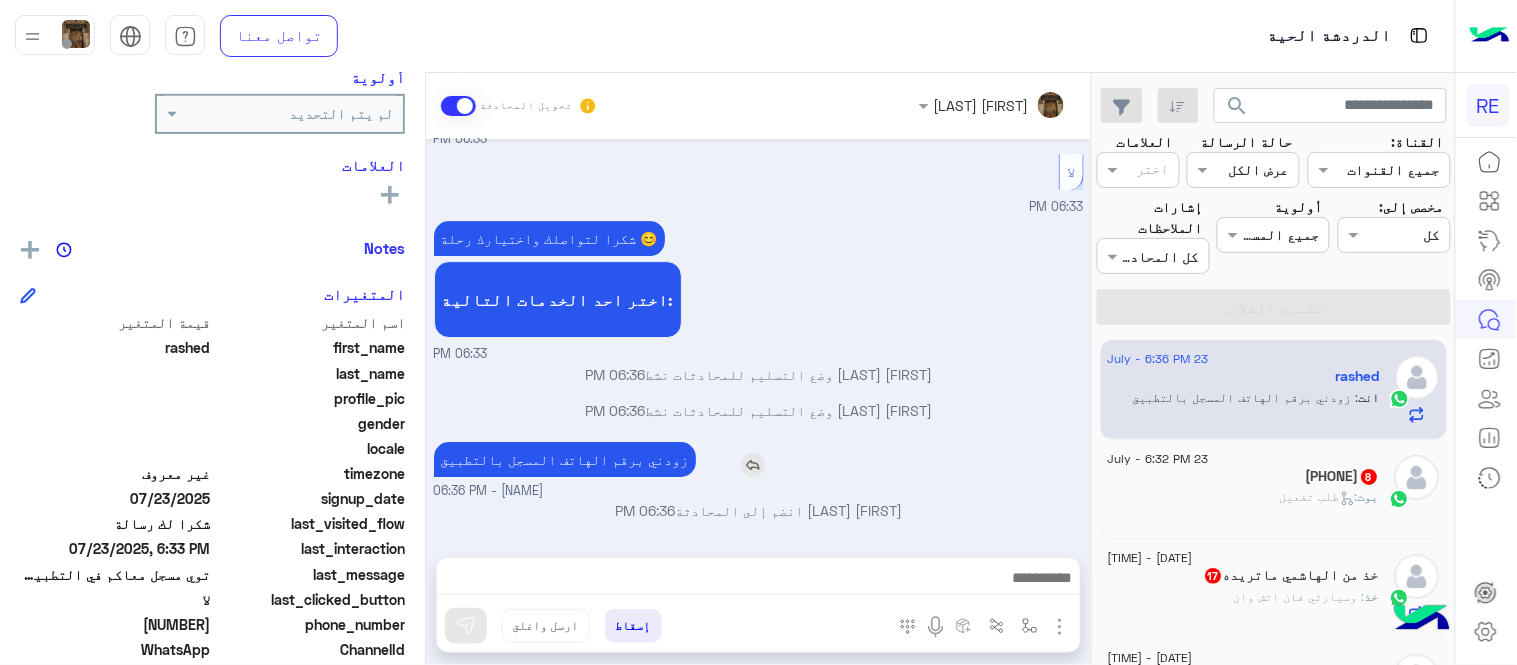 click on "زودني برقم الهاتف المسجل بالتطبيق" at bounding box center (565, 459) 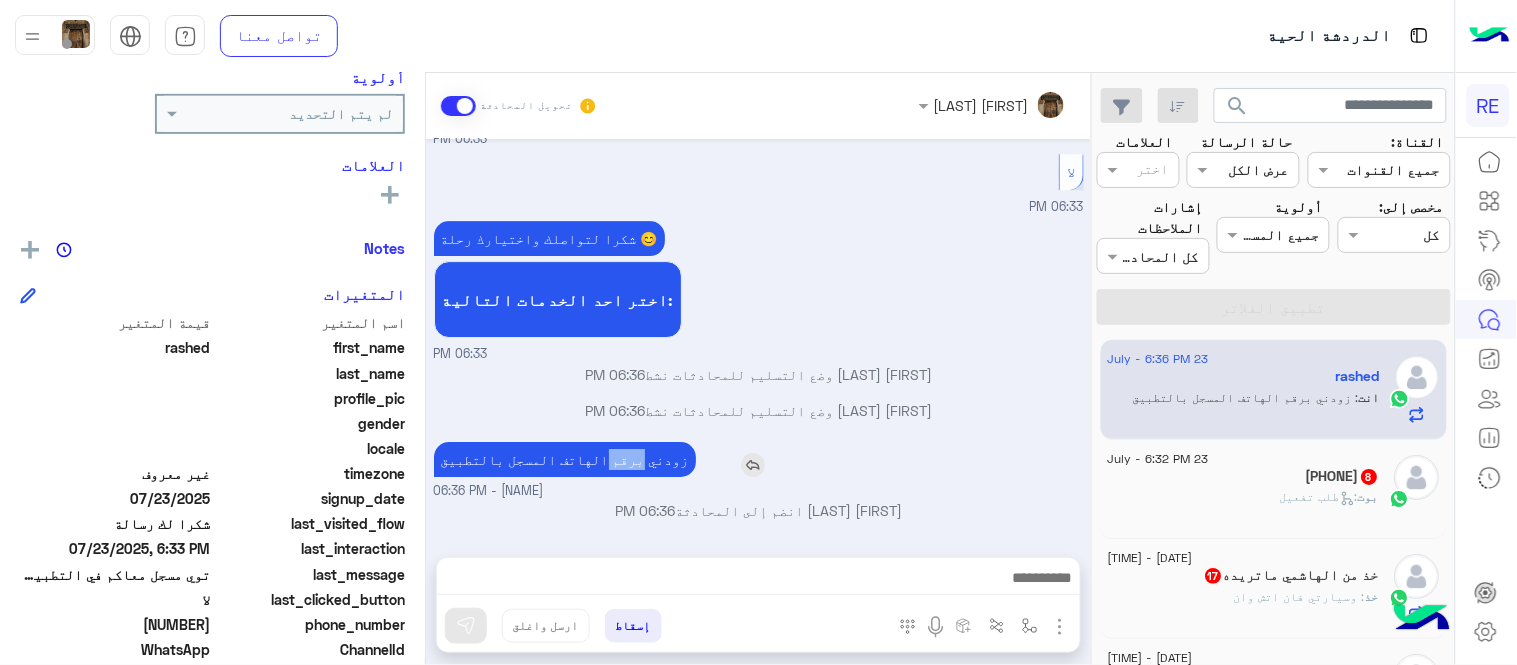click on "زودني برقم الهاتف المسجل بالتطبيق" at bounding box center (565, 459) 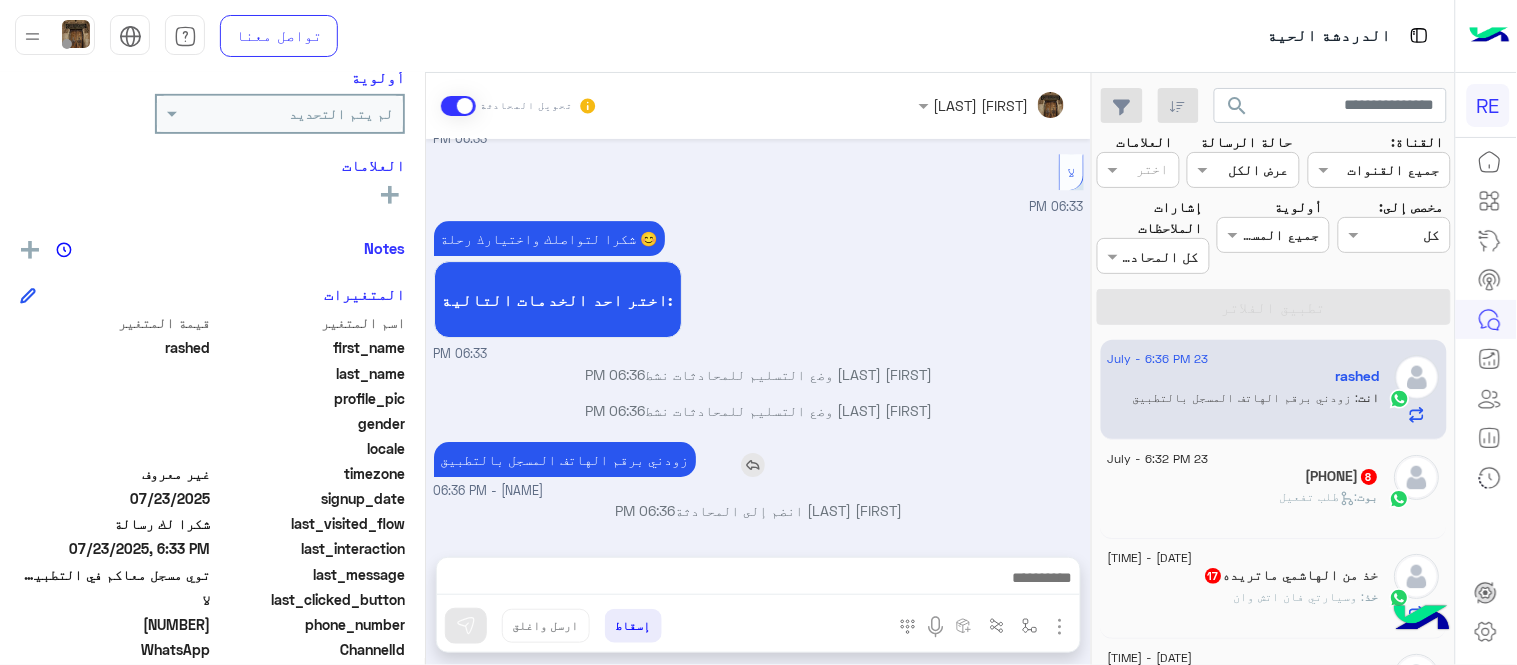 click on "زودني برقم الهاتف المسجل بالتطبيق" at bounding box center [565, 459] 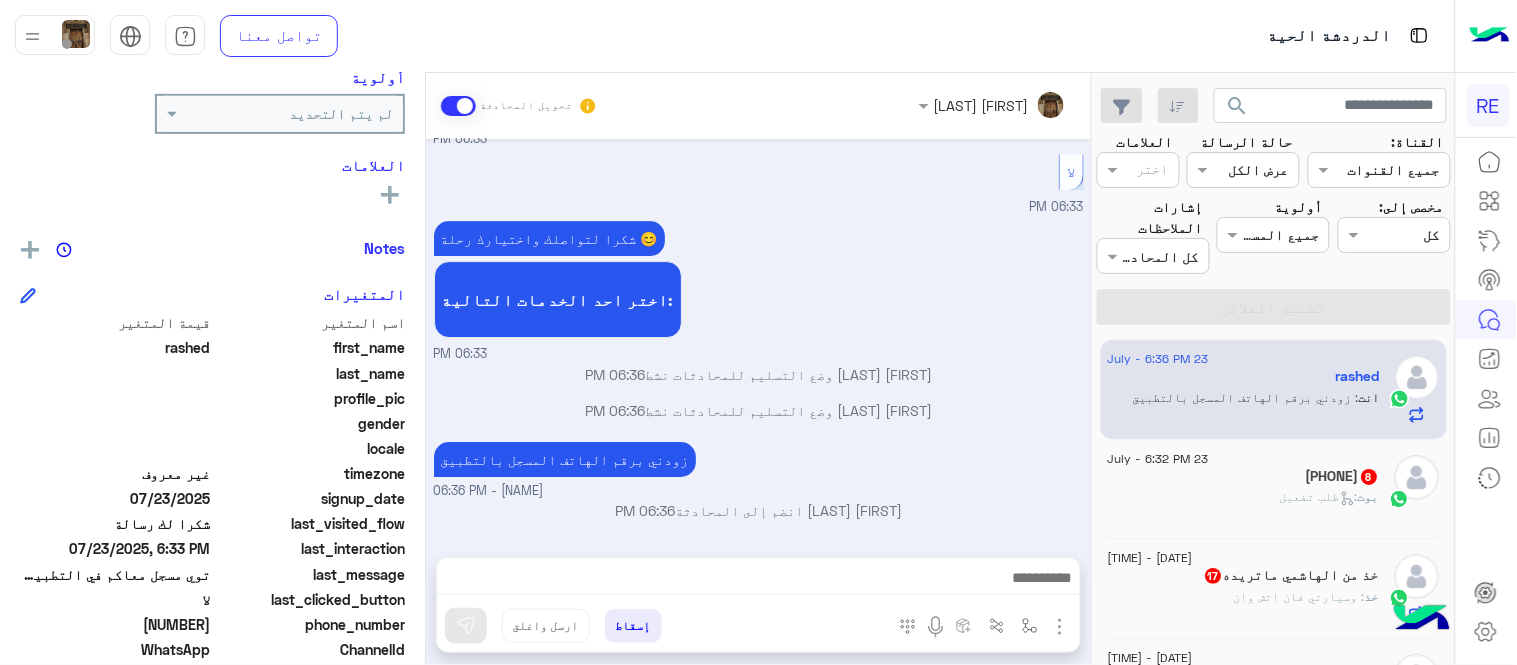 click on "بوت :   طلب تفعيل" 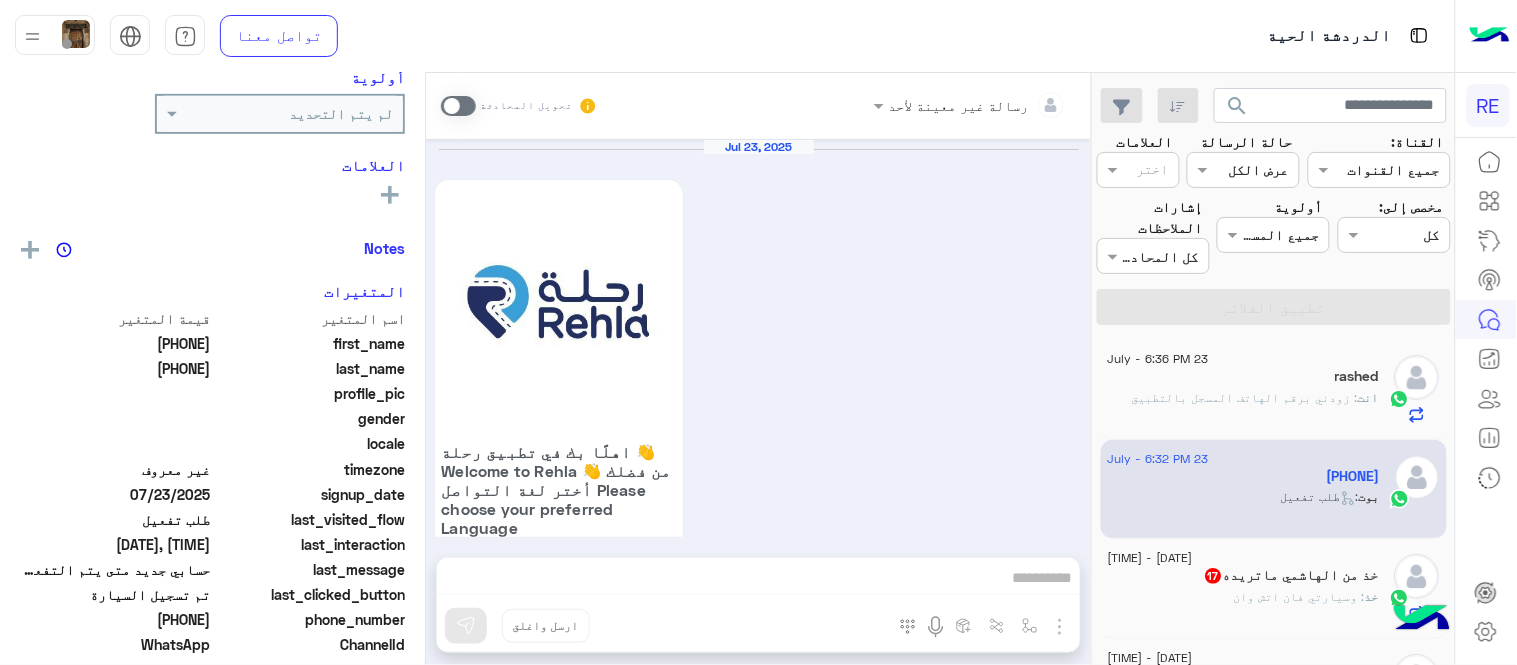 scroll, scrollTop: 1790, scrollLeft: 0, axis: vertical 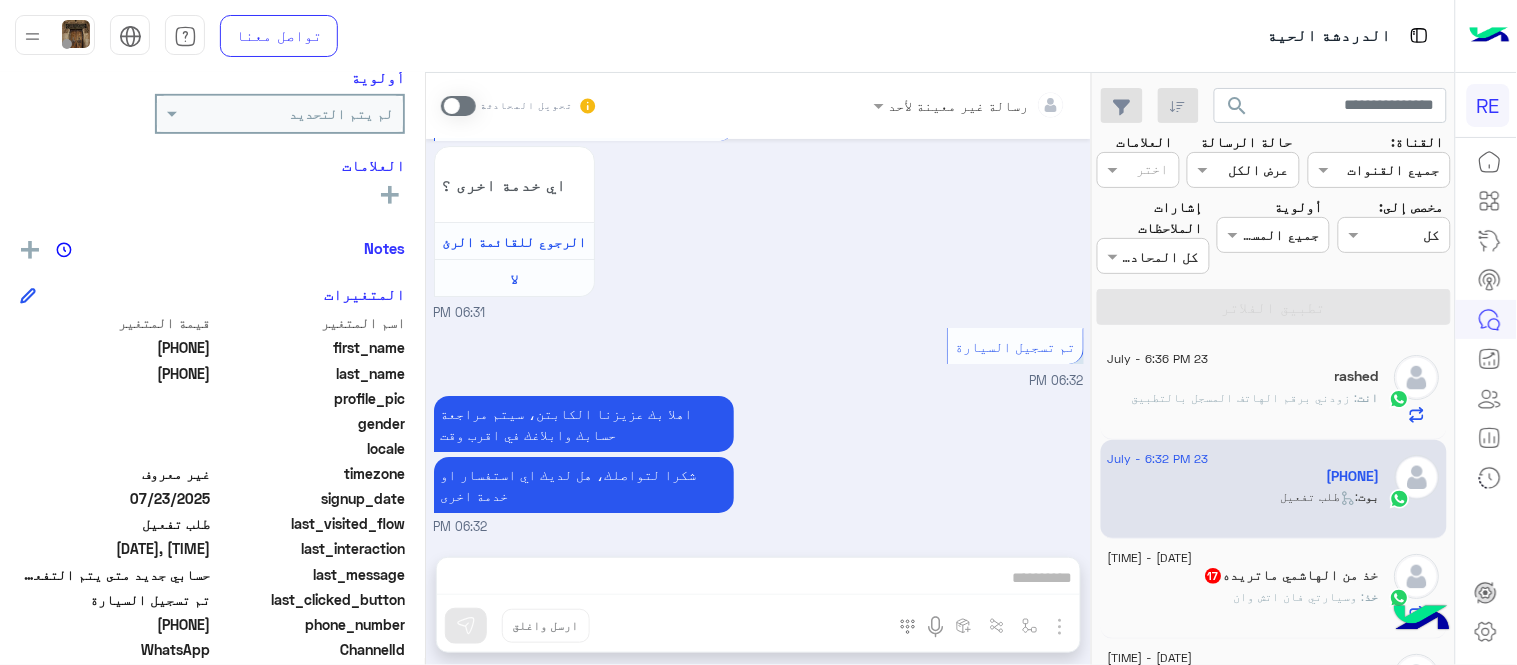 click at bounding box center [458, 106] 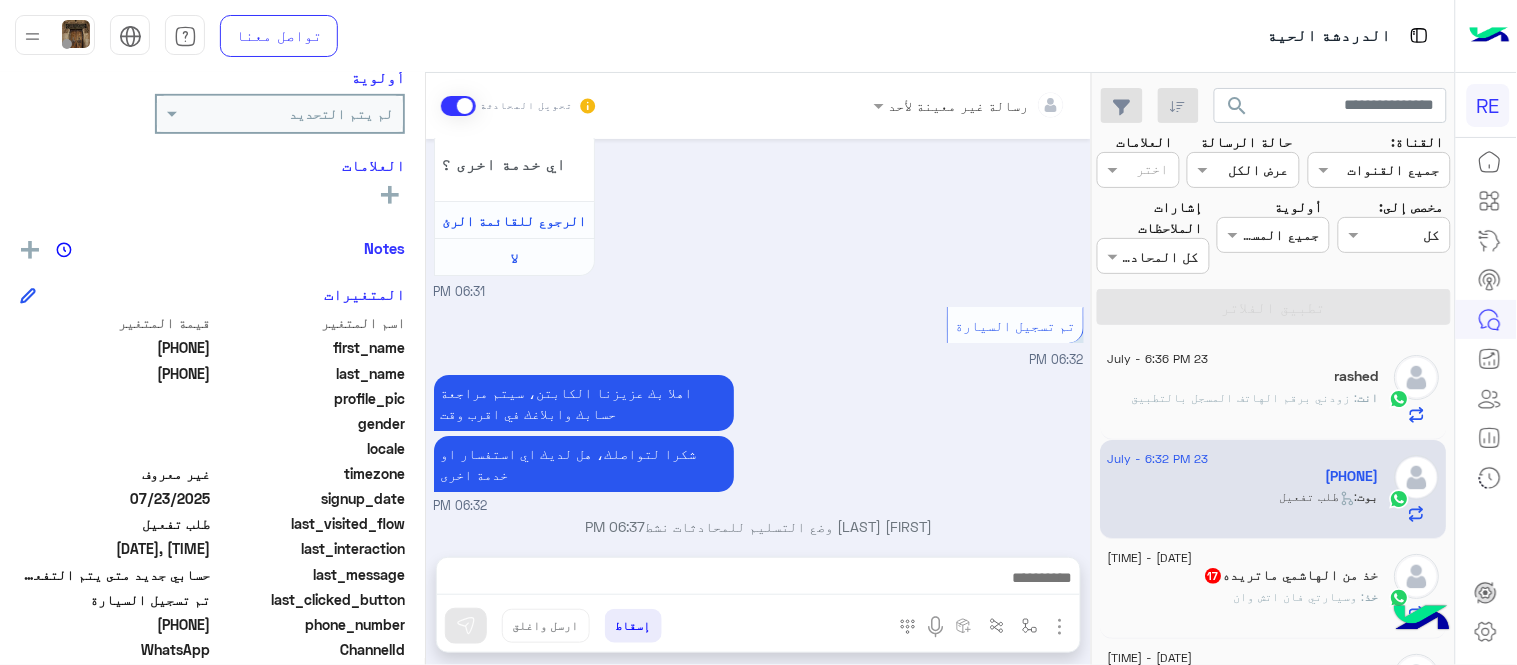 scroll, scrollTop: 1826, scrollLeft: 0, axis: vertical 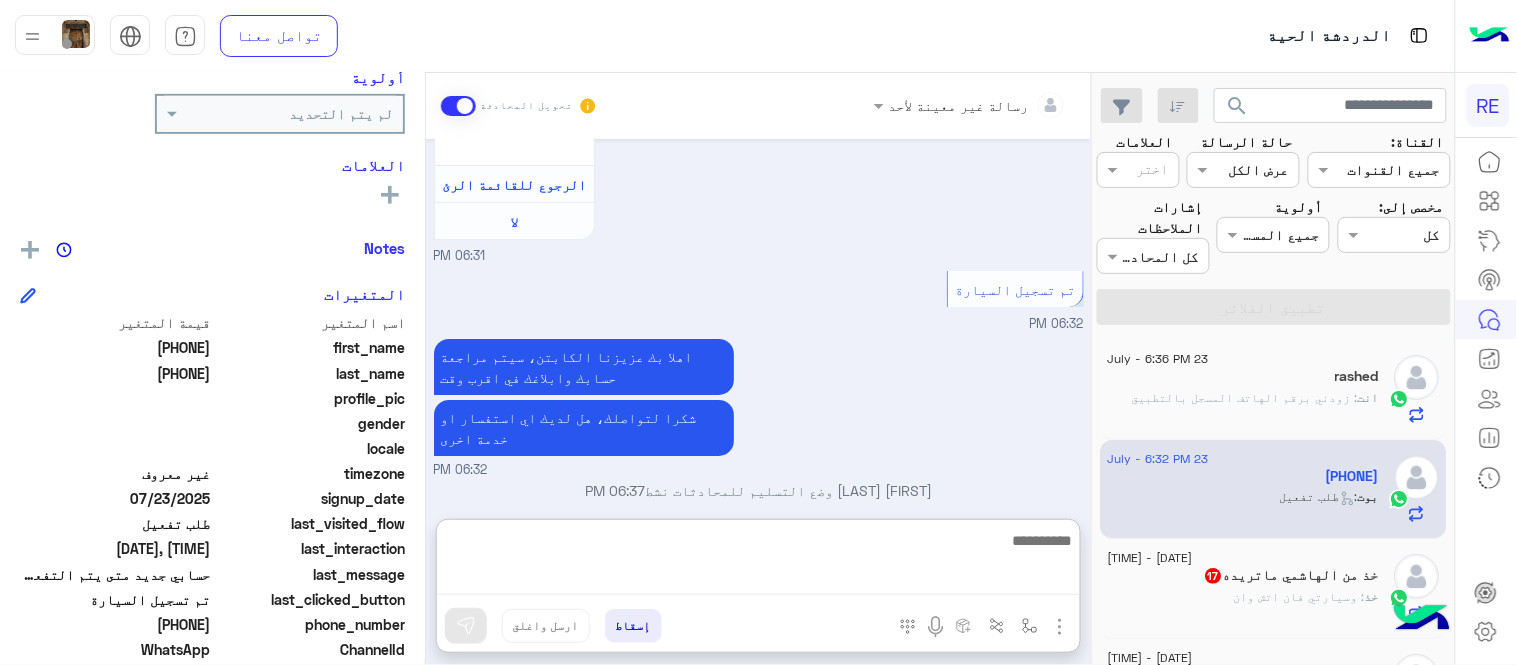 click at bounding box center (758, 561) 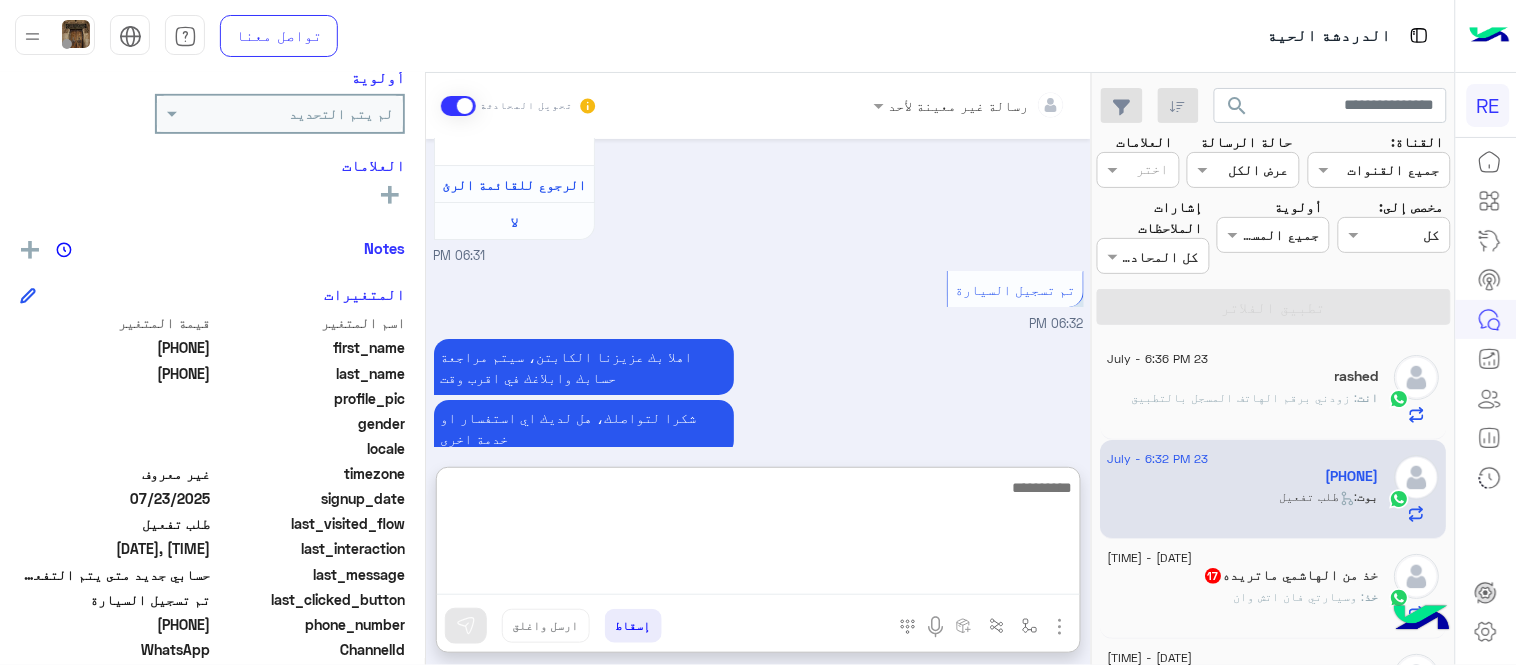 paste on "**********" 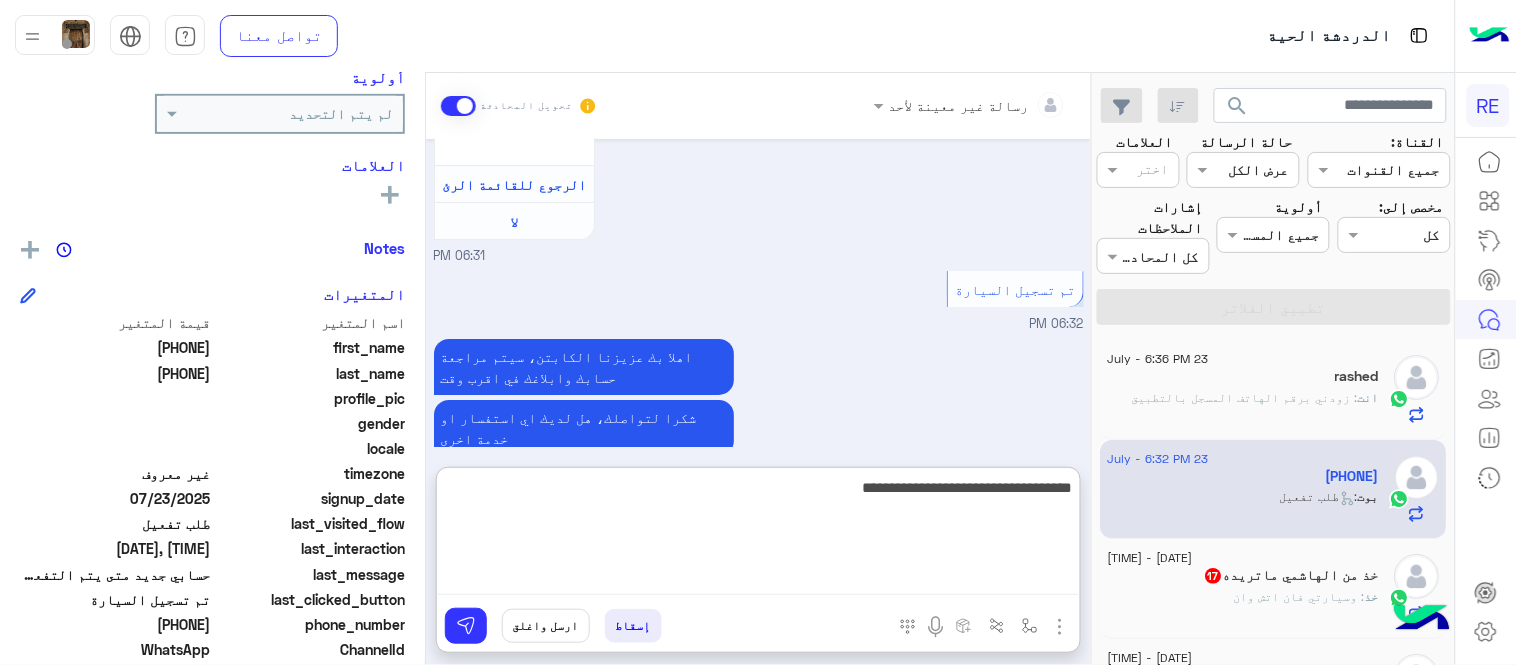 type on "**********" 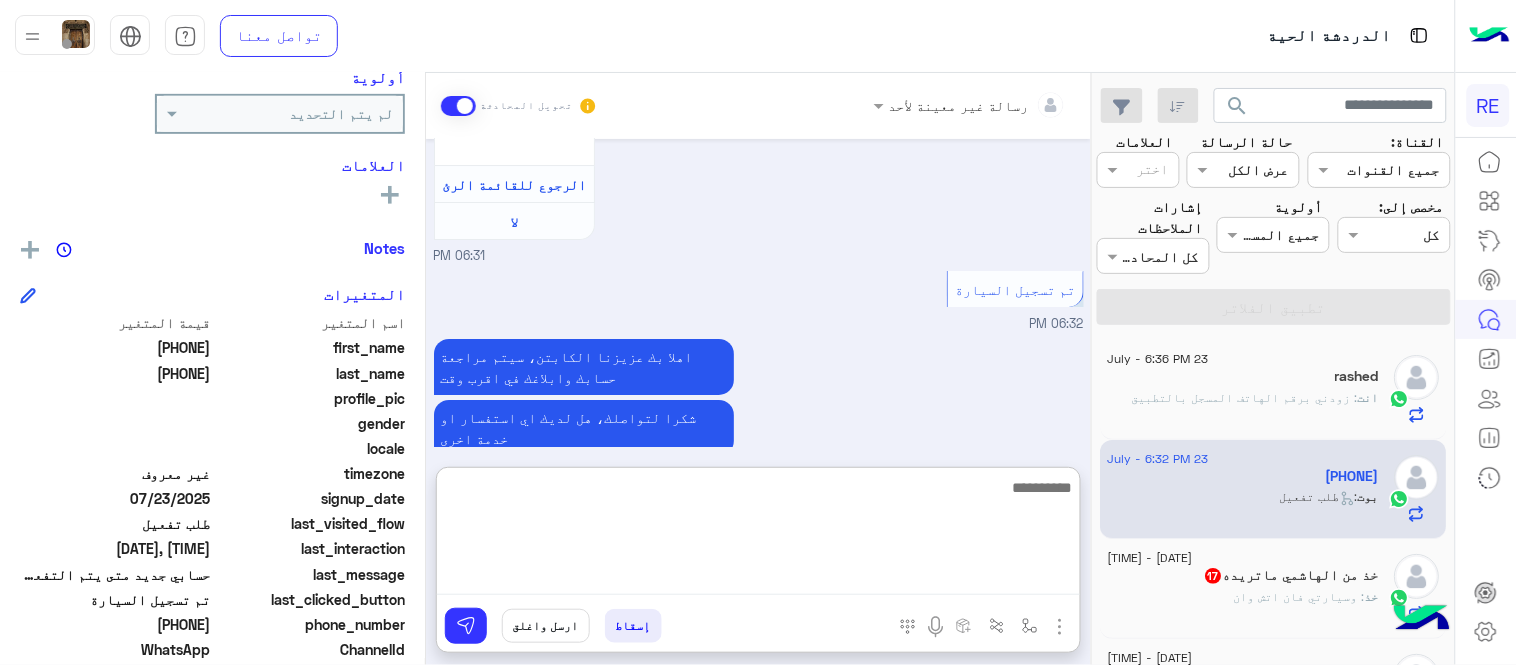 scroll, scrollTop: 1980, scrollLeft: 0, axis: vertical 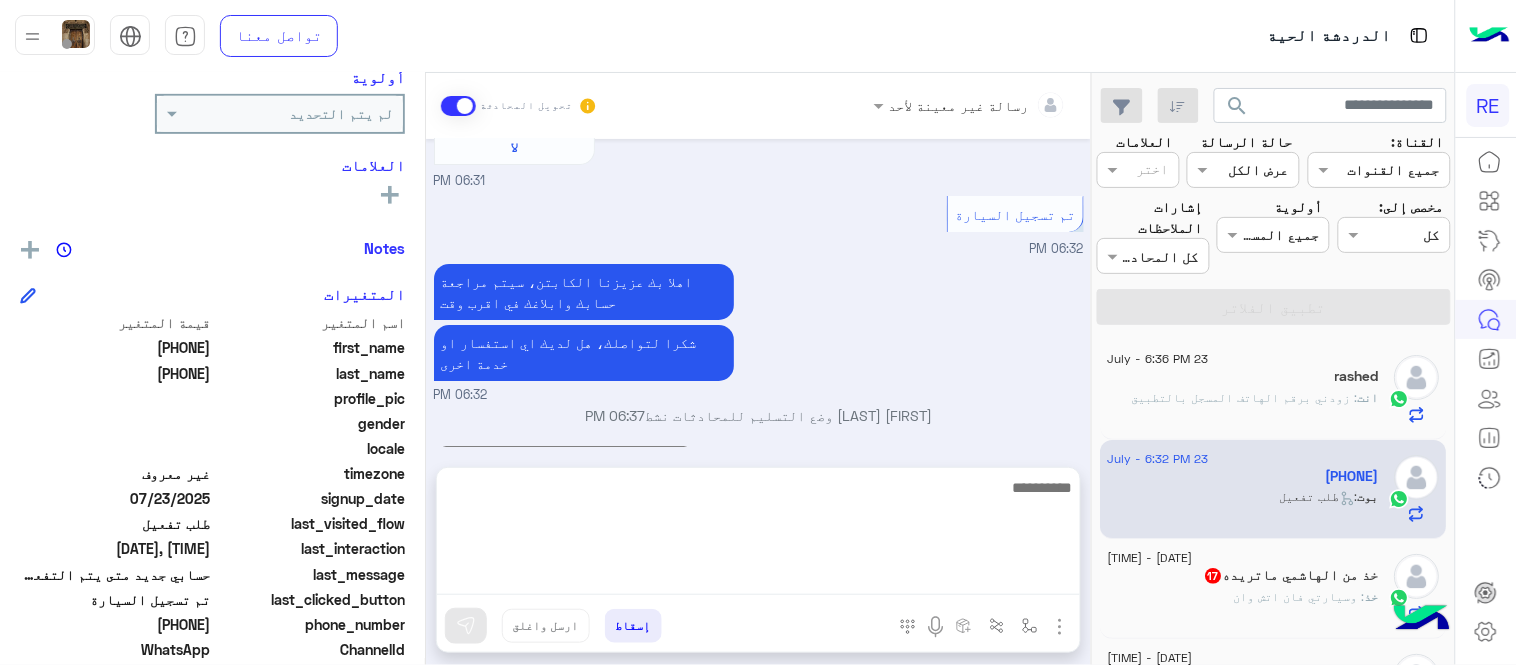 click on "[DATE]
اهلًا بك في تطبيق رحلة 👋
Welcome to Rehla  👋
من فضلك أختر لغة التواصل
Please choose your preferred Language
English   عربي     [TIME]   [PHONE] غادر المحادثة   [TIME]       عربي    [TIME]  هل أنت ؟   كابتن 👨🏻‍✈️   عميل 🧳   رحال (مرشد مرخص) 🏖️     [TIME]   كابتن     [TIME]  اختر احد الخدمات التالية:    [TIME]   تفعيل حساب    [TIME]  يمكنك الاطلاع على شروط الانضمام لرحلة ك (كابتن ) الموجودة بالصورة أعلاه،
لتحميل التطبيق عبر الرابط التالي : 📲
http://onelink.to/Rehla    يسعدنا انضمامك لتطبيق رحلة يمكنك اتباع الخطوات الموضحة لتسجيل بيانات سيارتك بالفيديو التالي  :  تم تسجيل السيارة   اواجه صعوبة بالتسجيل   لا     [TIME]" at bounding box center [758, 293] 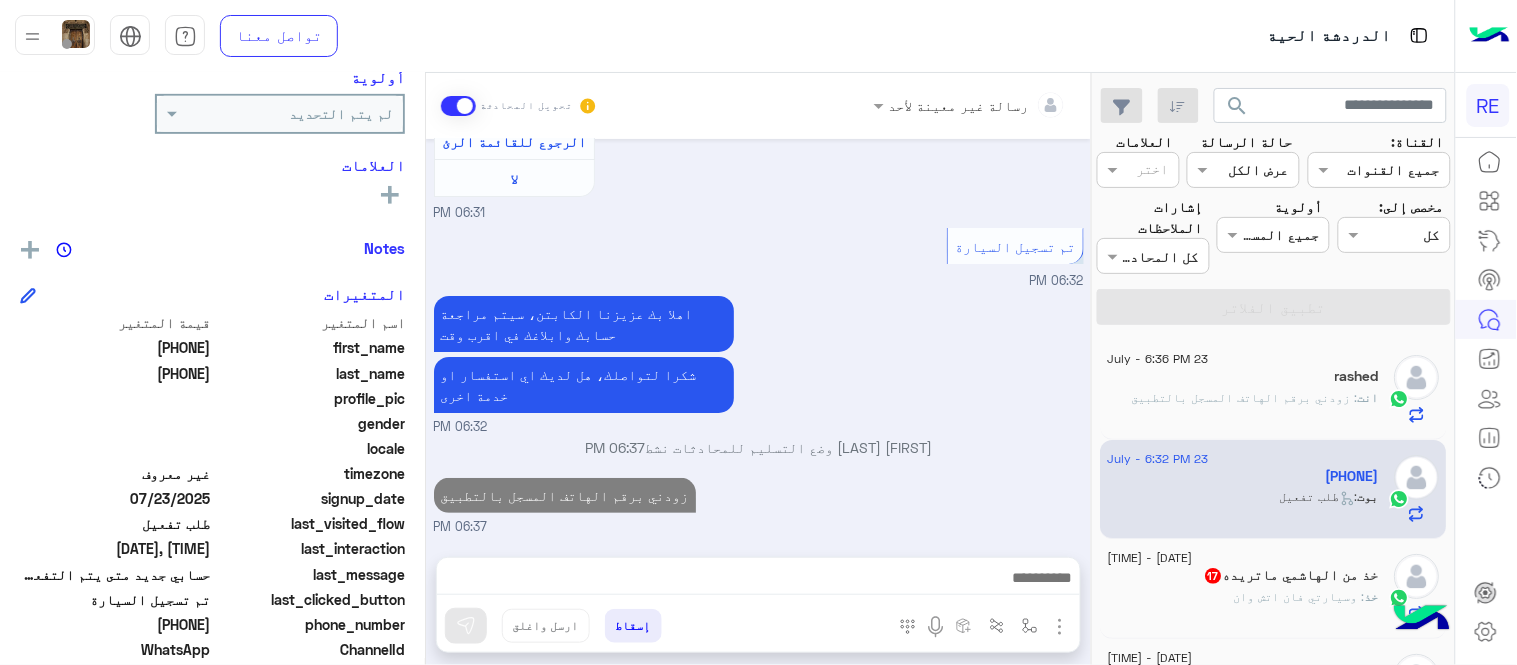 scroll, scrollTop: 1926, scrollLeft: 0, axis: vertical 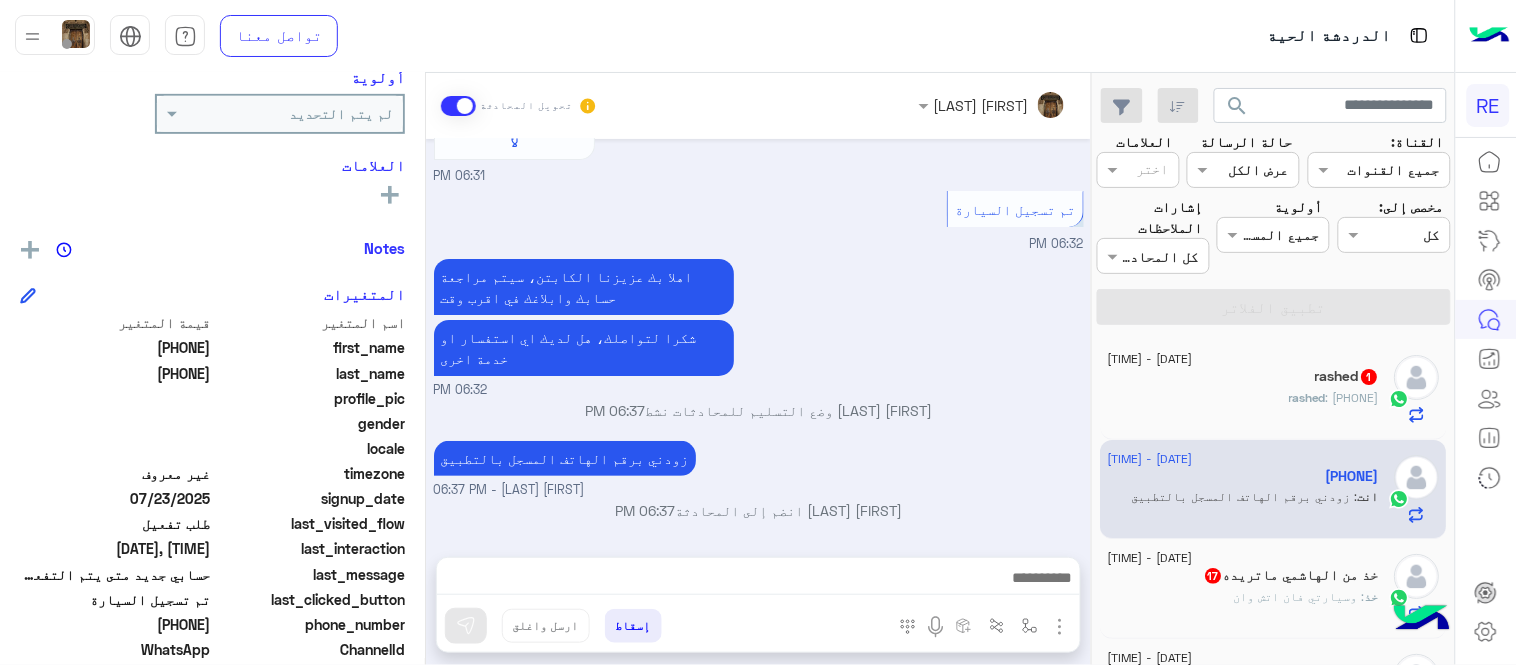 click on "17" 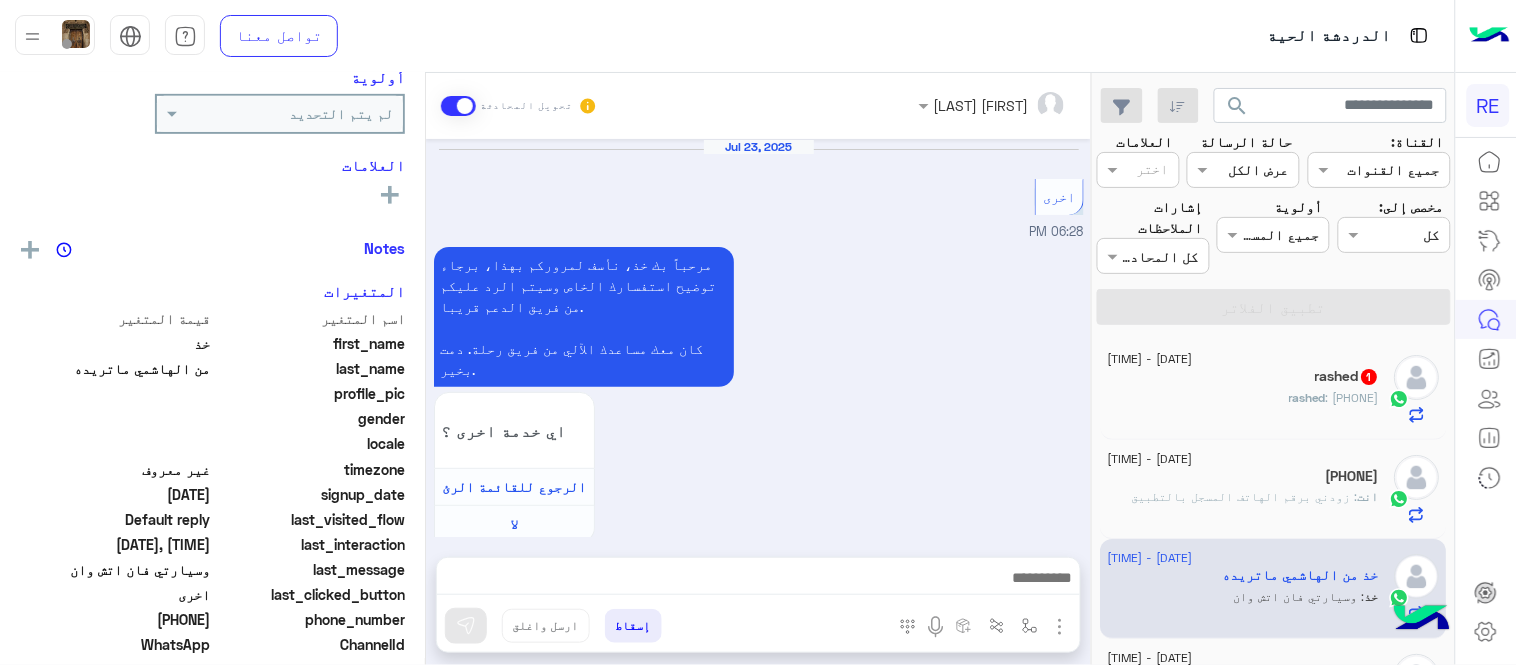 scroll, scrollTop: 1243, scrollLeft: 0, axis: vertical 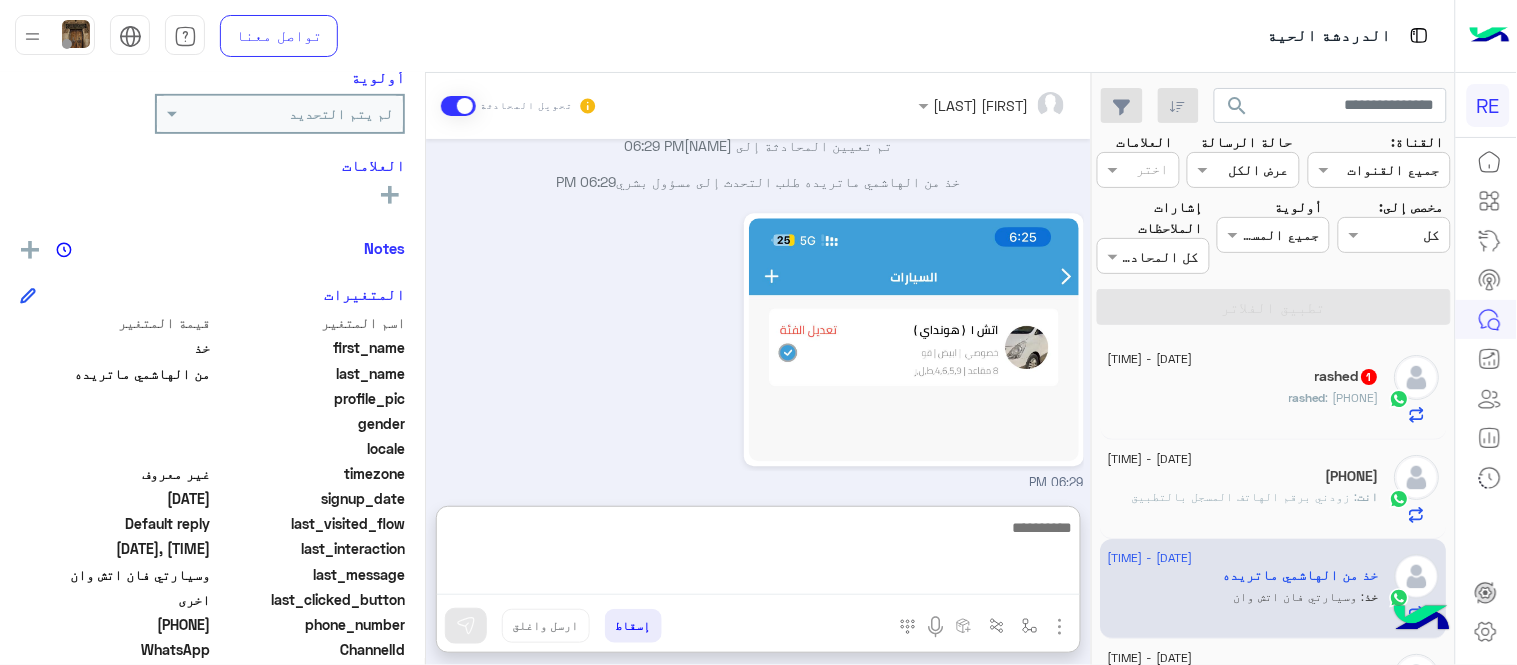 click at bounding box center [758, 555] 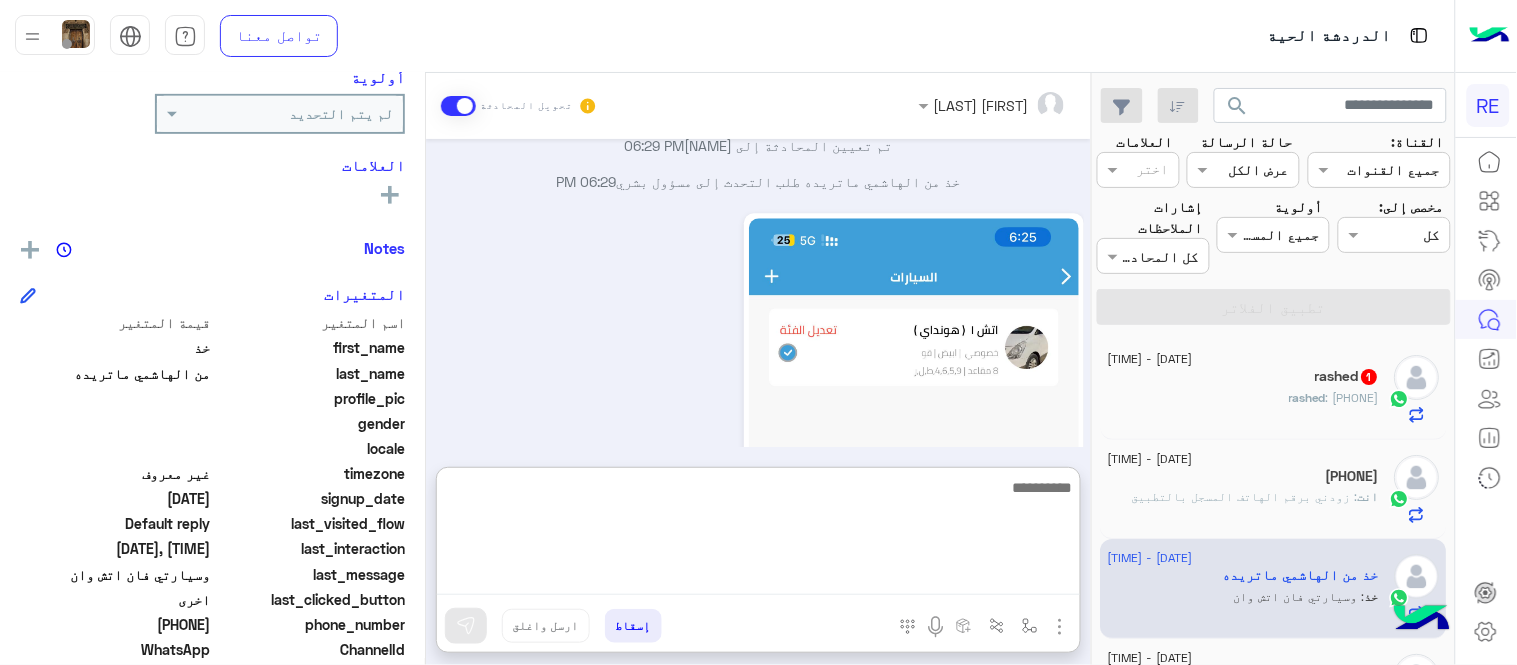 paste on "**********" 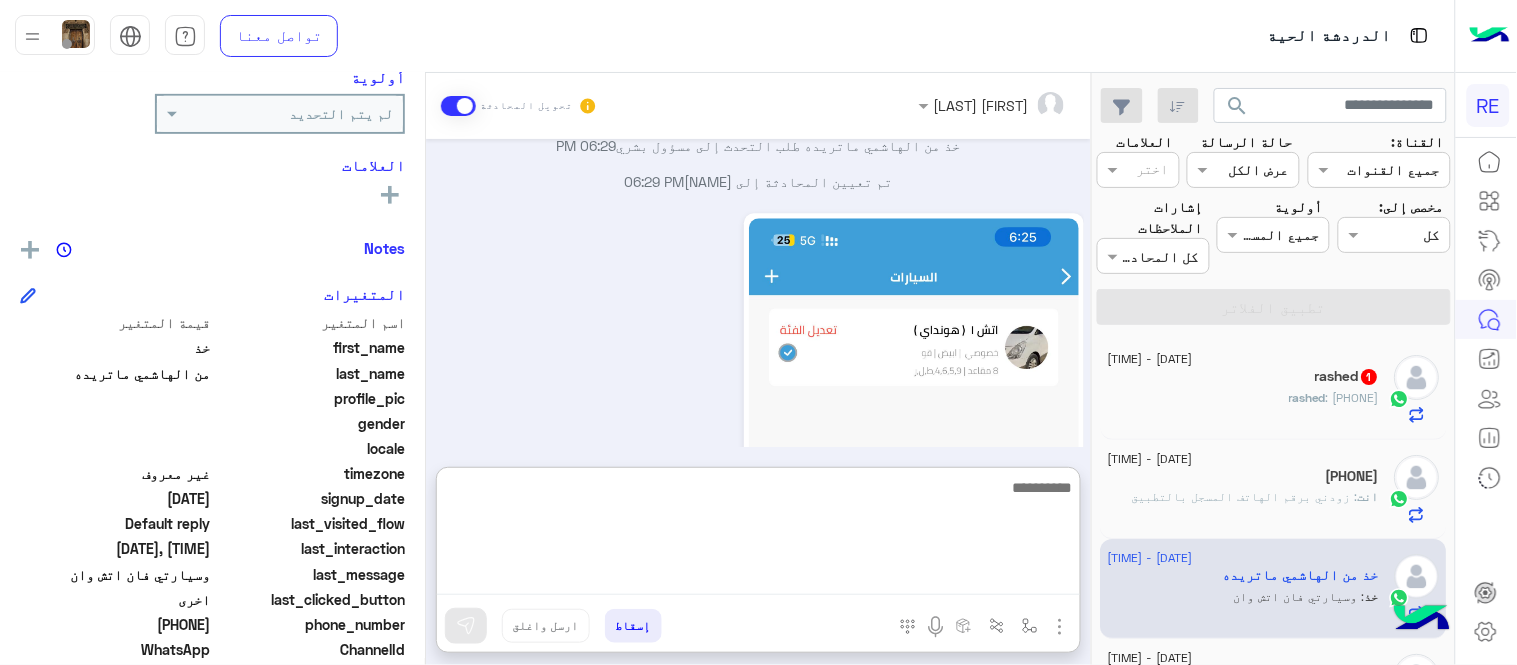 scroll, scrollTop: 1397, scrollLeft: 0, axis: vertical 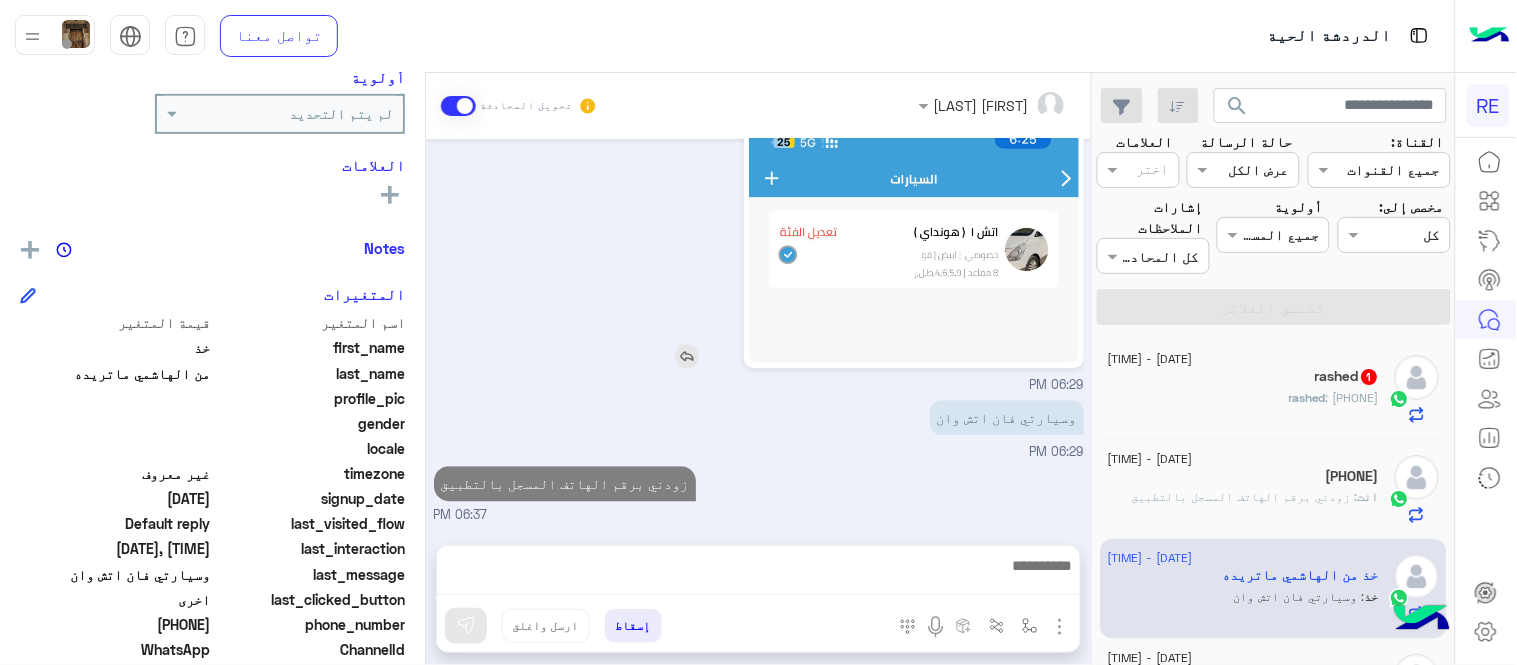 click on "Jul 23, 2025 اخرى 06:28 PM مرحباً بك خذ، نأسف لمروركم بهذا، برجاء توضيح استفسارك الخاص وسيتم الرد عليكم من فريق الدعم قريبا. كان معك مساعدك الآلي من فريق رحلة. دمت بخير. اي خدمة اخرى ؟ الرجوع للقائمة الرئ لا 06:28 PM 06:29 PM سعدنا بتواصلك، نأمل منك توضيح استفسارك أكثر 06:29 PM عندي في التطبيق مسجل قو 06:29 PM تم إعادة توجيه المحادثة. للعودة إلي الرد الالي، أنقر الزر الموجود بالأسفل عودة الى البوت 06:29 PM خذ من الهاشمي ماتريده طلب التحدث إلى مسؤول بشري 06:29 PM تم تعيين المحادثة إلى [FIRST] [LAST] 06:29 PM وسيارتي فان اتش وان 06:29 PM زودني برقم الهاتف المسجل بالتطبيق" at bounding box center (758, 332) 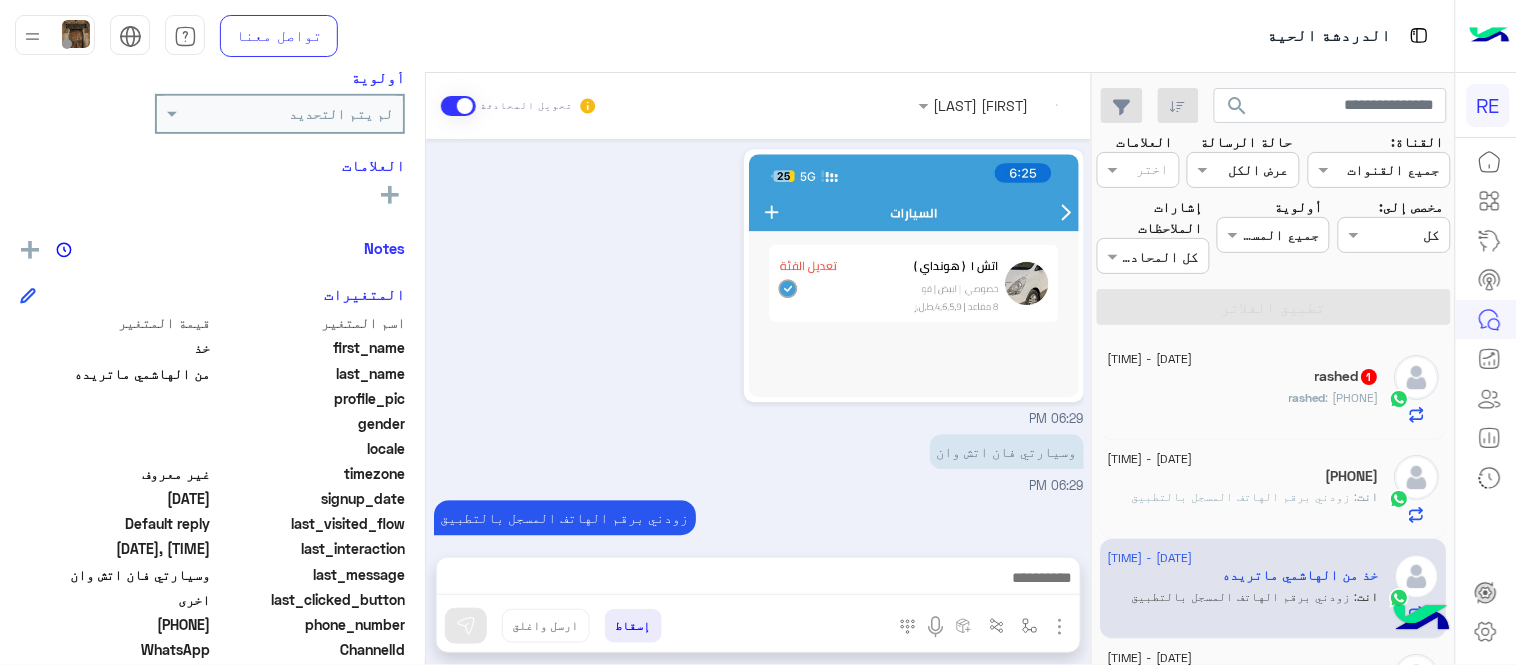 scroll, scrollTop: 1343, scrollLeft: 0, axis: vertical 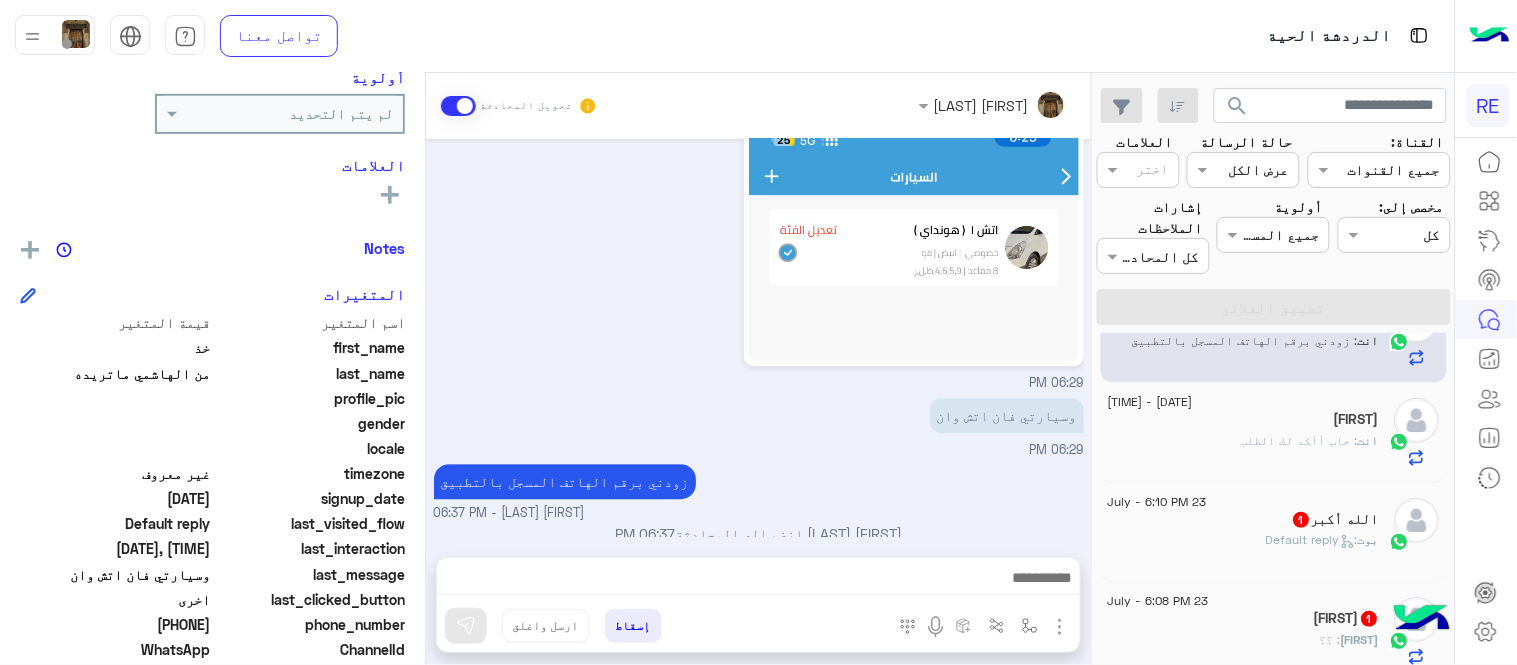click on "بوت :   Default reply" 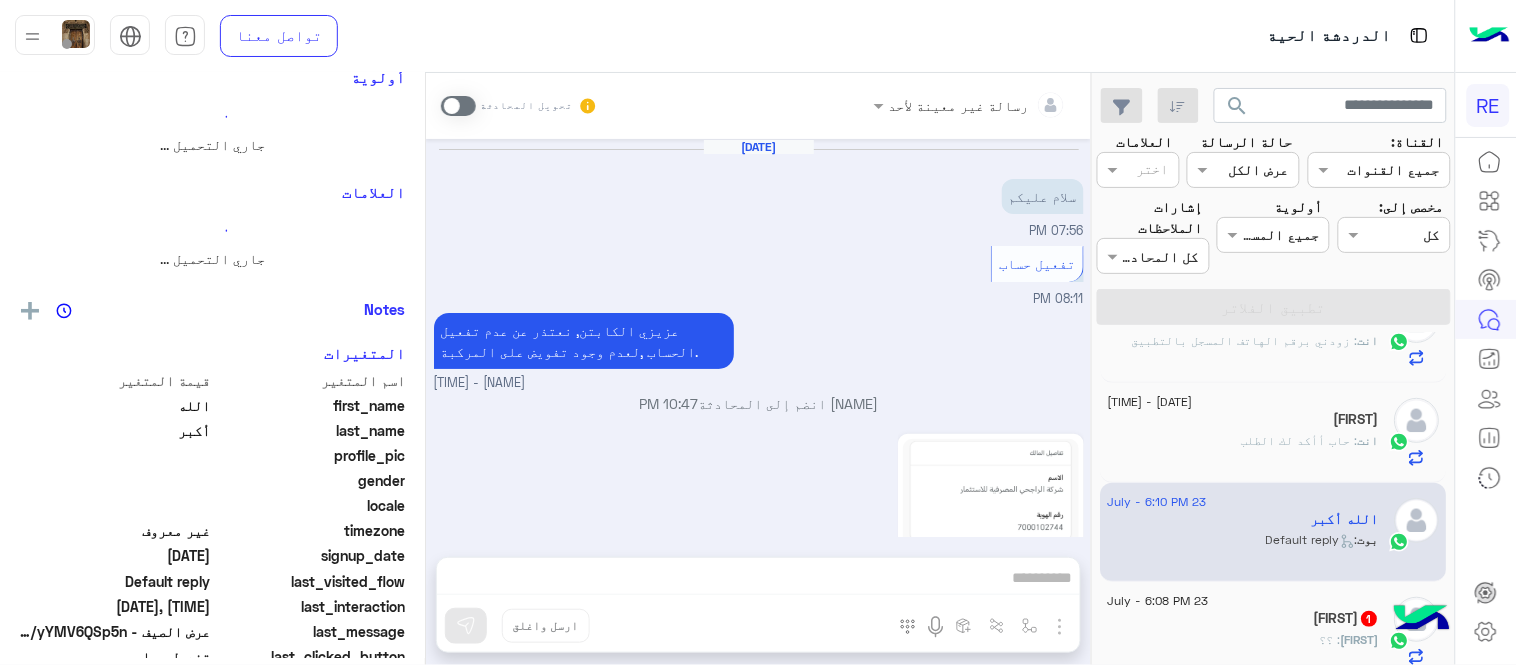 scroll, scrollTop: 565, scrollLeft: 0, axis: vertical 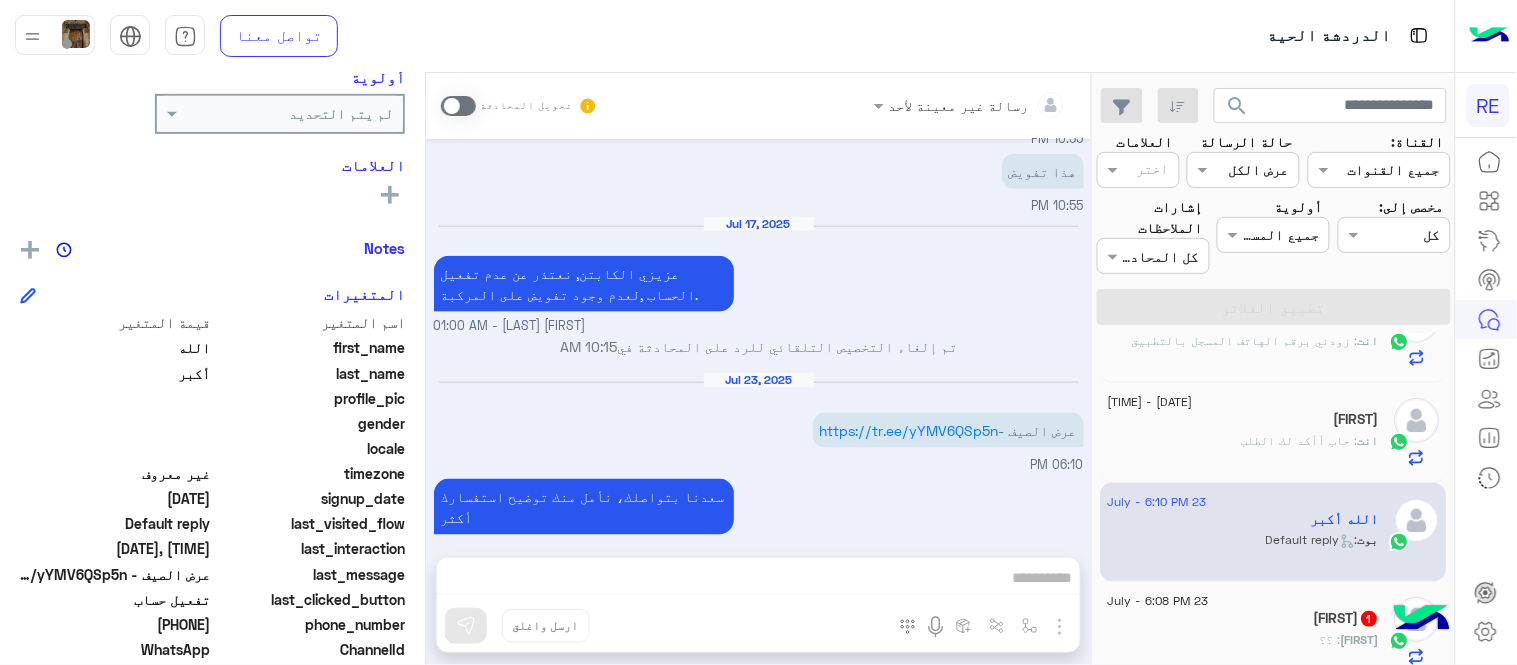 click on "[NAME]   1" 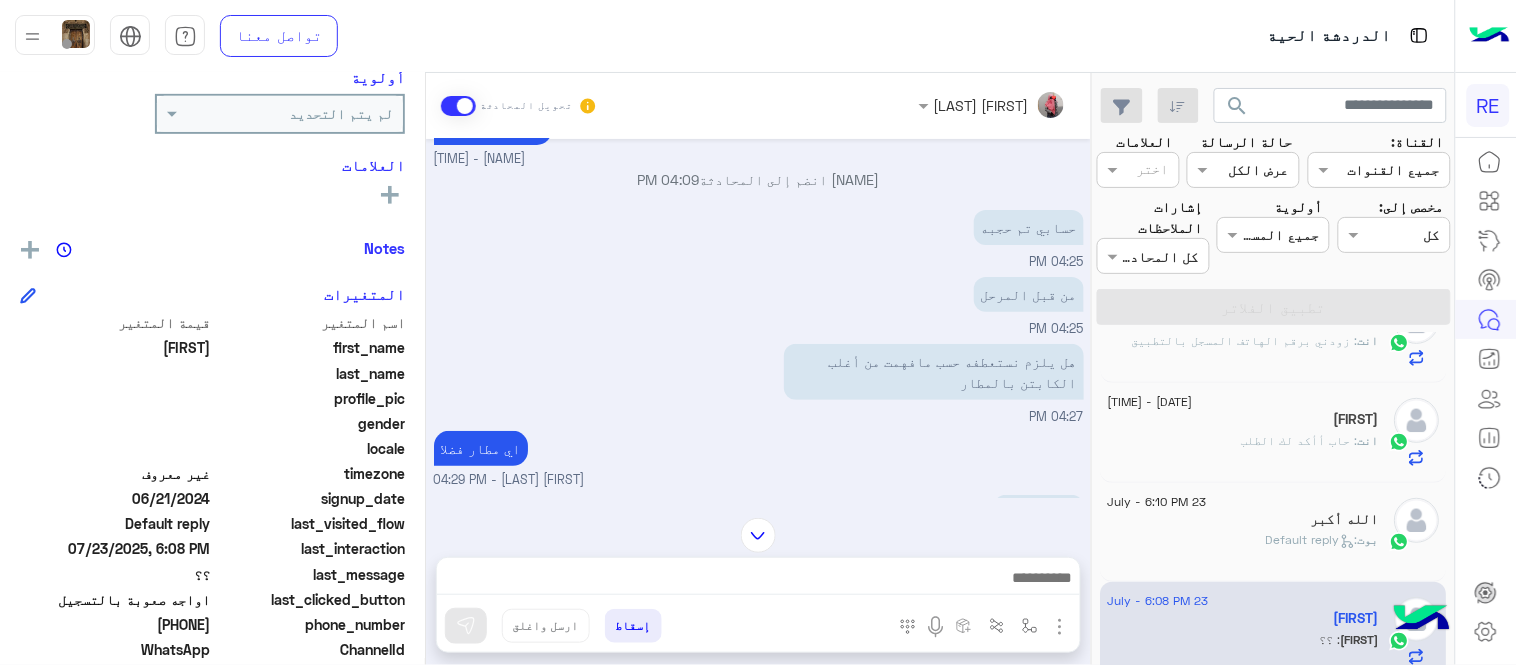 scroll, scrollTop: 100, scrollLeft: 0, axis: vertical 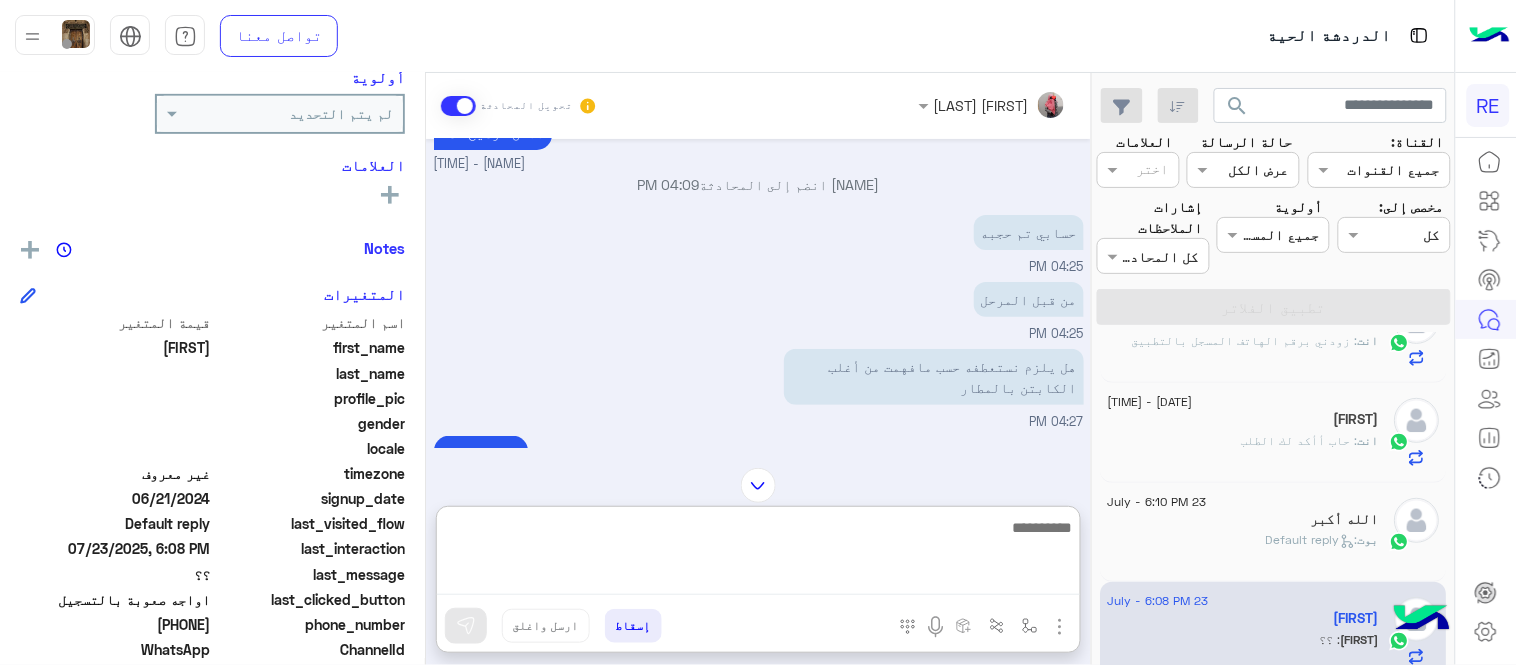 click at bounding box center [758, 555] 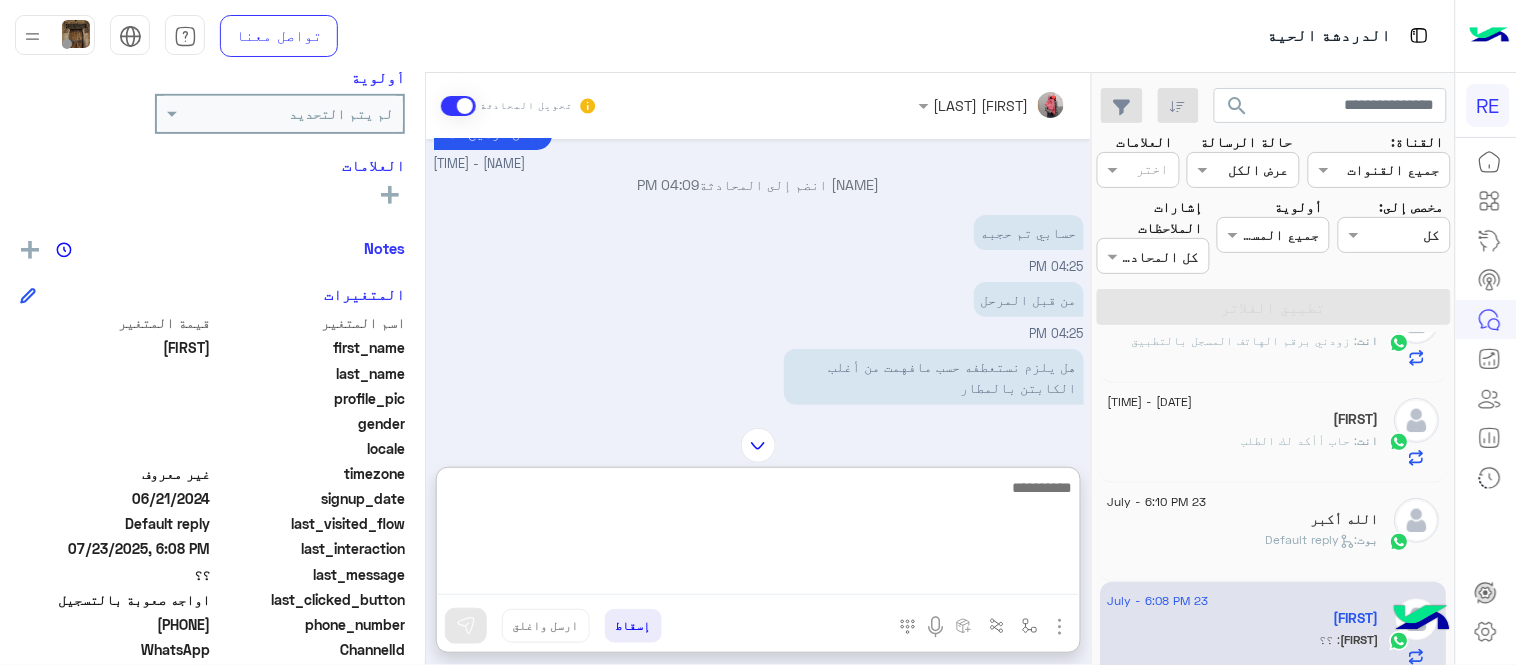 paste on "**********" 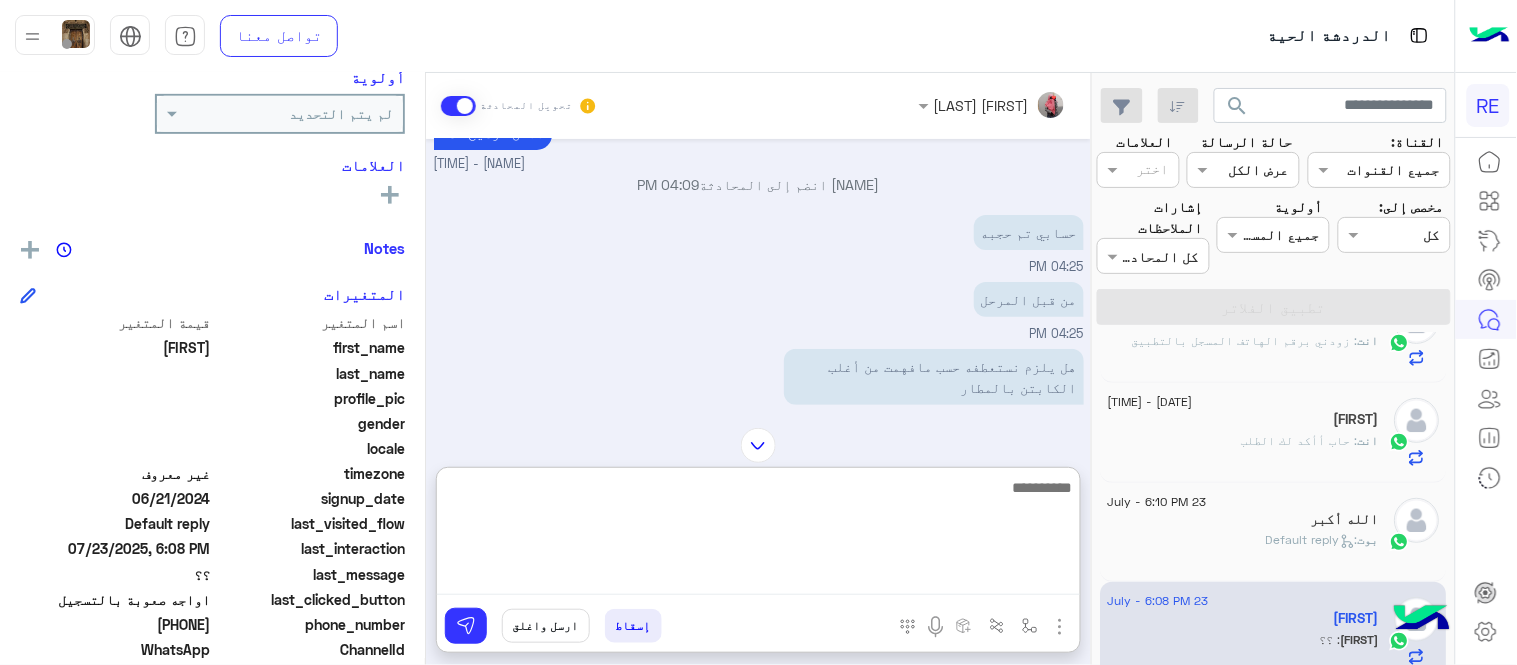 scroll, scrollTop: 411, scrollLeft: 0, axis: vertical 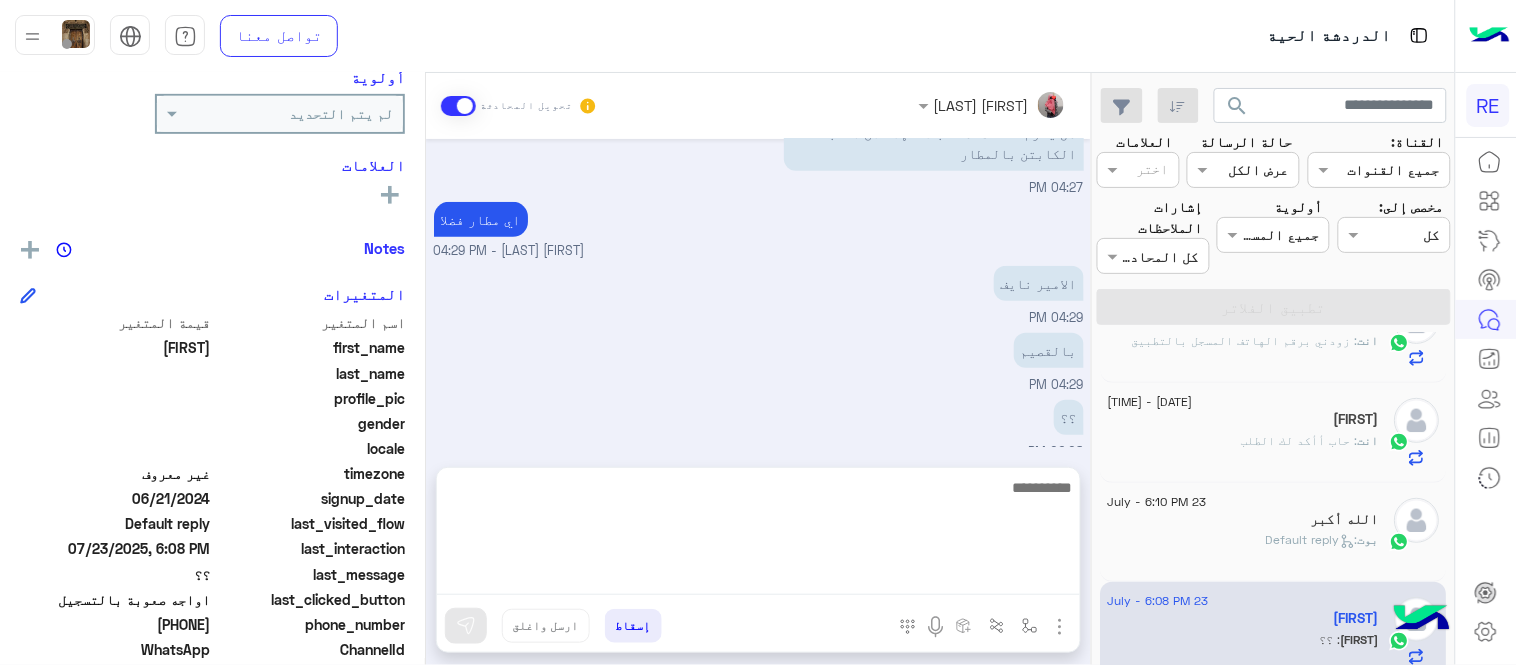 click on "Jul 23, 2025 تم تعيين المحادثة إلى مروه احمد 03:13 PM      ممكن توضيح فضلا  مروه احمد -  04:09 PM   مروه احمد انضم إلى المحادثة   04:09 PM      حسابي تم حجبه   04:25 PM  من قبل المرحل   04:25 PM  هل يلزم نستعطفه حسب مافهمت من أغلب الكابتن بالمطار   04:27 PM  اي مطار فضلا  مروه احمد -  04:29 PM  الامير نايف   04:29 PM  بالقصيم   04:29 PM  ؟؟   06:08 PM  زودني برقم الهاتف المسجل بالتطبيق   06:38 PM" at bounding box center (758, 293) 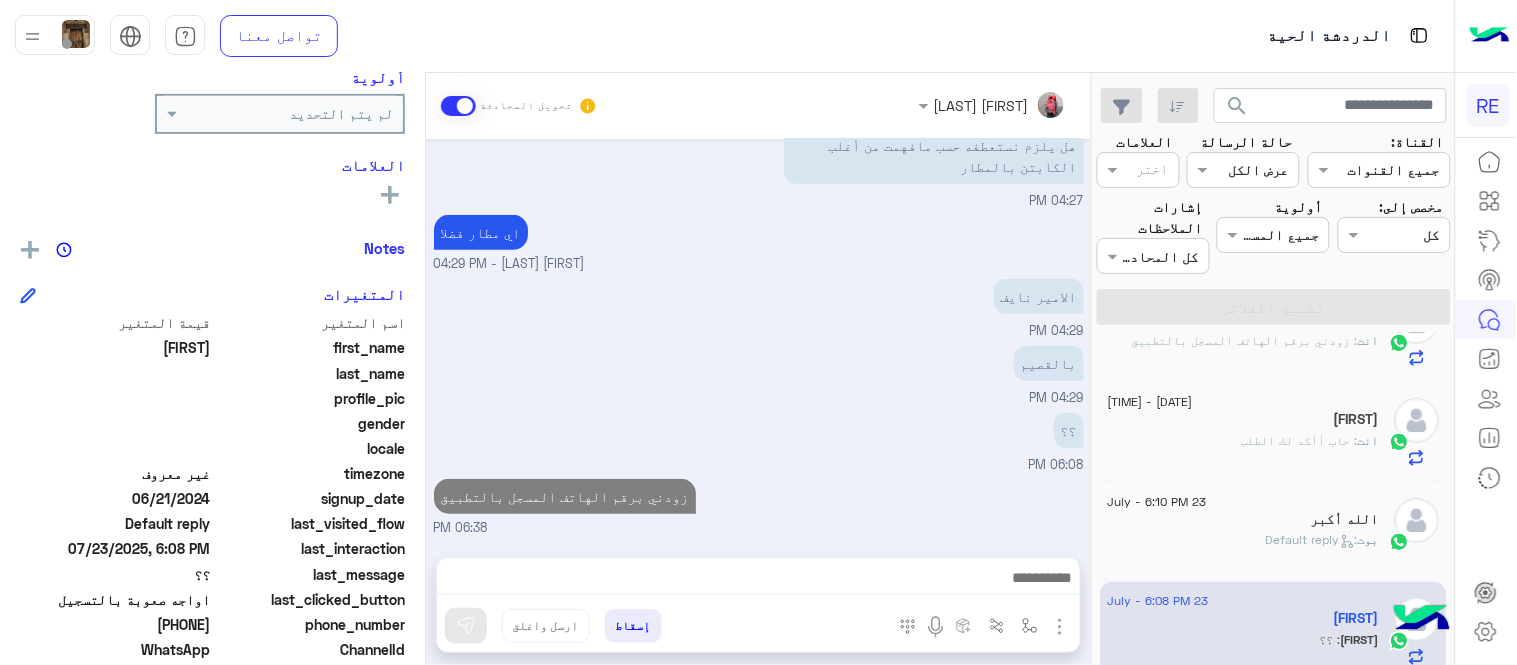scroll, scrollTop: 356, scrollLeft: 0, axis: vertical 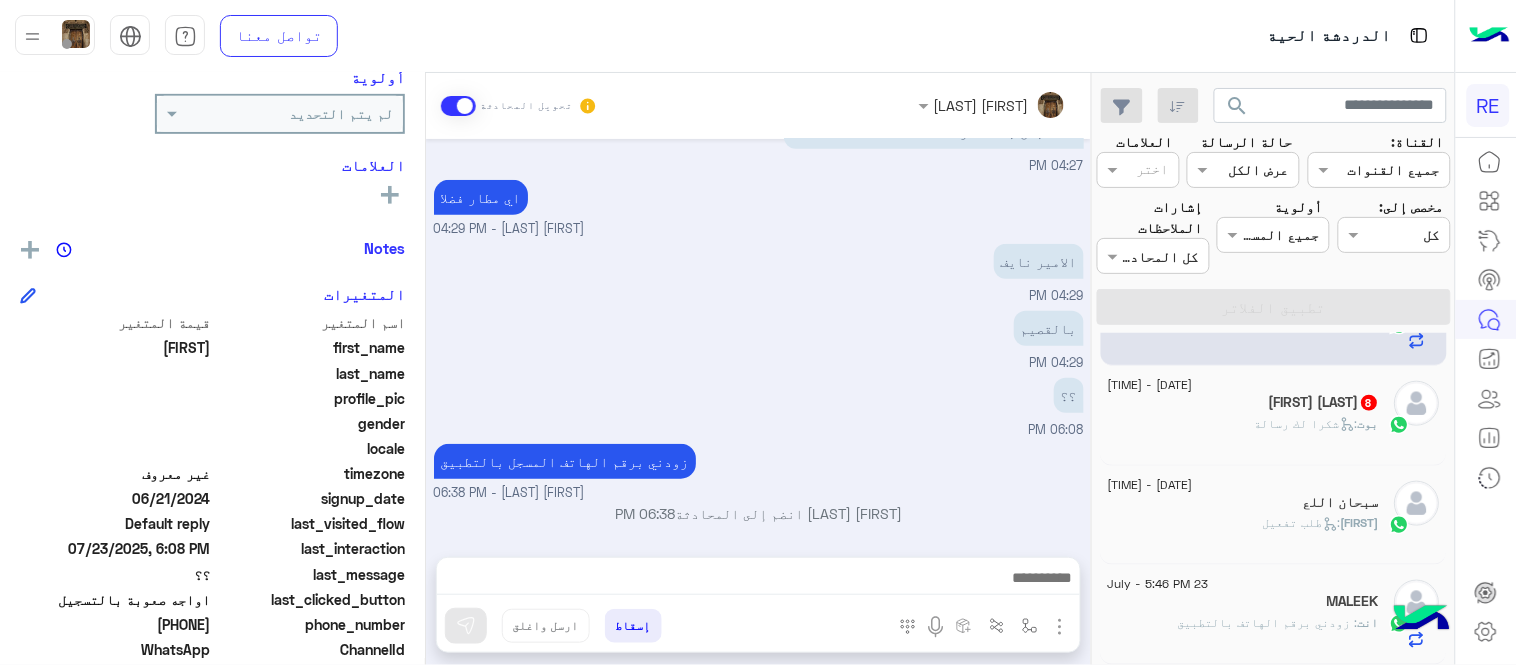 click on "بوت :   شكرا لك رسالة" 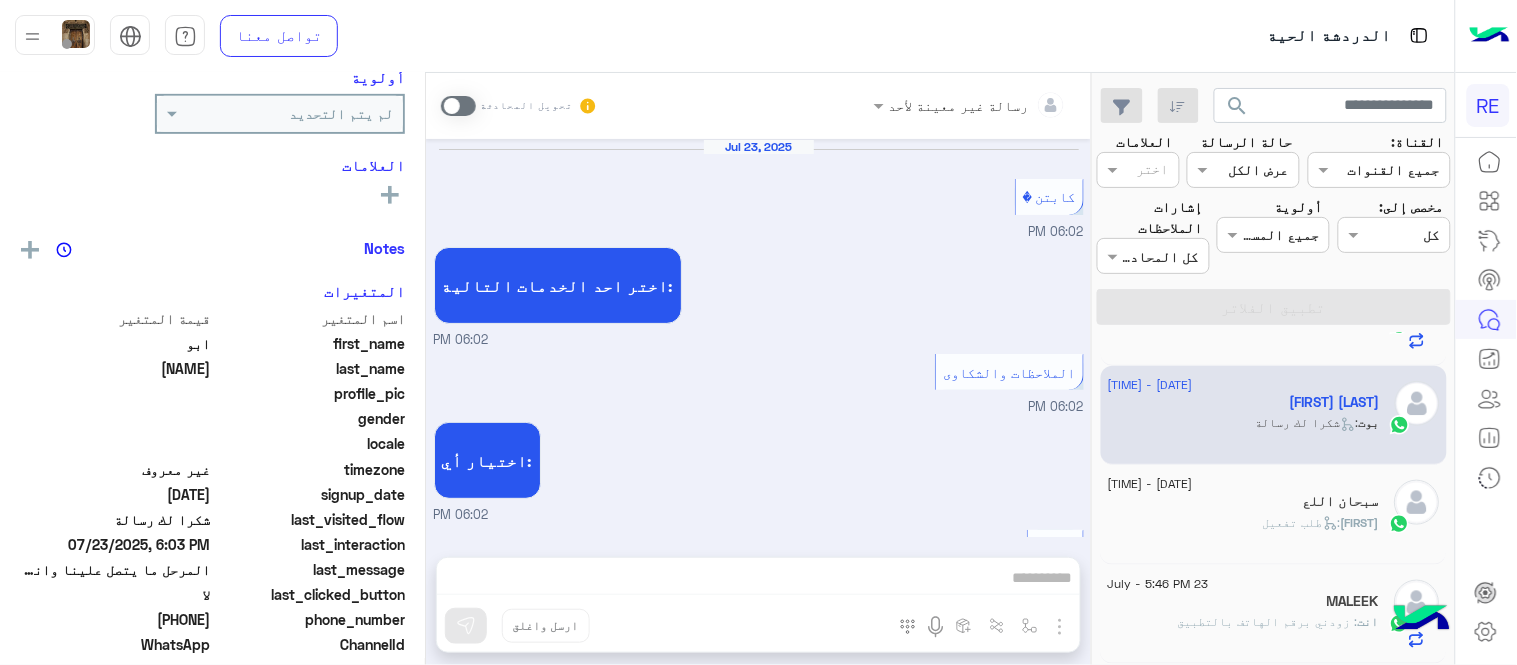 scroll, scrollTop: 765, scrollLeft: 0, axis: vertical 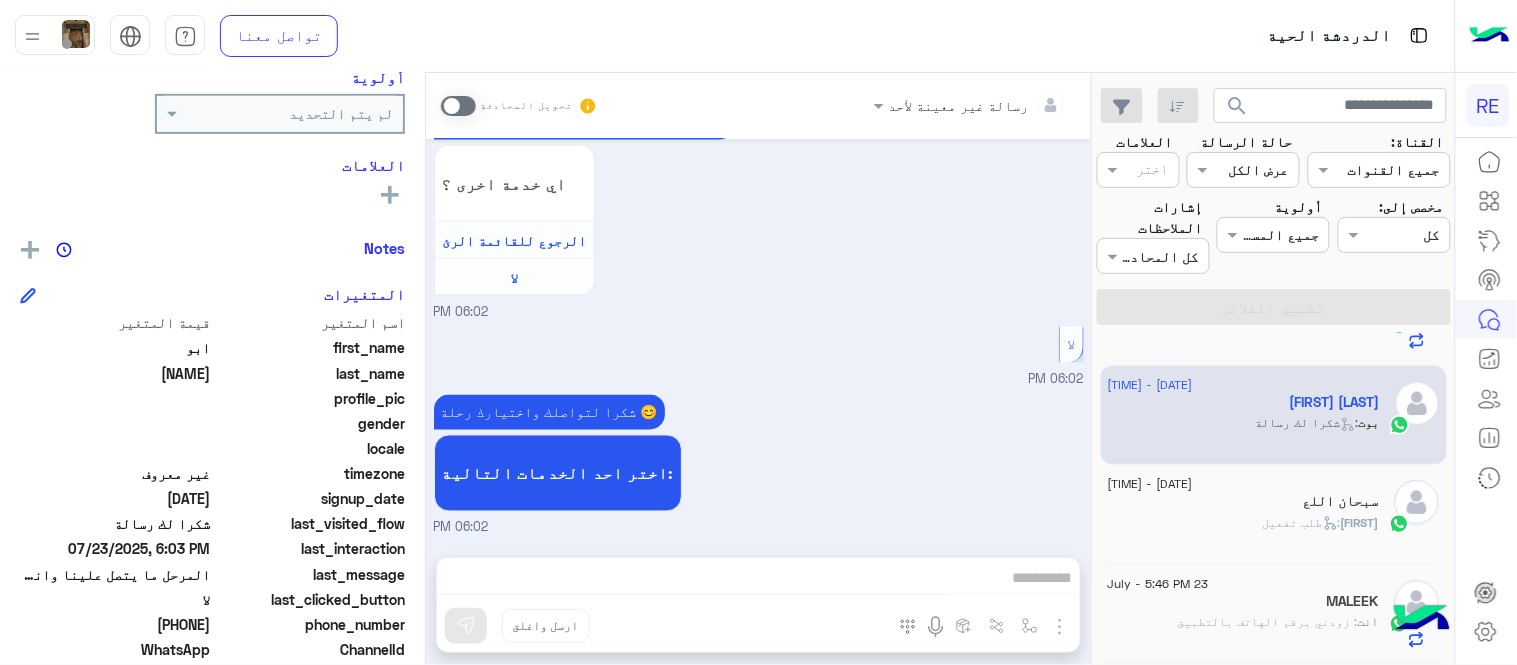 click at bounding box center [458, 106] 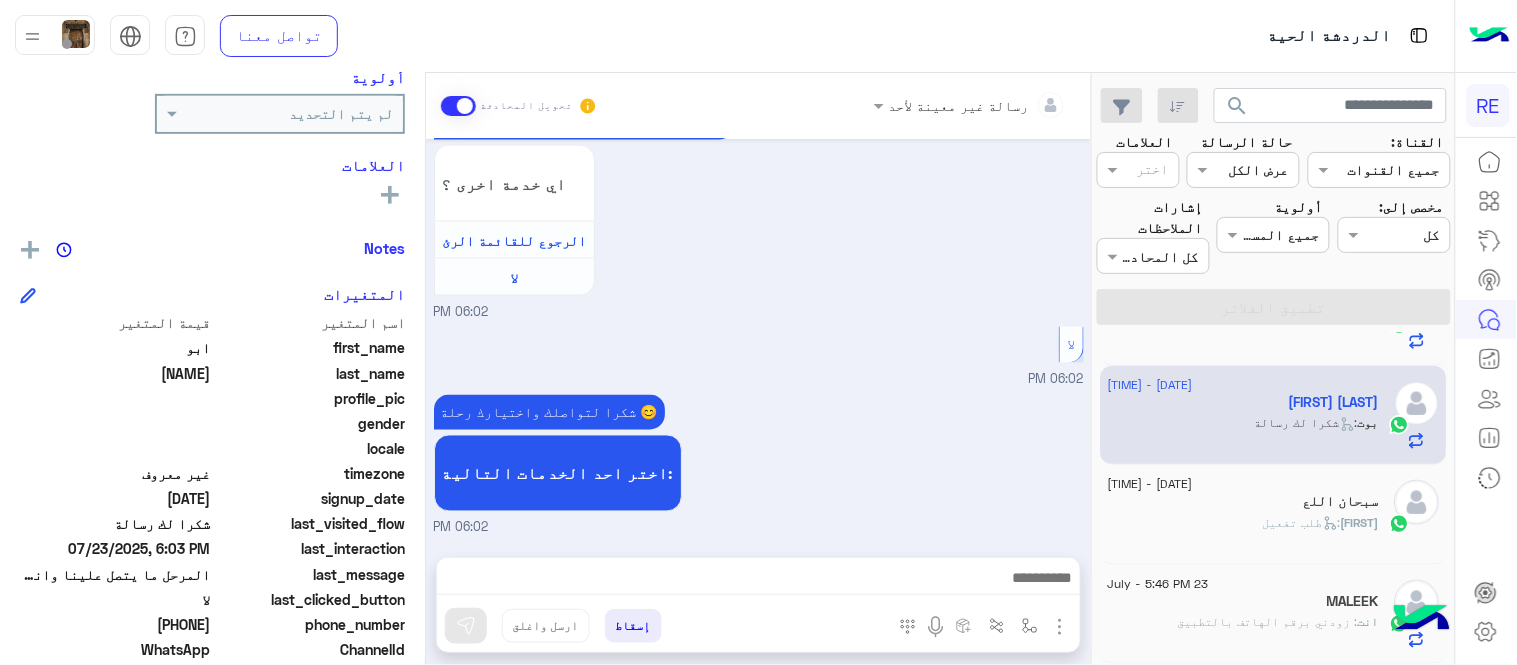 scroll, scrollTop: 802, scrollLeft: 0, axis: vertical 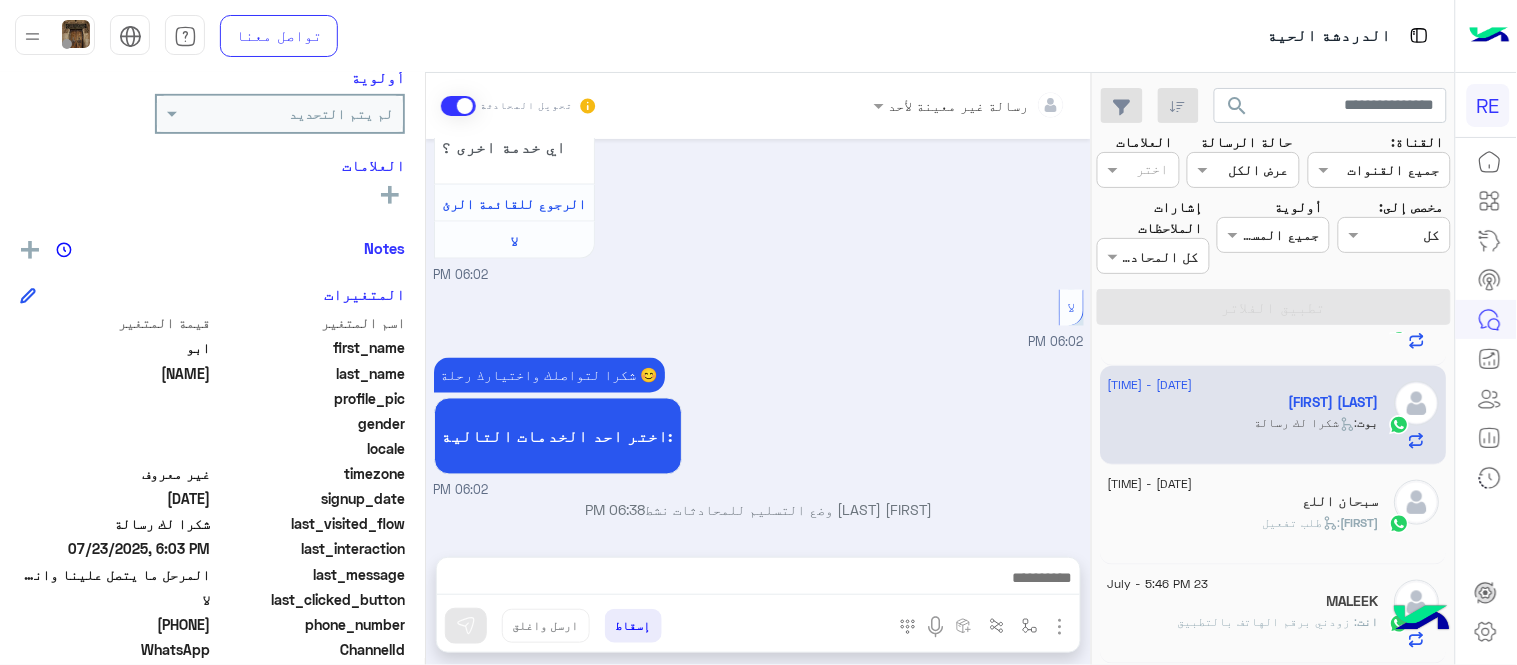 drag, startPoint x: 754, startPoint y: 596, endPoint x: 752, endPoint y: 553, distance: 43.046486 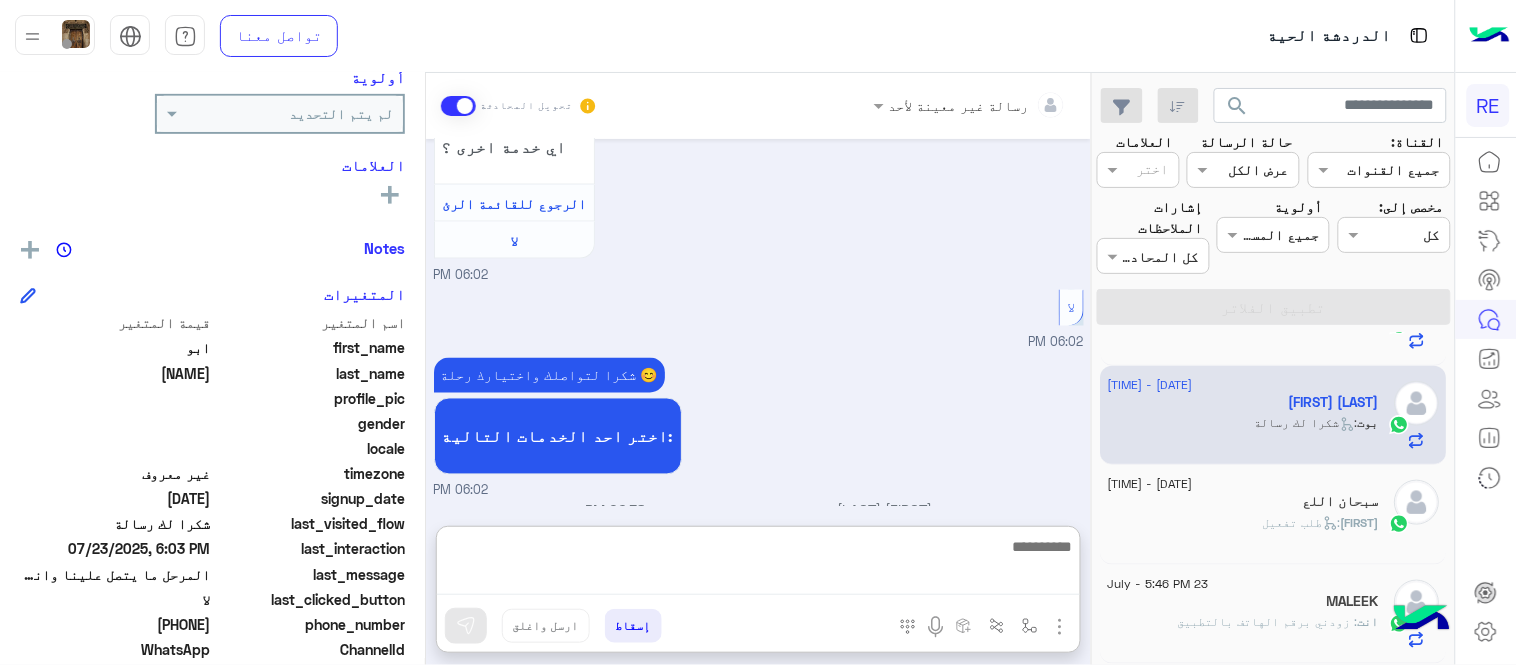 click at bounding box center (758, 564) 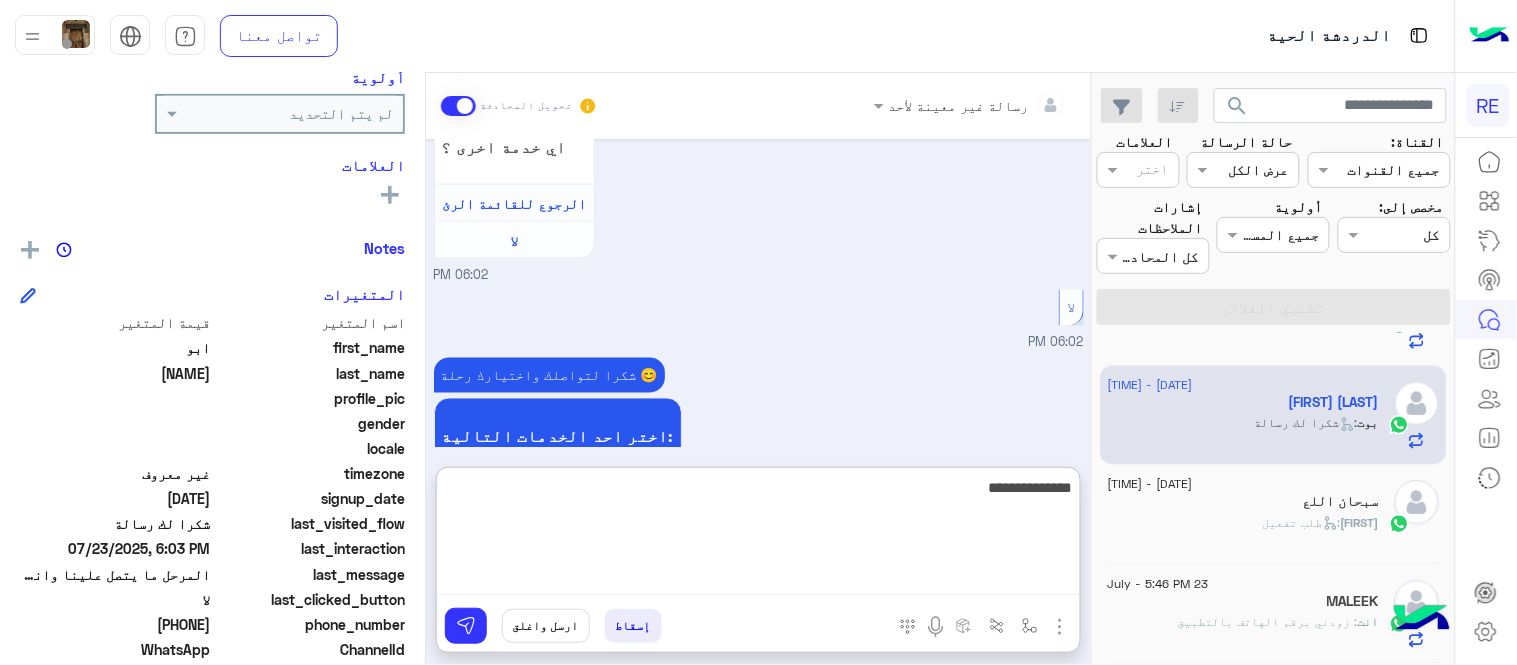 type on "**********" 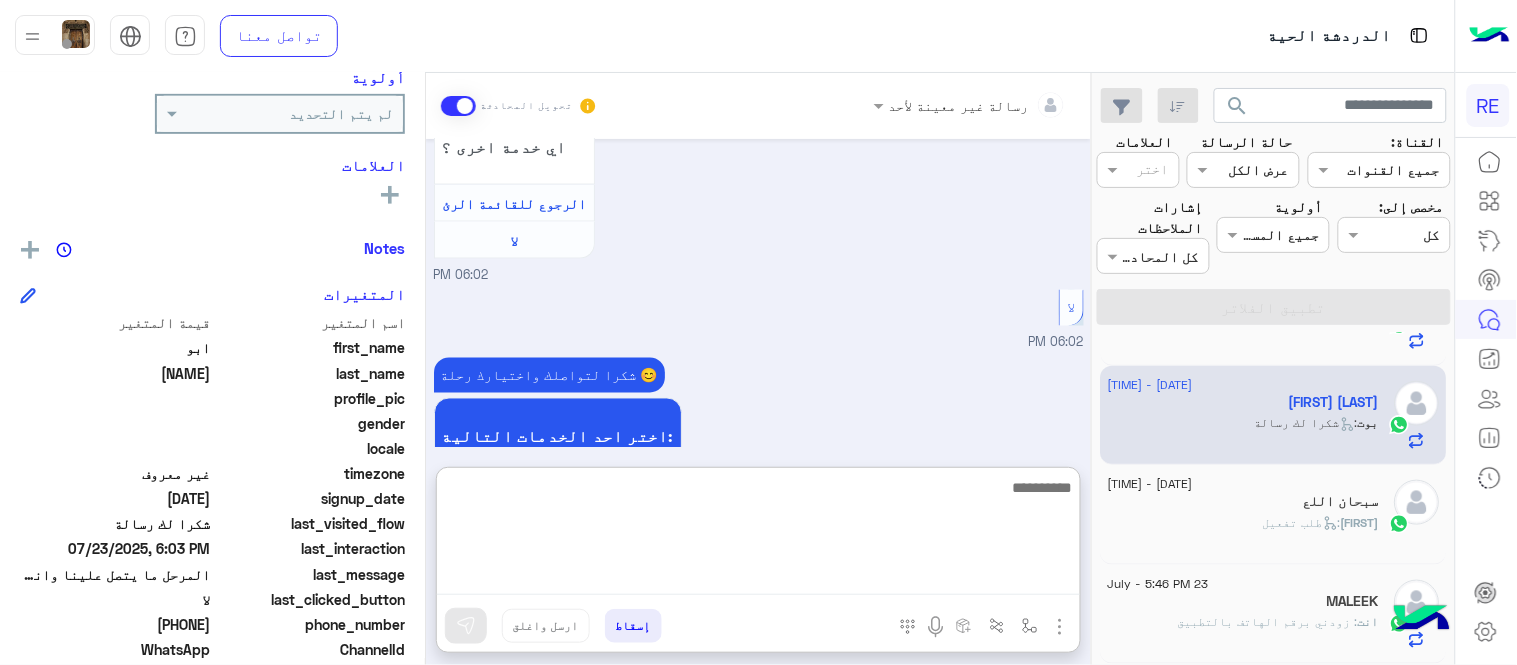 scroll, scrollTop: 955, scrollLeft: 0, axis: vertical 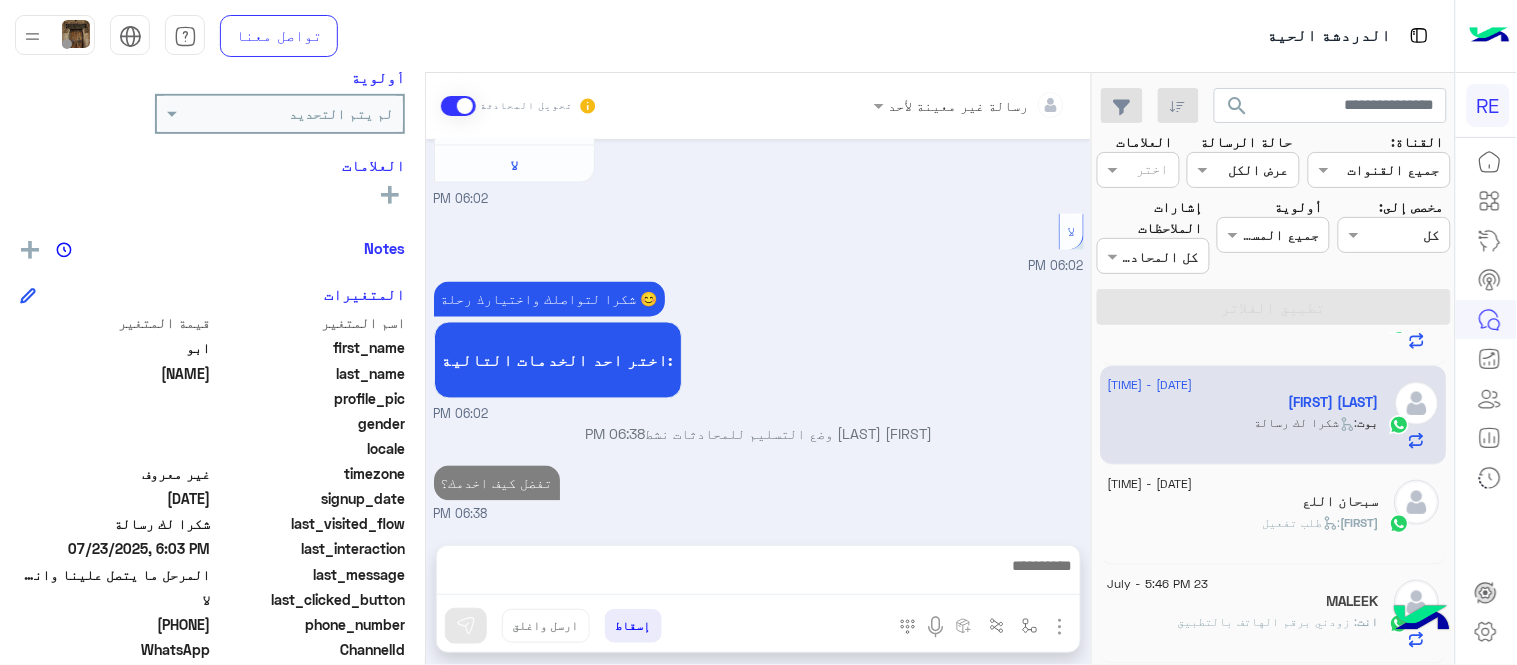 click on "[DATE]   كابتن     [TIME]  اختر احد الخدمات التالية:    [TIME]   الملاحظات والشكاوى    [TIME]  اختيار أي:    [TIME]   شكاوى    [TIME]  فضلا اختر نوع الشكوى  ماليه   تقنية   اخرى     [TIME]   اخرى    [TIME]  مرحباً بك ابو، نأسف لمروركم بهذا، برجاء توضيح استفسارك الخاص وسيتم الرد عليكم من فريق الدعم قريبا. كان معك مساعدك الآلي من فريق رحلة. دمت بخير. اي خدمة اخرى ؟  الرجوع للقائمة الرئ   لا     [TIME]   لا    [TIME]  شكرا لتواصلك واختيارك رحلة 😊 اختر احد الخدمات التالية:    [TIME]  [FIRST] [LAST] وضع التسليم للمحادثات نشط   [TIME]      تفضل كيف اخدمك؟   [TIME]" at bounding box center (758, 332) 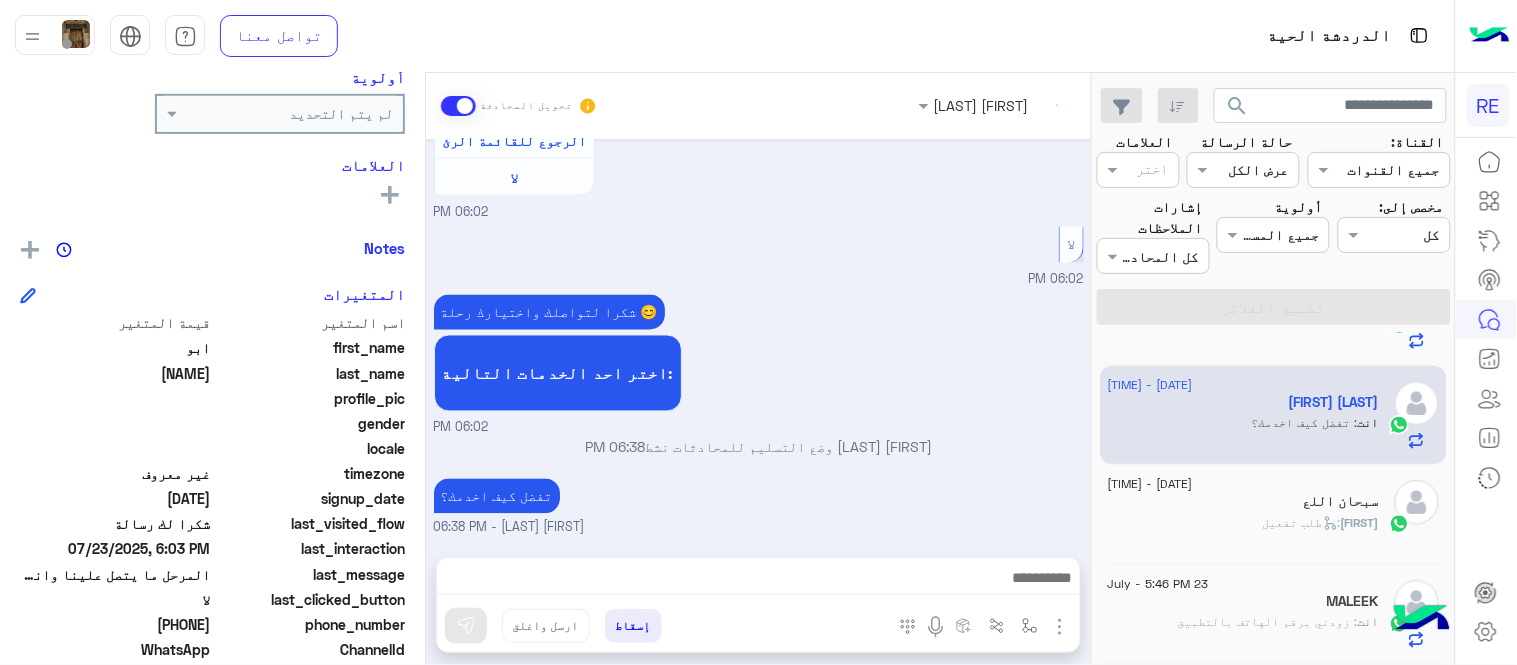scroll, scrollTop: 902, scrollLeft: 0, axis: vertical 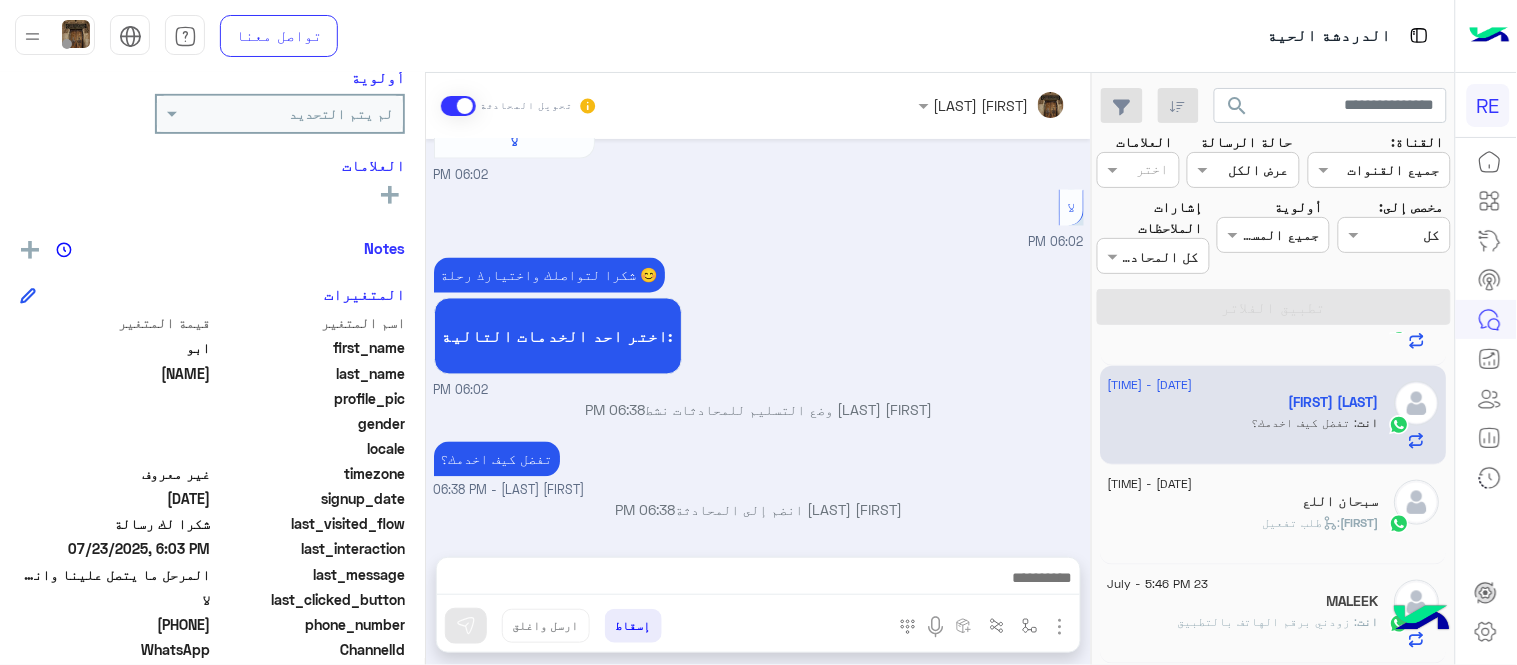 click on "سبحان اللع" 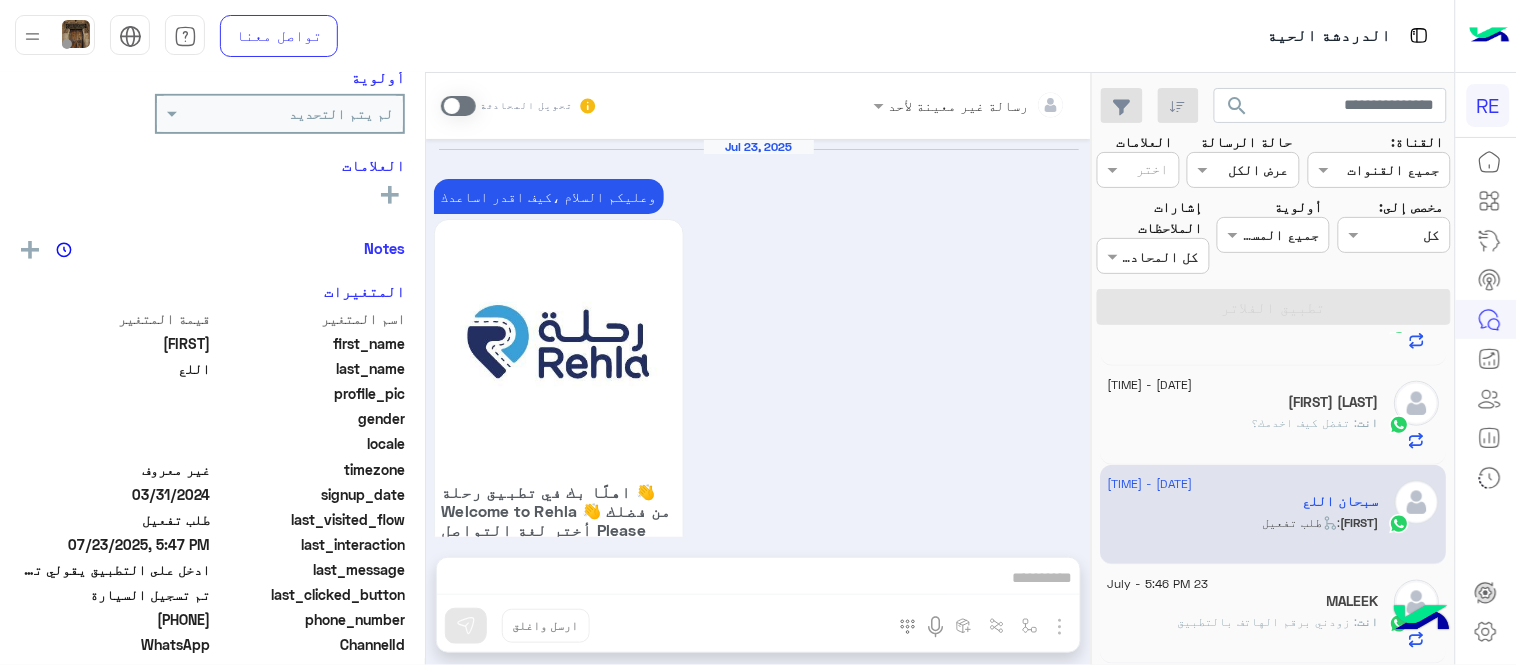 scroll, scrollTop: 1860, scrollLeft: 0, axis: vertical 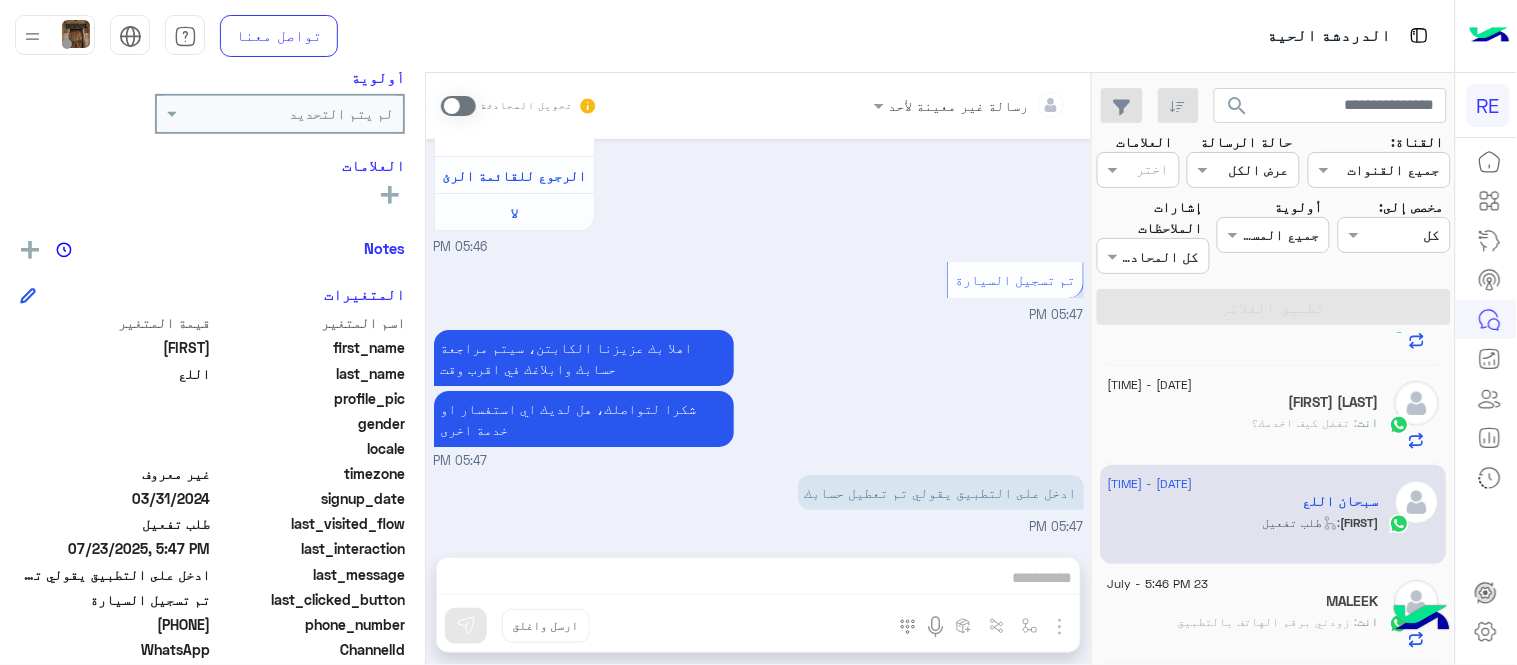 click at bounding box center [458, 106] 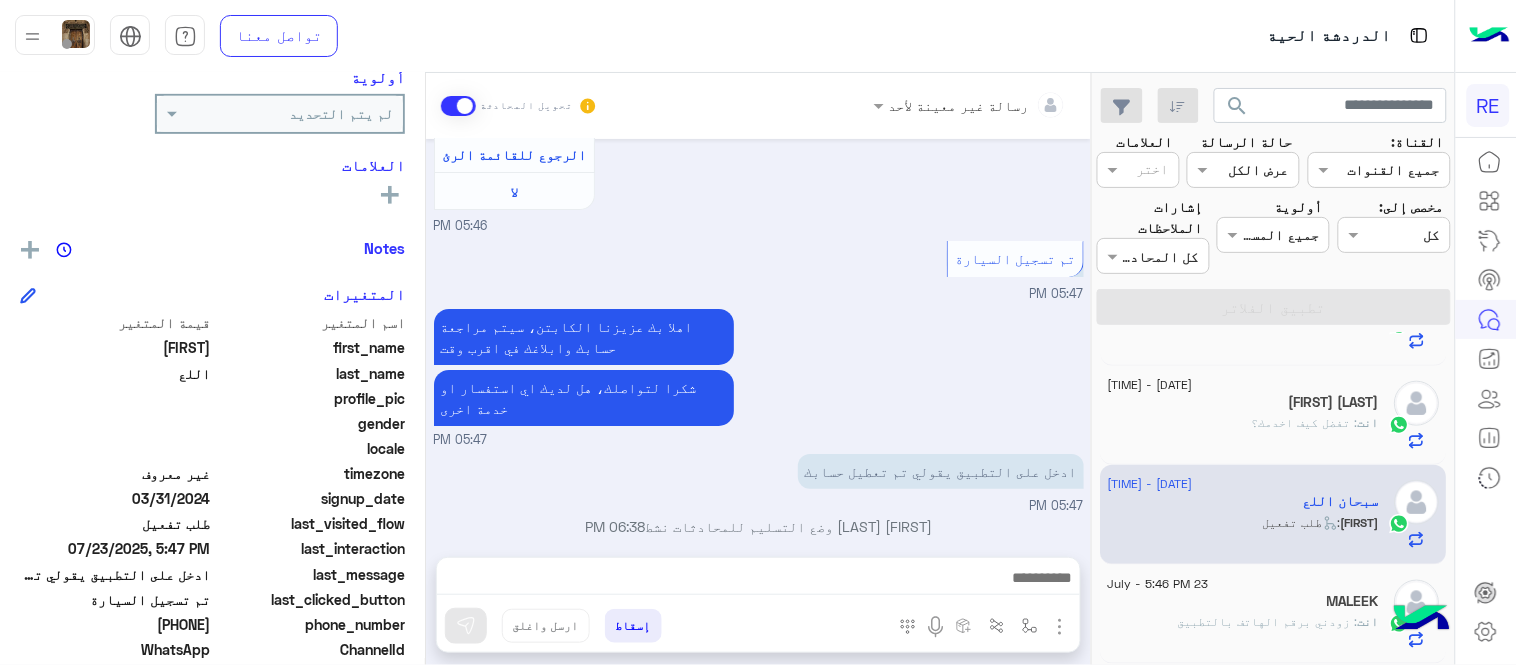 scroll, scrollTop: 1896, scrollLeft: 0, axis: vertical 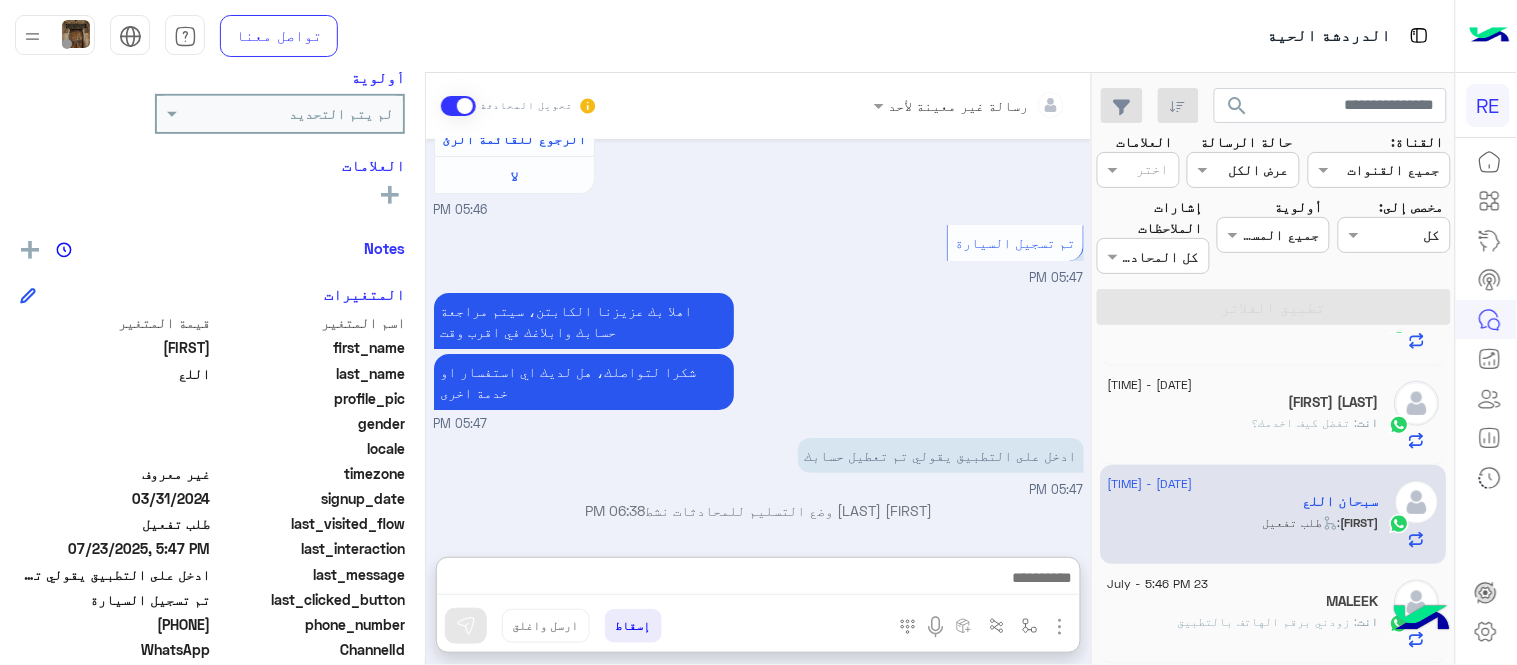 click at bounding box center (758, 580) 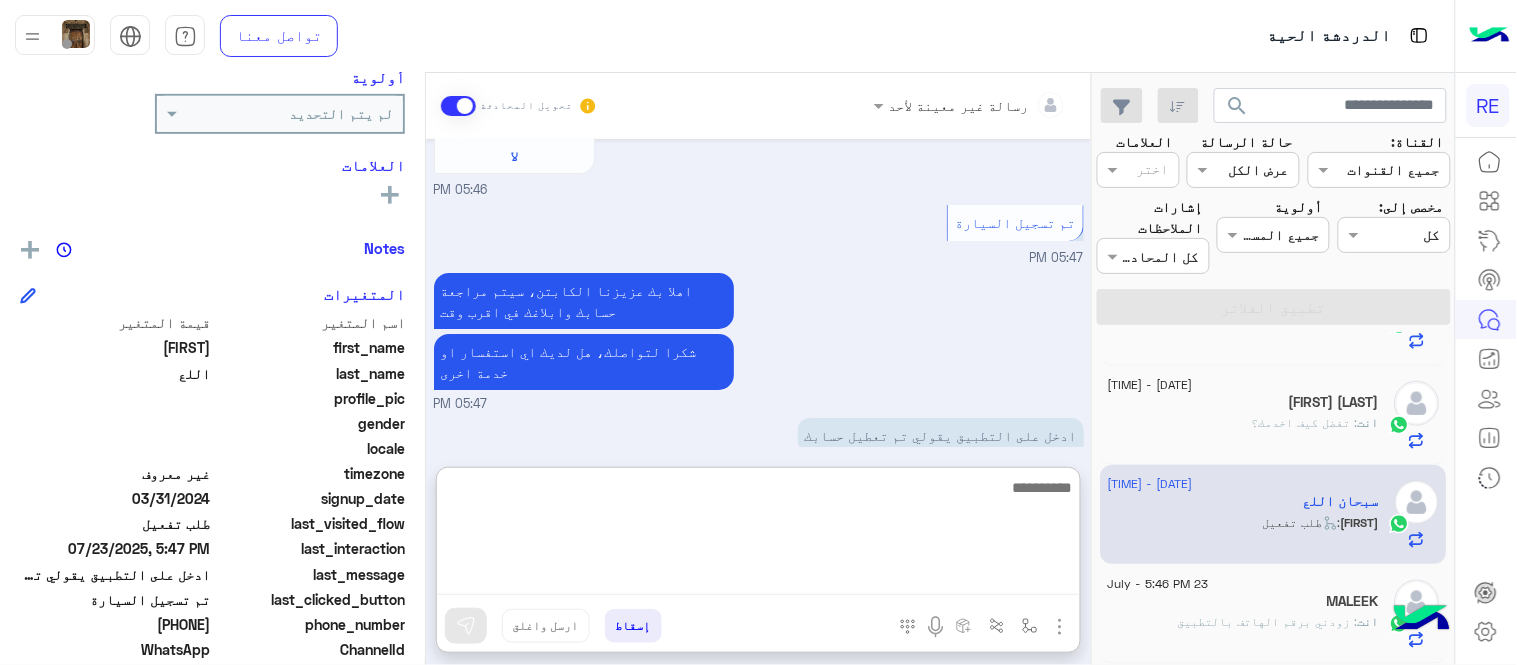 paste on "**********" 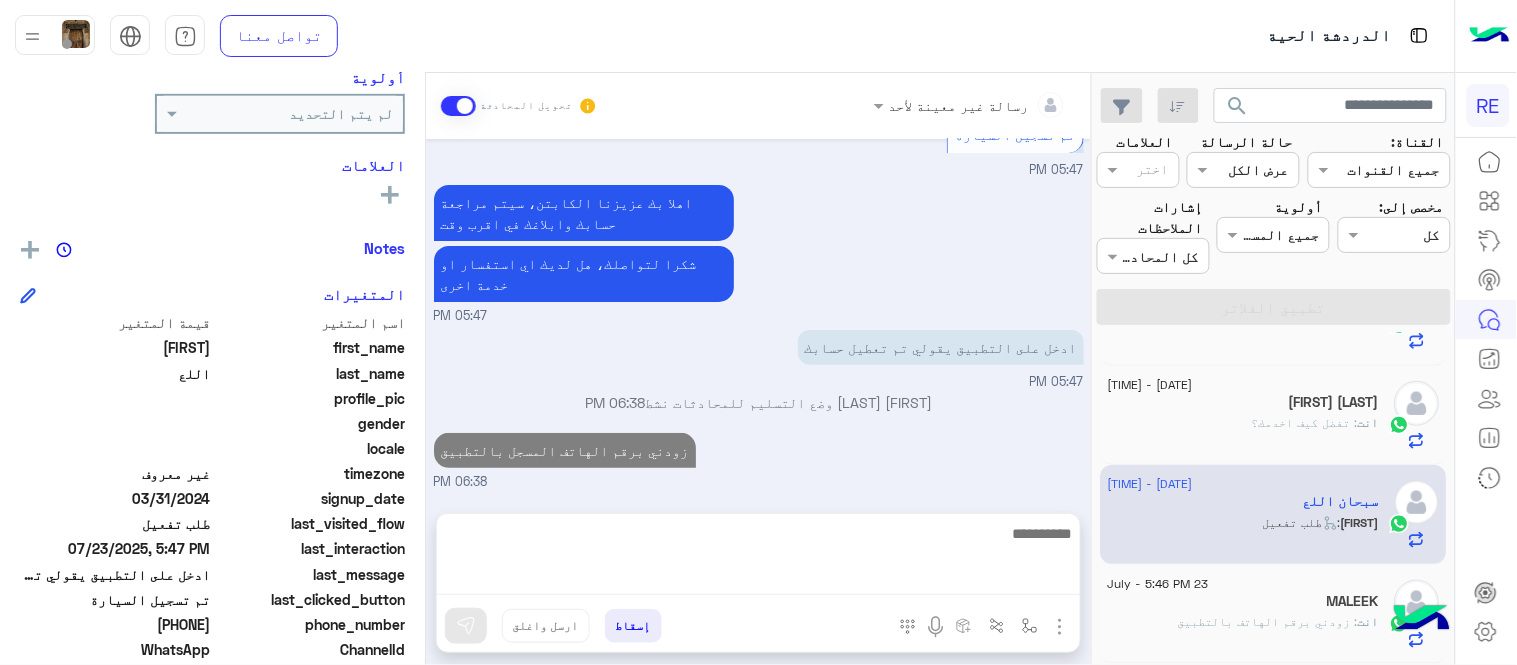 click on "Jul 23, 2025 وعليكم السلام ،كيف اقدر اساعدك اهلًا بك في تطبيق رحلة 👋
Welcome to Rehla 👋
من فضلك أختر لغة التواصل
Please choose your preferred Language
English عربي 05:46 PM عربي 05:46 PM هل أنت ؟ كابتن 👨🏻‍✈️ عميل 🧳 رحال (مرشد مرخص) 🏖️ 05:46 PM كابتن 05:46 PM اختر احد الخدمات التالية: 05:46 PM تفعيل حساب 05:46 PM يمكنك الاطلاع على شروط الانضمام لرحلة ك (كابتن ) الموجودة بالصورة أعلاه،
لتحميل التطبيق عبر الرابط التالي : 📲
http://onelink.to/Rehla يسعدنا انضمامك لتطبيق رحلة يمكنك اتباع الخطوات الموضحة لتسجيل بيانات سيارتك بالفيديو التالي : تم تسجيل السيارة اواجه صعوبة بالتسجيل اي خدمة اخرى ؟" at bounding box center [758, 316] 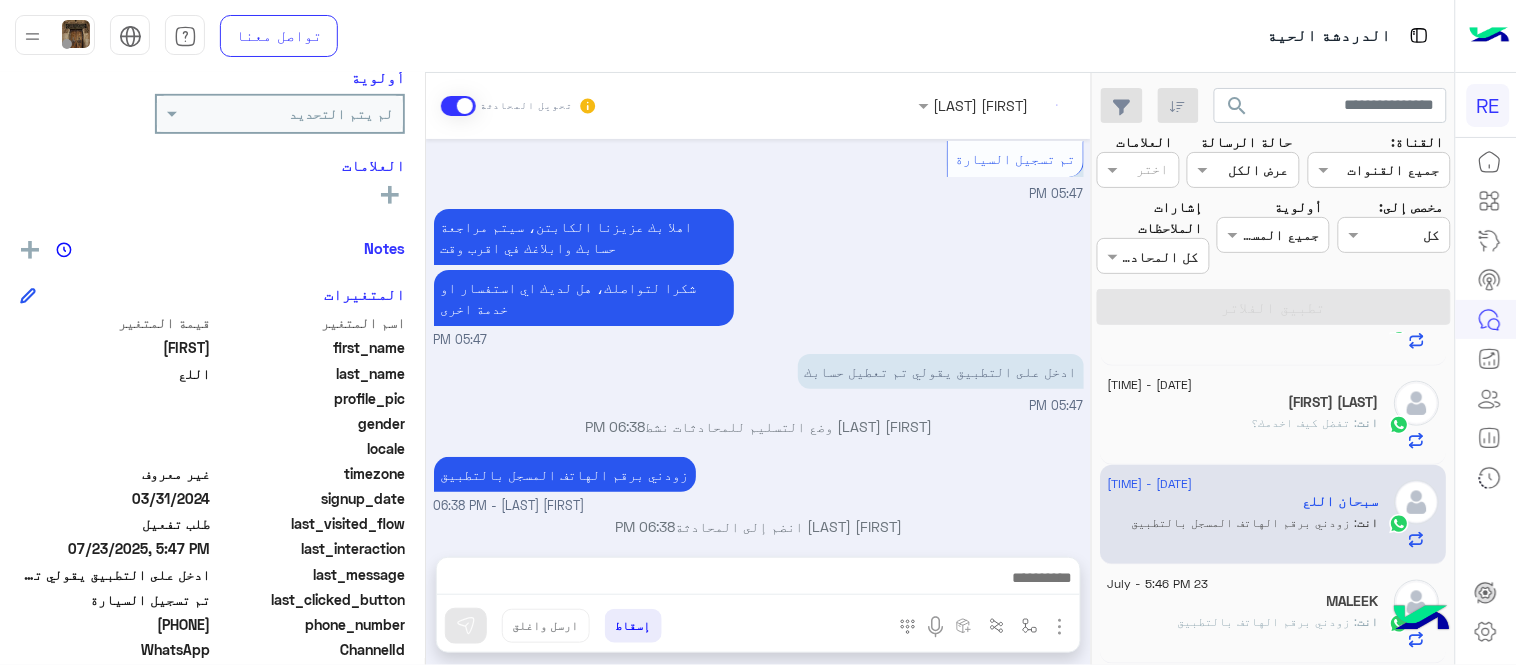 scroll, scrollTop: 1996, scrollLeft: 0, axis: vertical 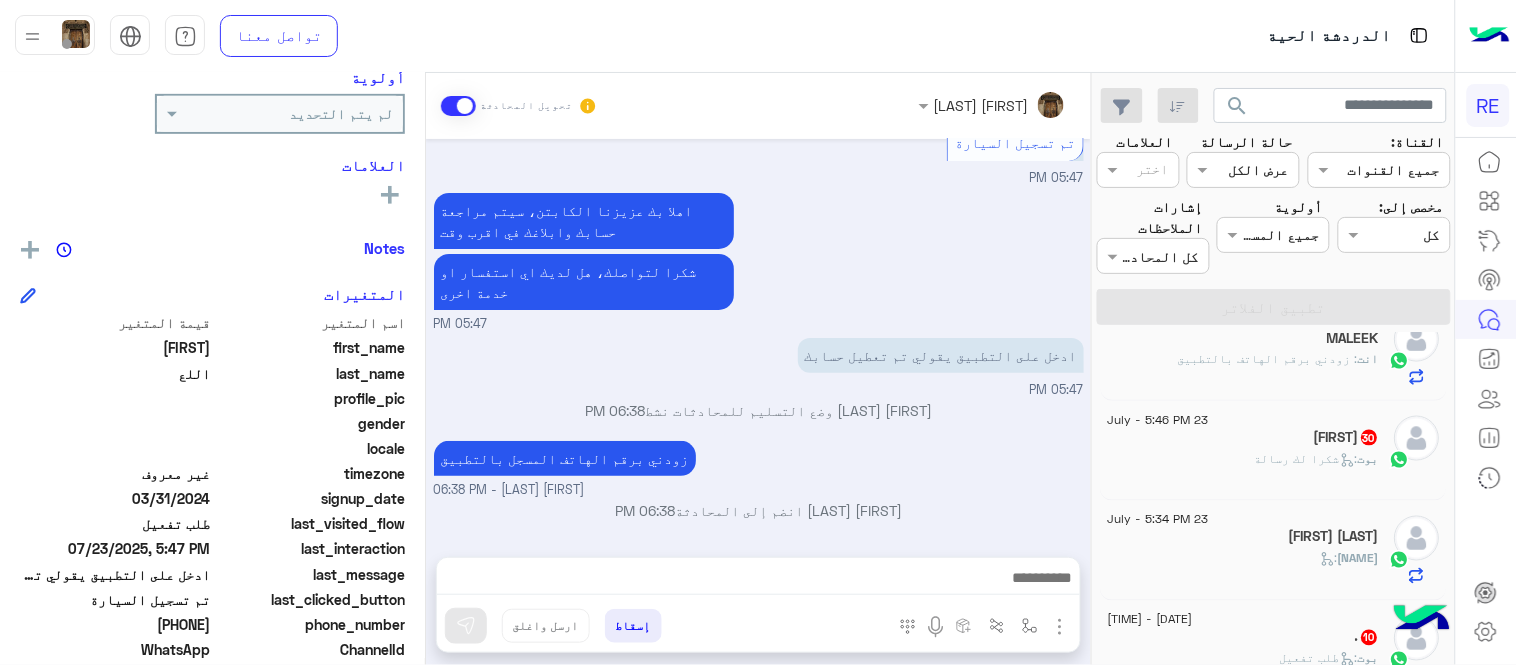 click on "[FIRST]   30" 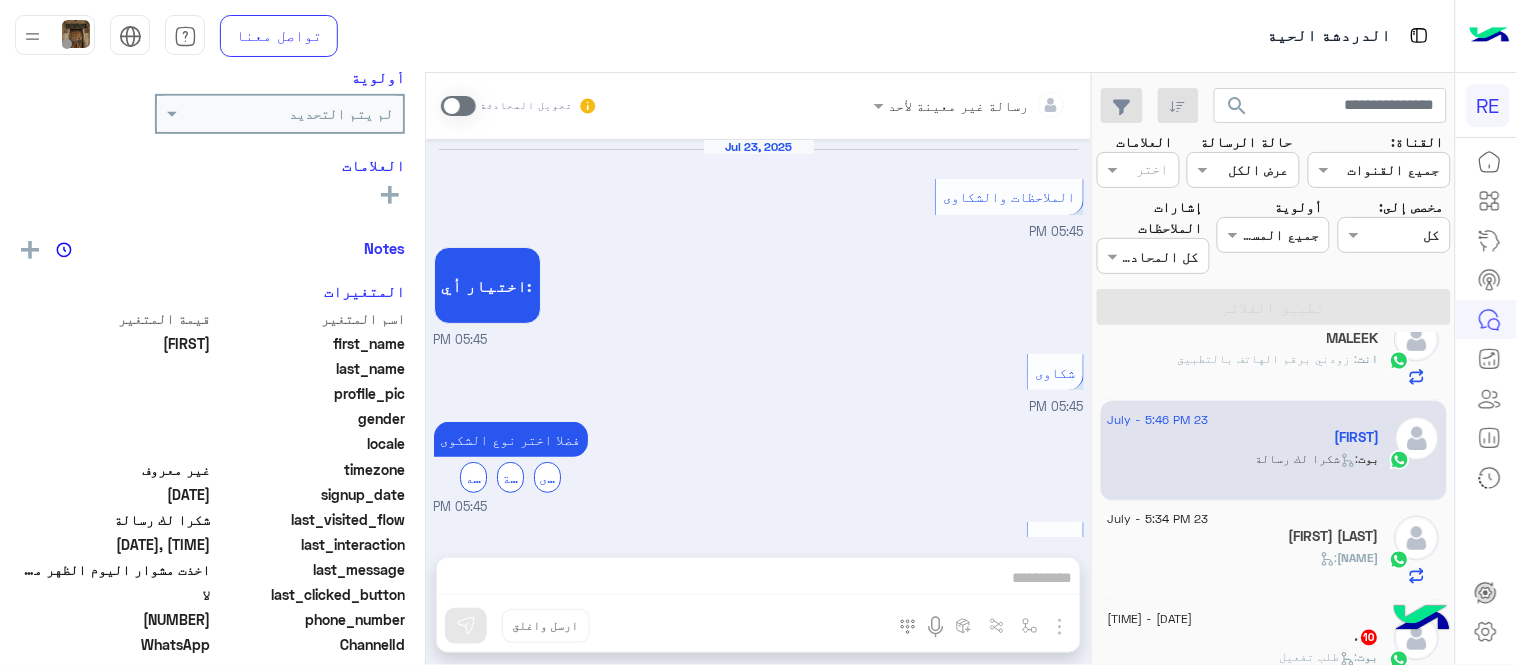 scroll, scrollTop: 762, scrollLeft: 0, axis: vertical 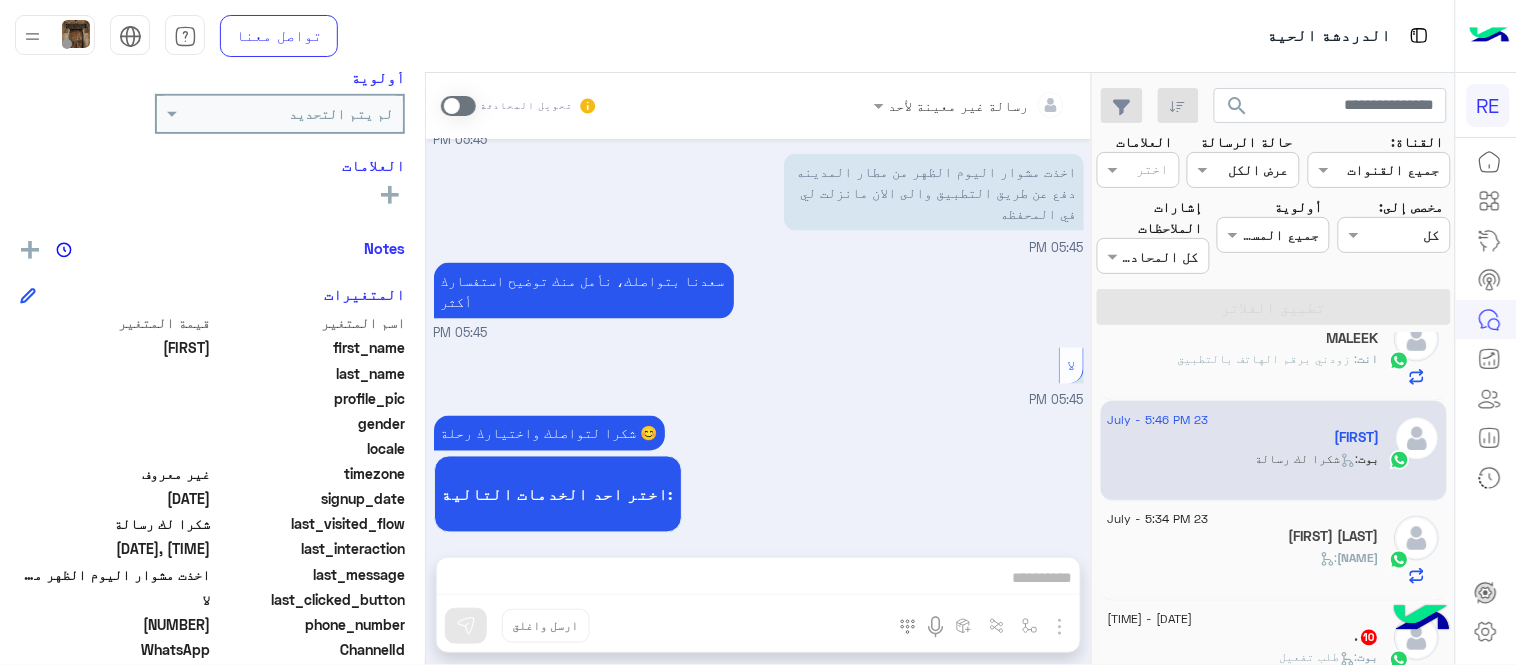 click at bounding box center [458, 106] 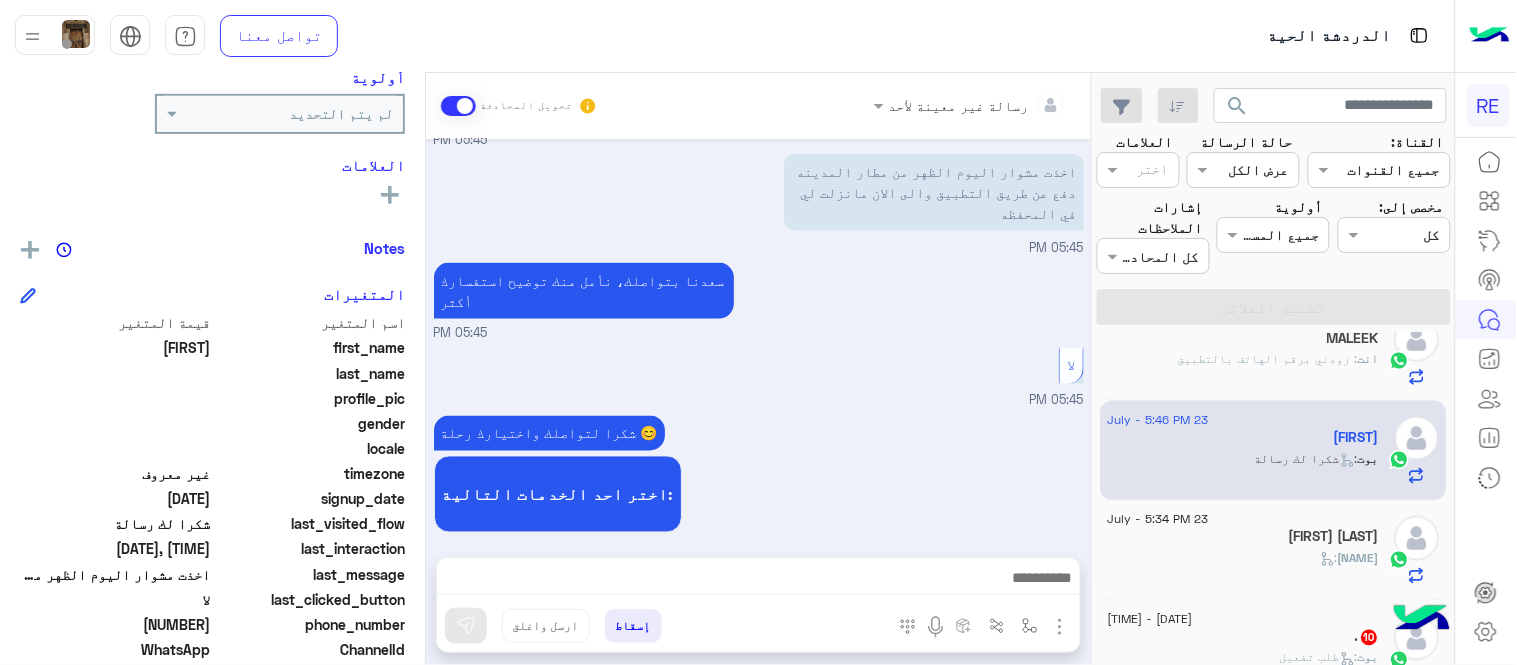scroll, scrollTop: 798, scrollLeft: 0, axis: vertical 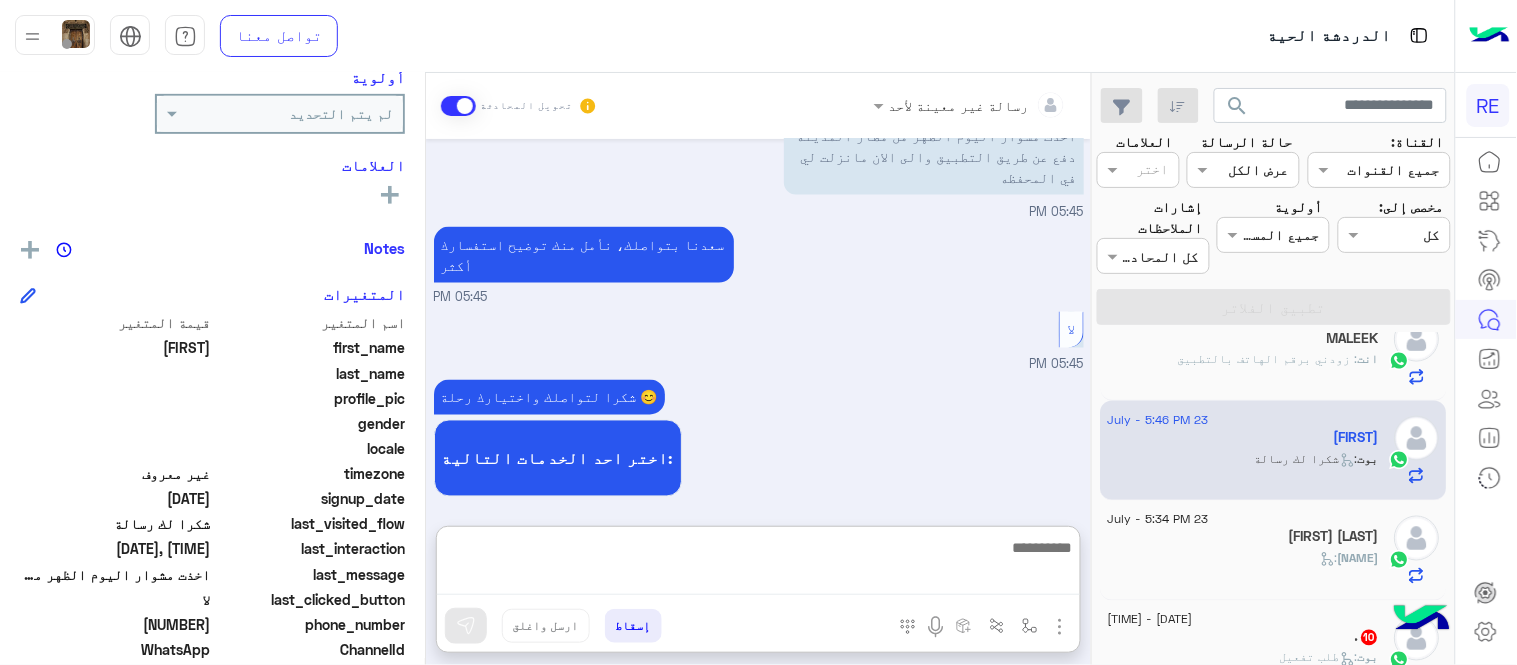 click at bounding box center [758, 565] 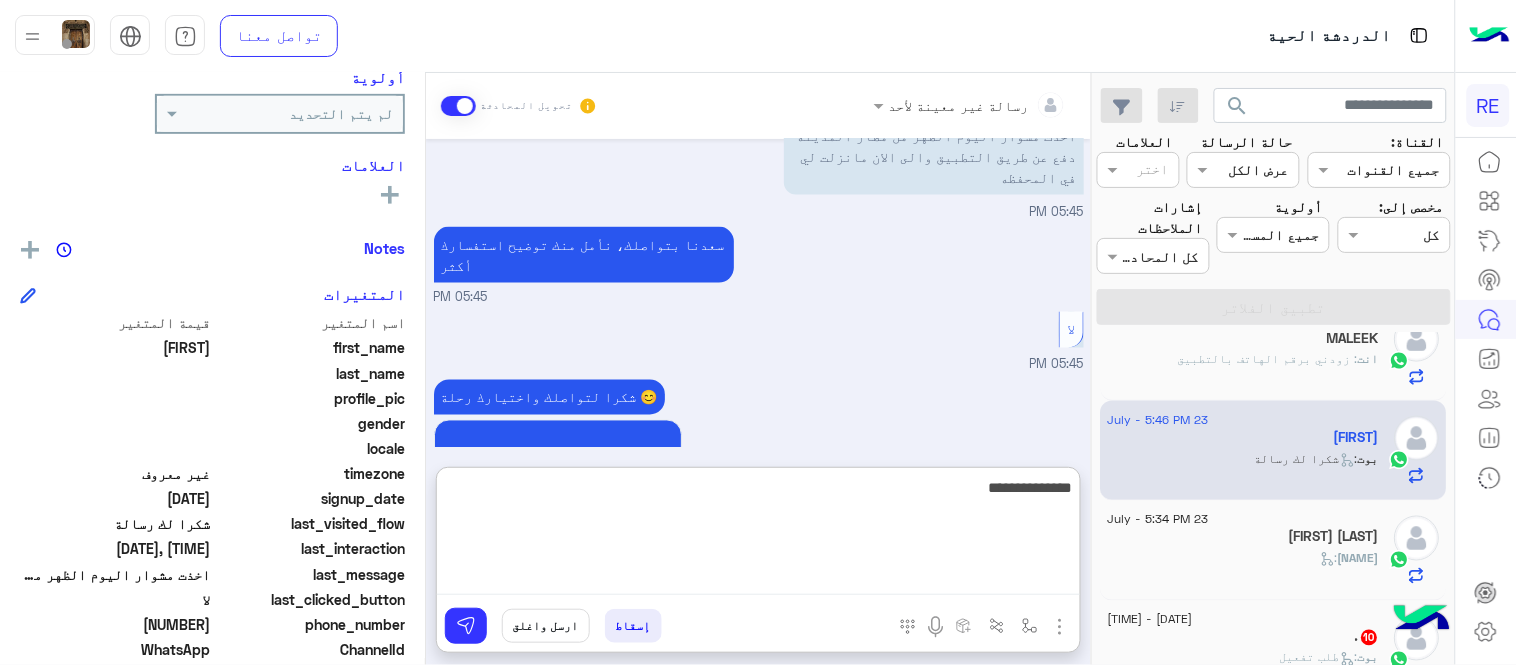 type on "**********" 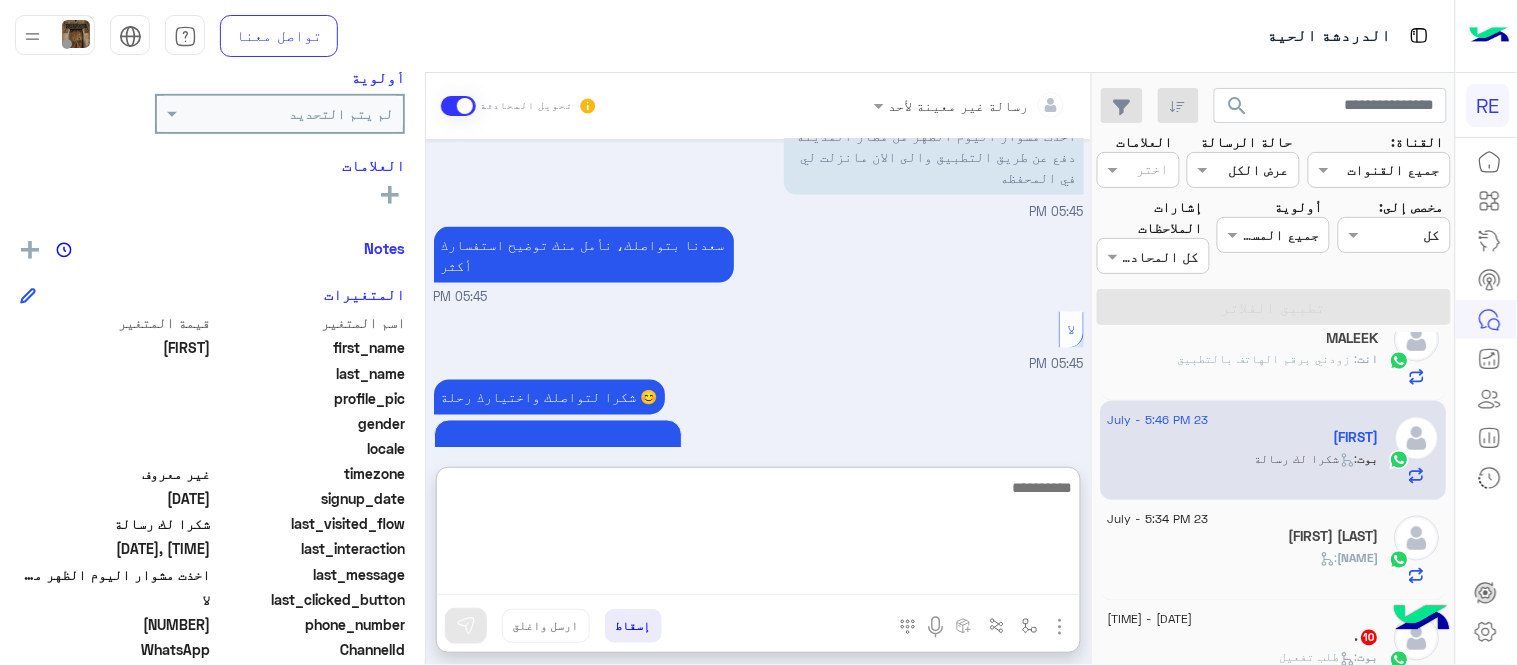 scroll, scrollTop: 952, scrollLeft: 0, axis: vertical 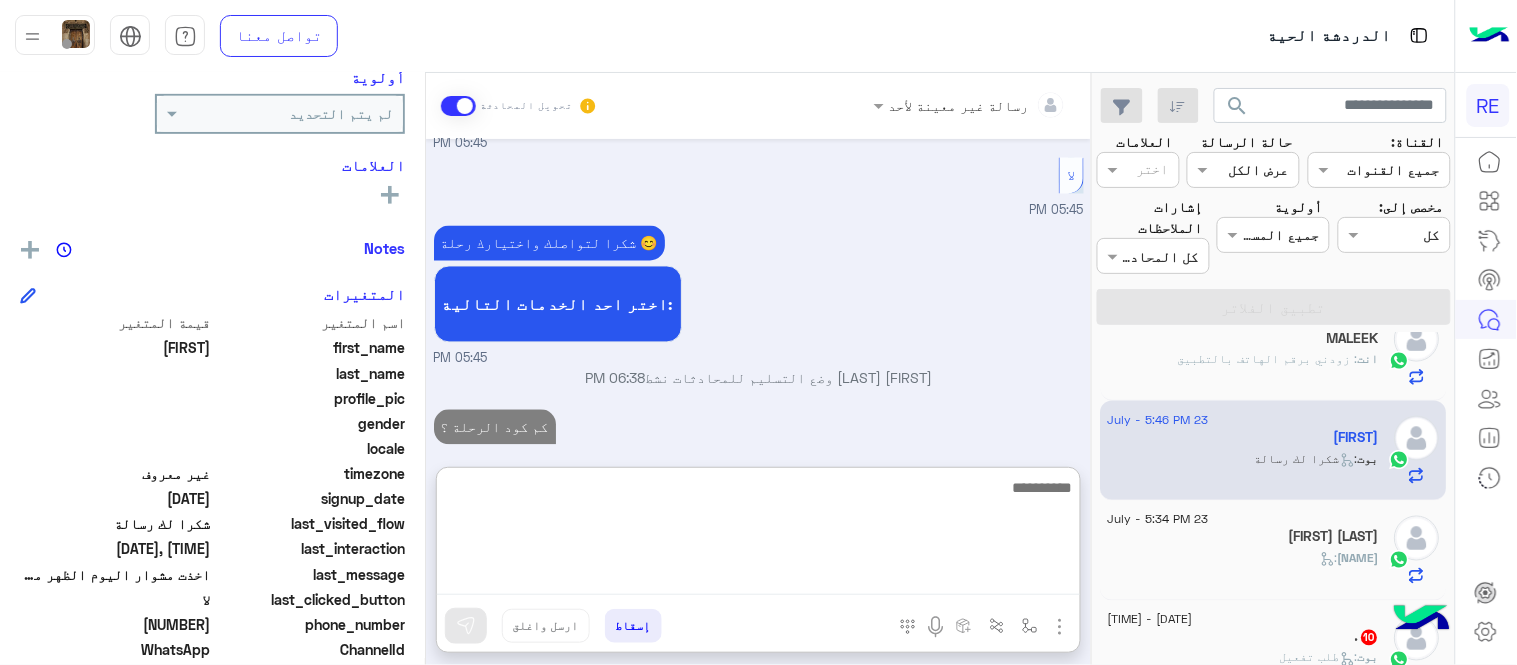 click at bounding box center (758, 535) 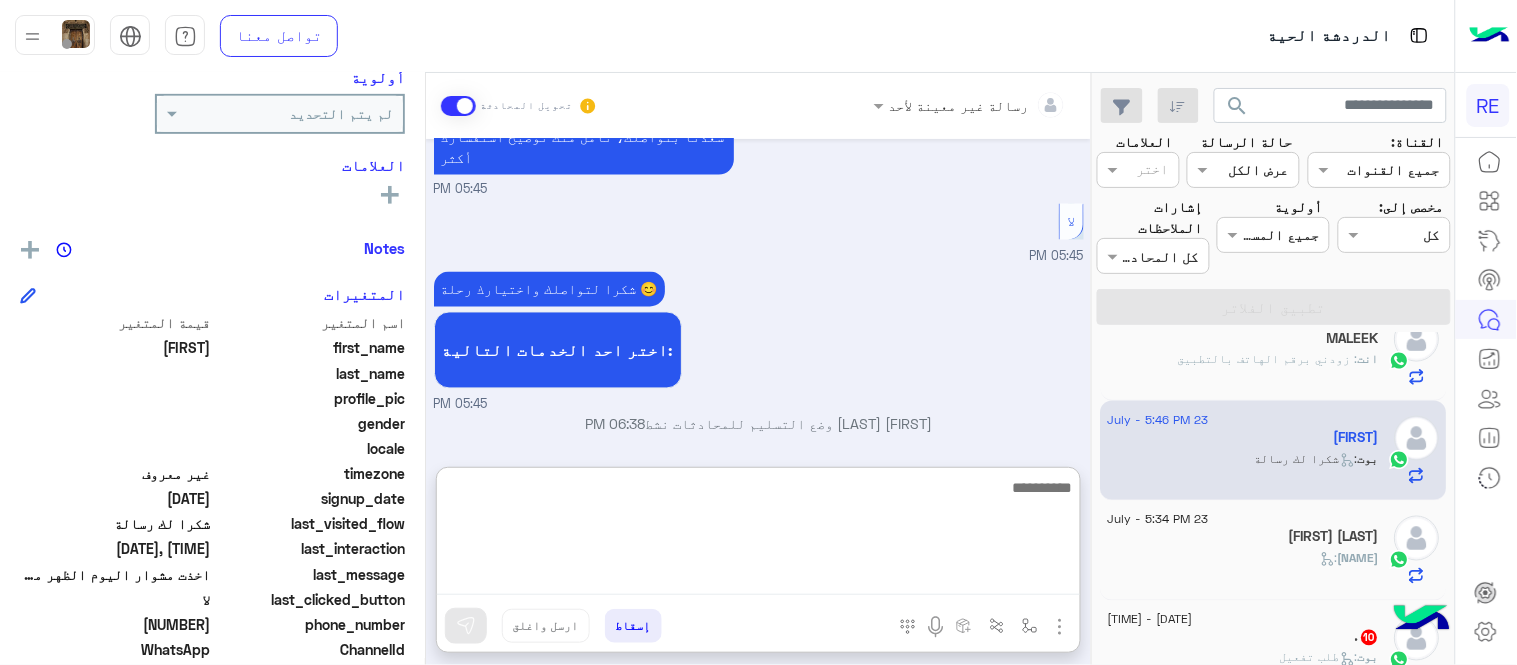click on "[NAME] :" 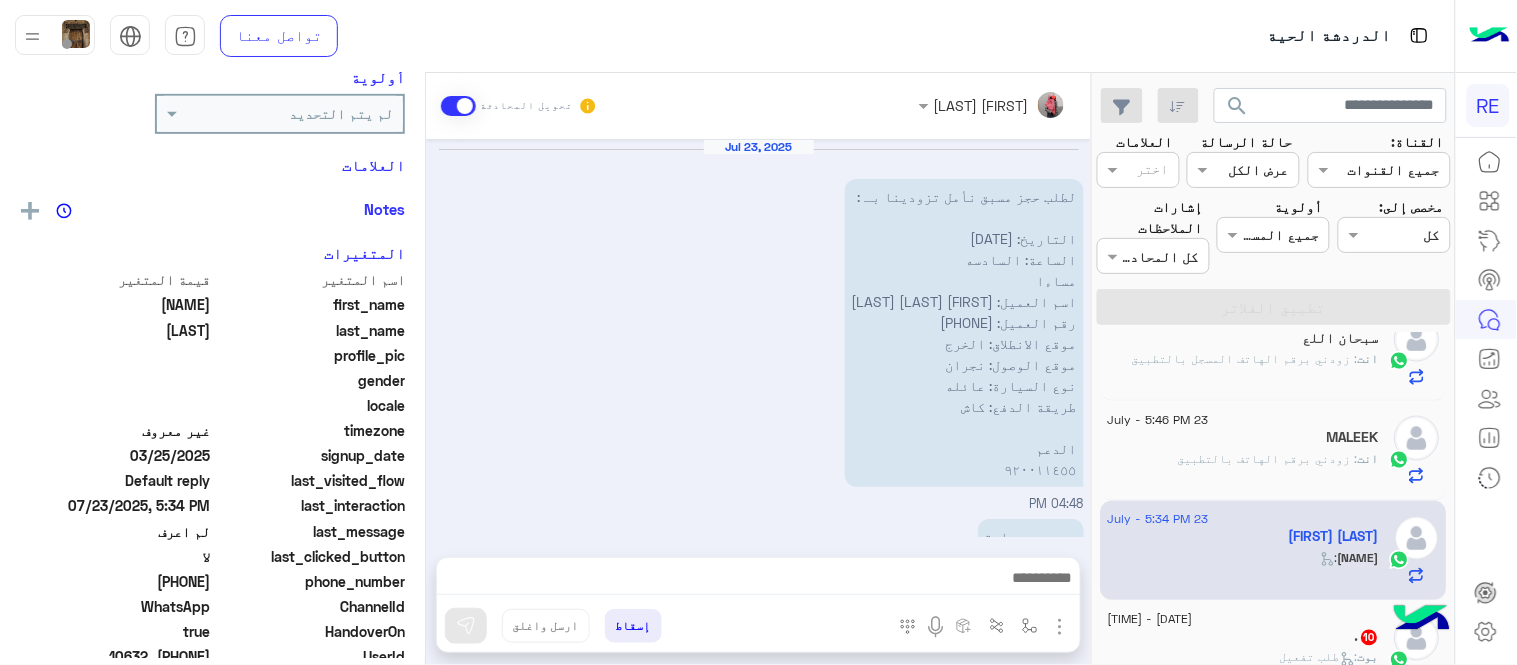scroll, scrollTop: 750, scrollLeft: 0, axis: vertical 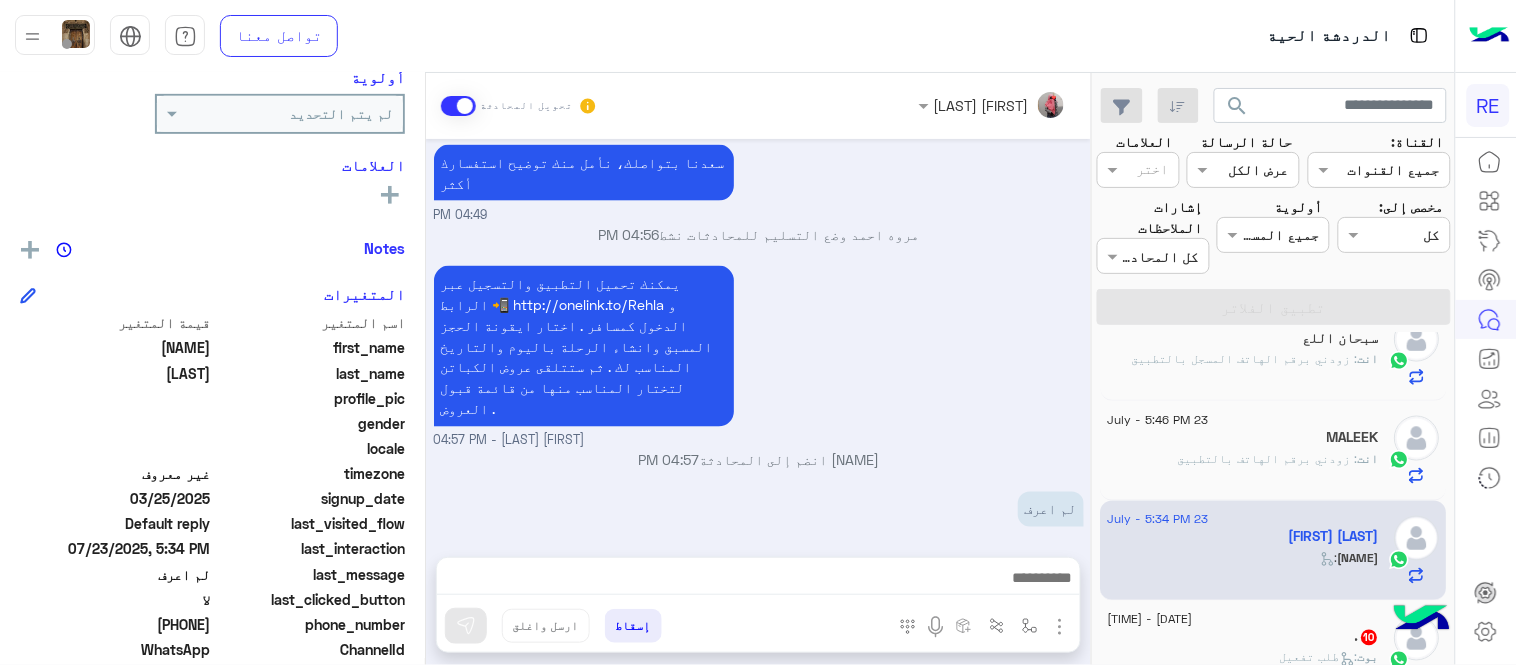 click at bounding box center [758, 580] 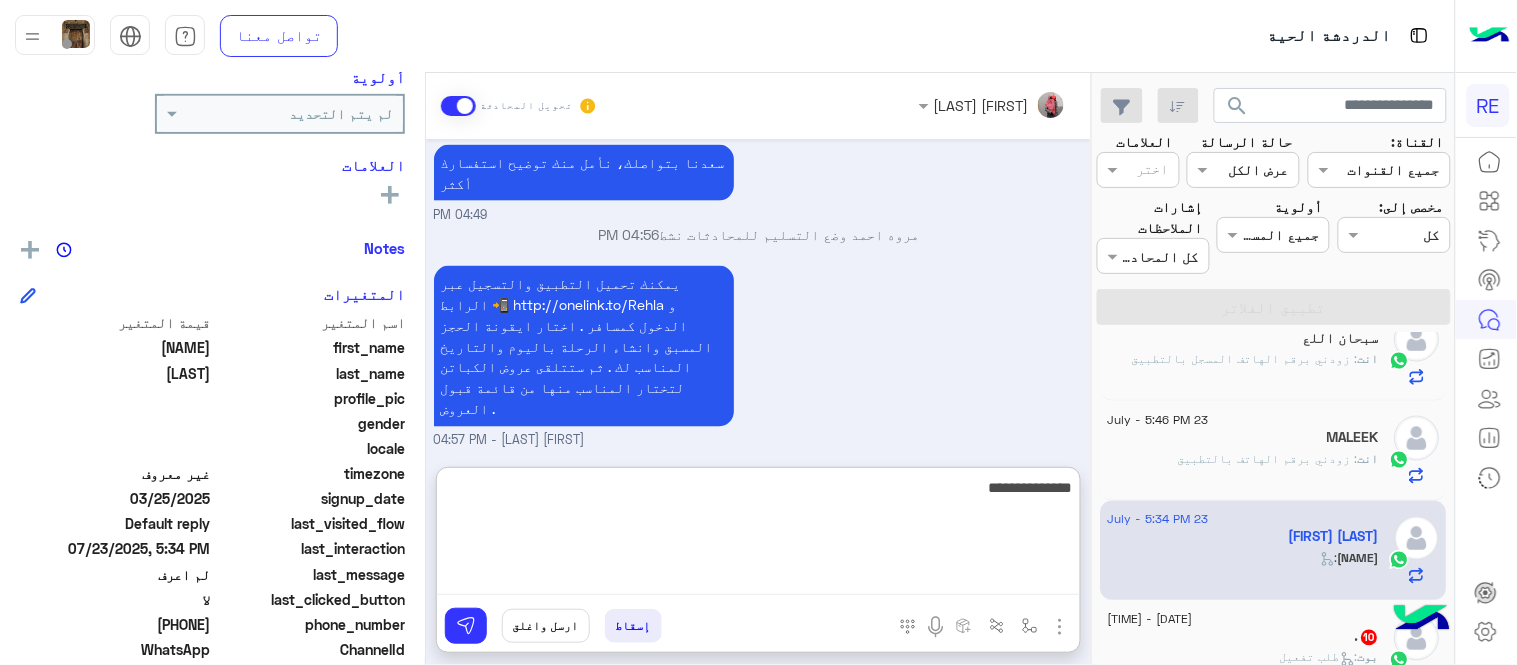 type on "**********" 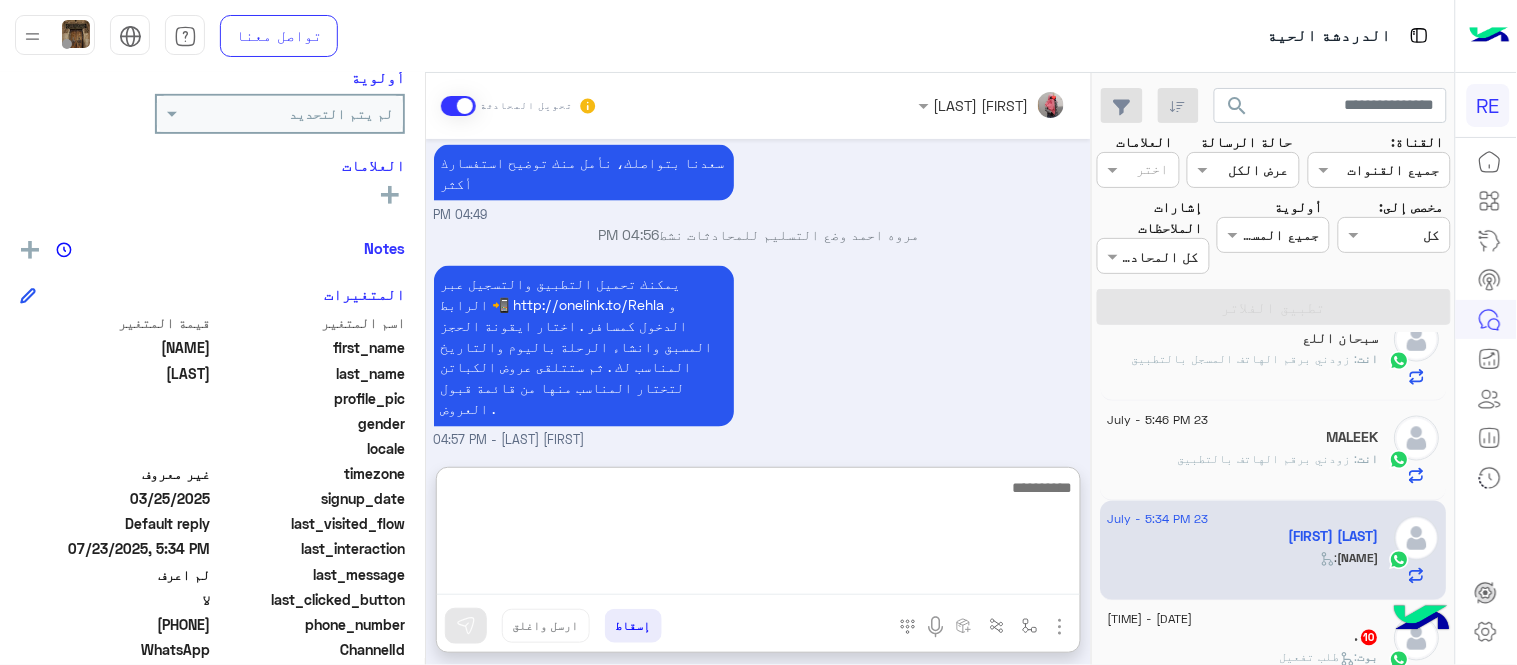 scroll, scrollTop: 903, scrollLeft: 0, axis: vertical 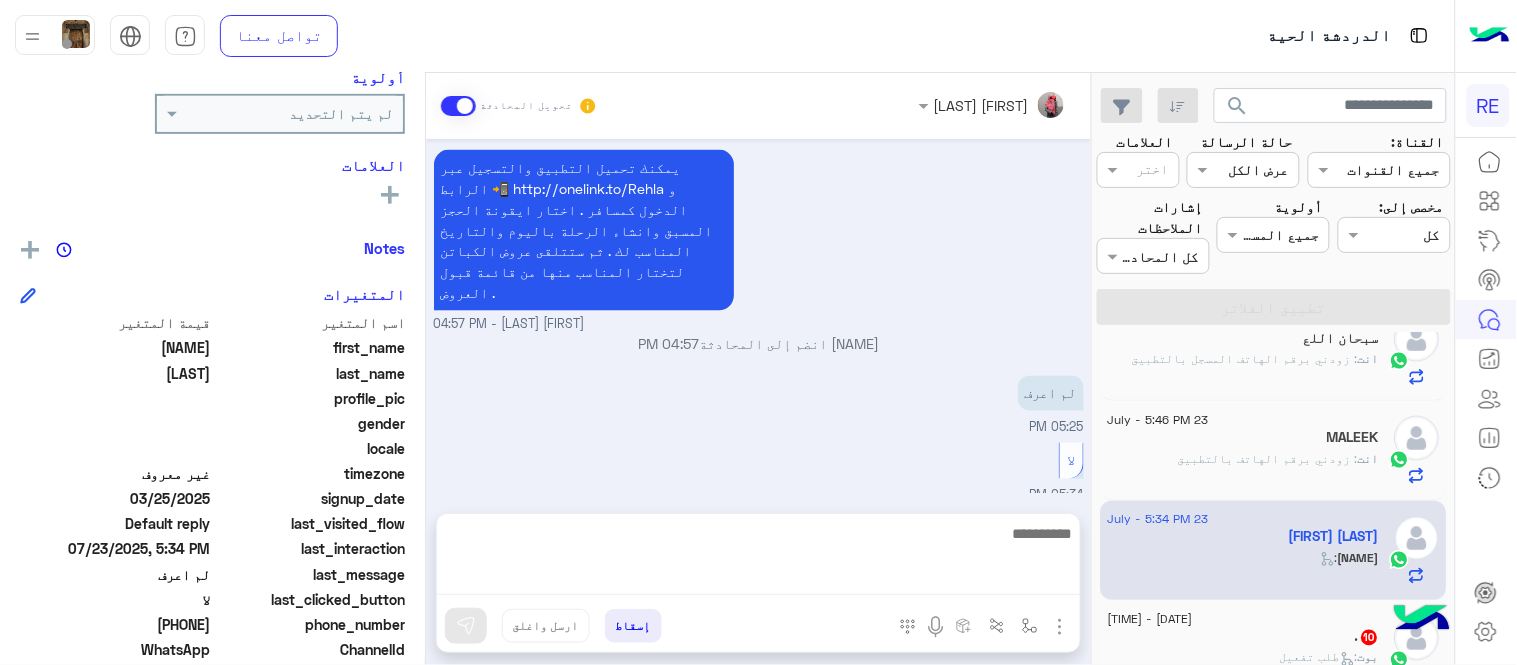 click on "Jul 23, 2025 لطلب حجز مسبق نأمل تزودينا بـ : التاريخ: ١٤/٢/١٤٤٧ الساعة: السادسه مساءا اسم العميل: [FIRST] [LAST] رقم العميل: [PHONE] موقع الانطلاق: [CITY] موقع الوصول: [CITY] نوع السيارة: عائله طريقة الدفع: كاش الدعم ٩٢٠٠١١٤٥٥ 04:48 PM موجودة سيارة 04:48 PM شكرا لتواصلك معنا، سيتم التواصل معك قريبا اي خدمة اخرى ؟ الرجوع للقائمة الرئ لا 04:48 PM تمام 04:49 PM سعدنا بتواصلك، نأمل منك توضيح استفسارك أكثر 04:49 PM مروه احمد وضع التسليم للمحادثات نشط 04:56 PM مروه احمد - 04:57 PM مروه احمد انضم إلى المحادثة 04:57 PM لم اعرف 05:25 PM لا 05:34 PM تفضل كيف اخدمك؟ 06:39 PM" at bounding box center [758, 316] 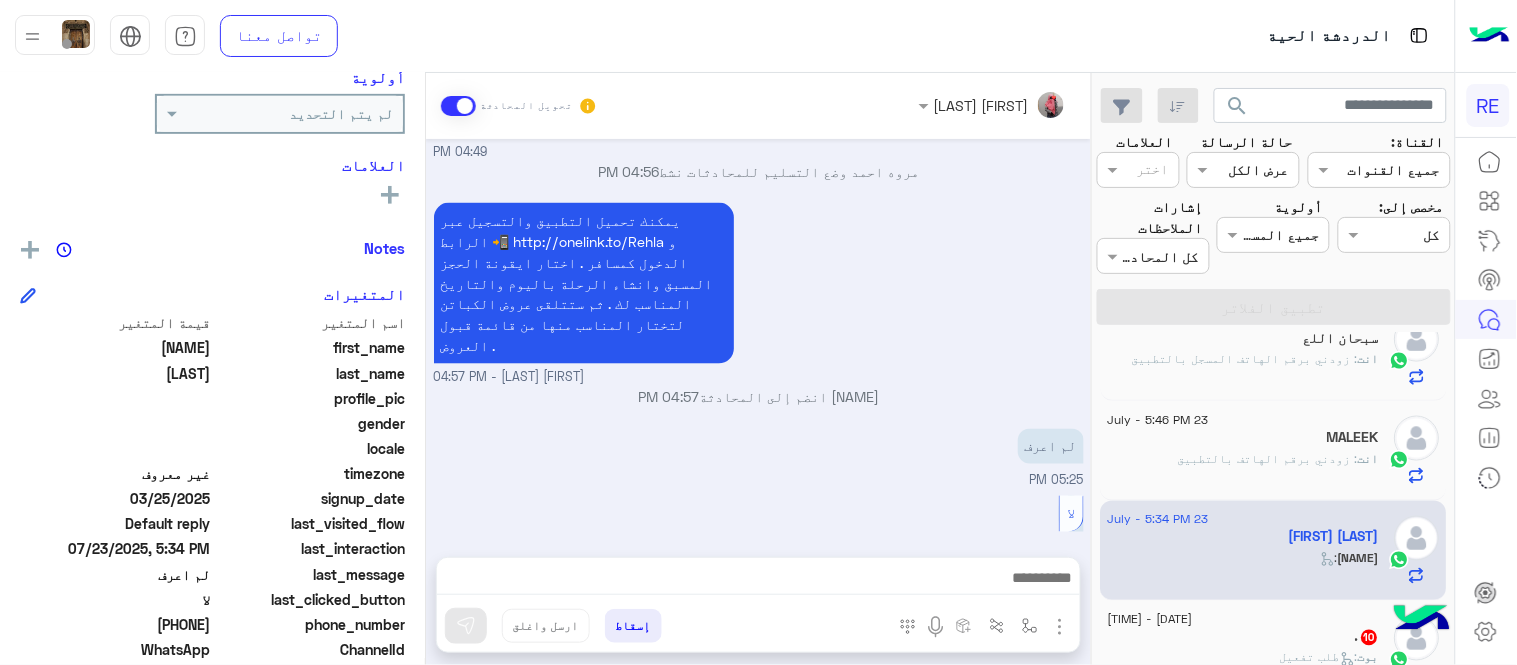 scroll, scrollTop: 850, scrollLeft: 0, axis: vertical 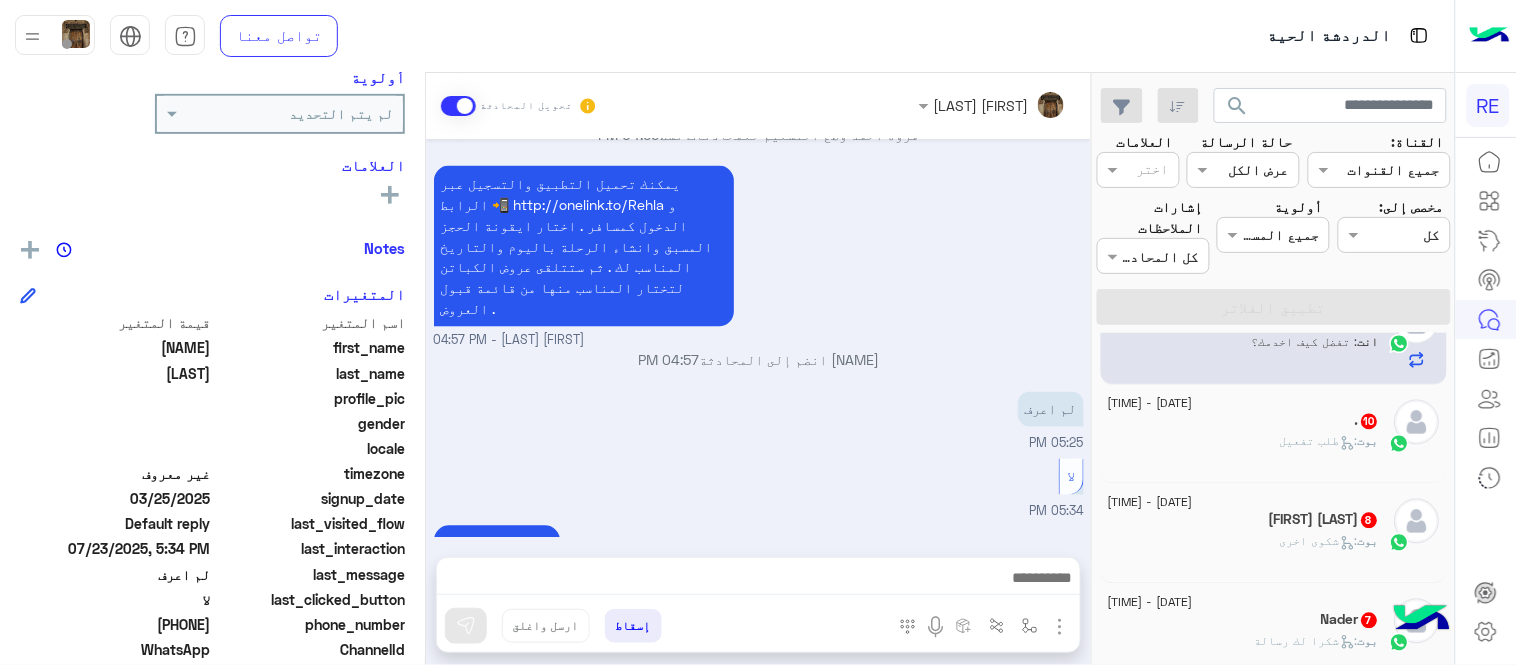 click on "بوت :   طلب تفعيل" 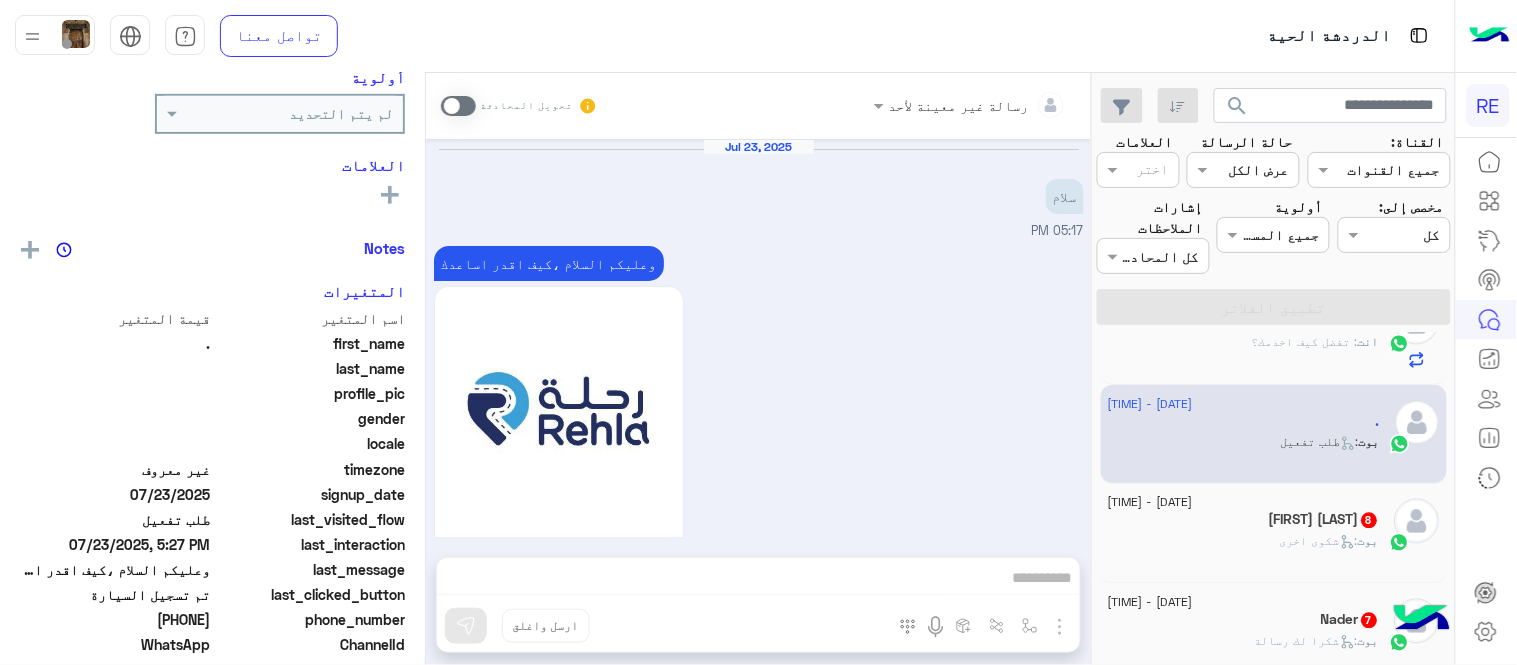 scroll, scrollTop: 1860, scrollLeft: 0, axis: vertical 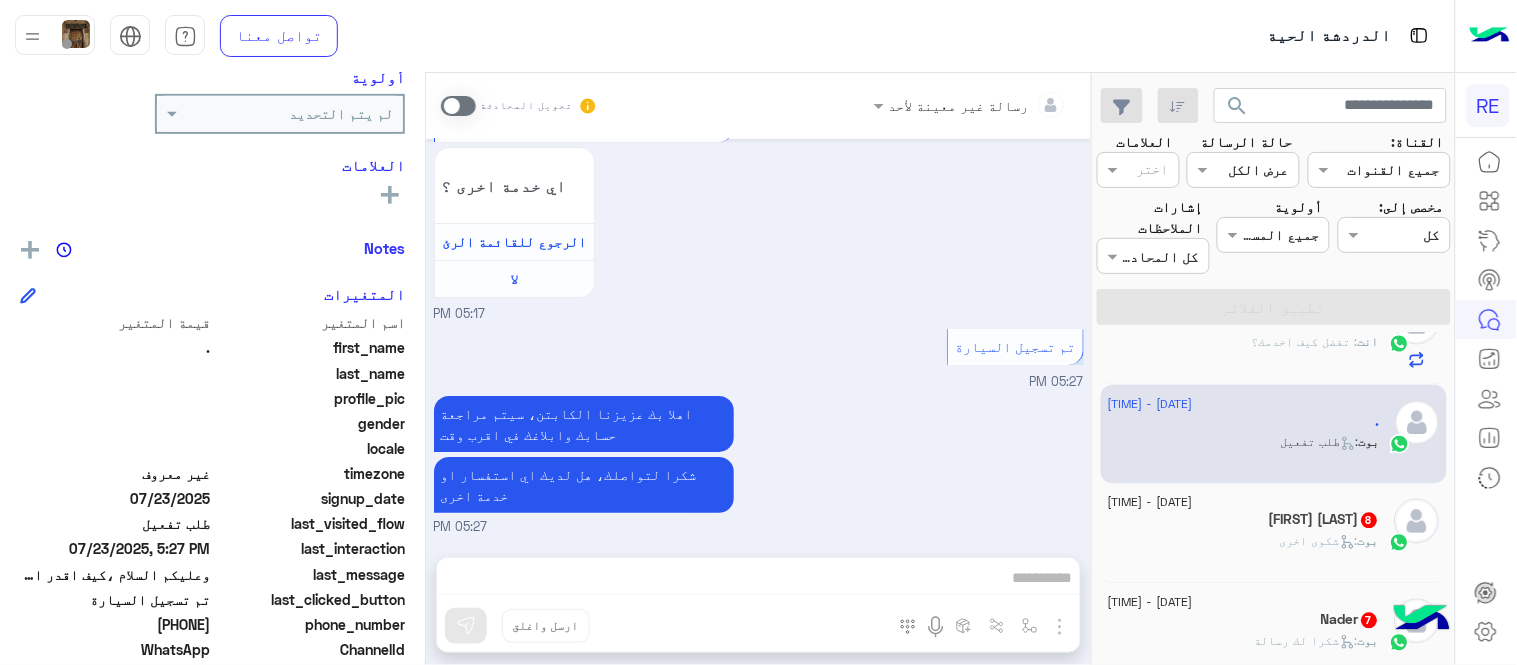 click at bounding box center (458, 106) 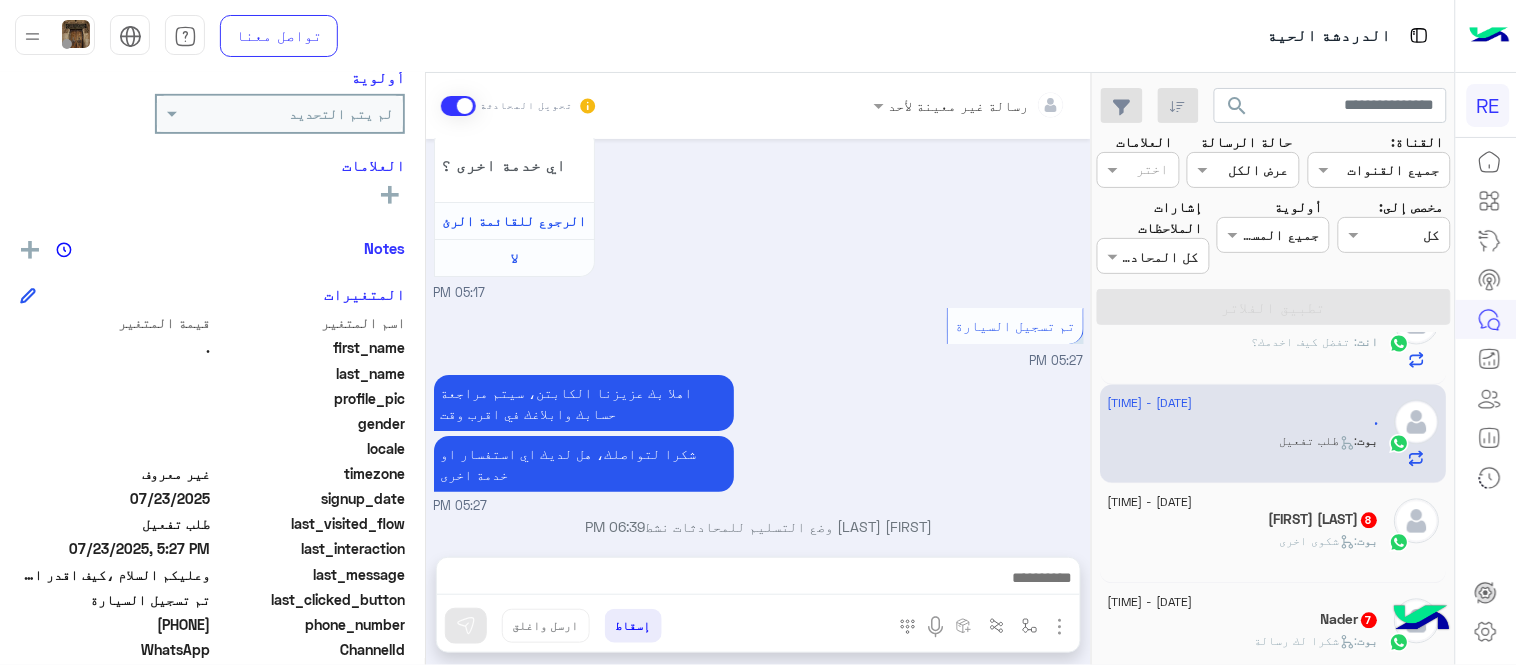 scroll, scrollTop: 1896, scrollLeft: 0, axis: vertical 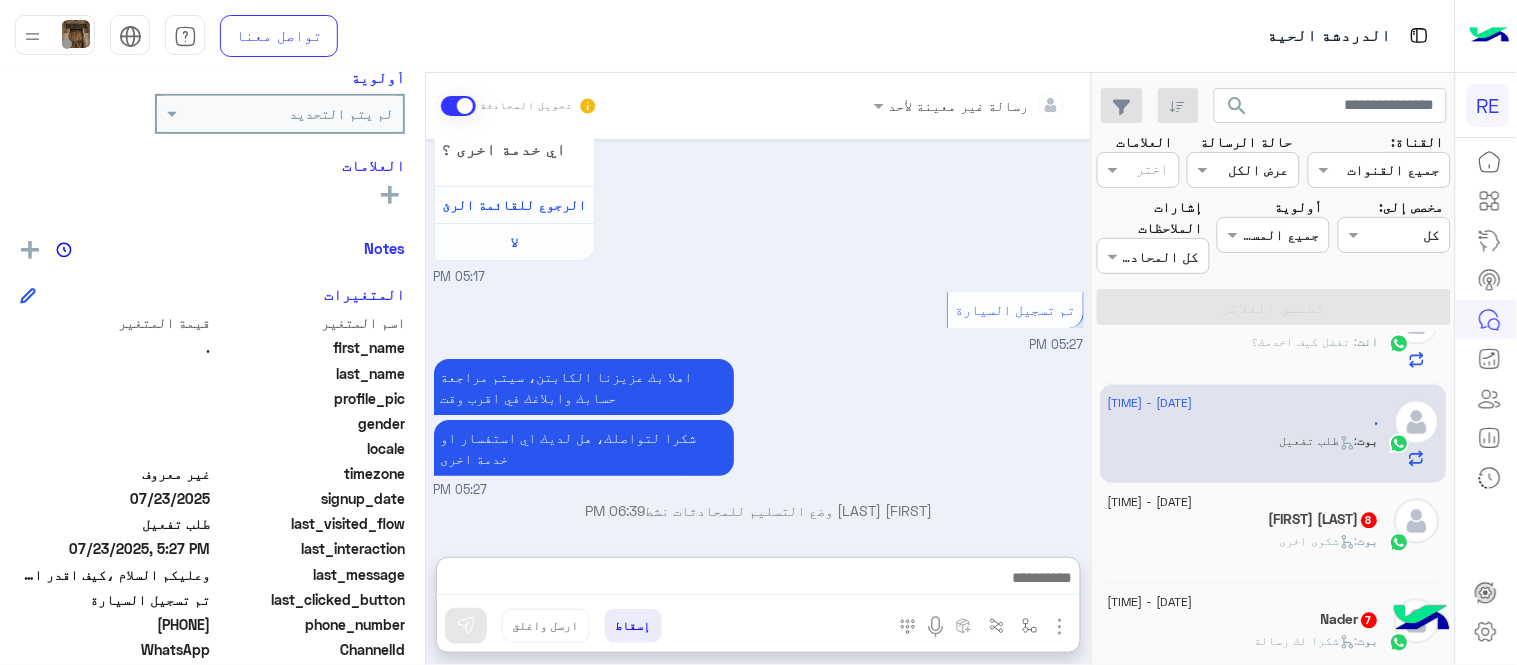 click at bounding box center (758, 580) 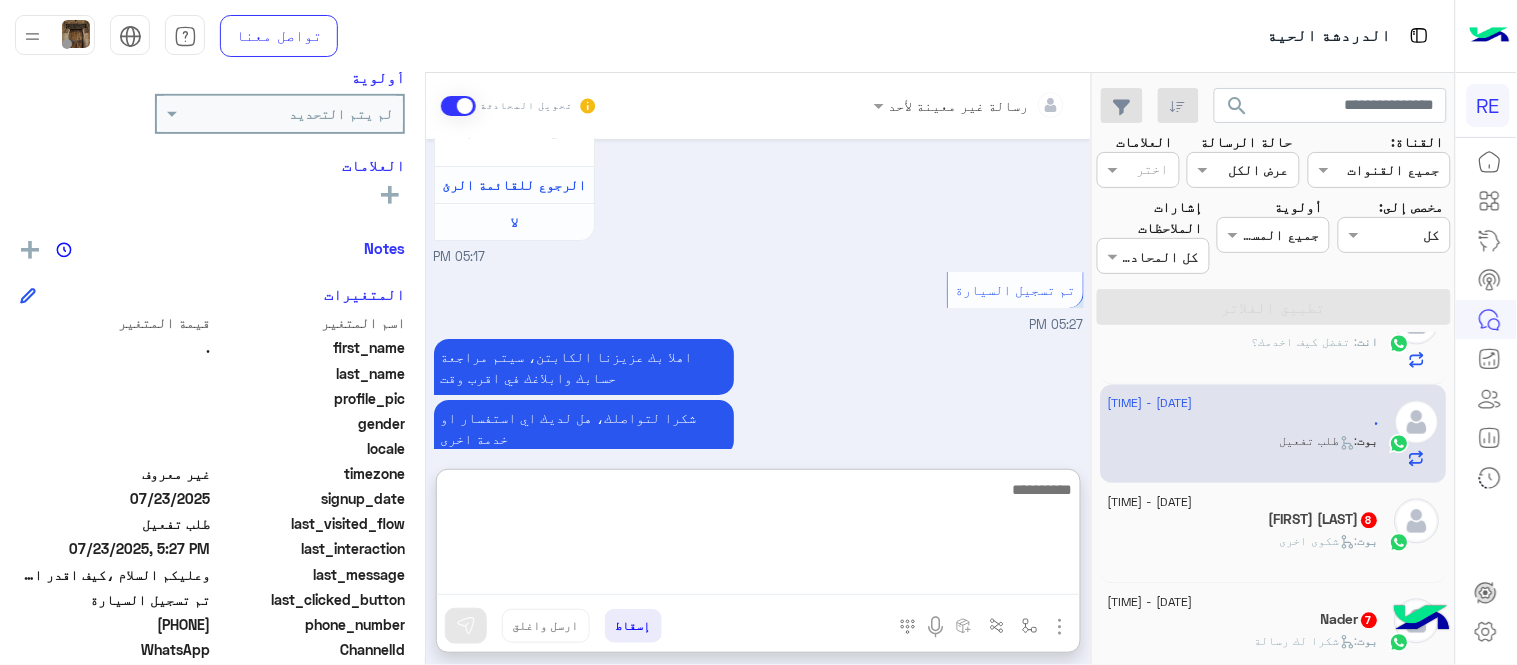 paste on "**********" 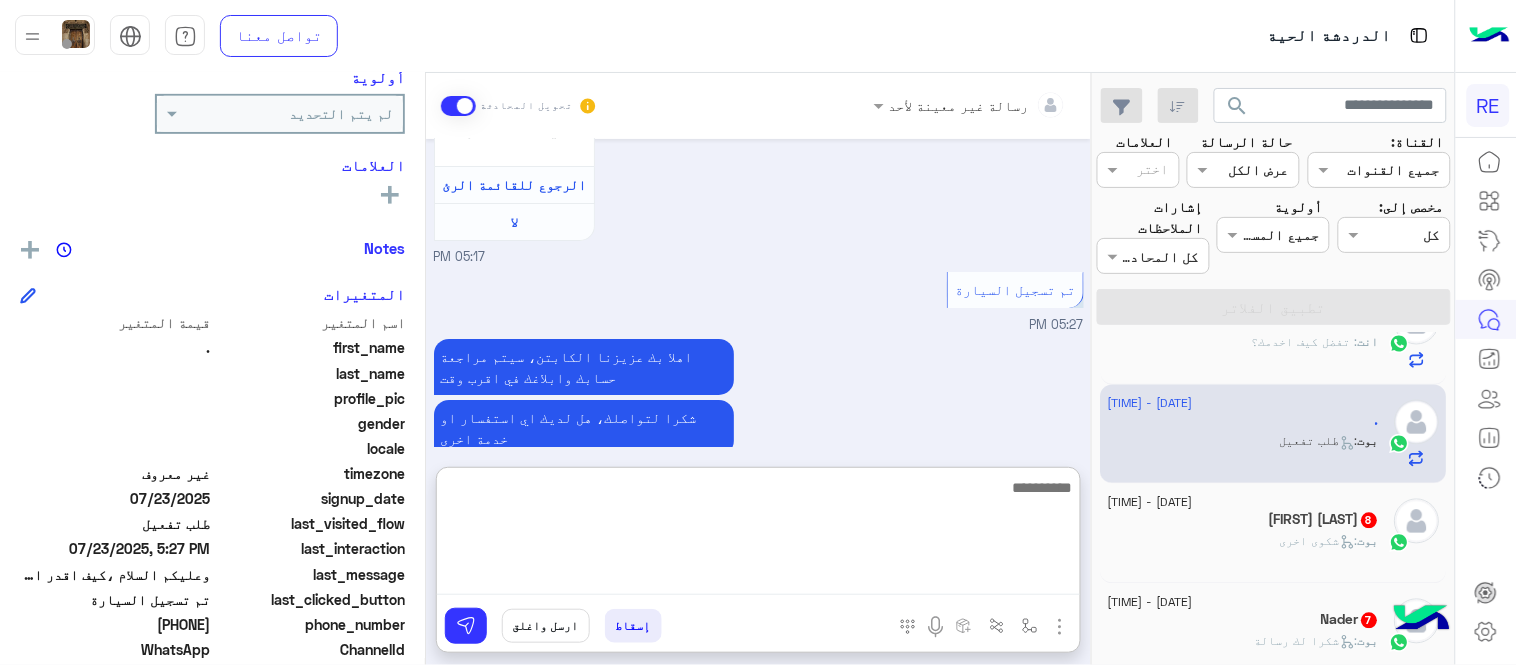scroll, scrollTop: 2050, scrollLeft: 0, axis: vertical 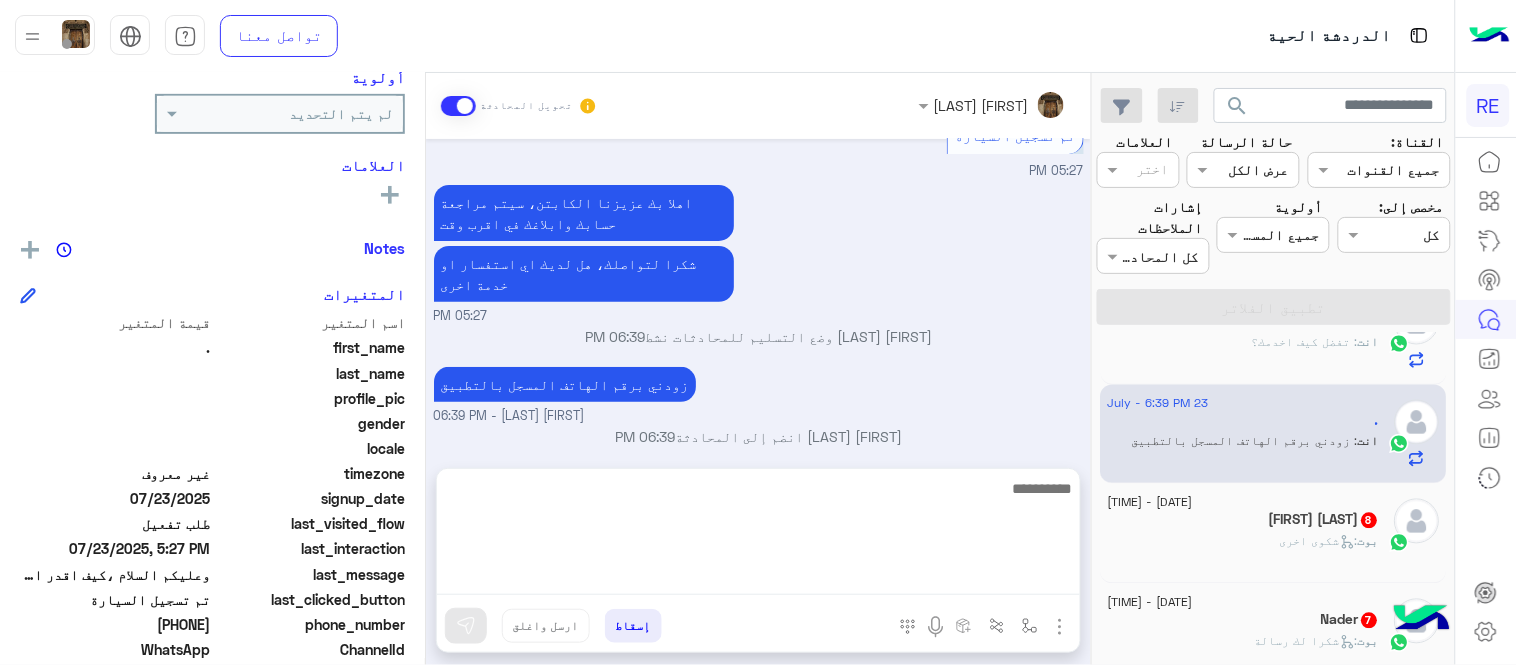 click on "Jul 23, 2025  سلام   05:17 PM  وعليكم السلام ،كيف اقدر اساعدك
اهلًا بك في تطبيق رحلة 👋
Welcome to Rehla  👋
من فضلك أختر لغة التواصل
Please choose your preferred Language
English   عربي     05:17 PM   عربي    05:17 PM  هل أنت ؟   كابتن 👨🏻‍✈️   عميل 🧳   رحال (مرشد مرخص) 🏖️     05:17 PM   كابتن     05:17 PM  اختر احد الخدمات التالية:    05:17 PM   تفعيل حساب    05:17 PM  يمكنك الاطلاع على شروط الانضمام لرحلة ك (كابتن ) الموجودة بالصورة أعلاه،
لتحميل التطبيق عبر الرابط التالي : 📲
http://onelink.to/Rehla    يسعدنا انضمامك لتطبيق رحلة يمكنك اتباع الخطوات الموضحة لتسجيل بيانات سيارتك بالفيديو التالي  :  تم تسجيل السيارة   اواجه صعوبة بالتسجيل" at bounding box center (758, 293) 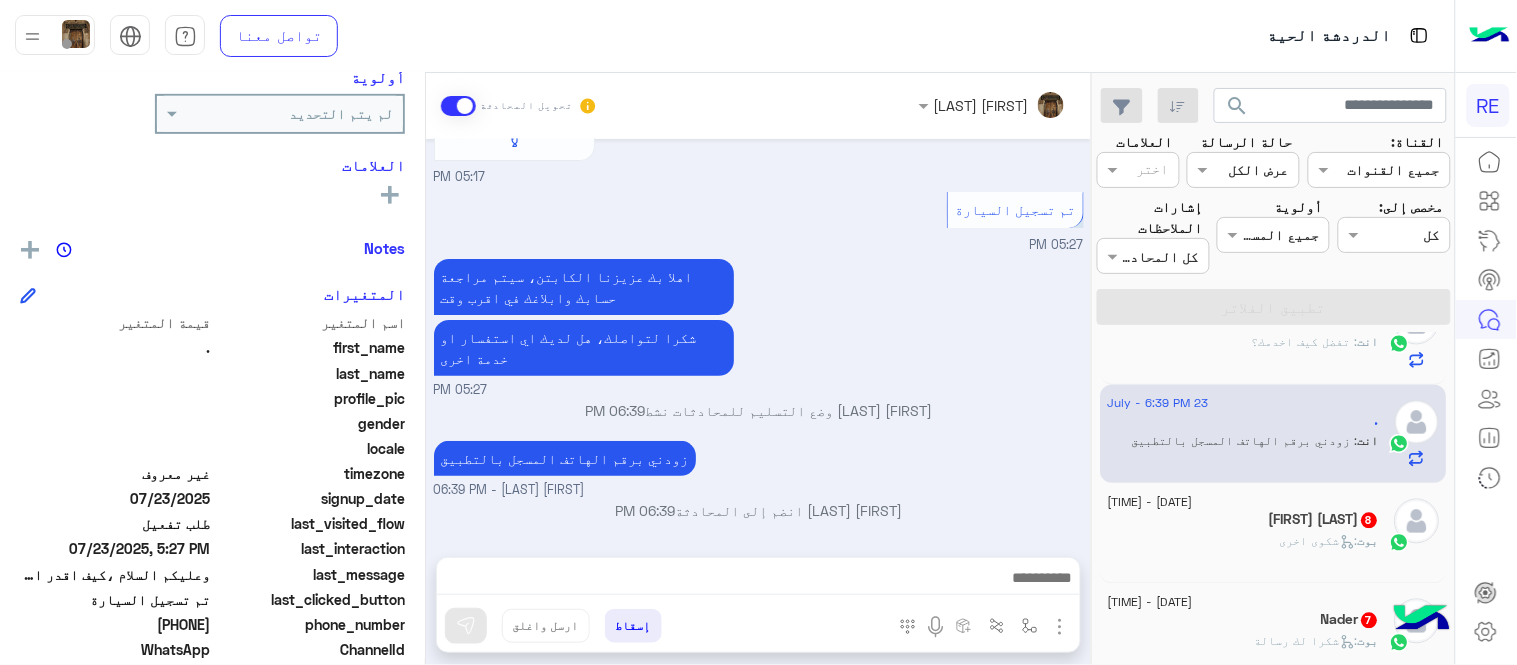 click on "بوت :   شكوى اخرى" 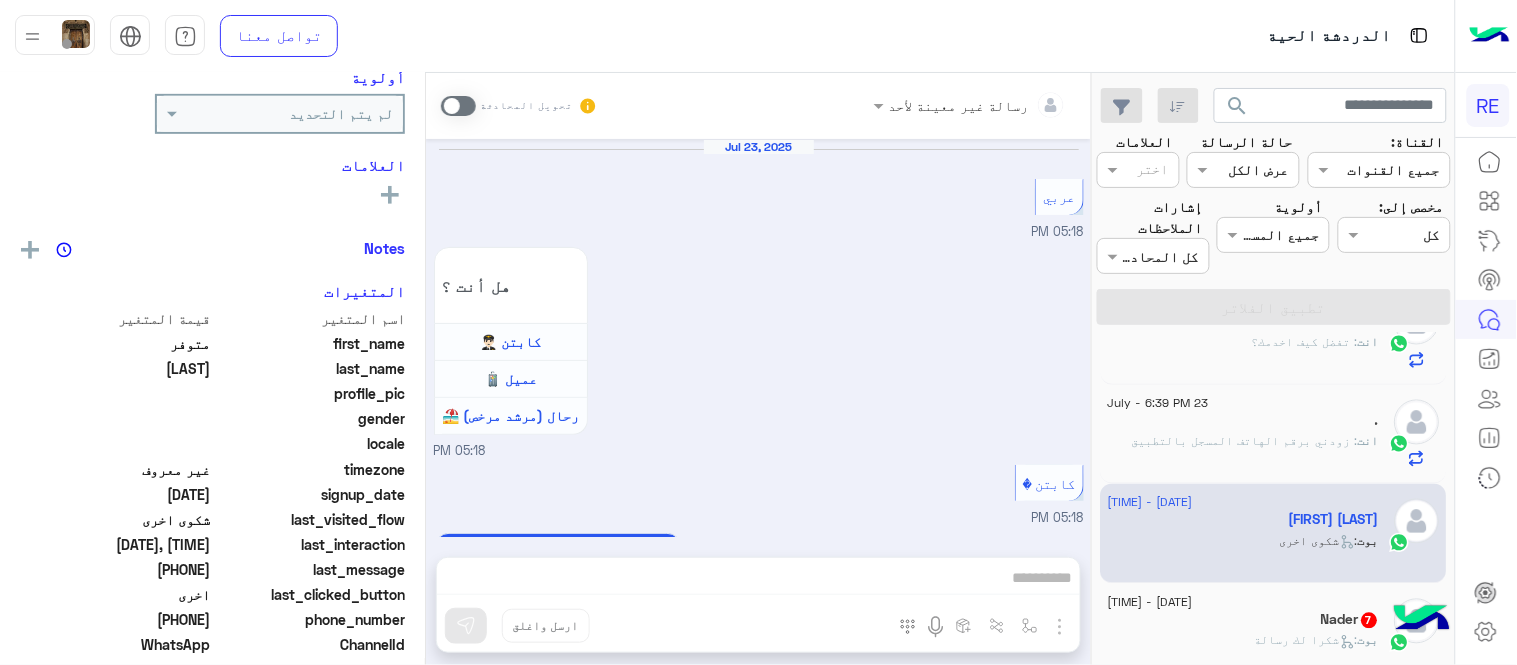 scroll, scrollTop: 836, scrollLeft: 0, axis: vertical 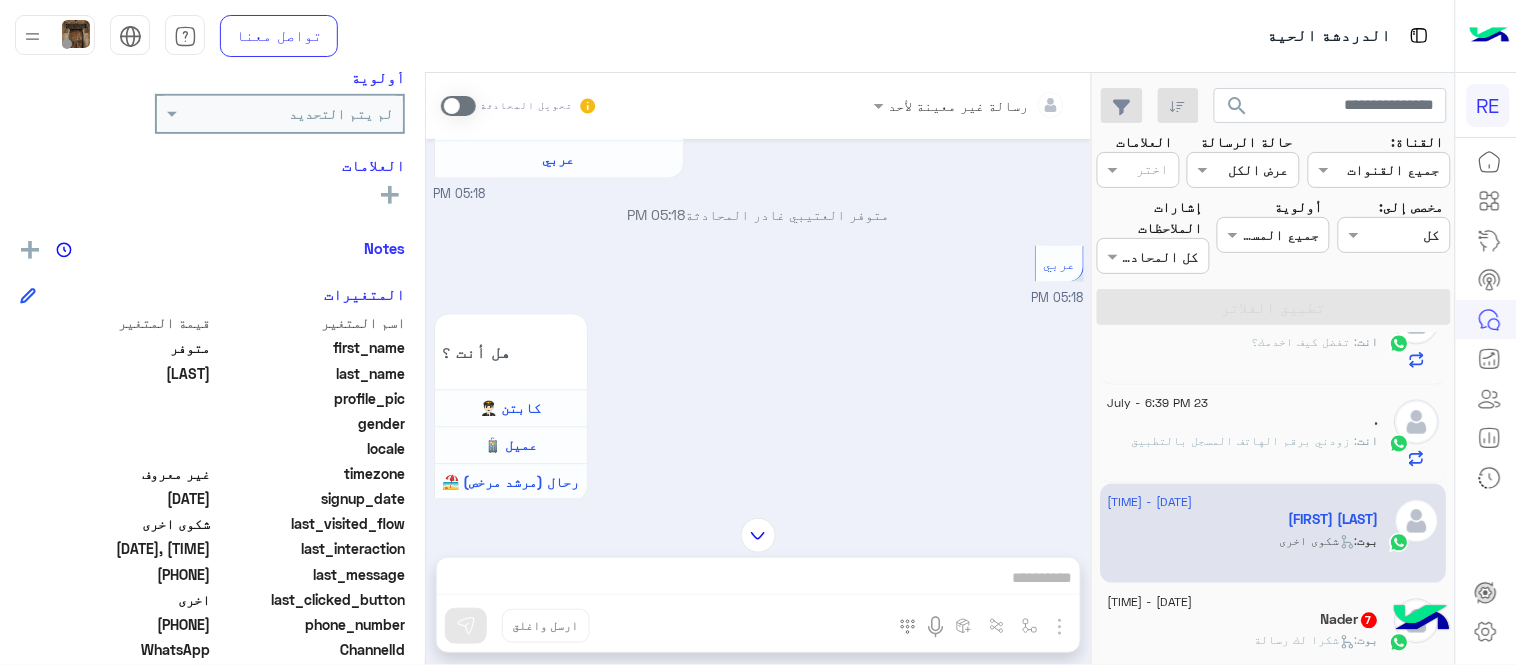 click at bounding box center [458, 106] 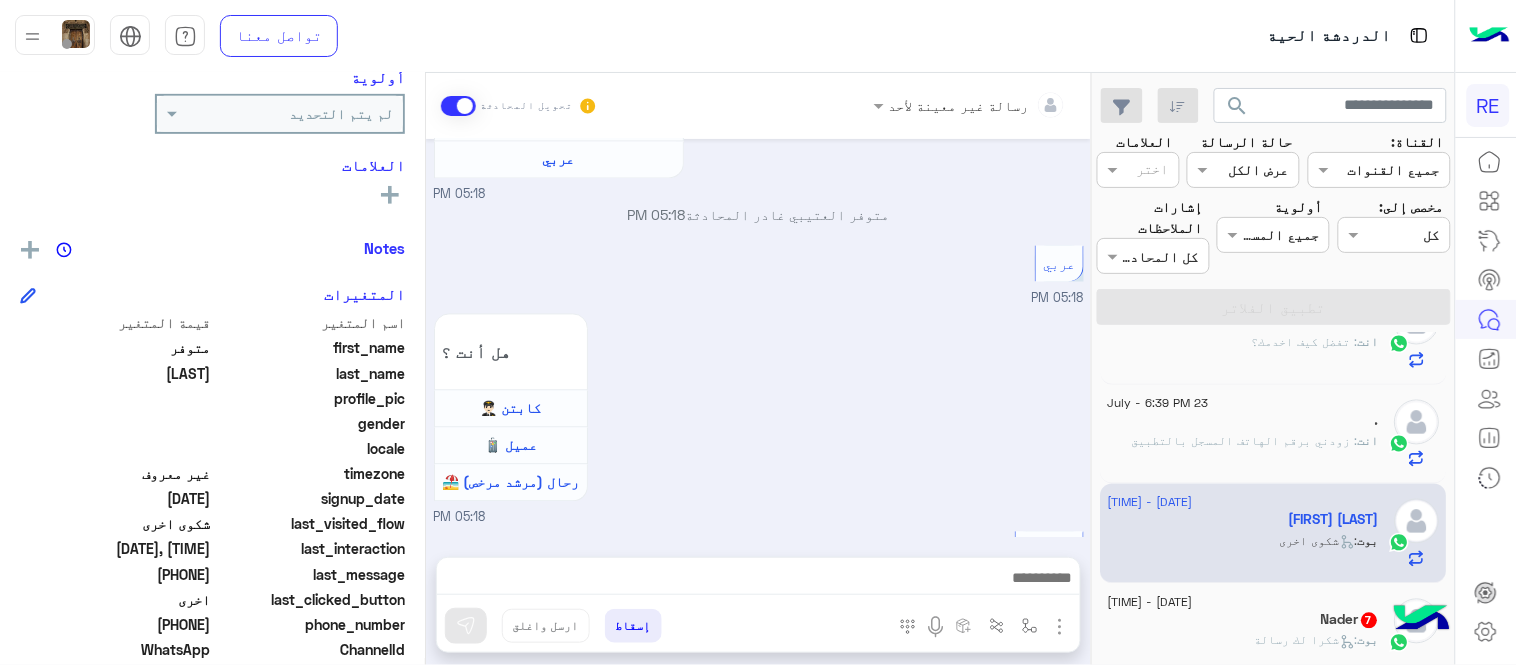 scroll, scrollTop: 1948, scrollLeft: 0, axis: vertical 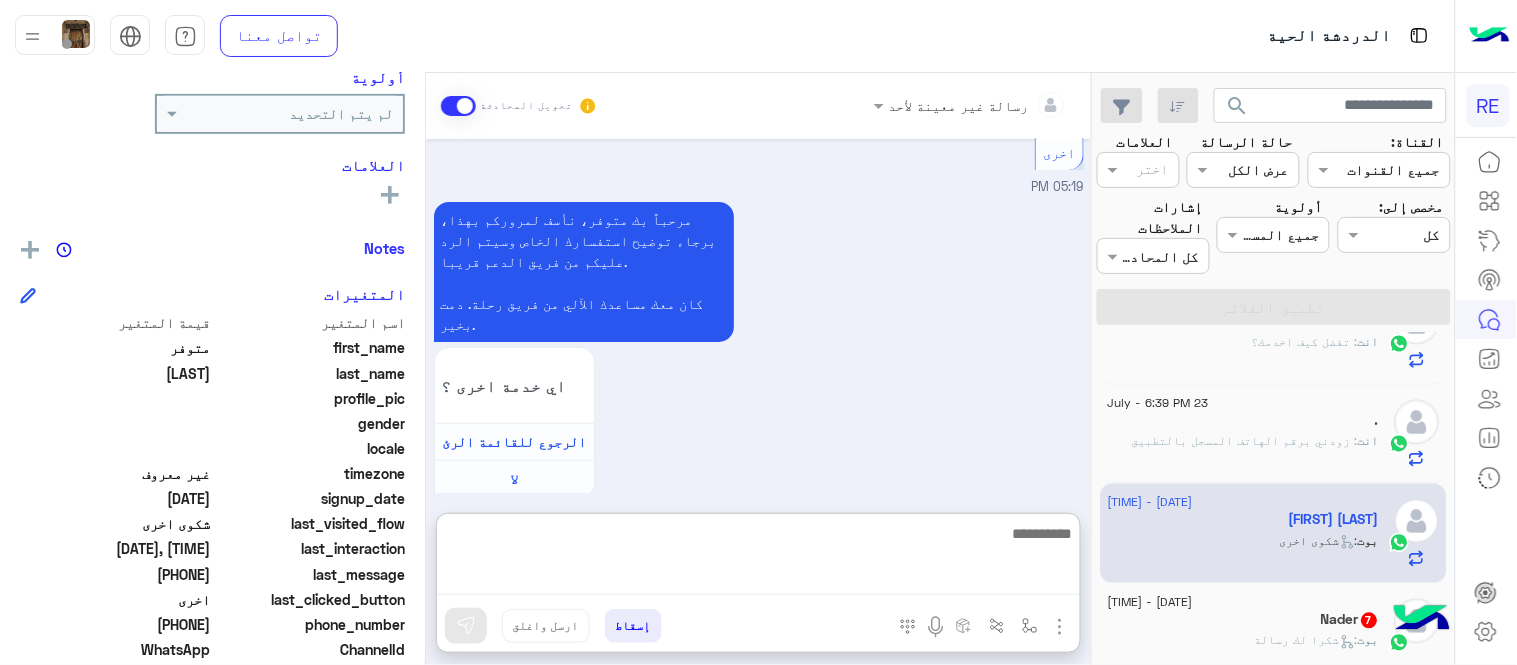 click at bounding box center [758, 558] 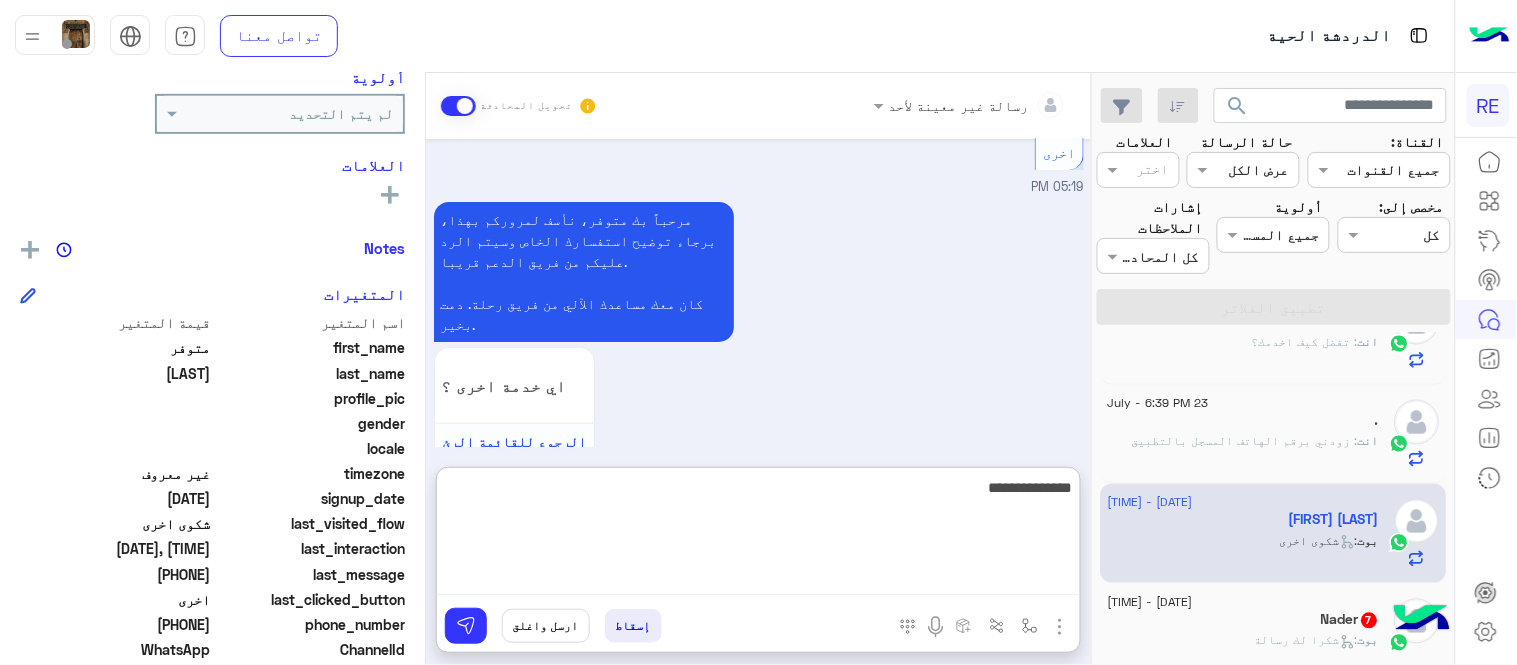 type on "**********" 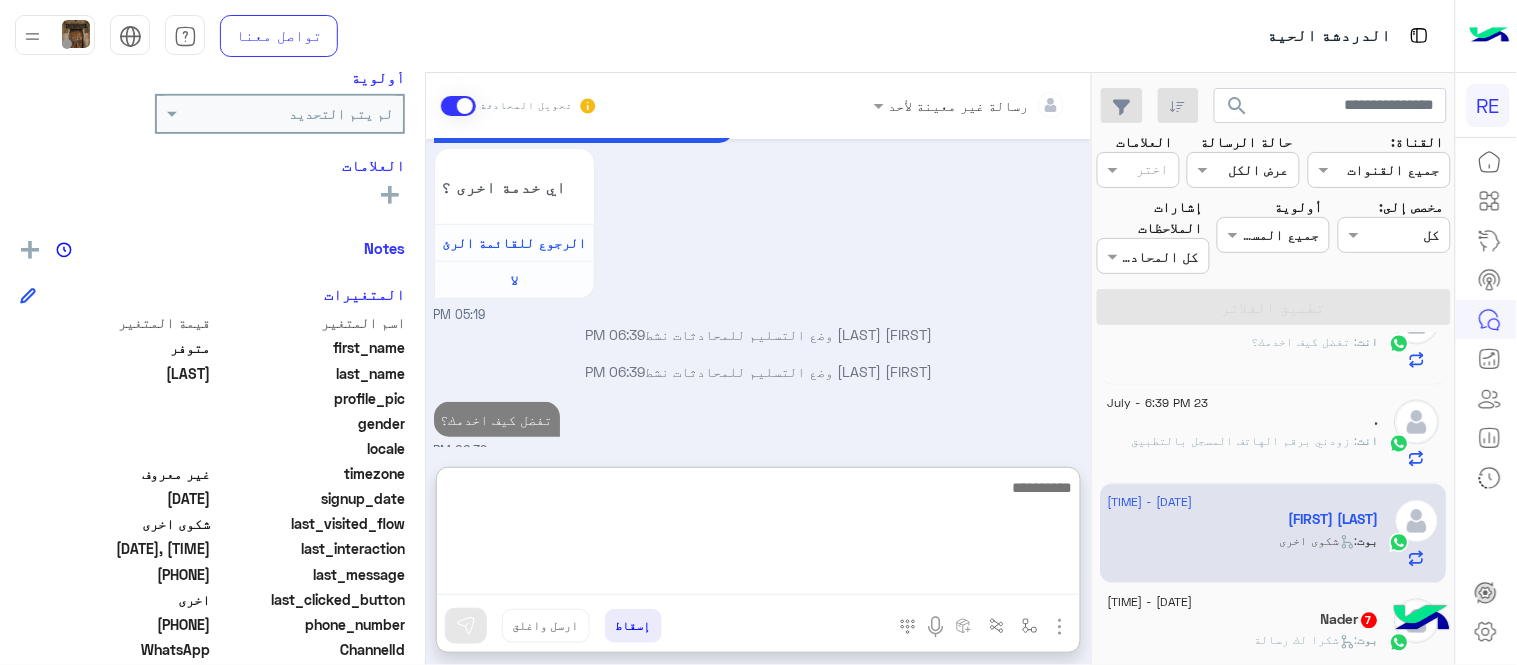 scroll, scrollTop: 2138, scrollLeft: 0, axis: vertical 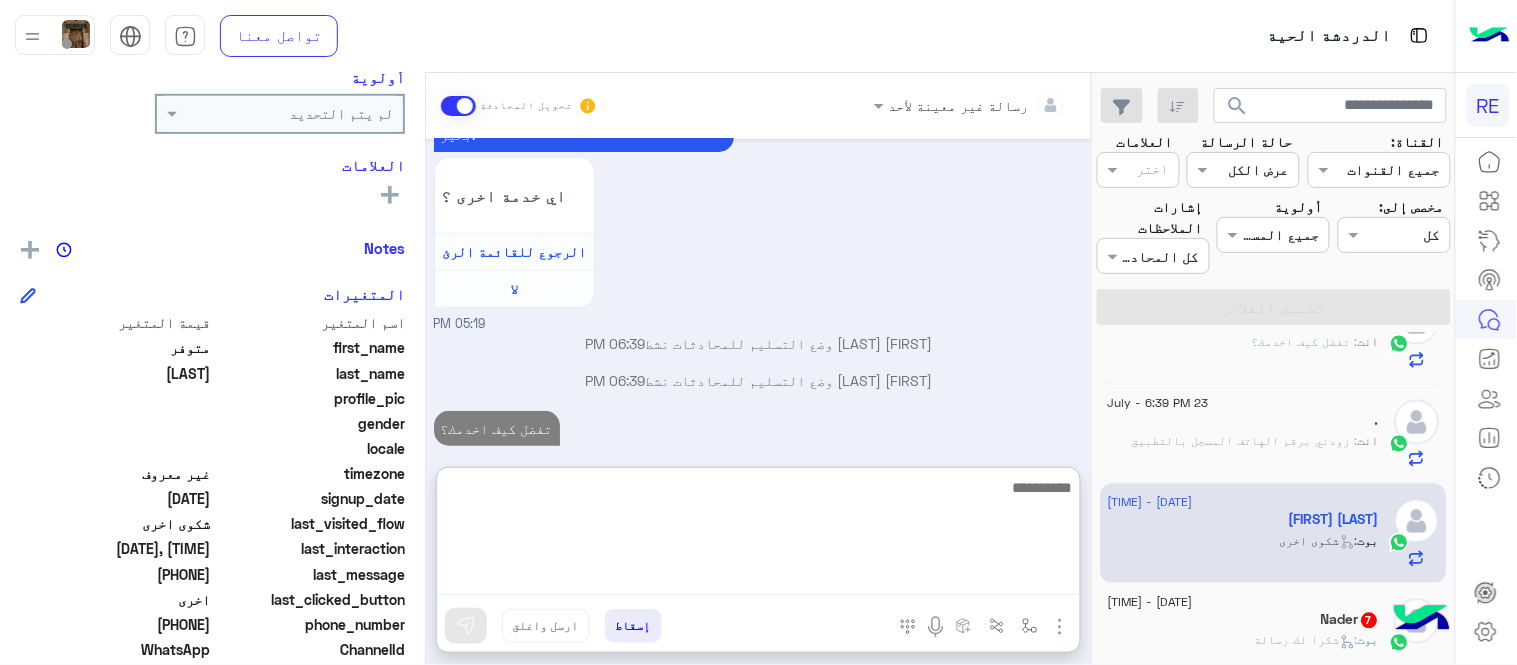 click at bounding box center [758, 535] 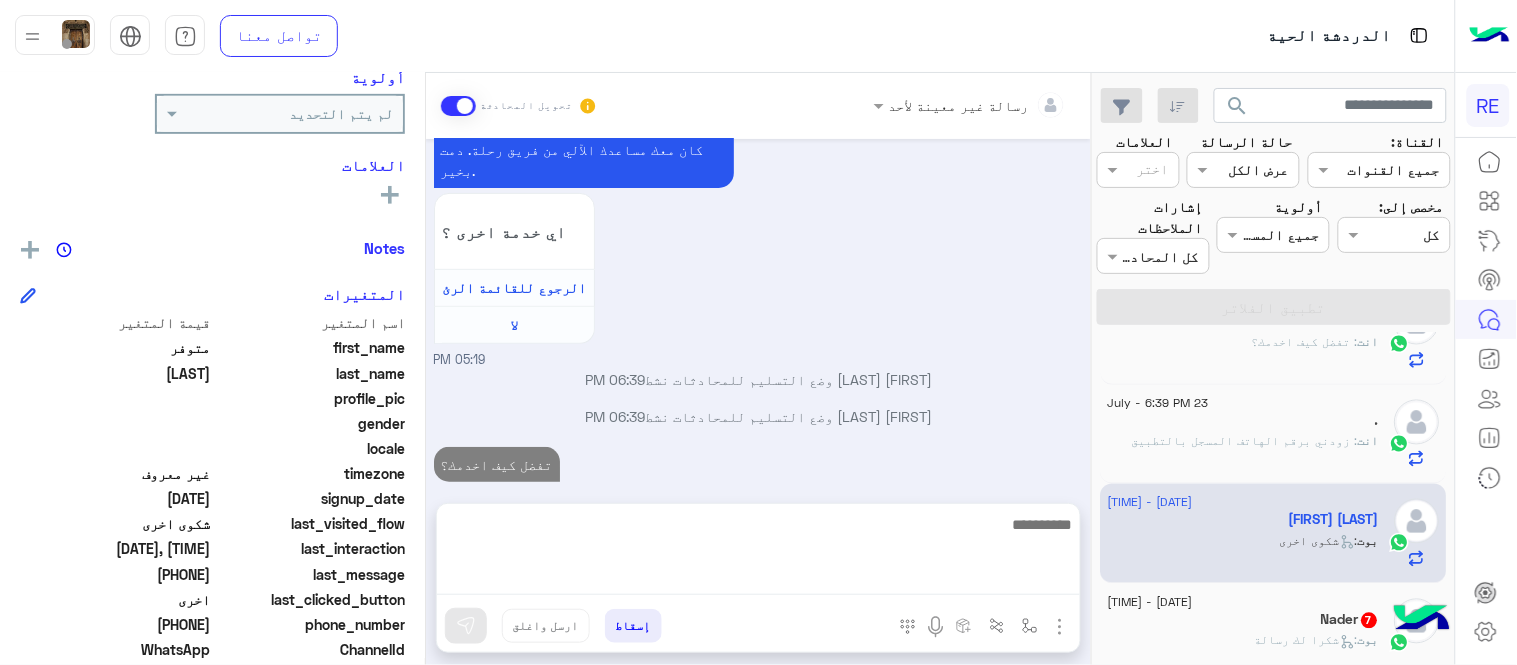 click on "May 26, 2025 تم إلغاء التخصيص التلقائي للرد على المحادثة في 01:30 PM Jul 23, 2025 Your browser does not support the audio tag.
05:17 PM سعدنا بتواصلك، نأمل منك توضيح استفسارك أكثر 05:17 PM [PHONE] 05:17 PM تم إعادة توجيه المحادثة. للعودة إلي الرد الالي، أنقر الزر الموجود بالأسفل عودة الى البوت 05:17 PM تم تعيين المحادثة إلى Zahraa Alfadhl 05:18 PM متوفر العتيبي طلب التحدث إلى مسؤول بشري 05:18 PM عودة الى البوت 05:18 PM
اهلًا بك في تطبيق رحلة 👋
Welcome to Rehla 👋
من فضلك أختر لغة التواصل
Please choose your preferred Language
English عربي 05:18 PM متوفر العتيبي غادر المحادثة 05:18 PM عربي 05:18 PM هل أنت ؟ كابتن 👨🏻‍✈️" at bounding box center [758, 311] 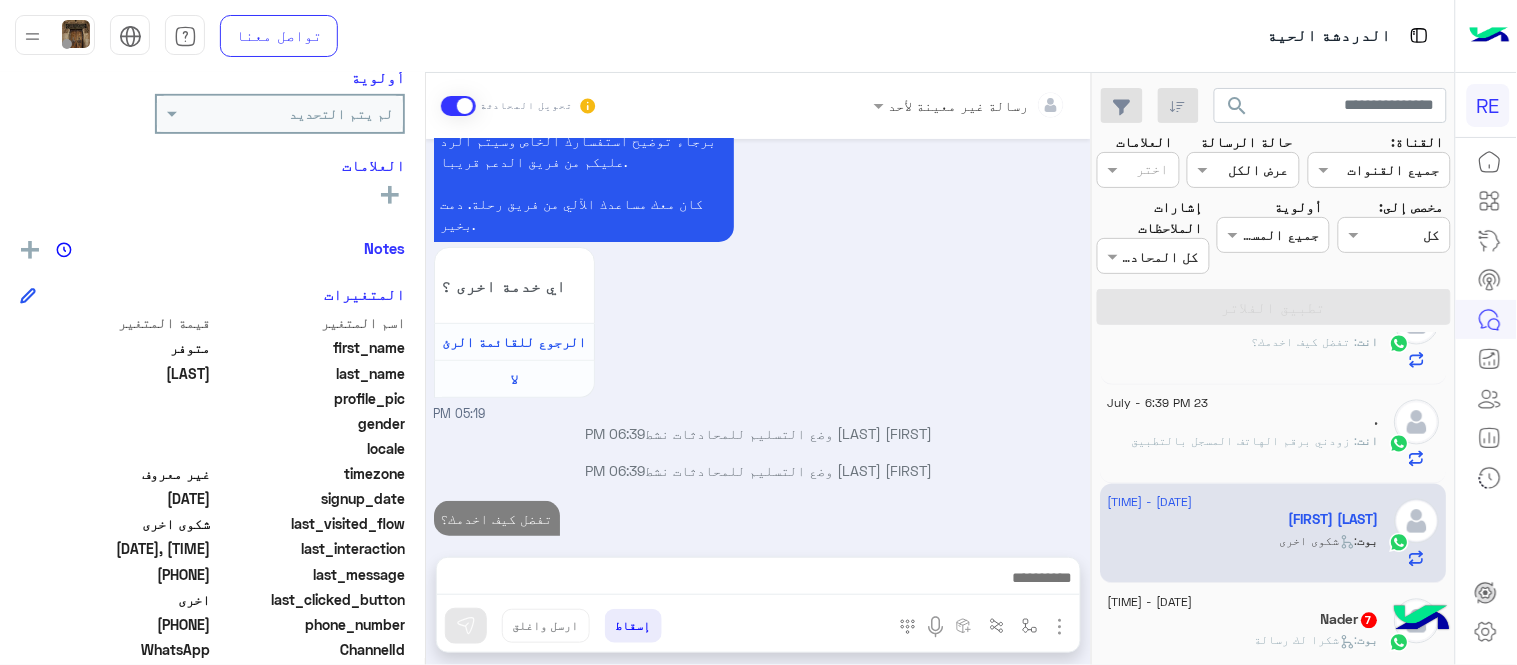 scroll, scrollTop: 2085, scrollLeft: 0, axis: vertical 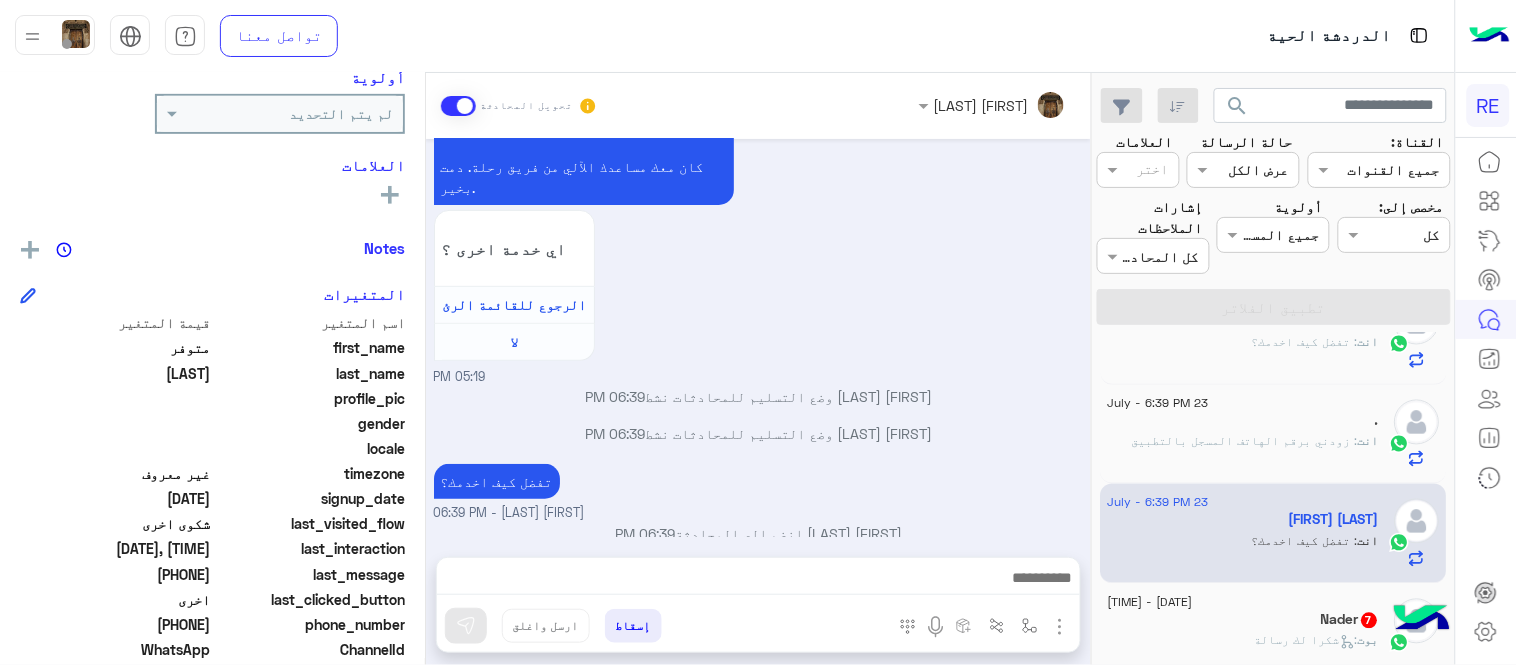 click on "[NAME]  7" 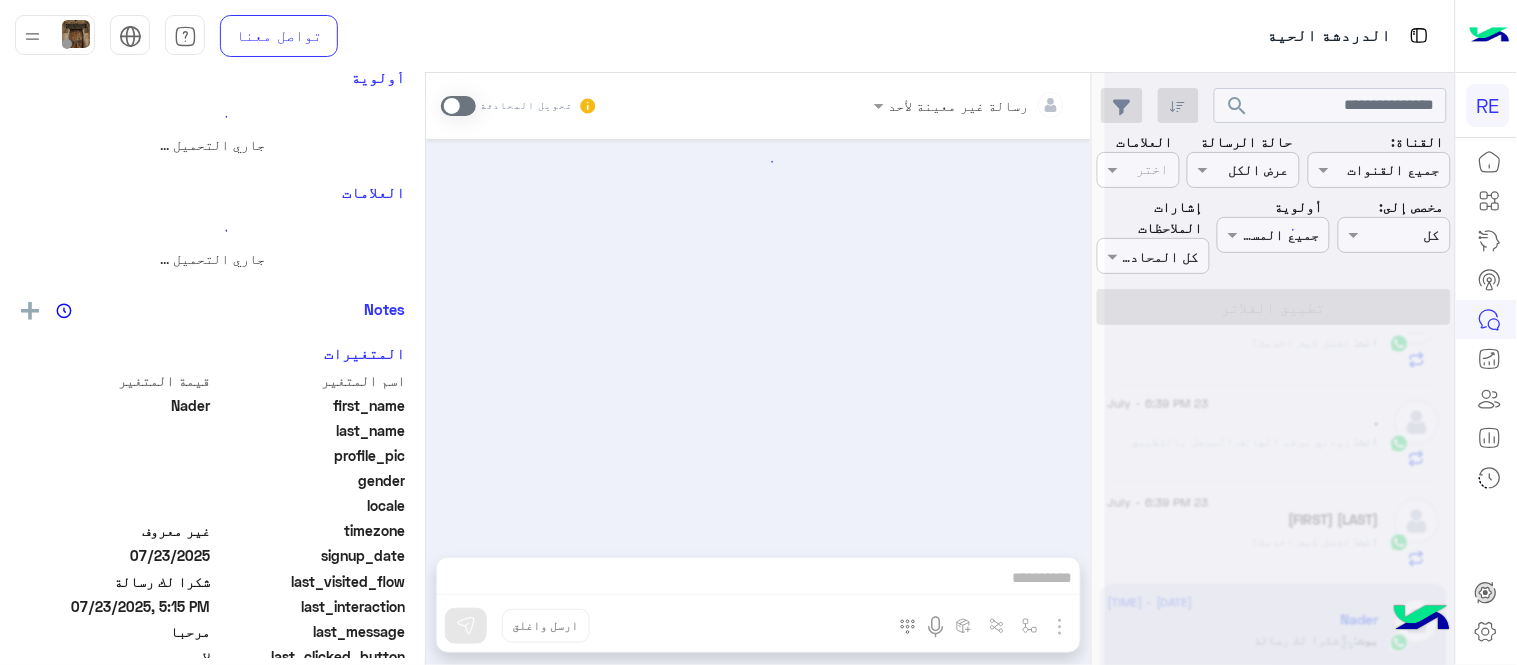 scroll, scrollTop: 1591, scrollLeft: 0, axis: vertical 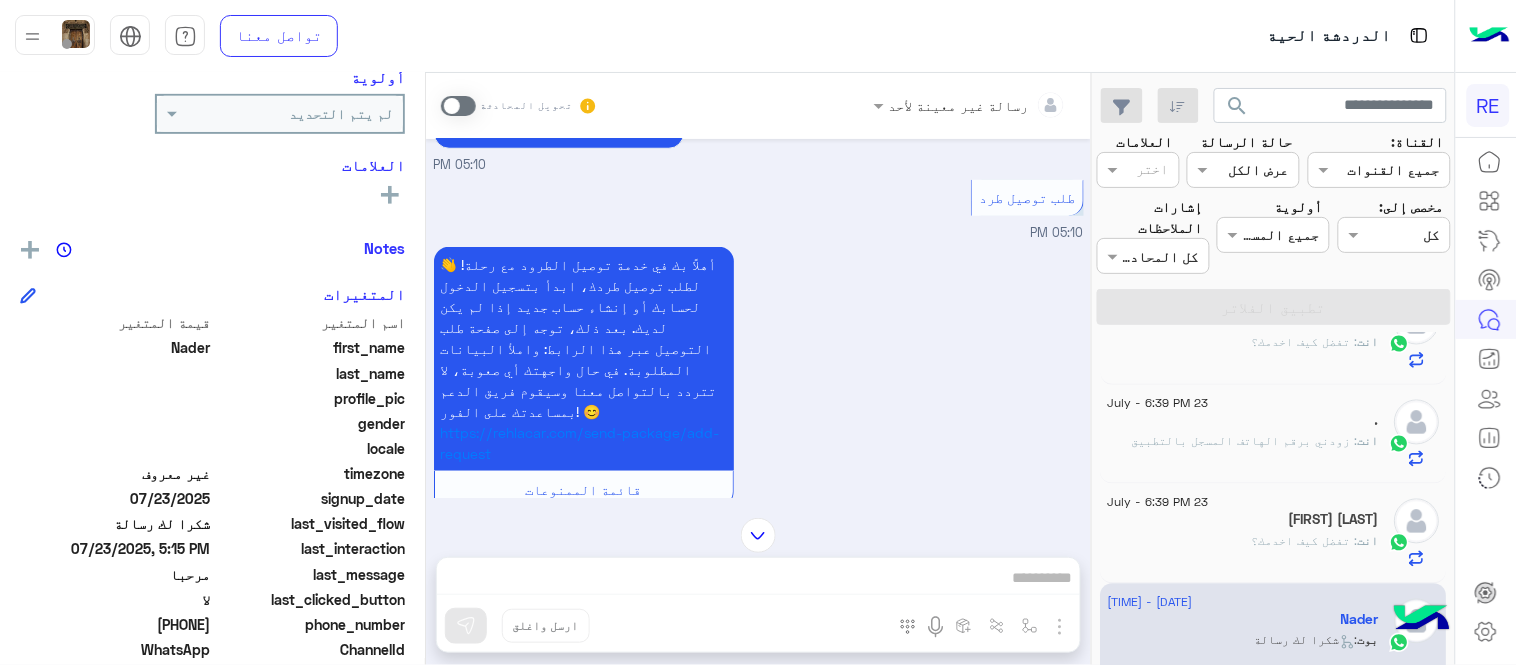 click at bounding box center [458, 106] 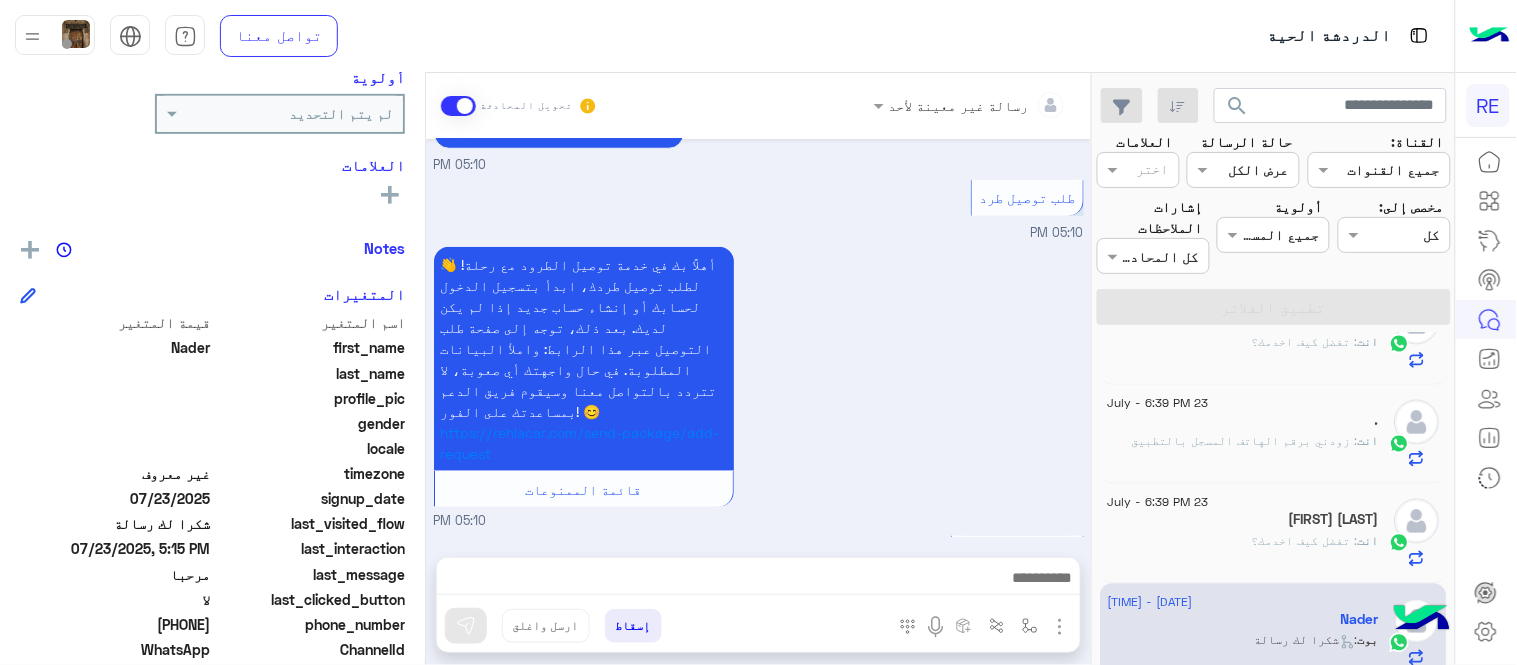 scroll, scrollTop: 1626, scrollLeft: 0, axis: vertical 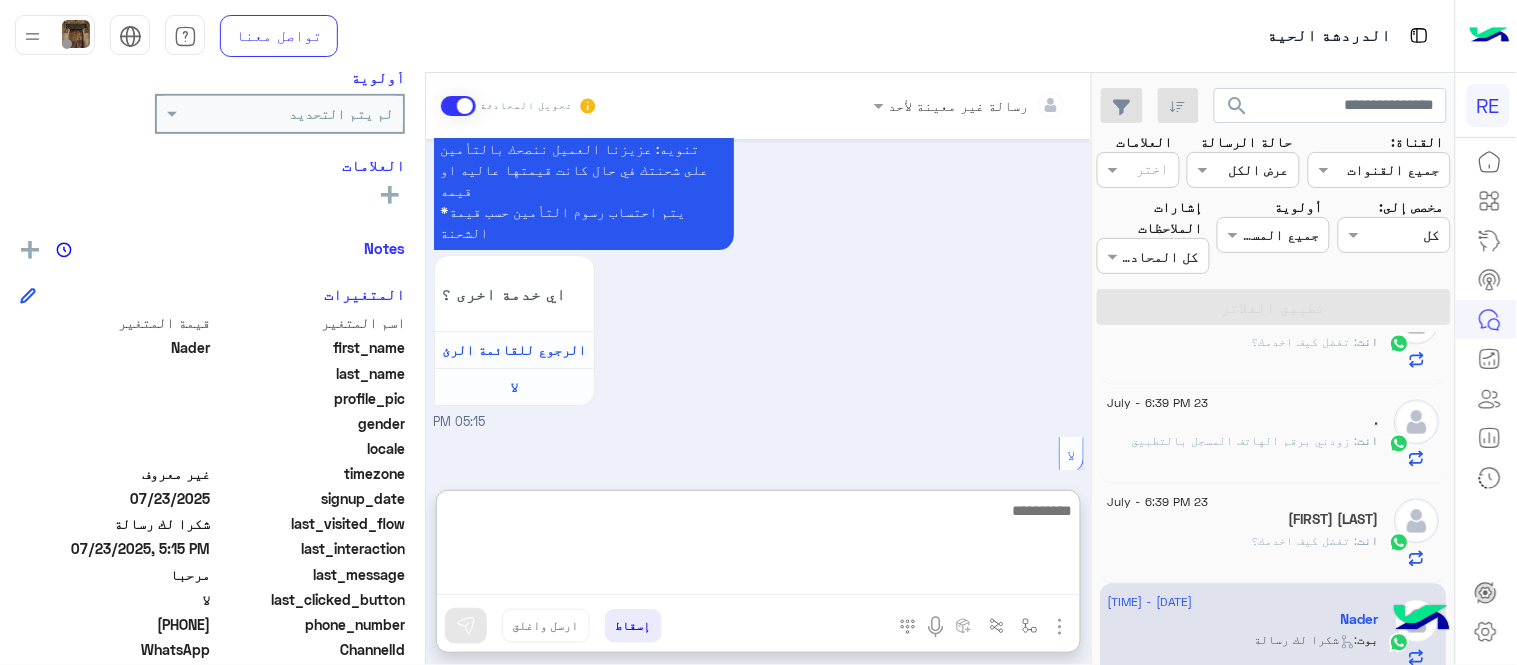 click at bounding box center [758, 546] 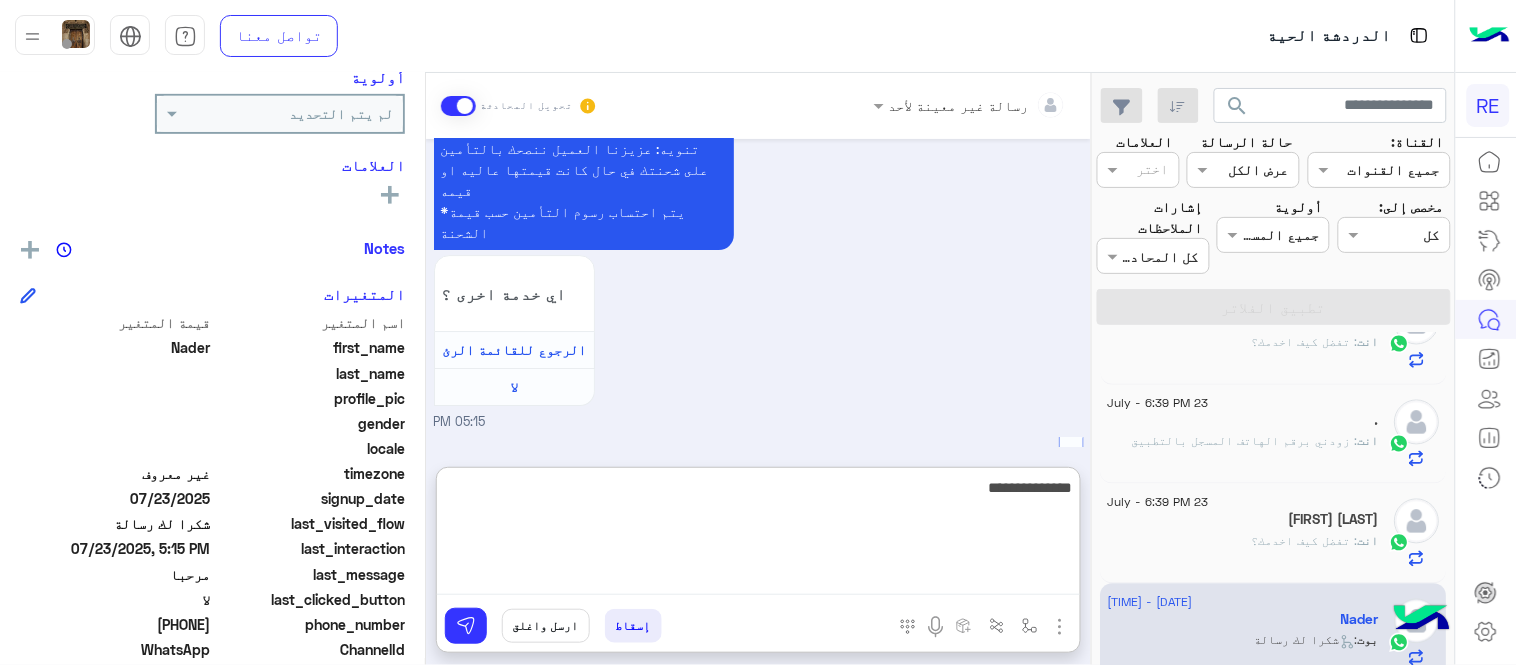 type on "**********" 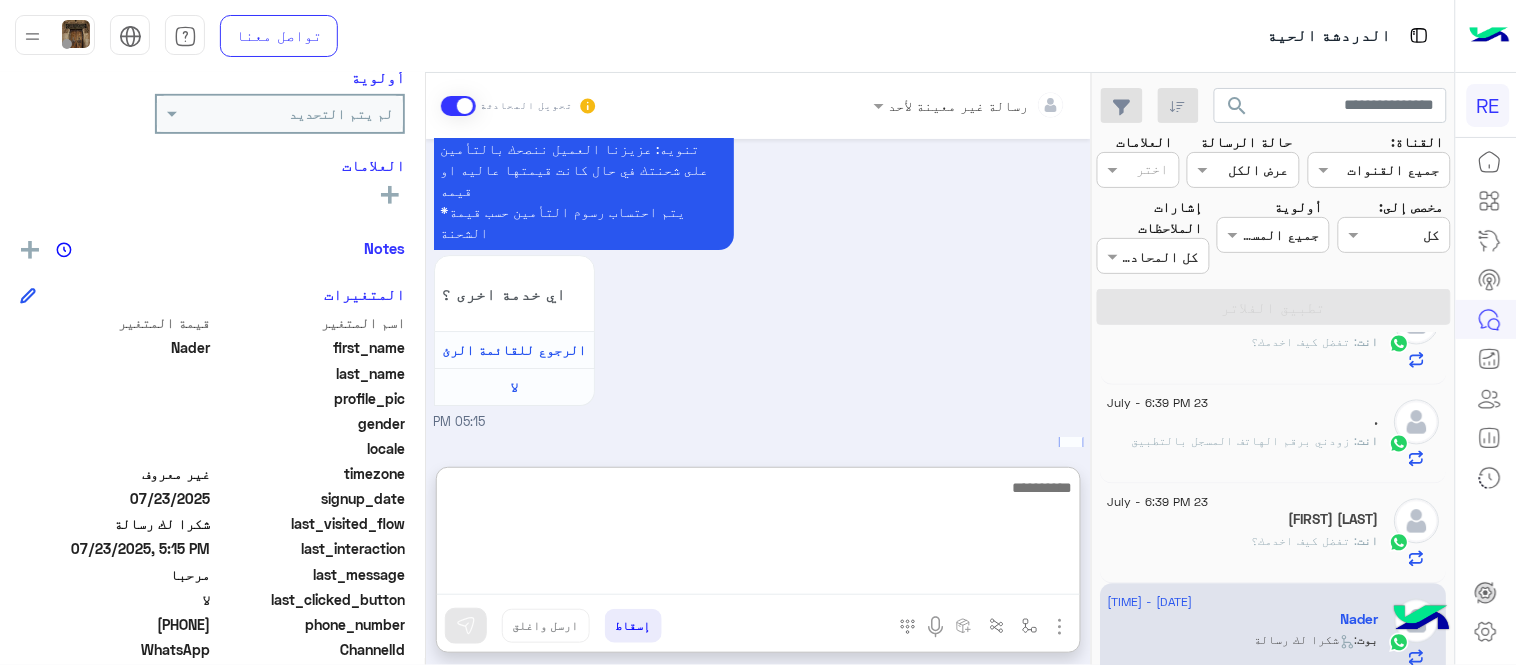 scroll, scrollTop: 1781, scrollLeft: 0, axis: vertical 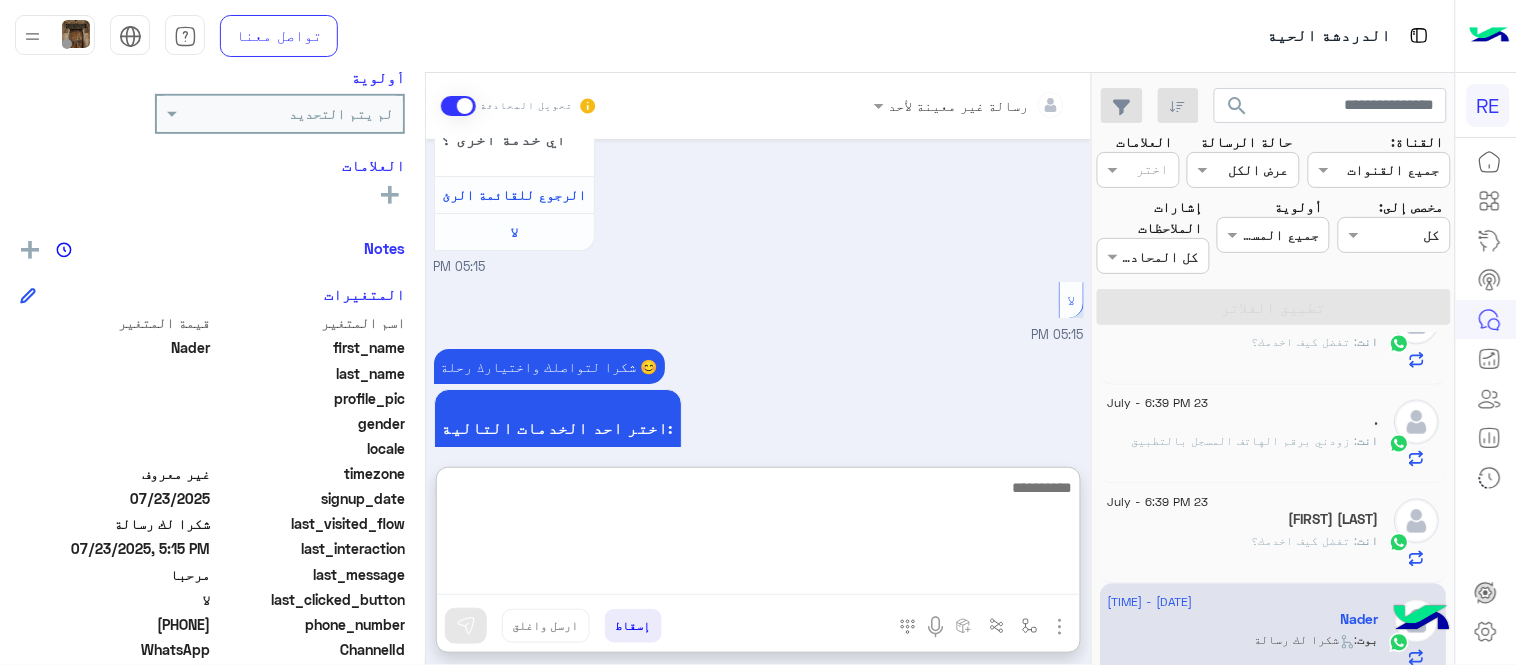 click at bounding box center (758, 535) 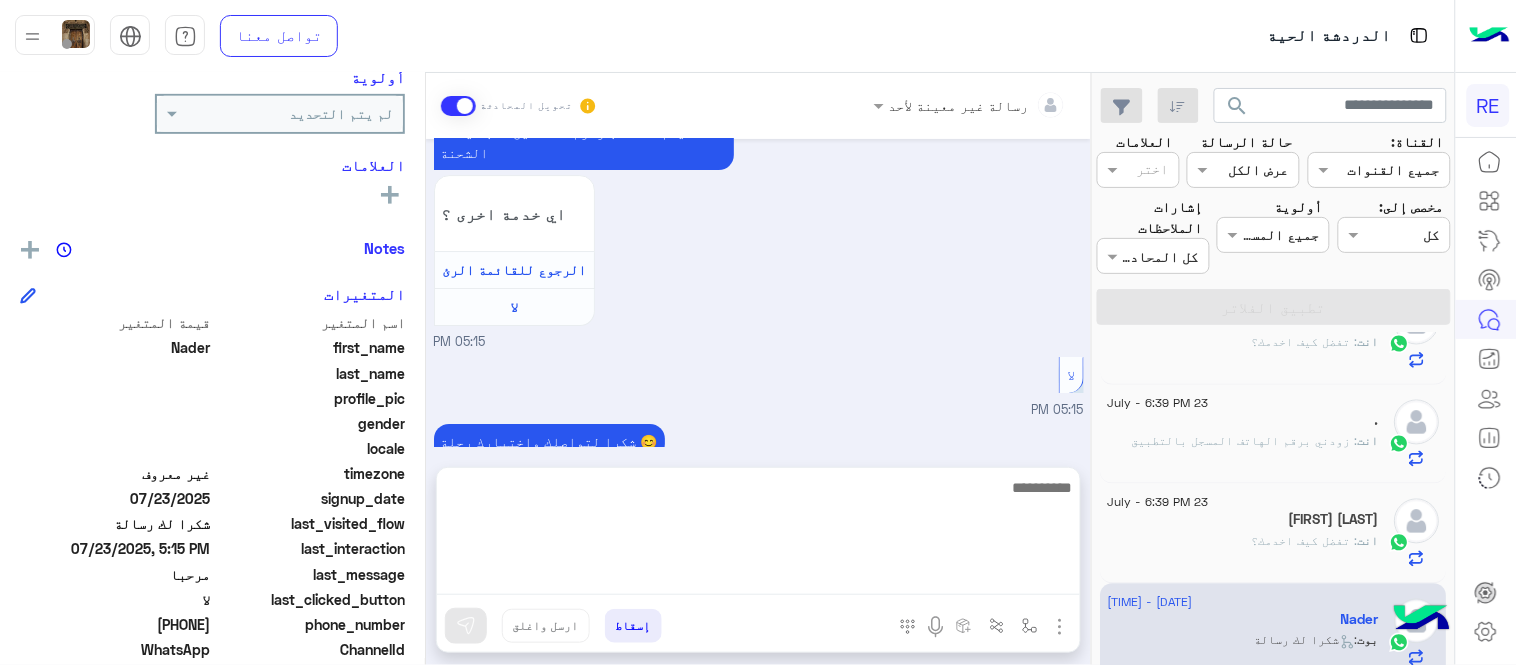 click on "Jul 23, 2025 عميل  05:10 PM هل لديك حساب مسجل على التطبيق لا نعم 05:10 PM نعم 05:10 PM لمساعدتك بشكل افضل
الرجاء اختيار احد الخدمات التالية 05:10 PM طلب توصيل طرد 05:10 PM أهلاً بك في خدمة توصيل الطرود مع رحلة! 👋
لطلب توصيل طردك، ابدأ بتسجيل الدخول لحسابك أو إنشاء حساب جديد إذا لم يكن لديك.
بعد ذلك، توجه إلى صفحة طلب التوصيل عبر هذا الرابط:
واملأ البيانات المطلوبة. في حال واجهتك أي صعوبة، لا تتردد بالتواصل معنا وسيقوم فريق الدعم بمساعدتك على الفور! 😊 https://rehlacar.com/send-package/add-request قائمة الممنوعات 05:10 PM قائمة الممنوعات 05:15 PM النقل المبرد : مو مواد أخرى لا 05:15 PM" at bounding box center (758, 293) 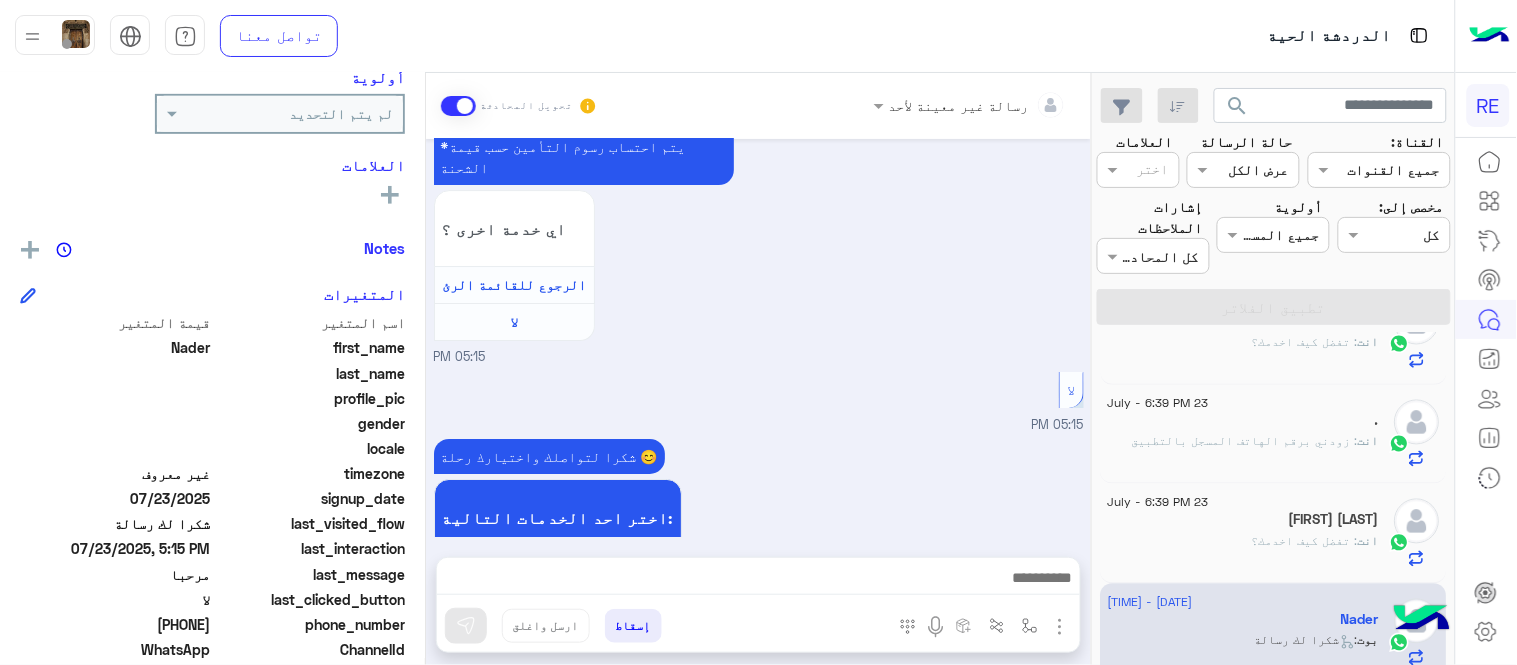 scroll, scrollTop: 1726, scrollLeft: 0, axis: vertical 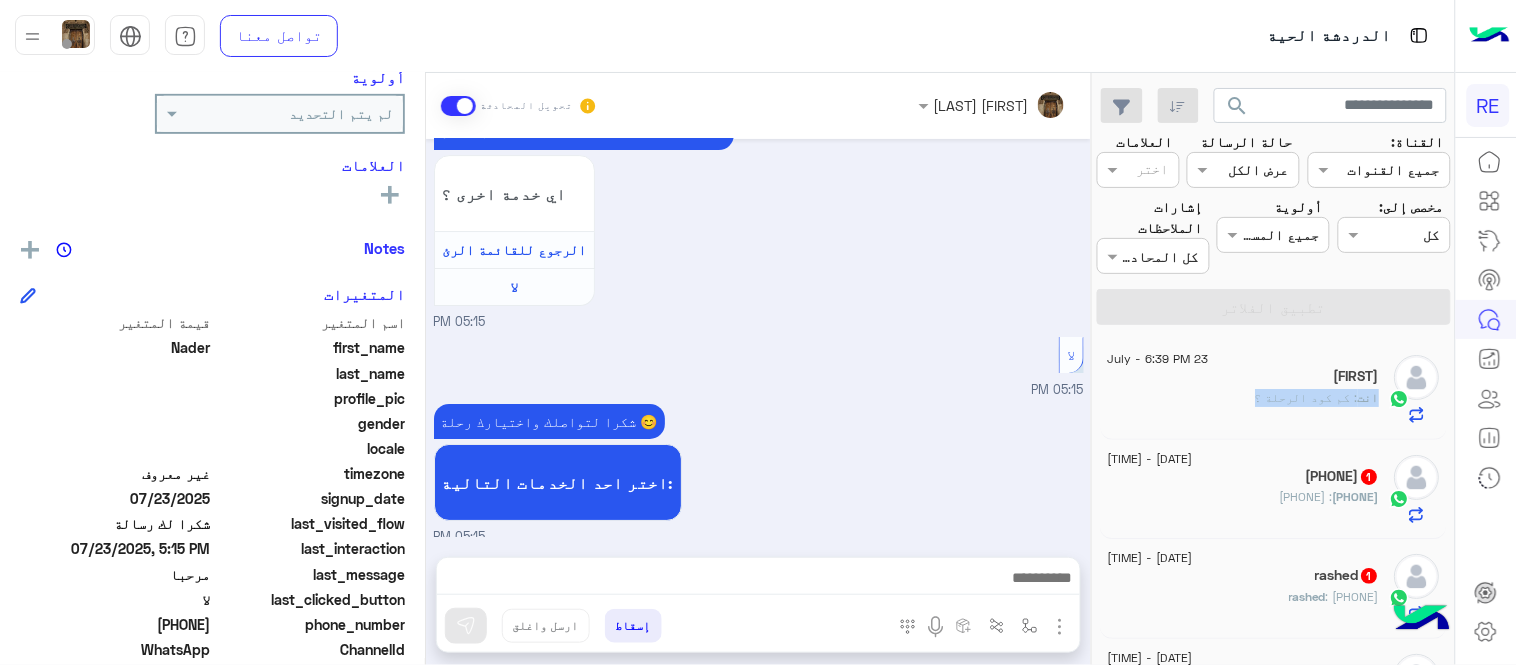 drag, startPoint x: 1100, startPoint y: 373, endPoint x: 1106, endPoint y: 395, distance: 22.803509 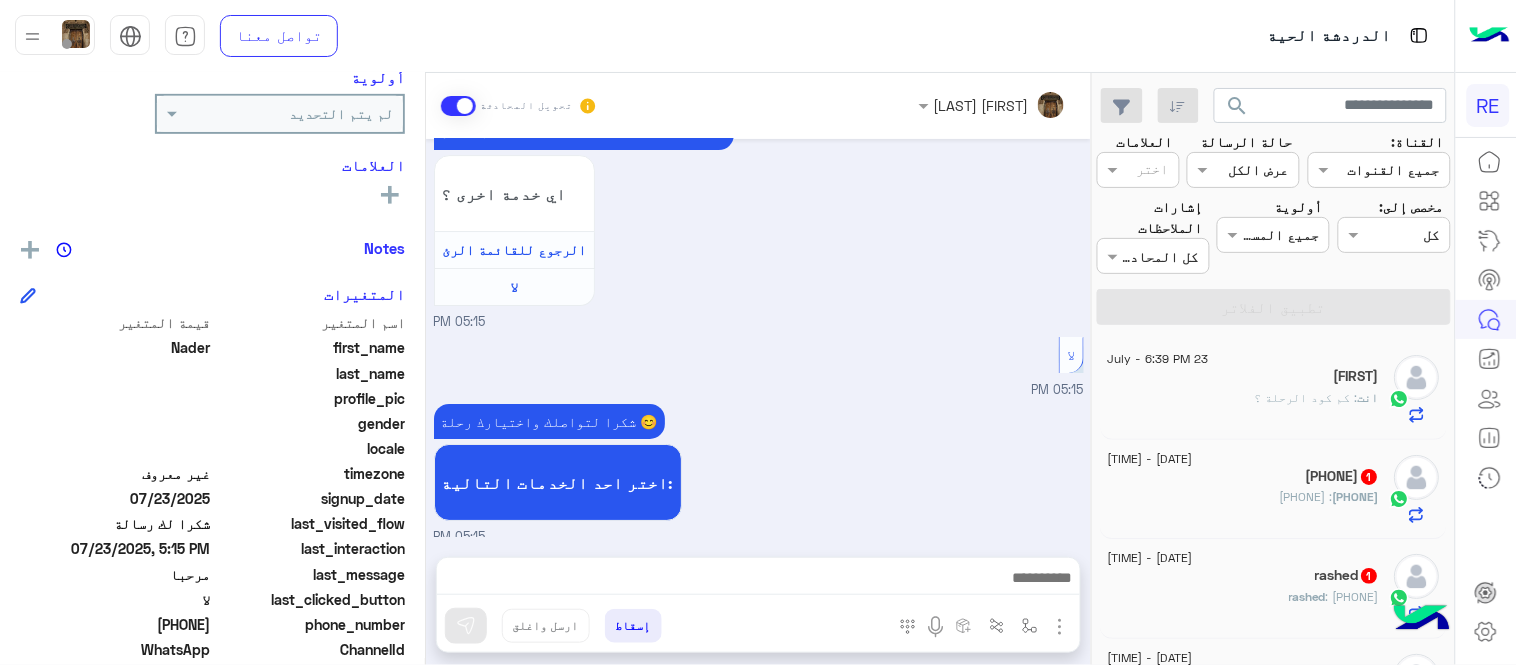 click on "[FIRST] [LAST] وضع التسليم للمحادثات نشط   06:39 PM" at bounding box center [759, 557] 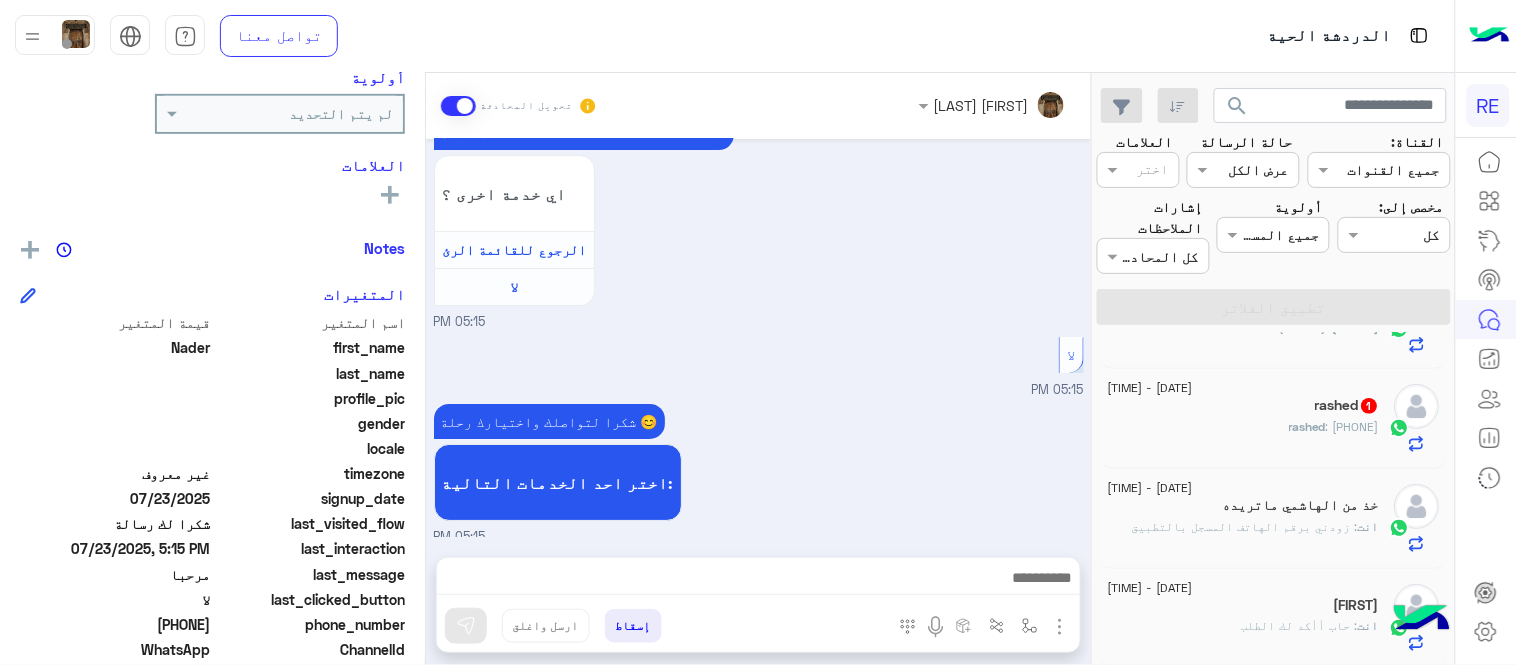scroll, scrollTop: 177, scrollLeft: 0, axis: vertical 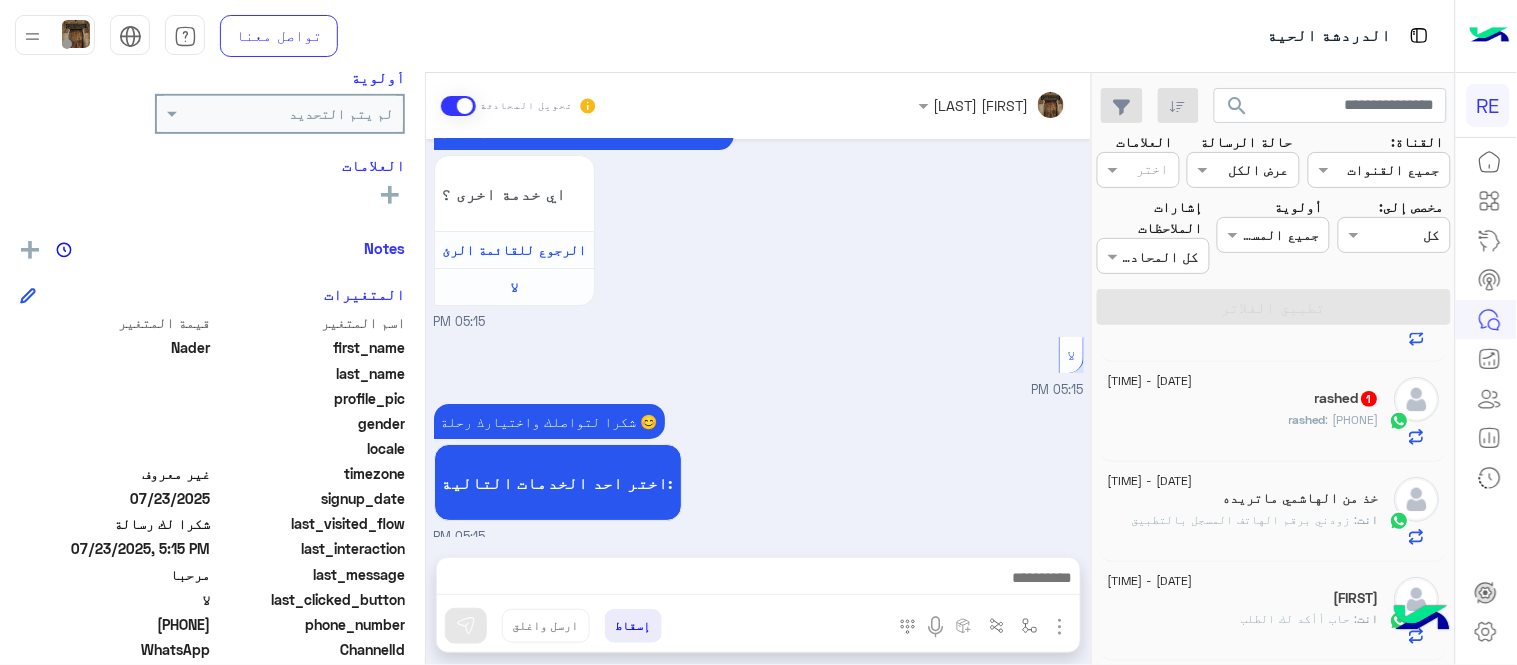 click on "rashed" 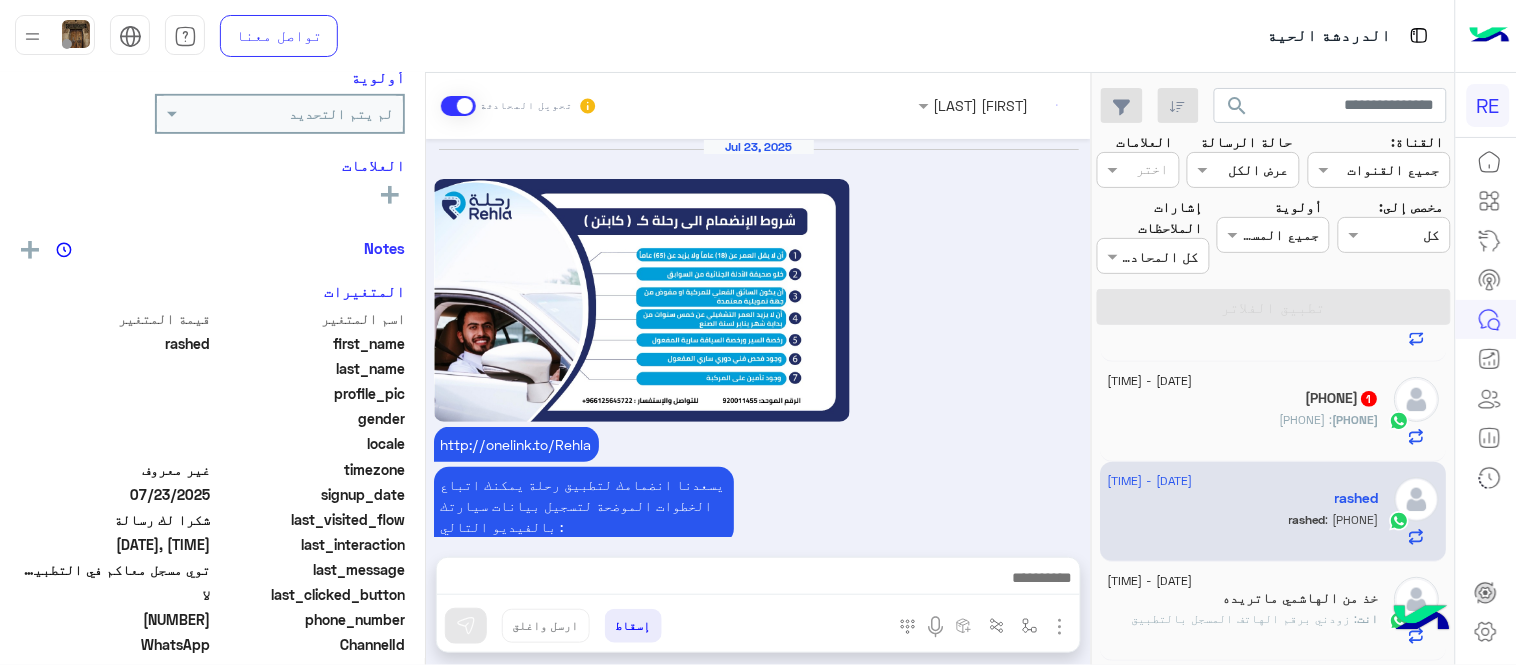 scroll, scrollTop: 1186, scrollLeft: 0, axis: vertical 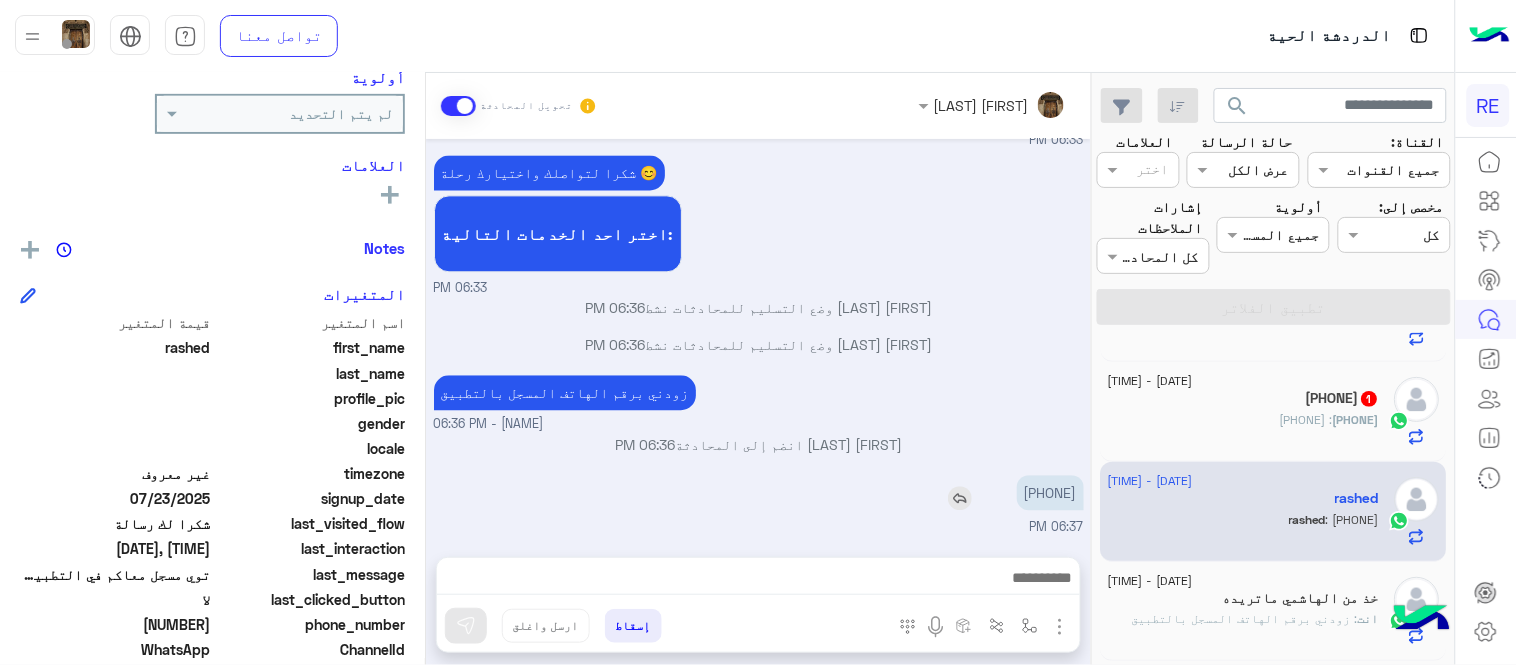 click on "[PHONE]" at bounding box center [1050, 492] 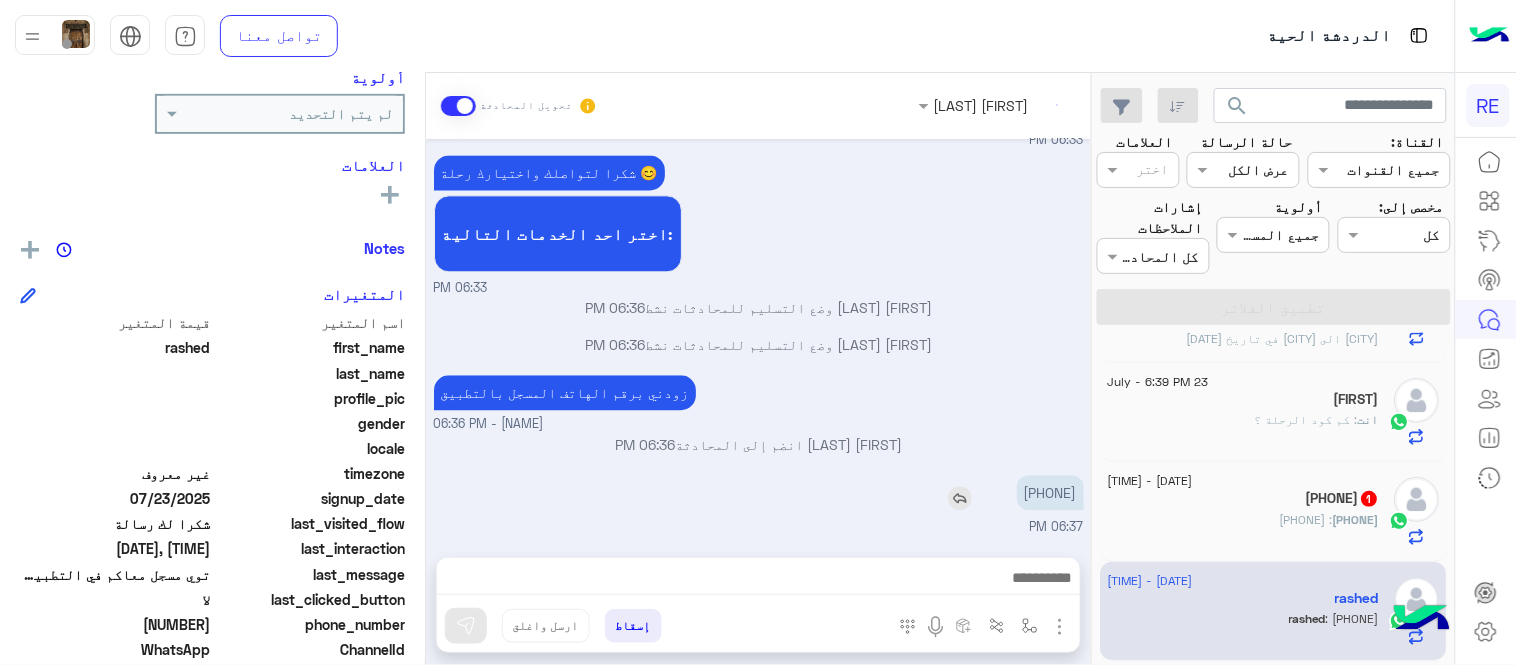 scroll, scrollTop: 178, scrollLeft: 0, axis: vertical 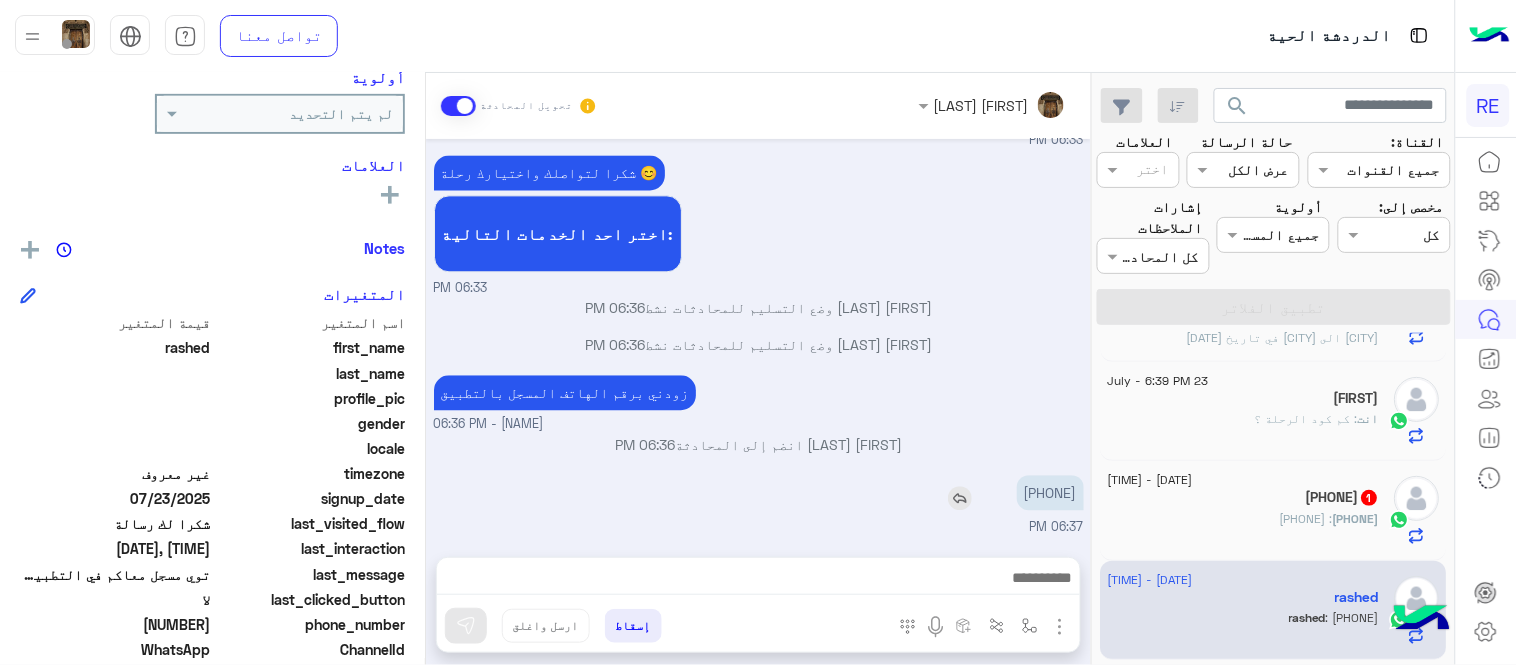 copy on "[PHONE]" 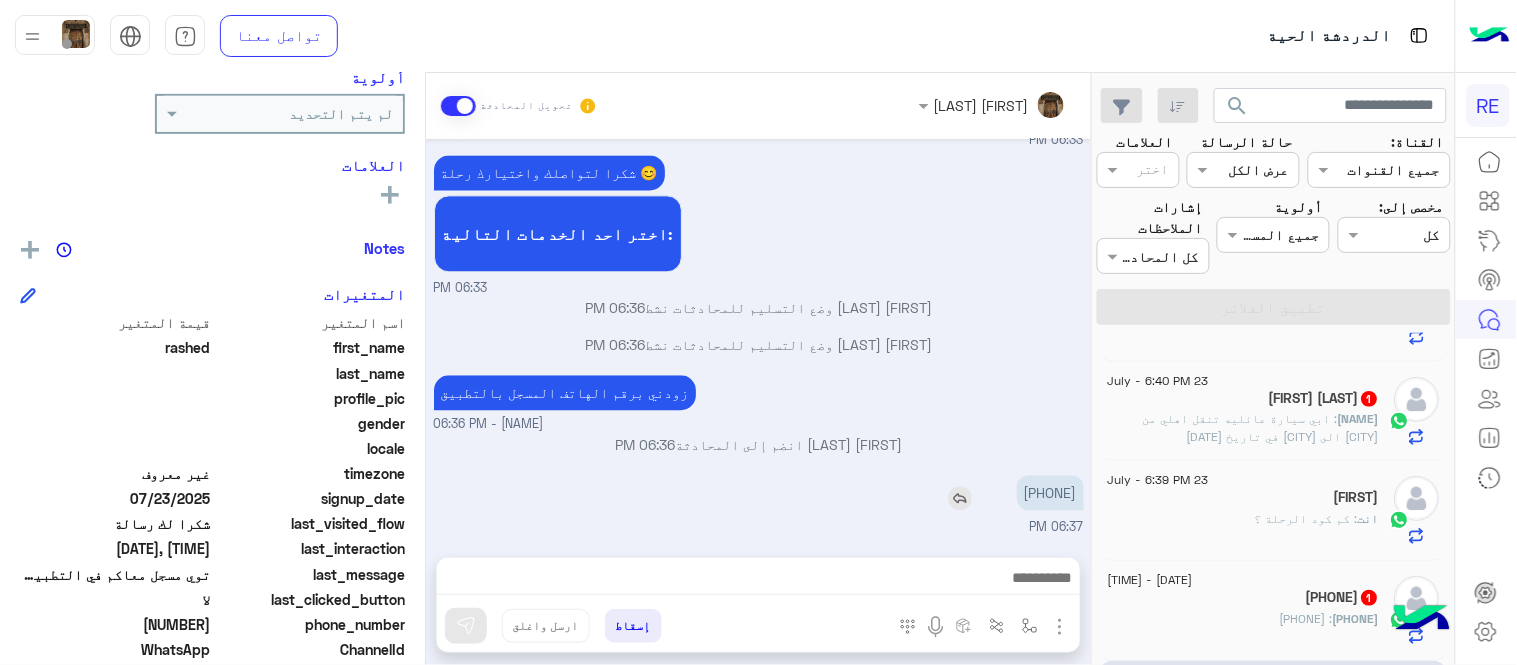 copy on "[PHONE]" 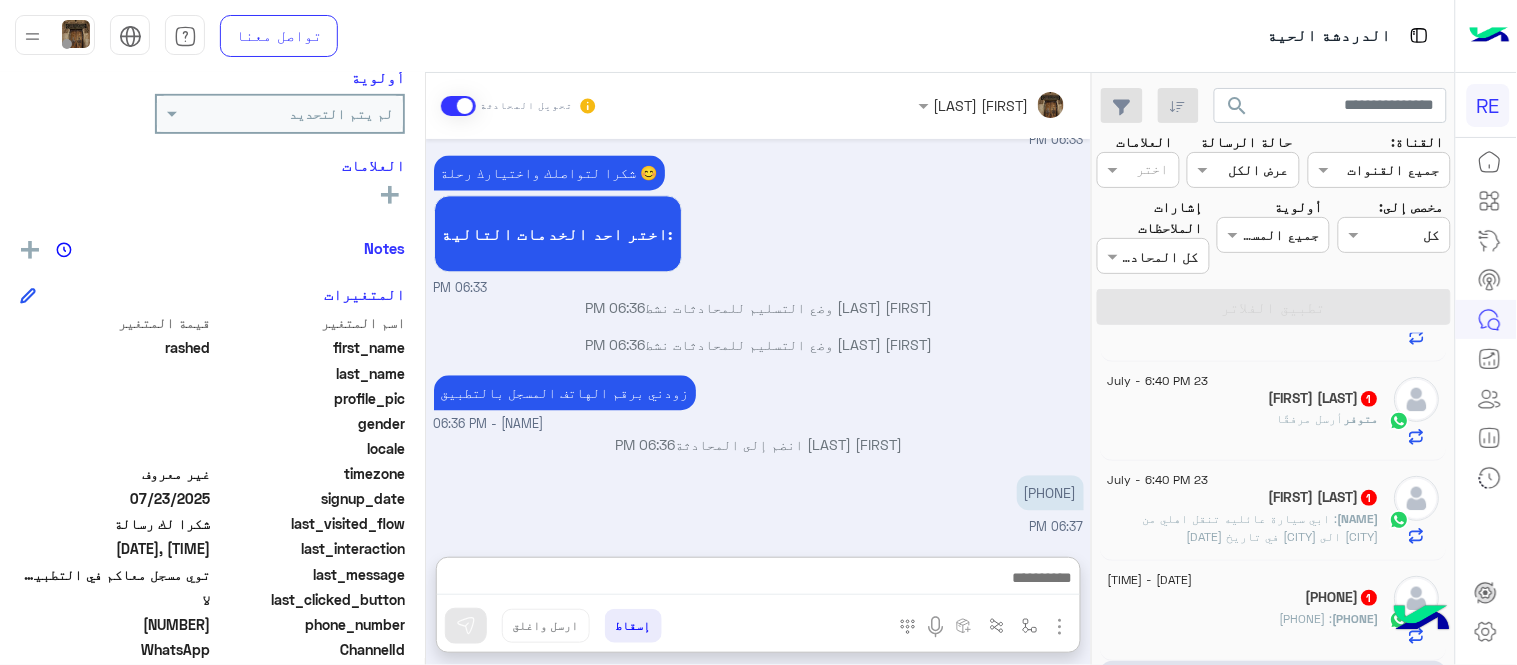 click at bounding box center (758, 580) 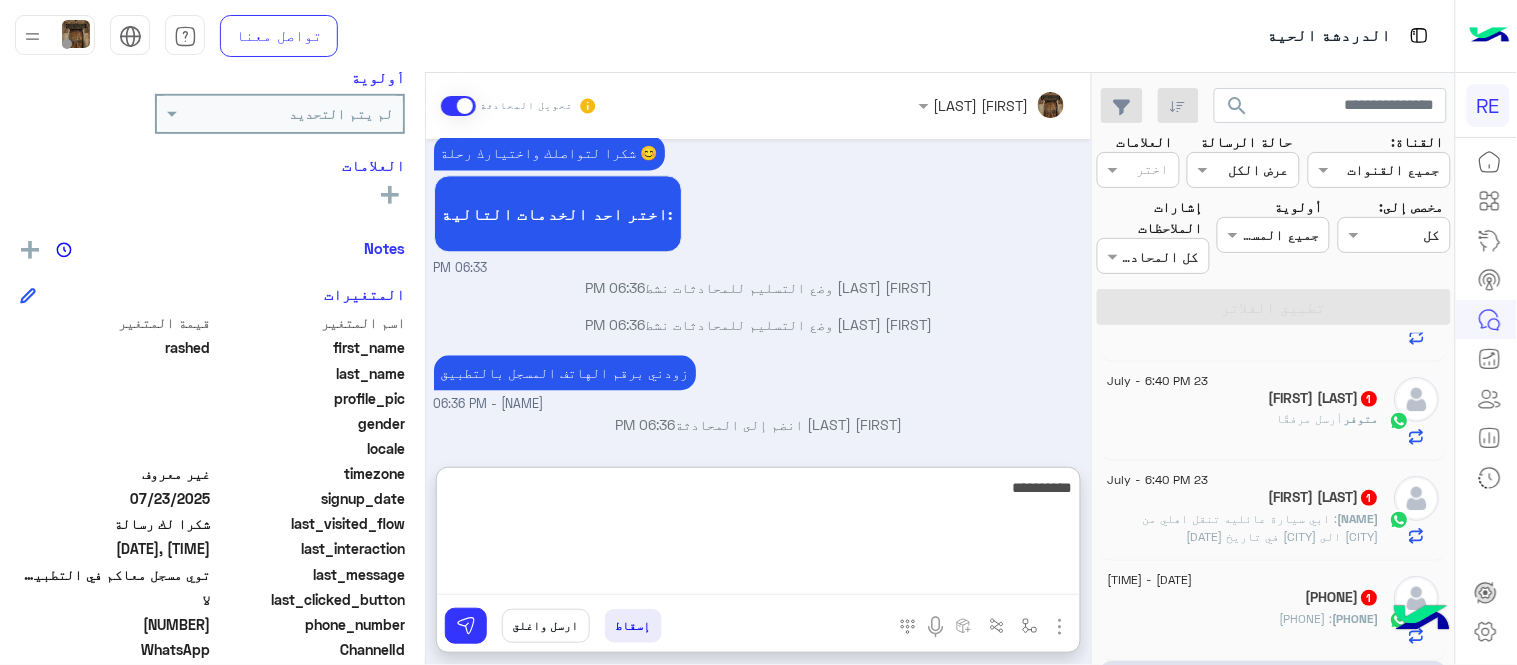 type on "**********" 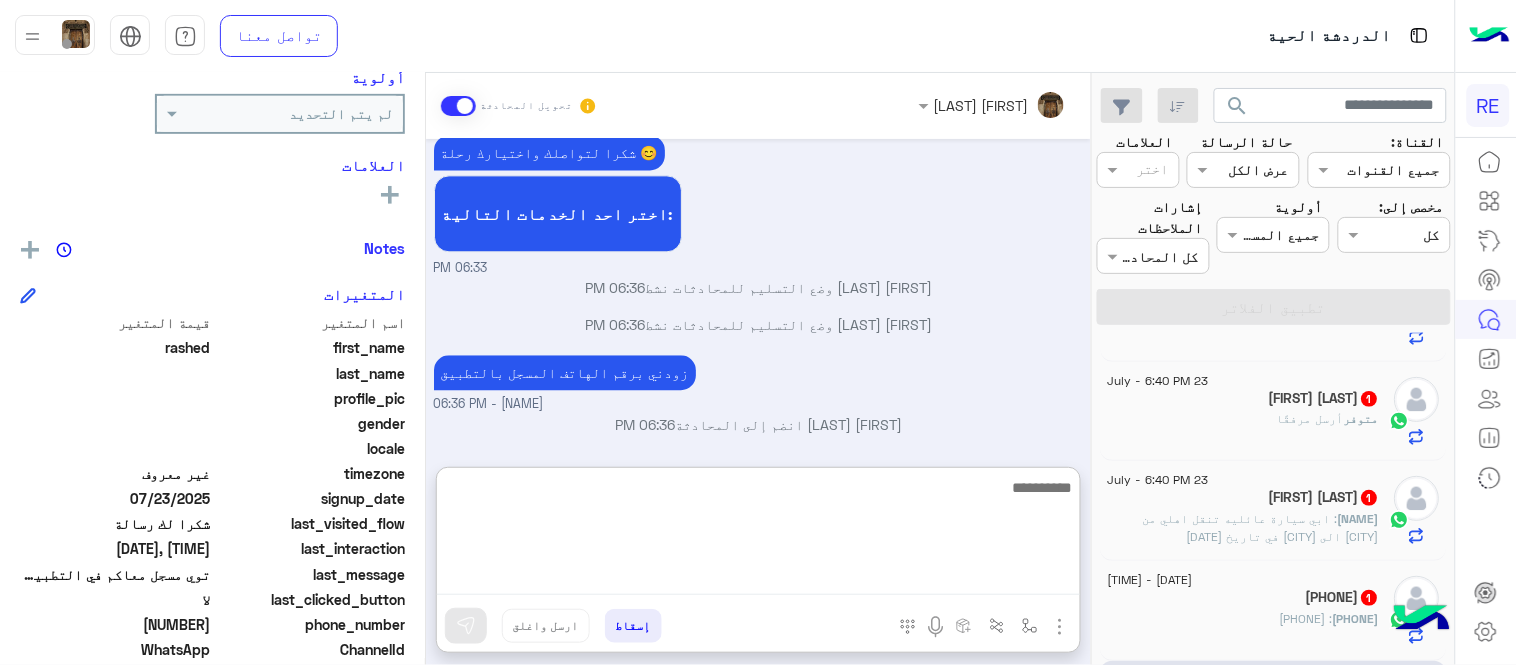 scroll, scrollTop: 1341, scrollLeft: 0, axis: vertical 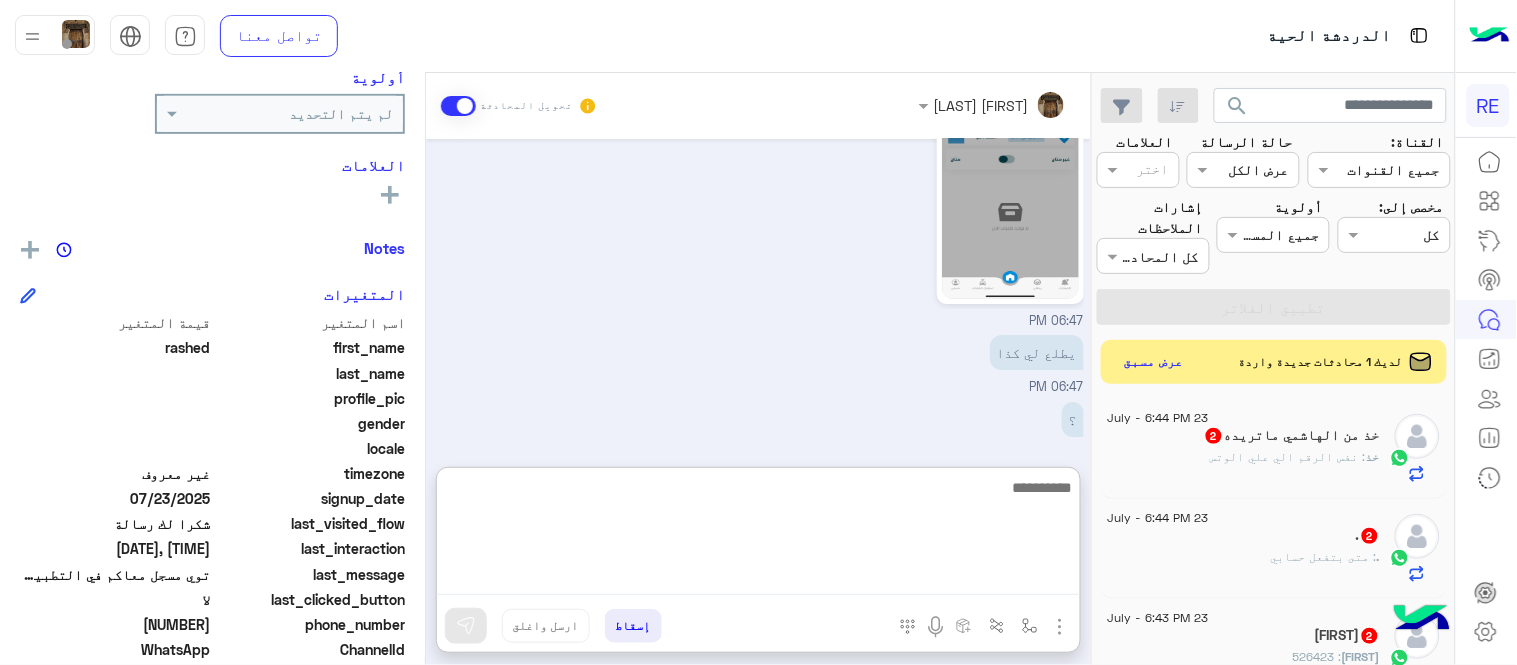 click on "Jul 23, 2025  يمكنك الاطلاع على شروط الانضمام لرحلة ك (كابتن ) الموجودة بالصورة أعلاه،
لتحميل التطبيق عبر الرابط التالي : 📲
http://onelink.to/Rehla    يسعدنا انضمامك لتطبيق رحلة يمكنك اتباع الخطوات الموضحة لتسجيل بيانات سيارتك بالفيديو التالي  : عزيزي الكابتن، فضلًا ، للرغبة بتفعيل الحساب قم برفع البيانات عبر التطبيق والتواصل معنا  تم تسجيل السيارة   اواجه صعوبة بالتسجيل  اي خدمة اخرى ؟  الرجوع للقائمة الرئ   لا     06:32 PM   تم تسجيل السيارة    06:33 PM  اهلا بك عزيزنا الكابتن، سيتم مراجعة حسابك وابلاغك في اقرب وقت شكرا لتواصلك، هل لديك اي استفسار او خدمة اخرى    06:33 PM   لا    06:33 PM     06:33 PM" at bounding box center [758, 293] 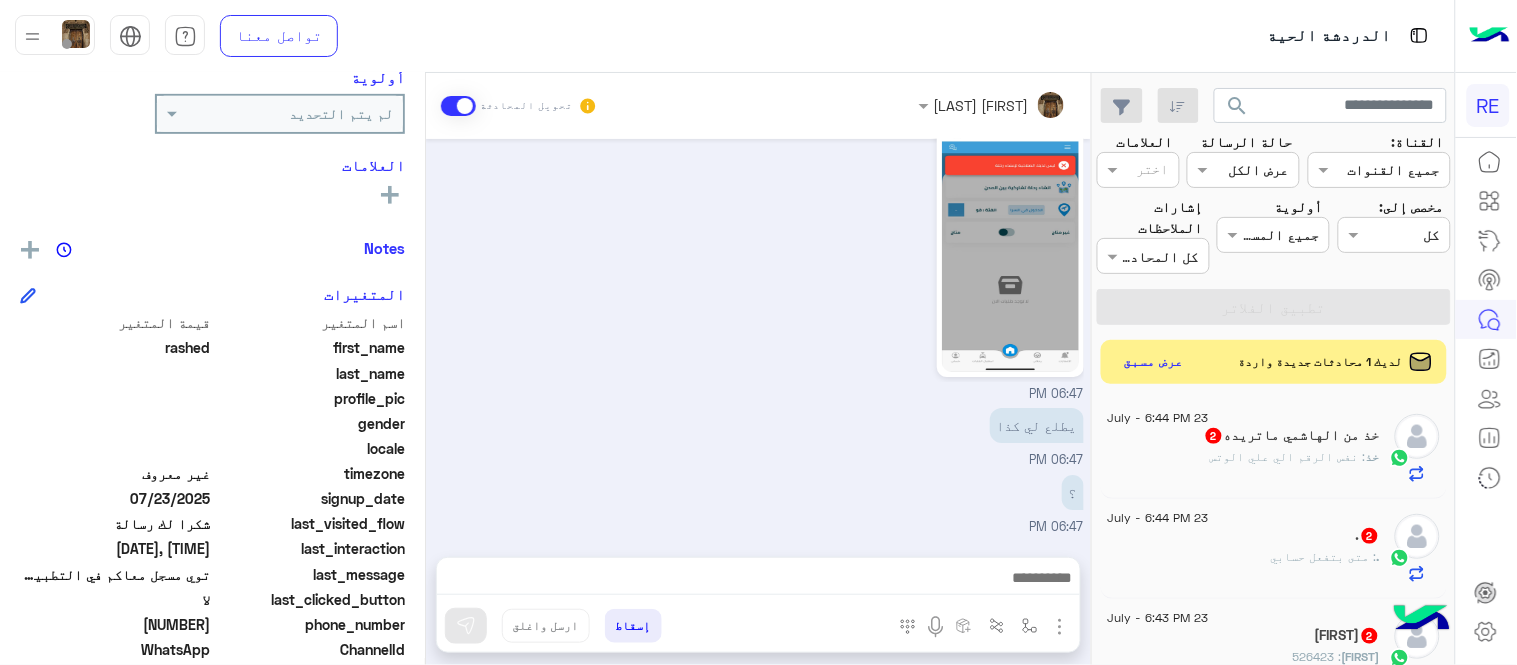 scroll, scrollTop: 1667, scrollLeft: 0, axis: vertical 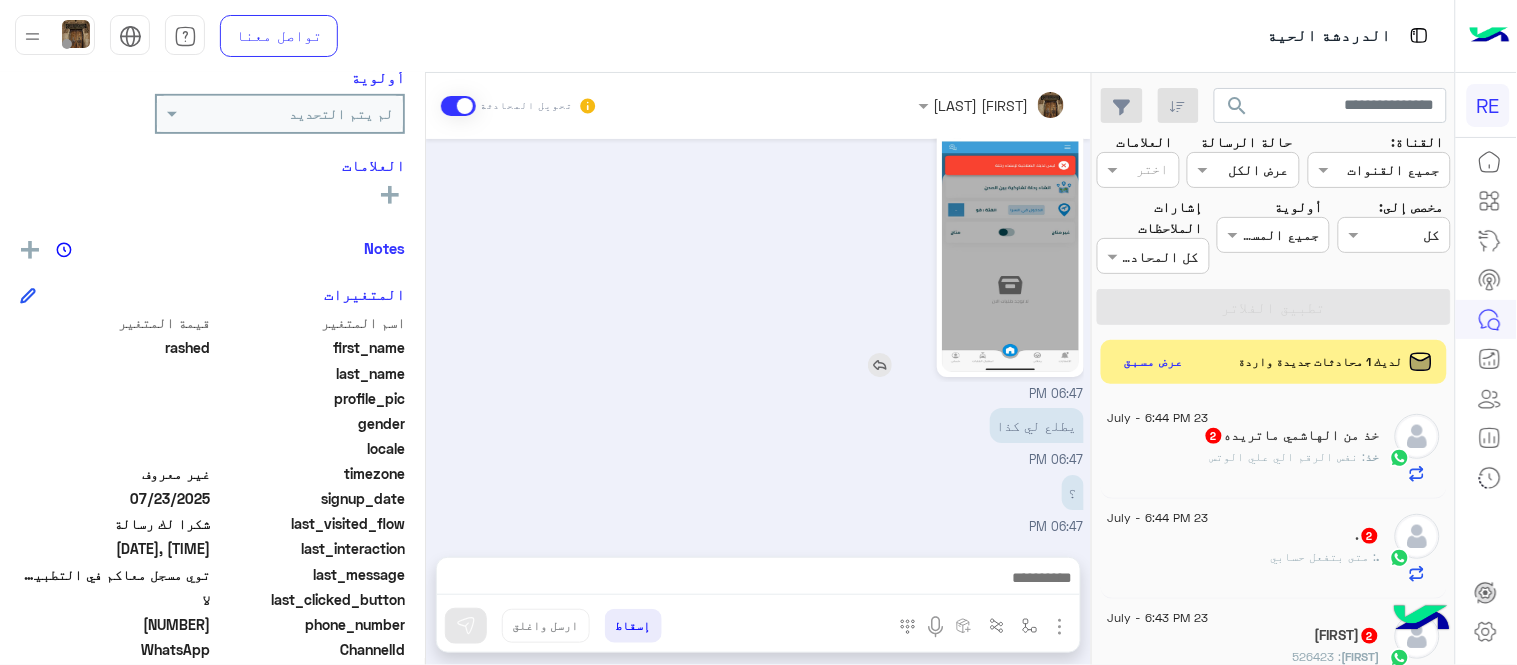 click 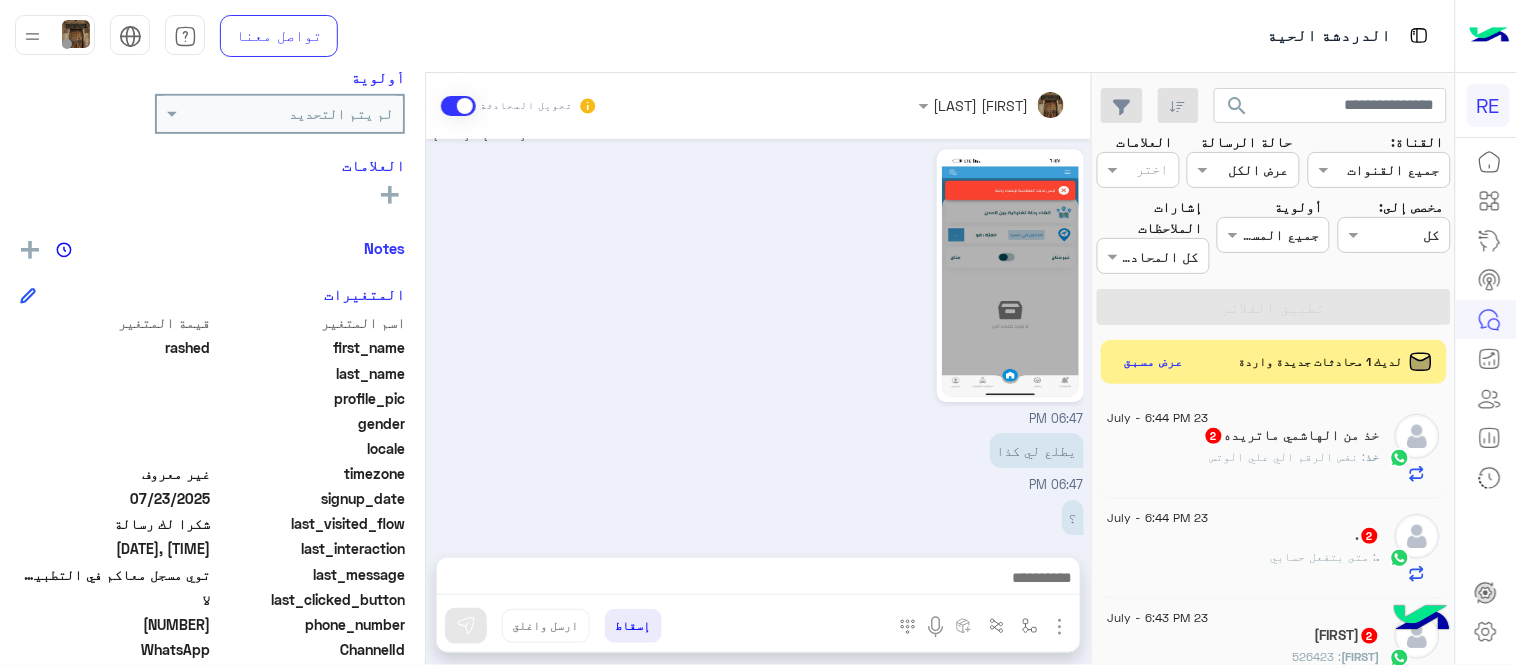 scroll, scrollTop: 1667, scrollLeft: 0, axis: vertical 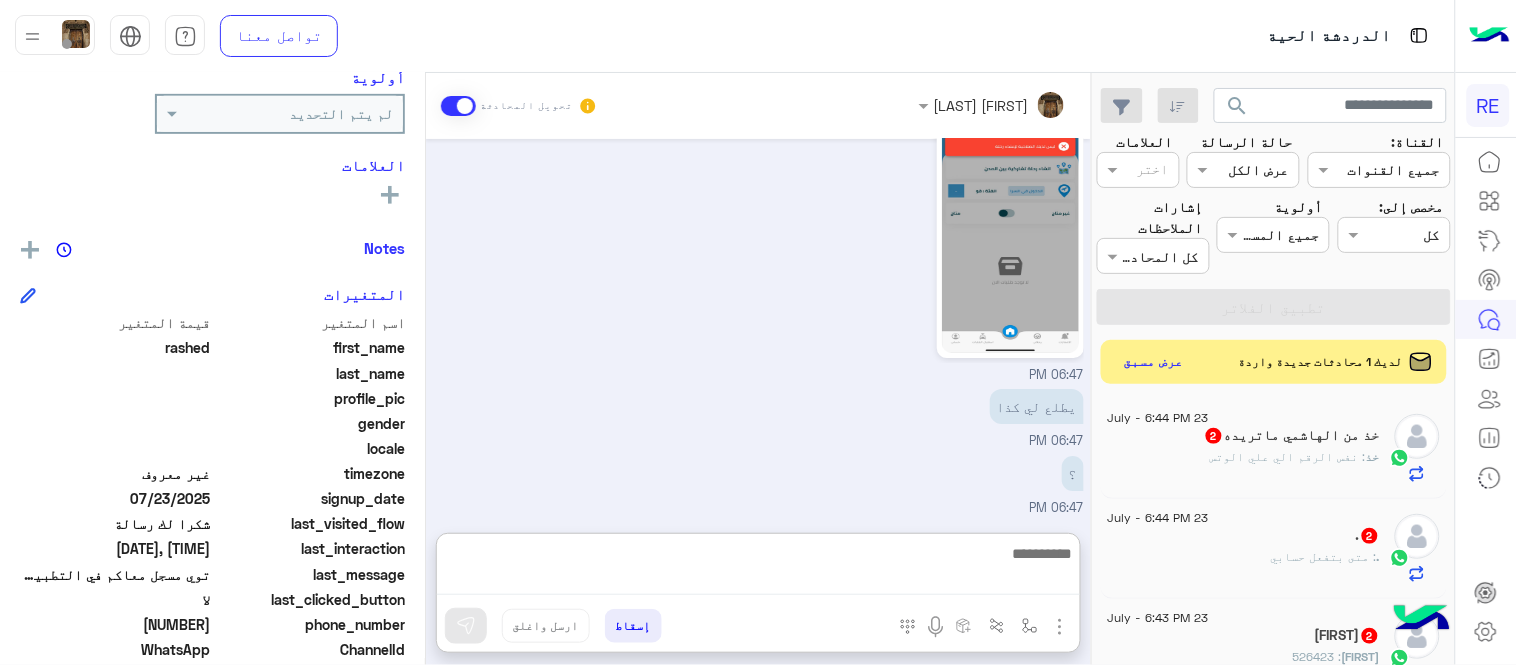 click at bounding box center [758, 568] 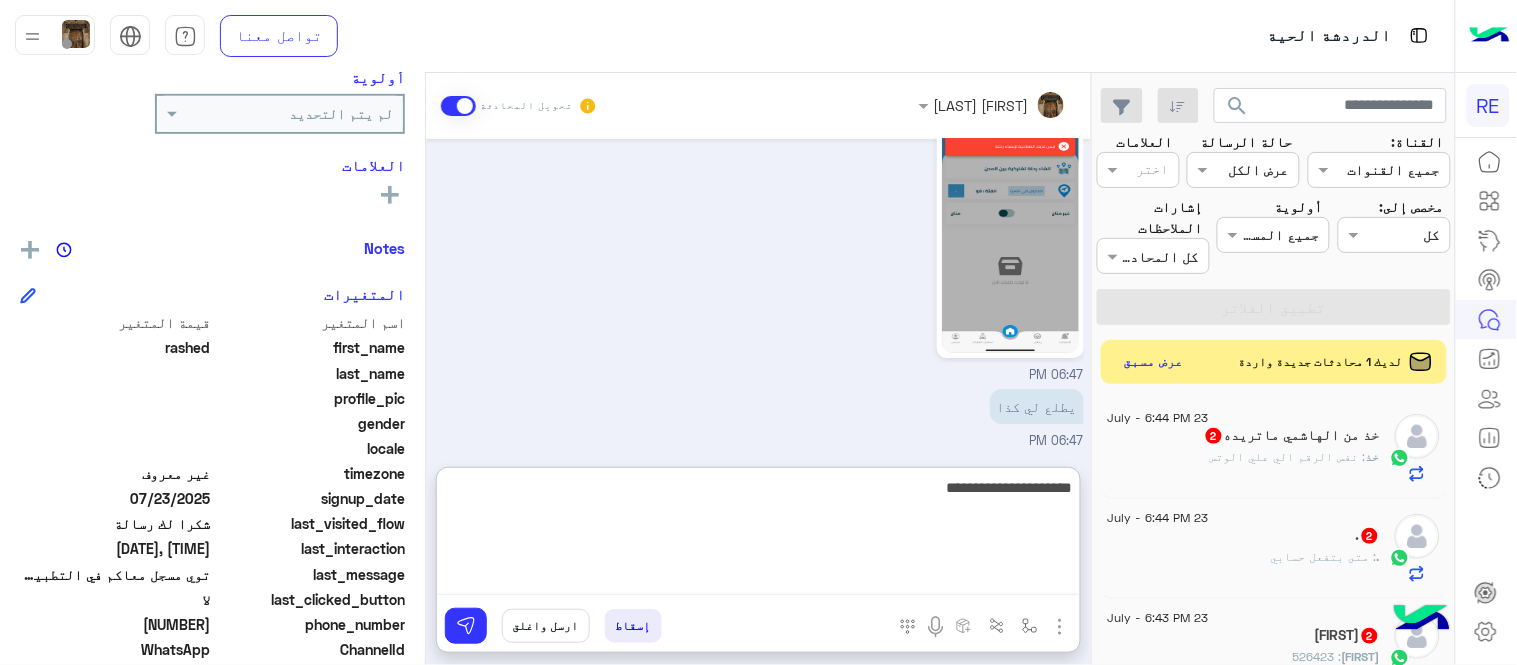 type on "**********" 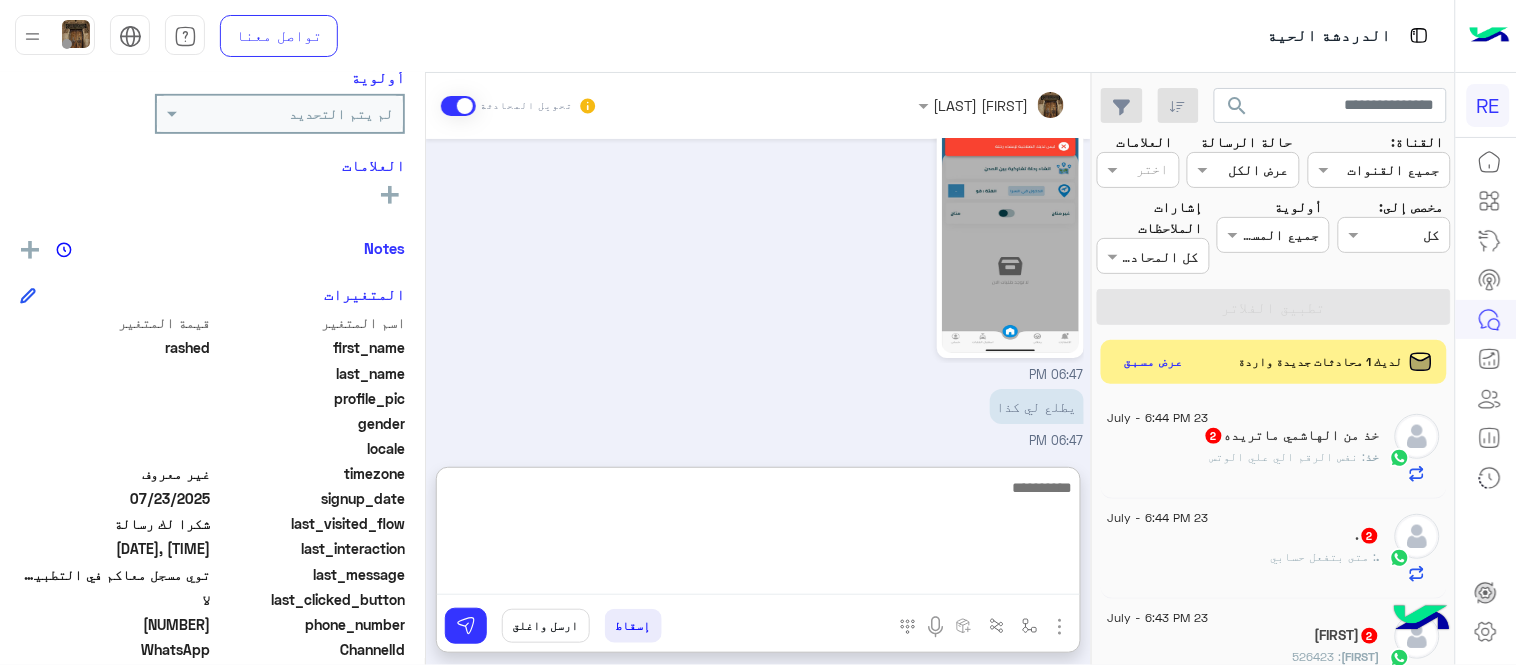 scroll, scrollTop: 1821, scrollLeft: 0, axis: vertical 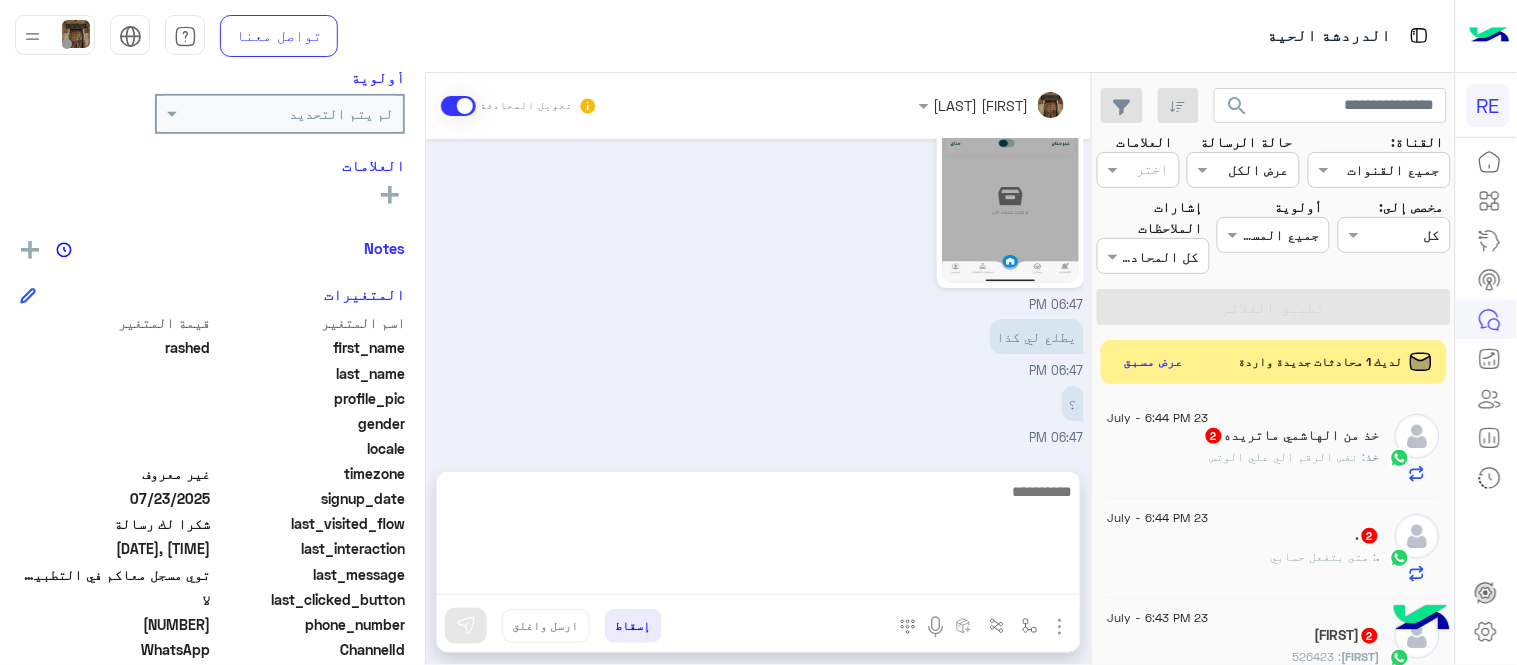 click on "Jul 23, 2025  يمكنك الاطلاع على شروط الانضمام لرحلة ك (كابتن ) الموجودة بالصورة أعلاه،
لتحميل التطبيق عبر الرابط التالي : 📲
http://onelink.to/Rehla    يسعدنا انضمامك لتطبيق رحلة يمكنك اتباع الخطوات الموضحة لتسجيل بيانات سيارتك بالفيديو التالي  : عزيزي الكابتن، فضلًا ، للرغبة بتفعيل الحساب قم برفع البيانات عبر التطبيق والتواصل معنا  تم تسجيل السيارة   اواجه صعوبة بالتسجيل  اي خدمة اخرى ؟  الرجوع للقائمة الرئ   لا     06:32 PM   تم تسجيل السيارة    06:33 PM  اهلا بك عزيزنا الكابتن، سيتم مراجعة حسابك وابلاغك في اقرب وقت شكرا لتواصلك، هل لديك اي استفسار او خدمة اخرى    06:33 PM   لا    06:33 PM     06:33 PM" at bounding box center (758, 295) 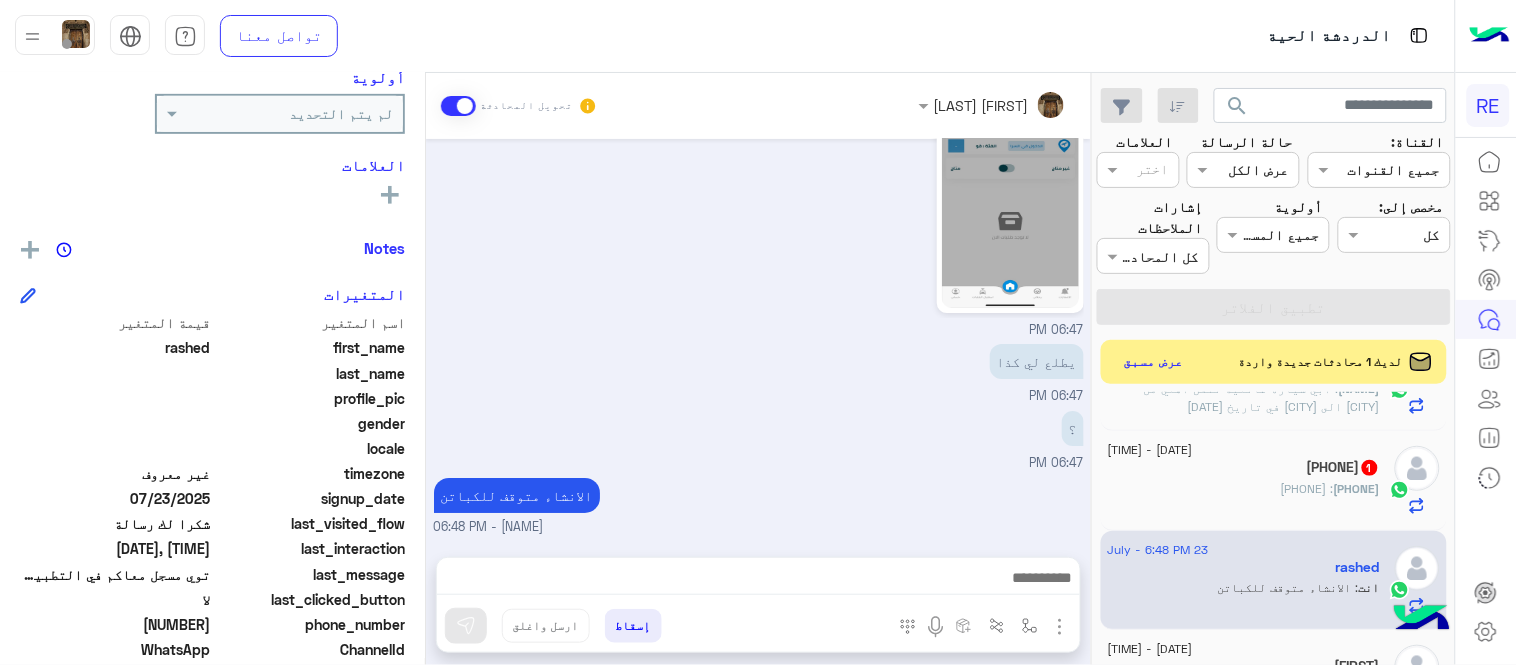 scroll, scrollTop: 0, scrollLeft: 0, axis: both 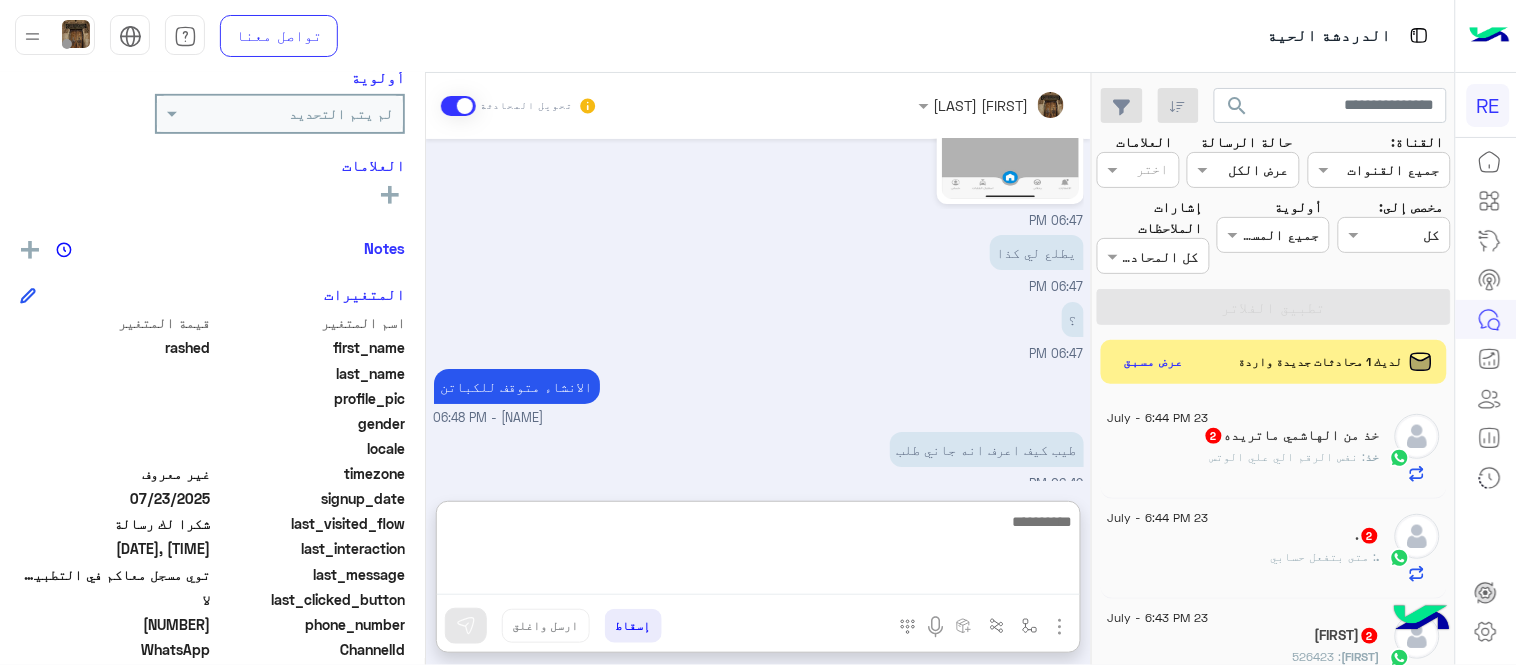 click at bounding box center (758, 552) 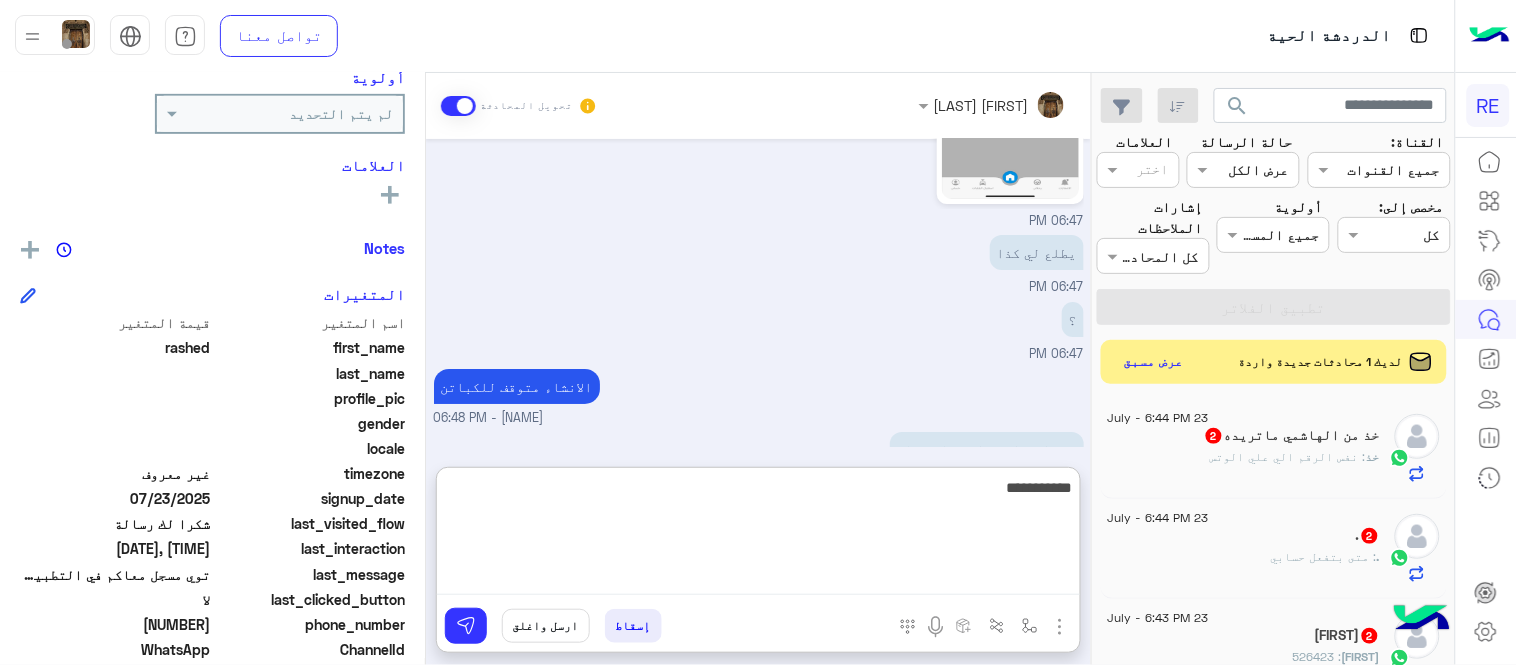 type on "**********" 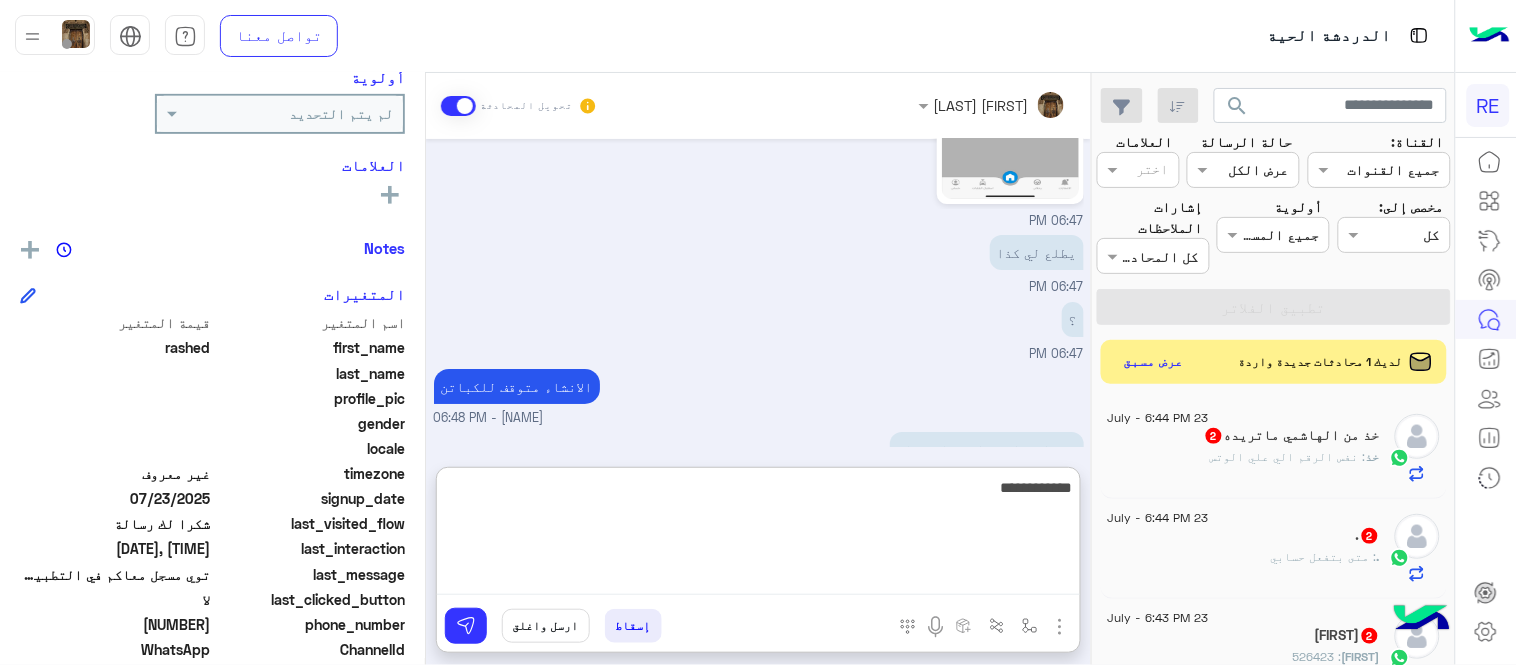 type 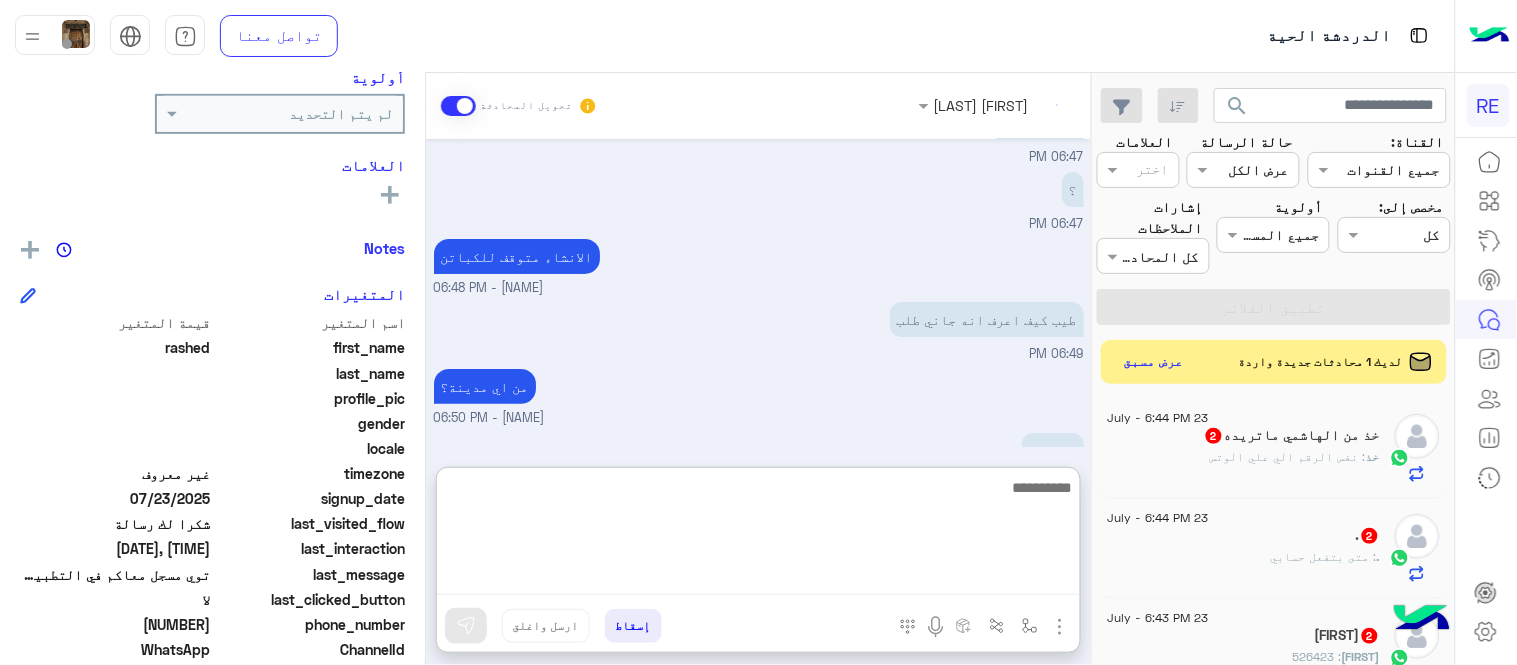 scroll, scrollTop: 2017, scrollLeft: 0, axis: vertical 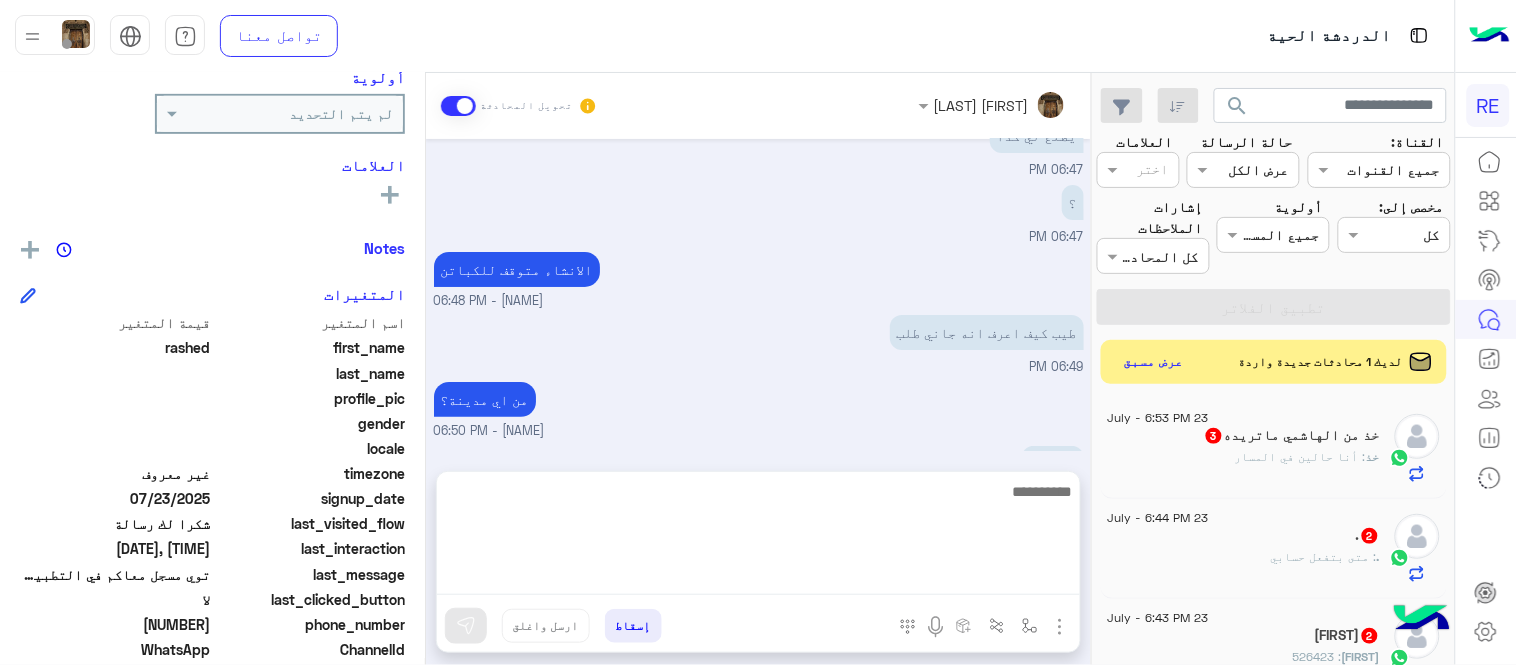 click on "Jul 23, 2025  يمكنك الاطلاع على شروط الانضمام لرحلة ك (كابتن ) الموجودة بالصورة أعلاه،
لتحميل التطبيق عبر الرابط التالي : 📲
http://onelink.to/Rehla    يسعدنا انضمامك لتطبيق رحلة يمكنك اتباع الخطوات الموضحة لتسجيل بيانات سيارتك بالفيديو التالي  : عزيزي الكابتن، فضلًا ، للرغبة بتفعيل الحساب قم برفع البيانات عبر التطبيق والتواصل معنا  تم تسجيل السيارة   اواجه صعوبة بالتسجيل  اي خدمة اخرى ؟  الرجوع للقائمة الرئ   لا     06:32 PM   تم تسجيل السيارة    06:33 PM  اهلا بك عزيزنا الكابتن، سيتم مراجعة حسابك وابلاغك في اقرب وقت شكرا لتواصلك، هل لديك اي استفسار او خدمة اخرى    06:33 PM   لا    06:33 PM     06:33 PM" at bounding box center (758, 295) 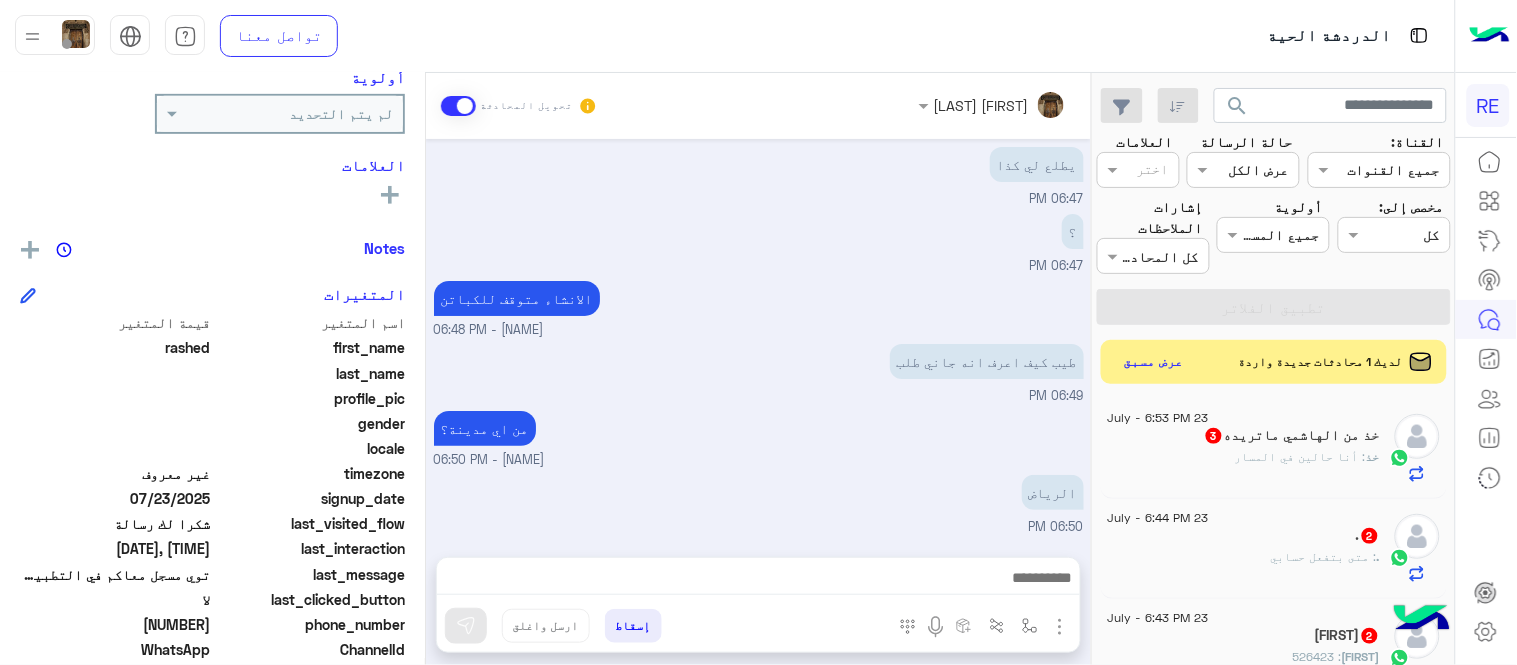 drag, startPoint x: 726, startPoint y: 402, endPoint x: 675, endPoint y: 222, distance: 187.08554 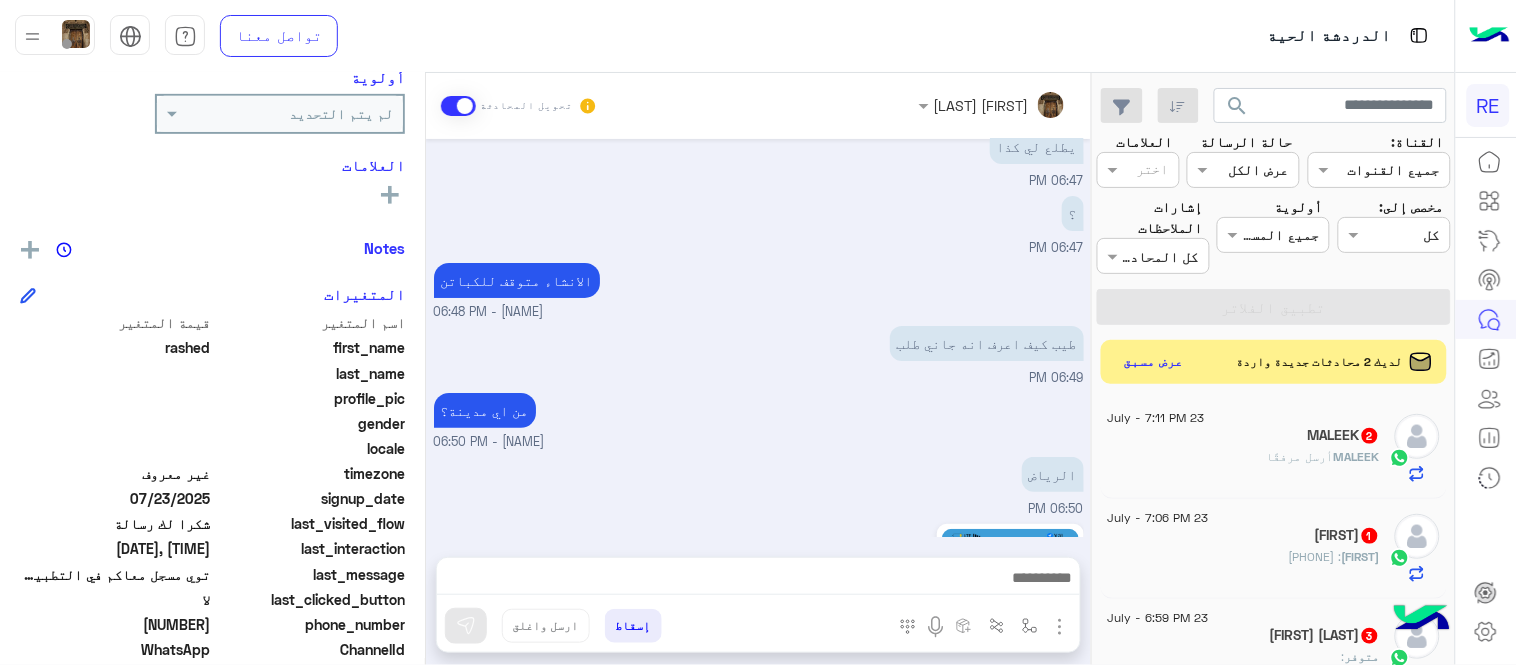 scroll, scrollTop: 2284, scrollLeft: 0, axis: vertical 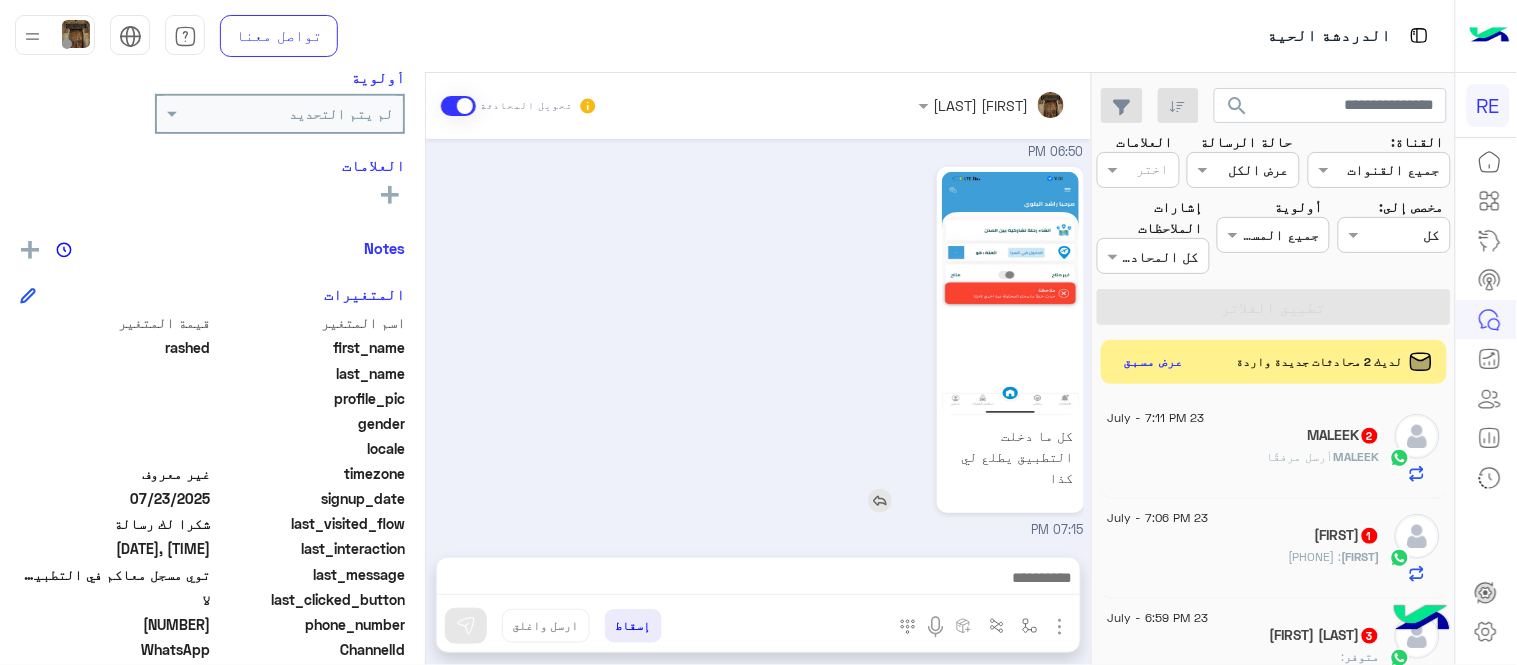 click 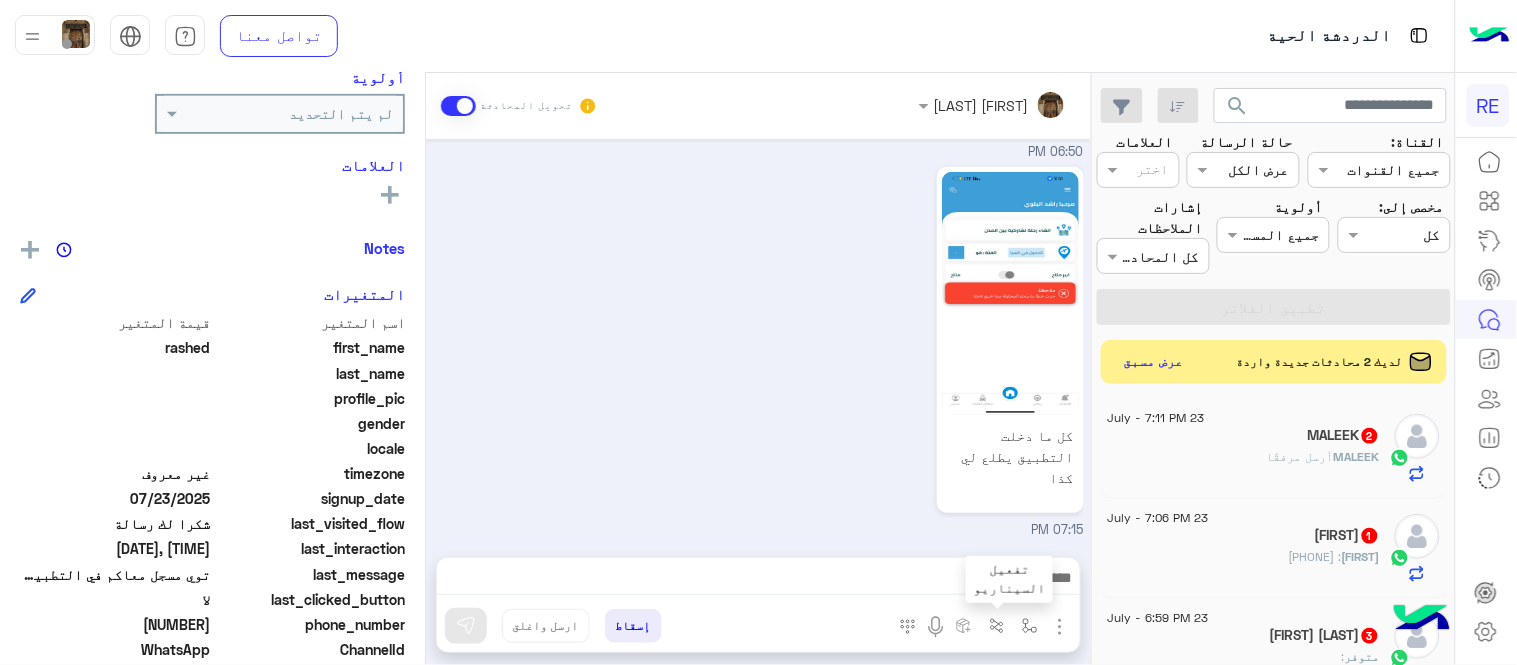 click at bounding box center (997, 625) 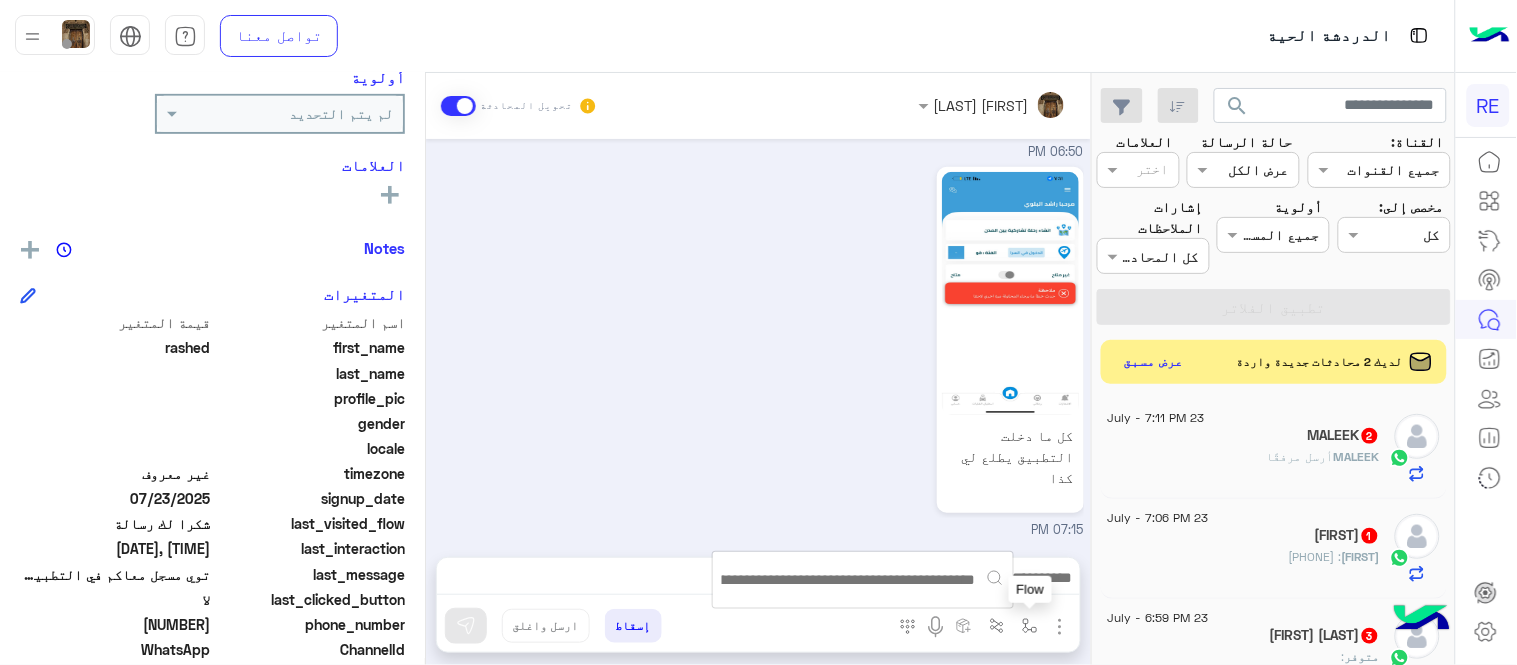 click at bounding box center (1030, 626) 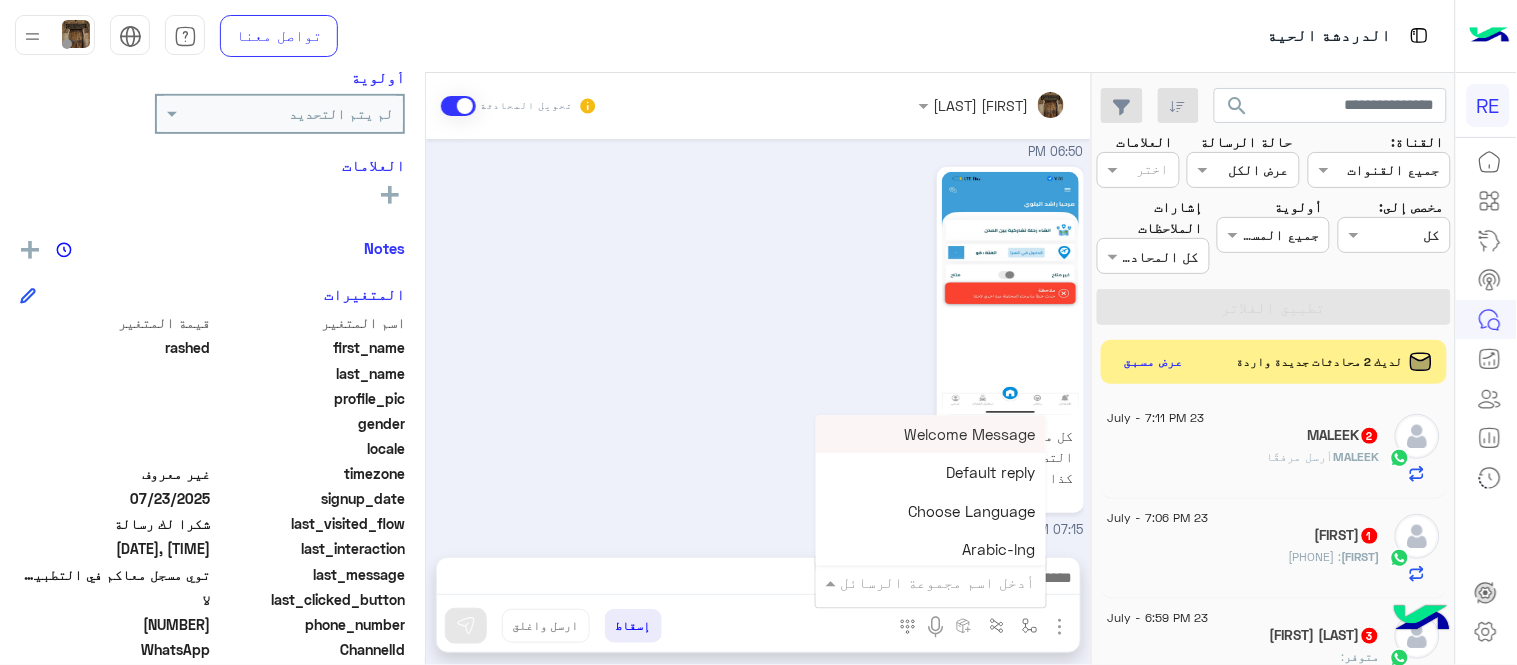 click on "أدخل اسم مجموعة الرسائل" at bounding box center [938, 582] 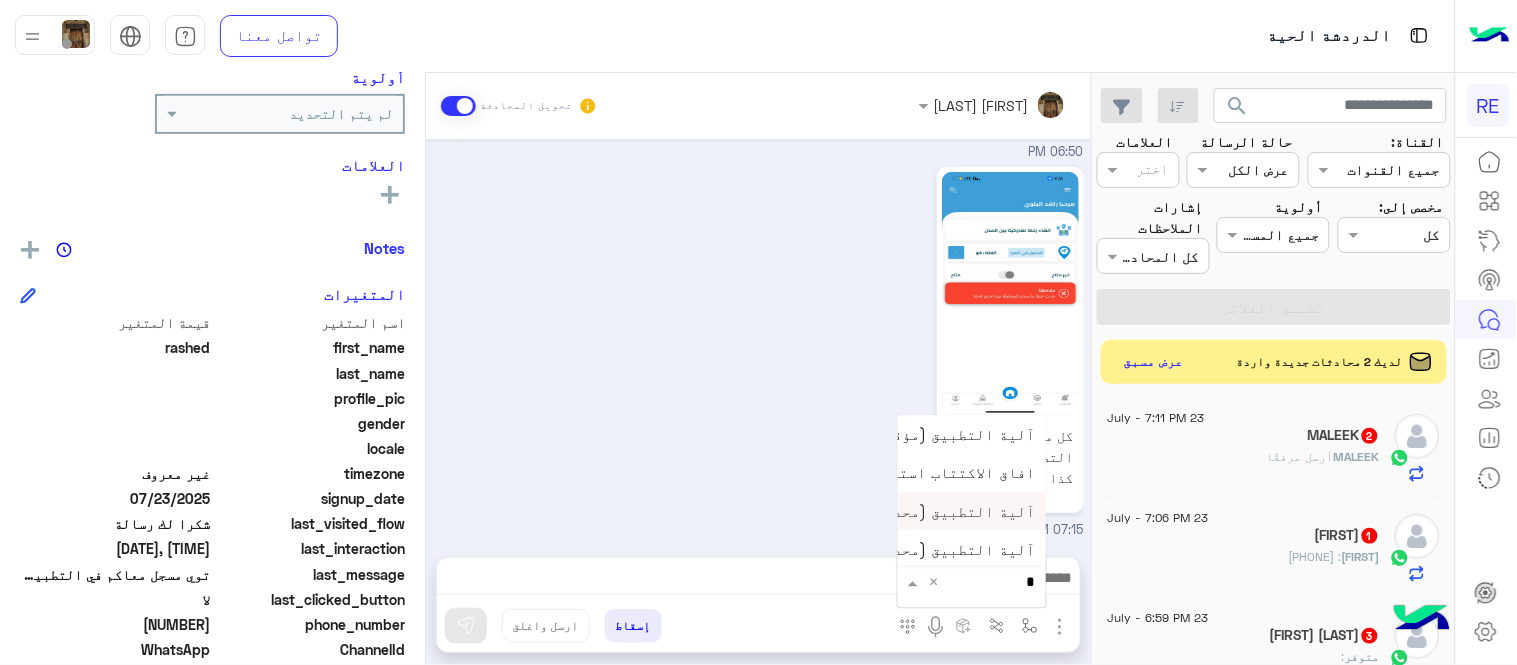 click on "آلية التطبيق (محدث)" at bounding box center [972, 511] 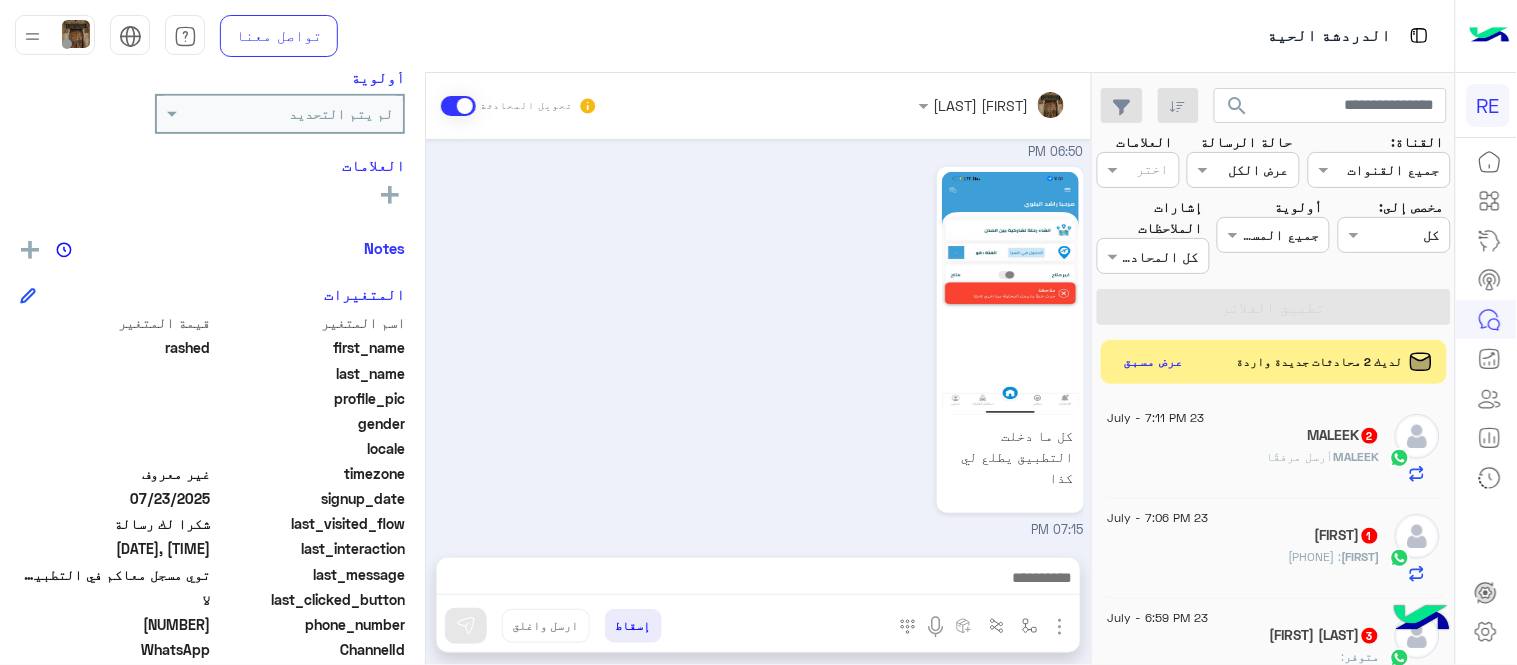 type on "**********" 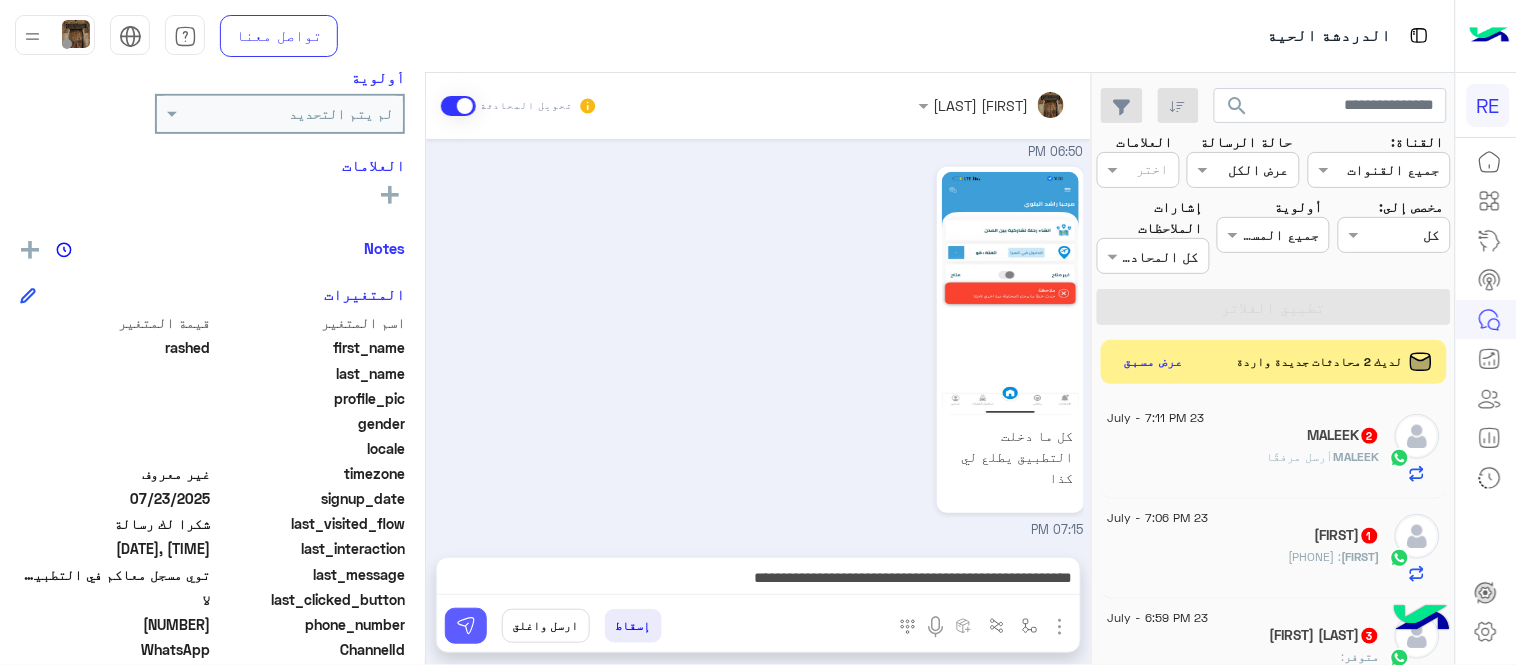 click at bounding box center [466, 626] 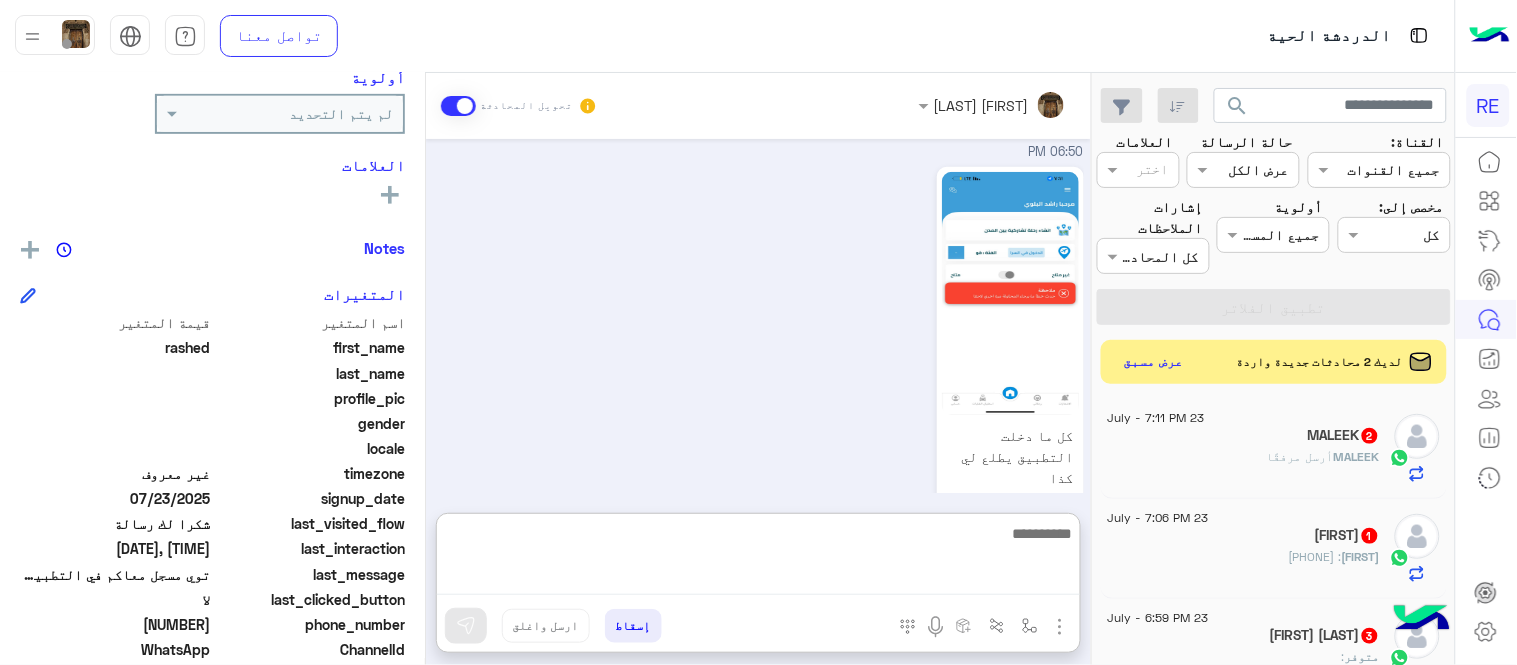 click at bounding box center (758, 558) 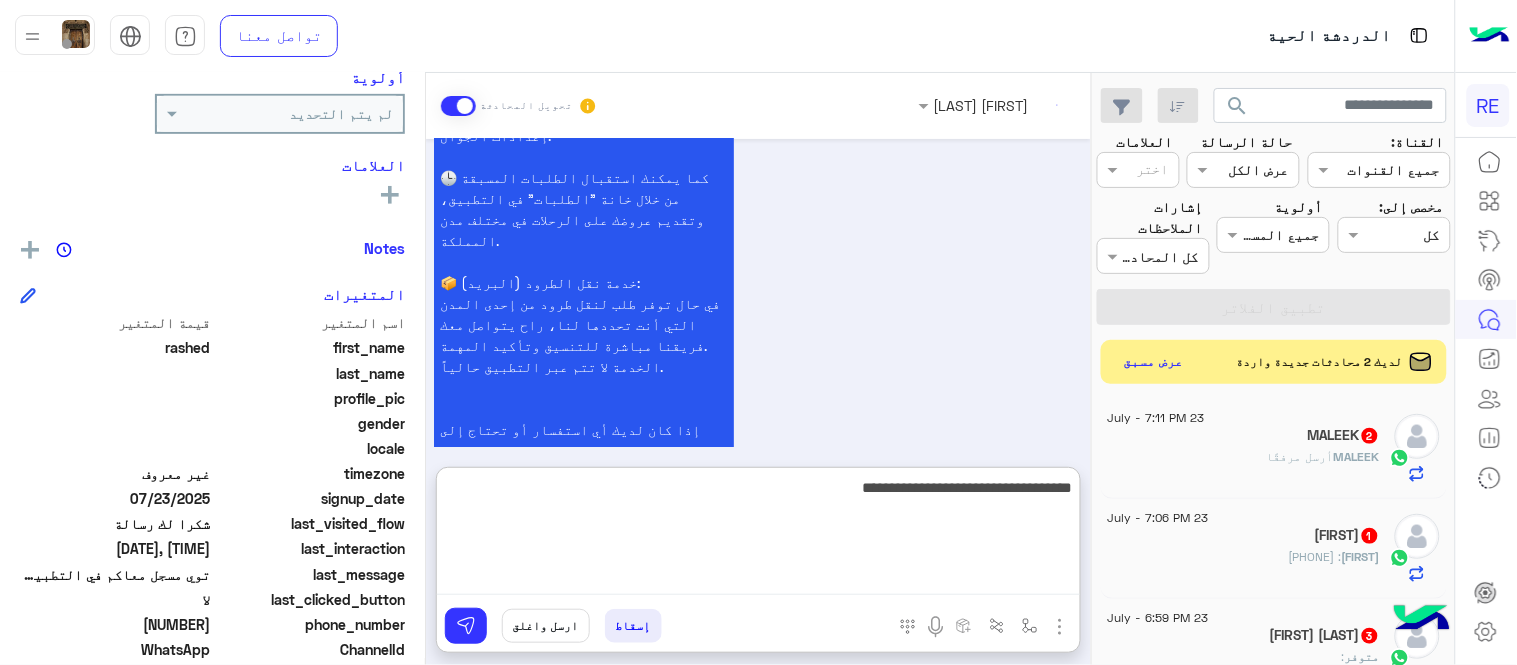 type on "**********" 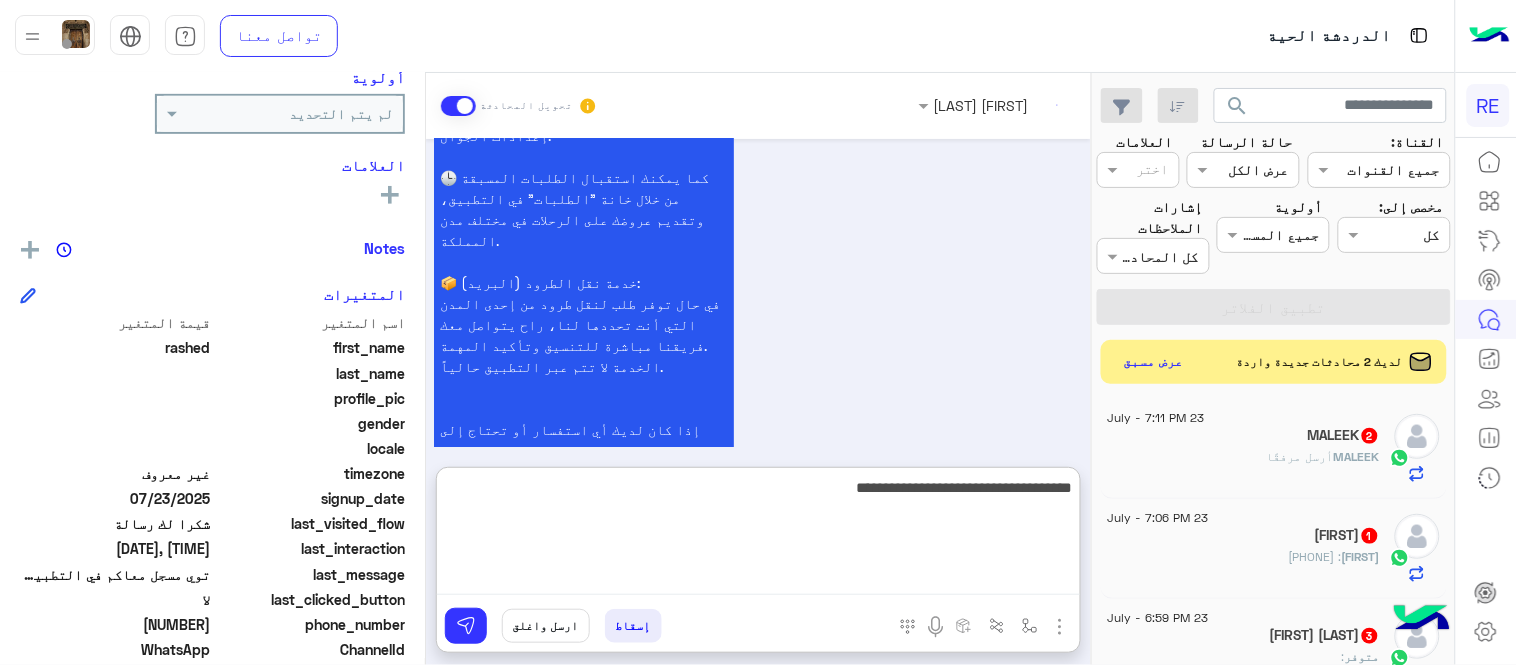 type 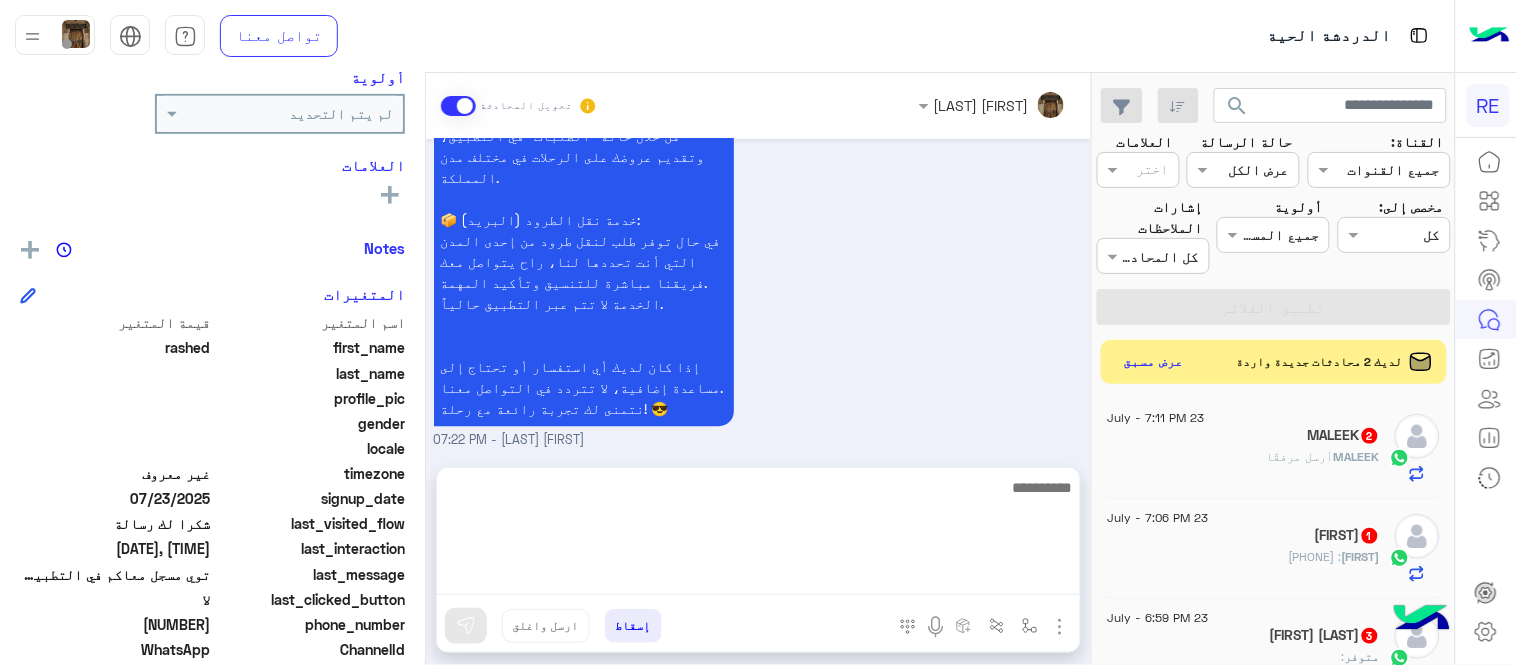 scroll, scrollTop: 3208, scrollLeft: 0, axis: vertical 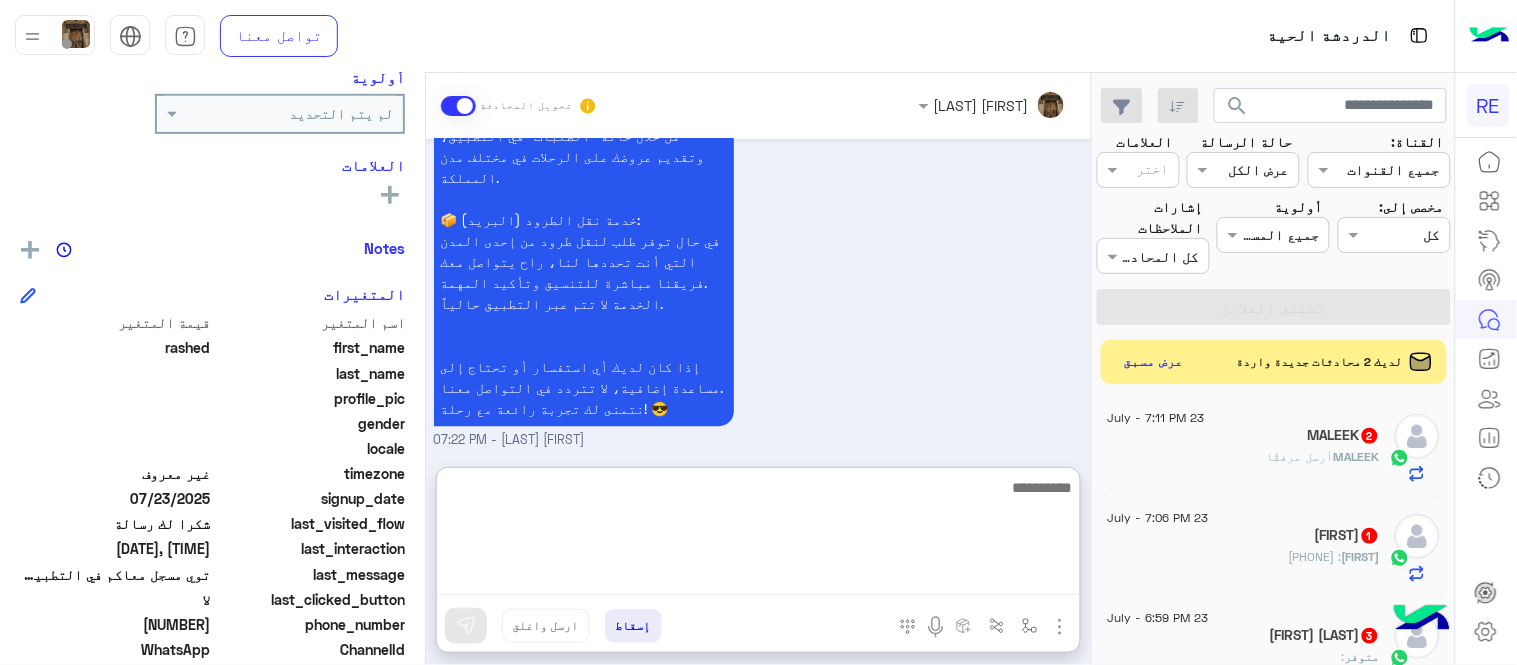 click on ":
:
:
:
📦 :" at bounding box center [759, -13] 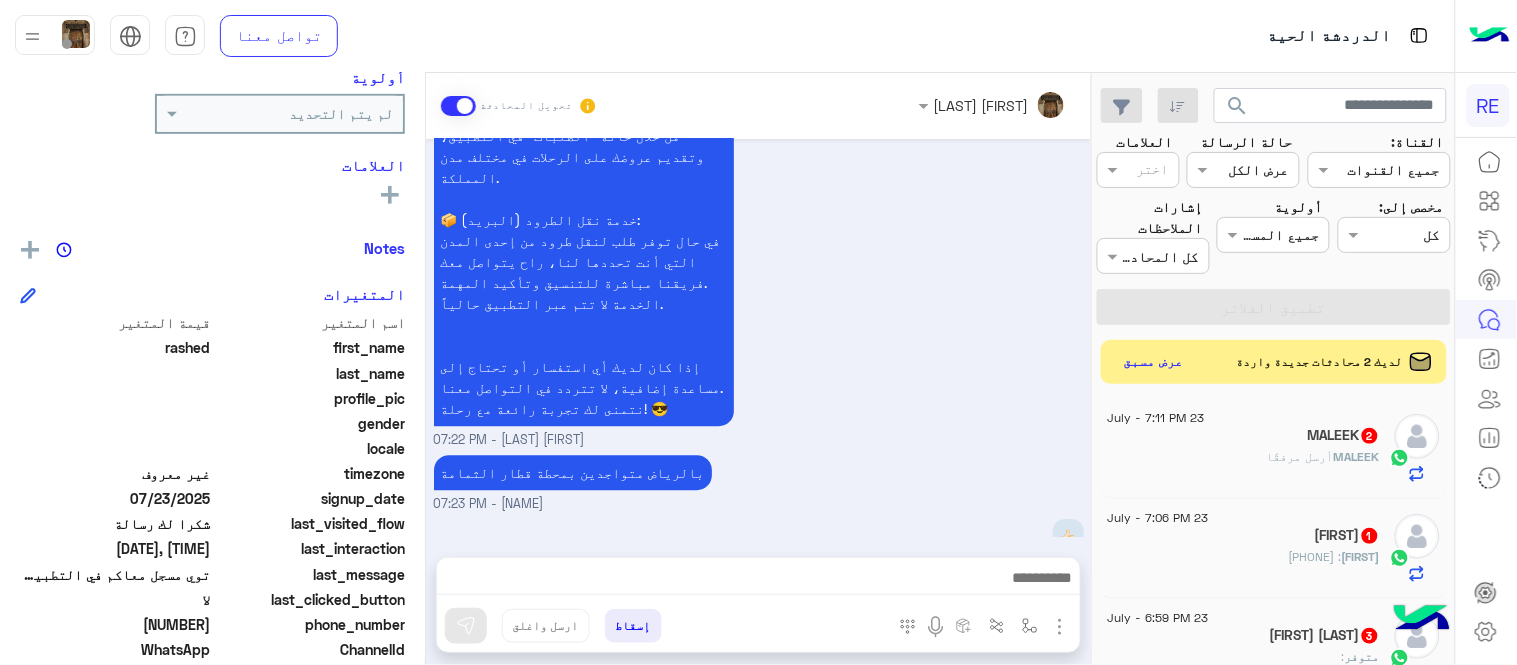 scroll, scrollTop: 3275, scrollLeft: 0, axis: vertical 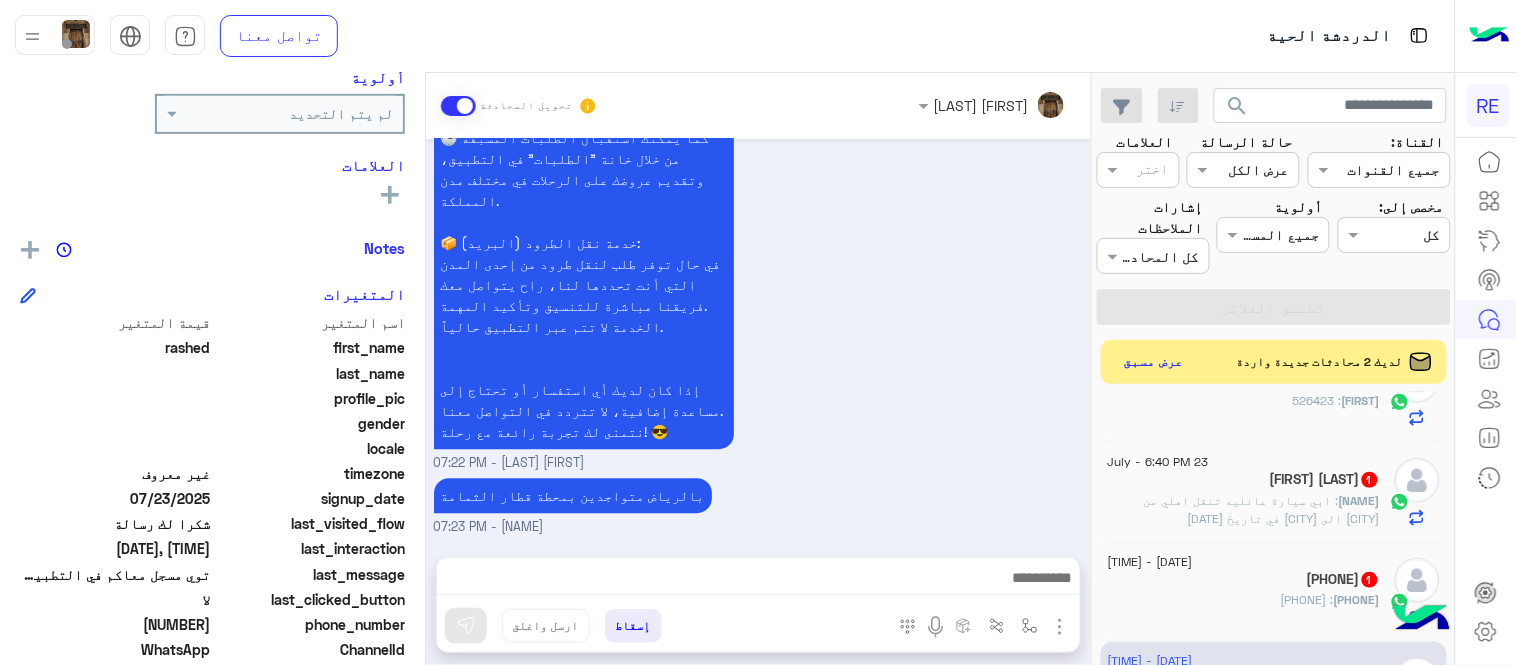click on "[FIRST] : ابي سيارة عائليه تنقل اهلي من [CITY] الى [CITY] في تاريخ [DATE]" 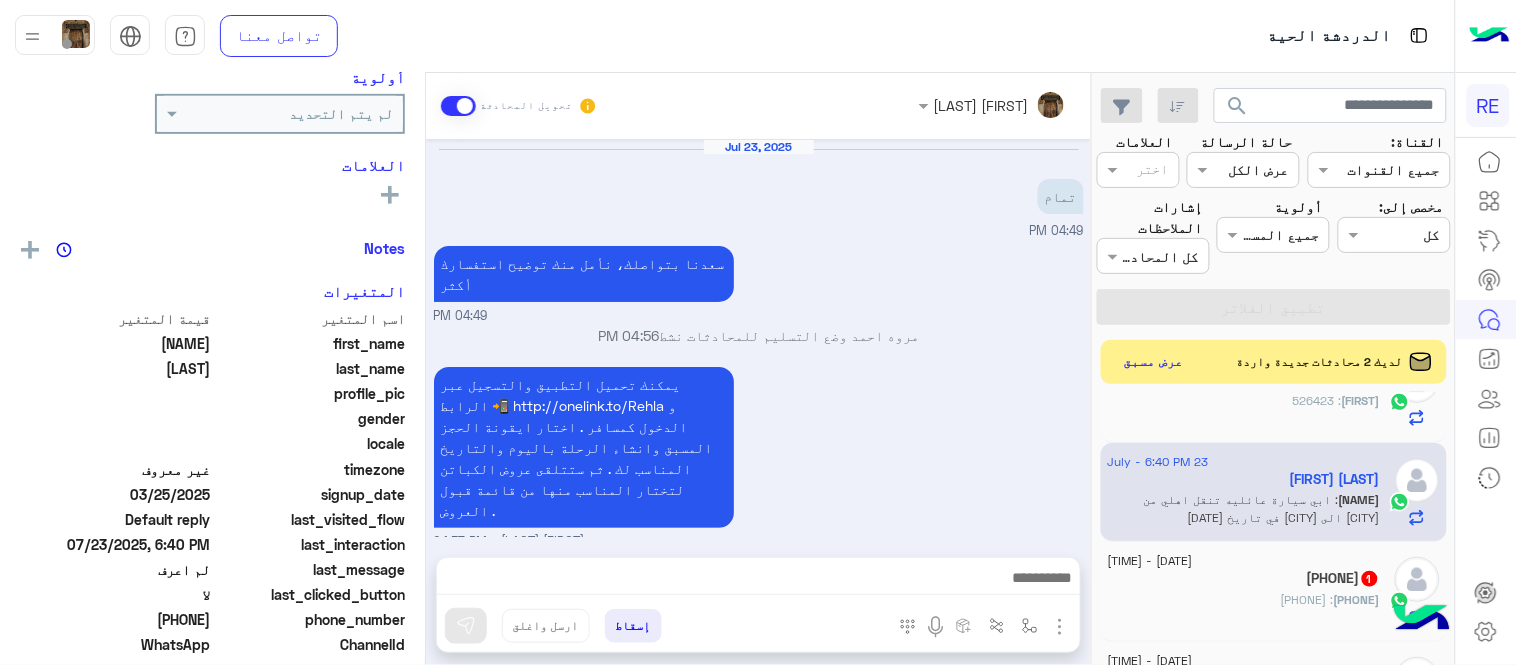 scroll, scrollTop: 308, scrollLeft: 0, axis: vertical 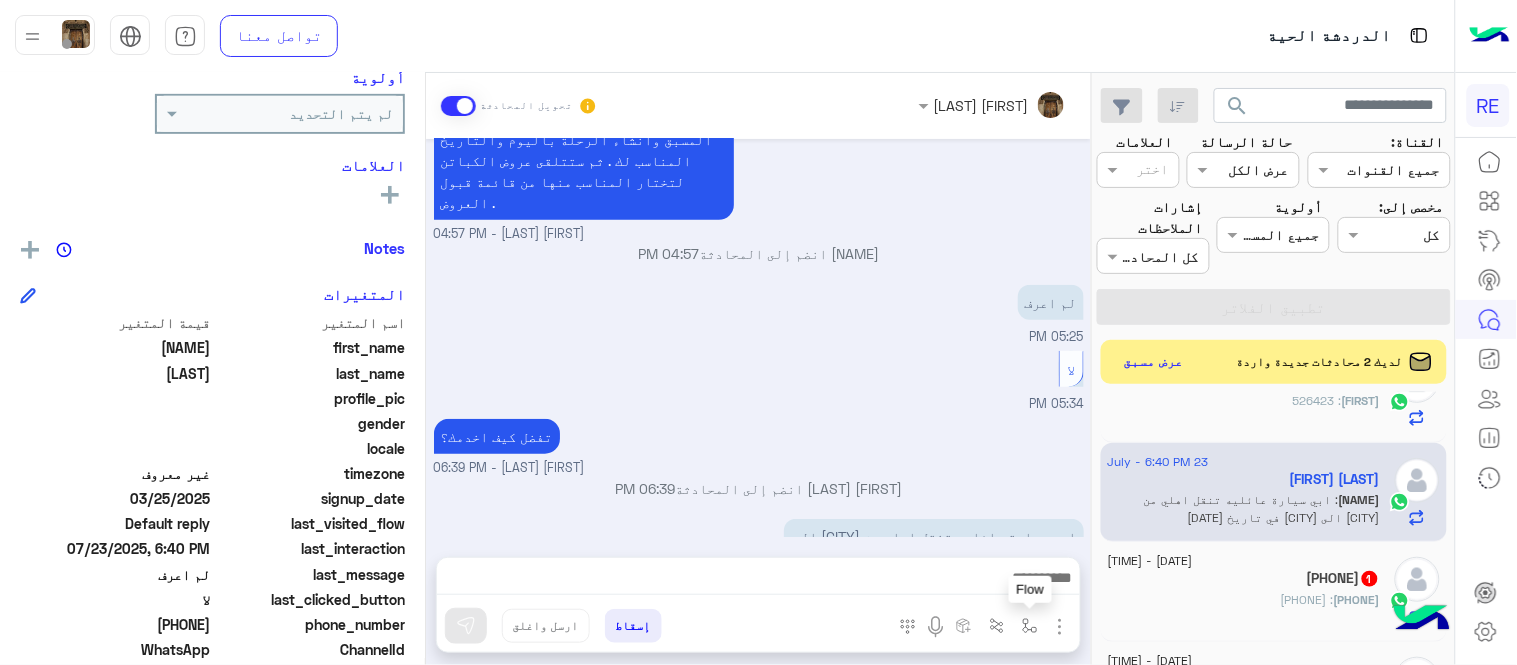 click at bounding box center (1030, 625) 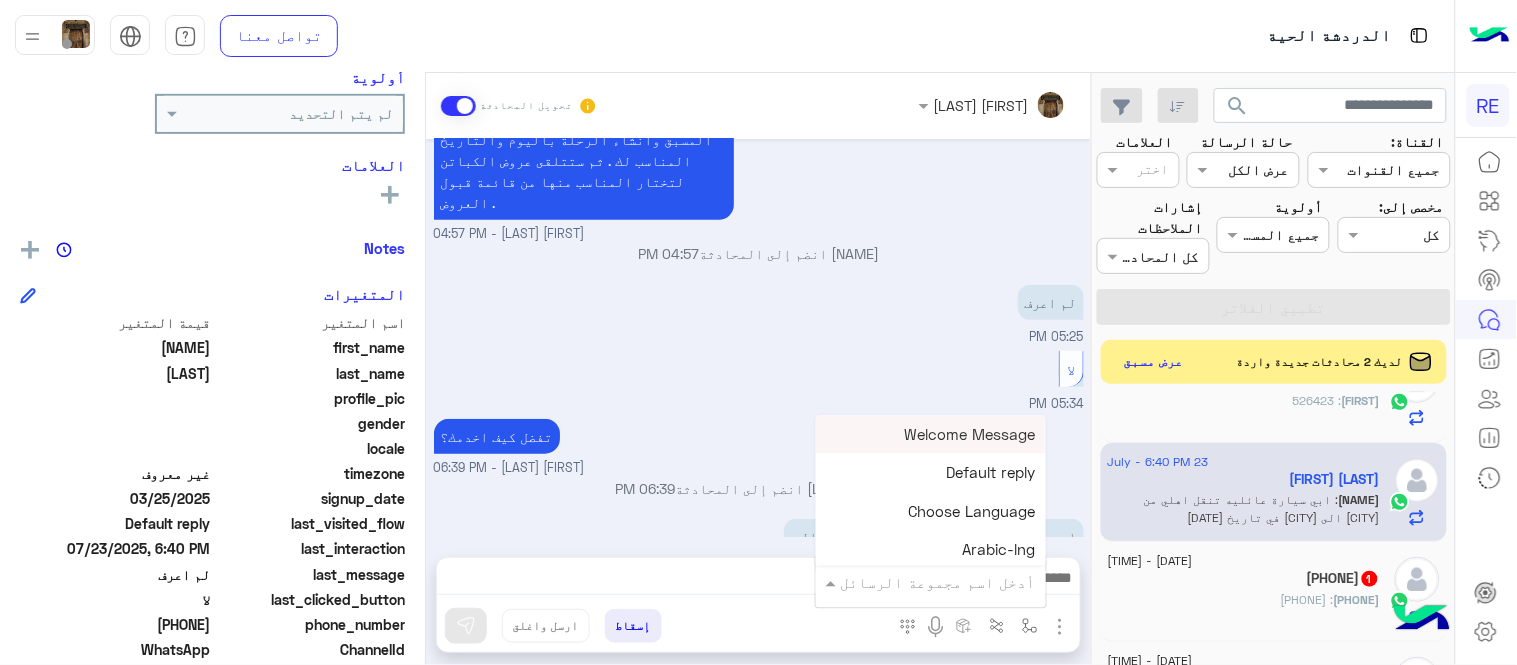 click at bounding box center [959, 582] 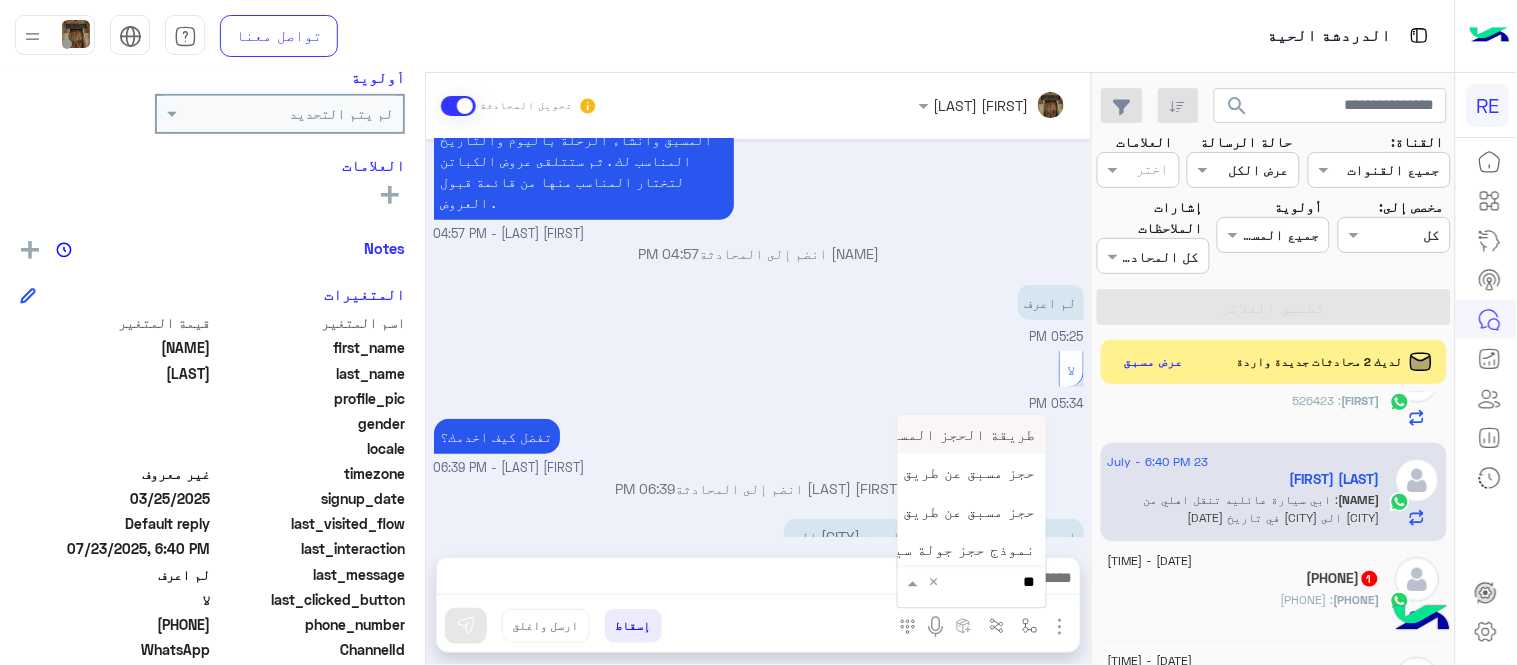 type on "***" 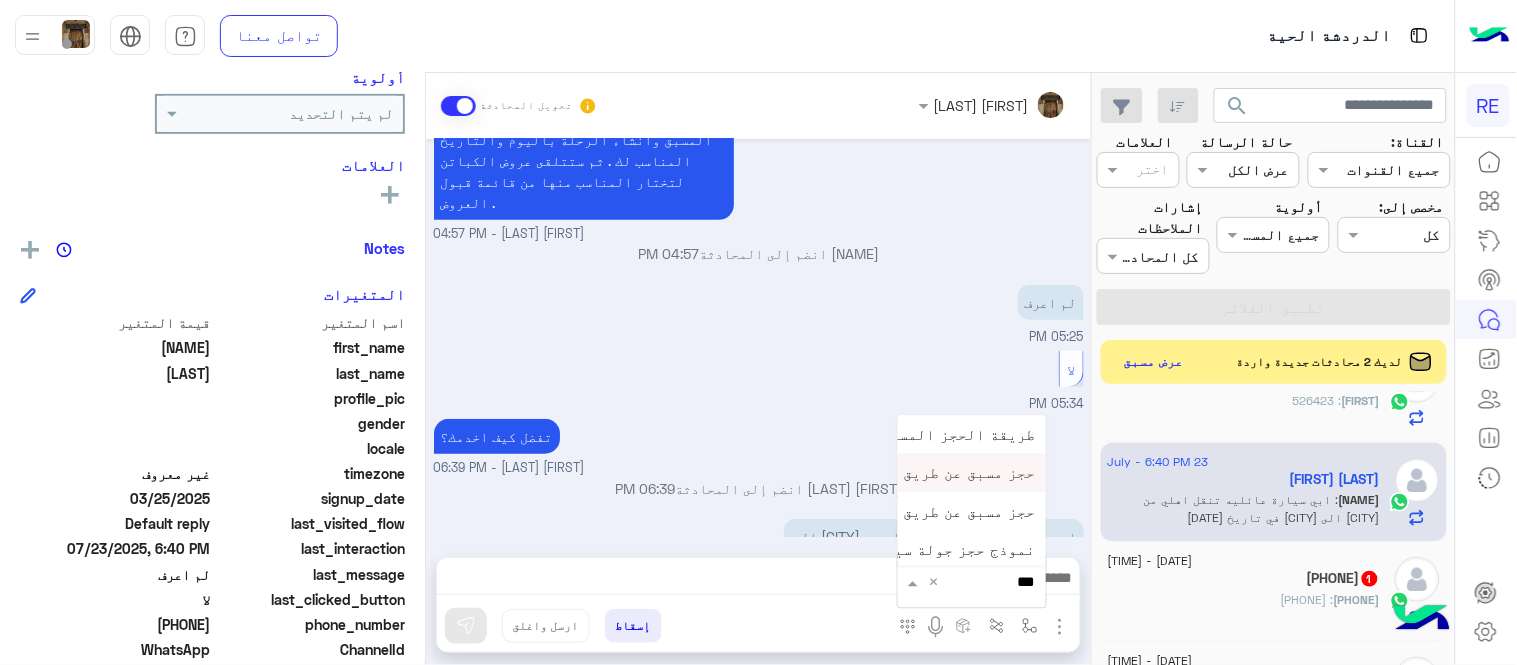 click on "حجز مسبق عن طريق الواتساب غير مكتمل" at bounding box center [890, 473] 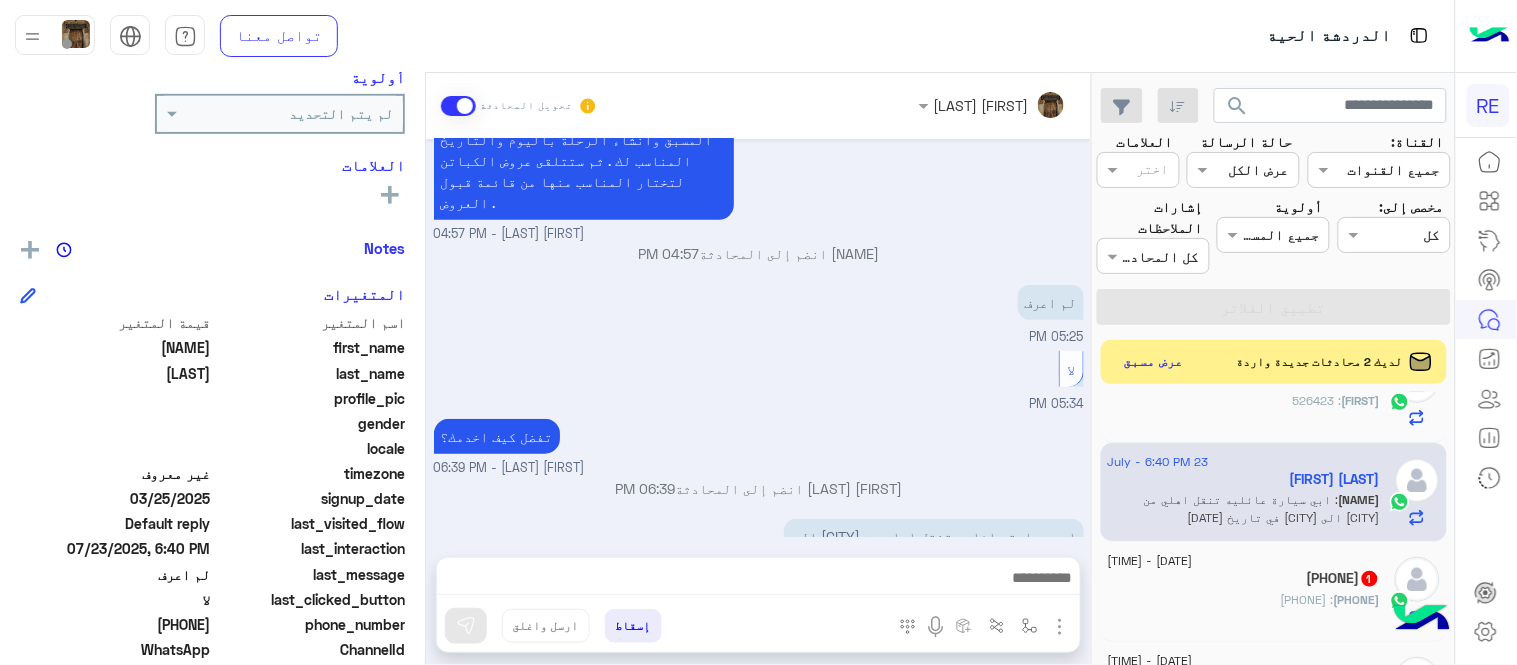 type on "**********" 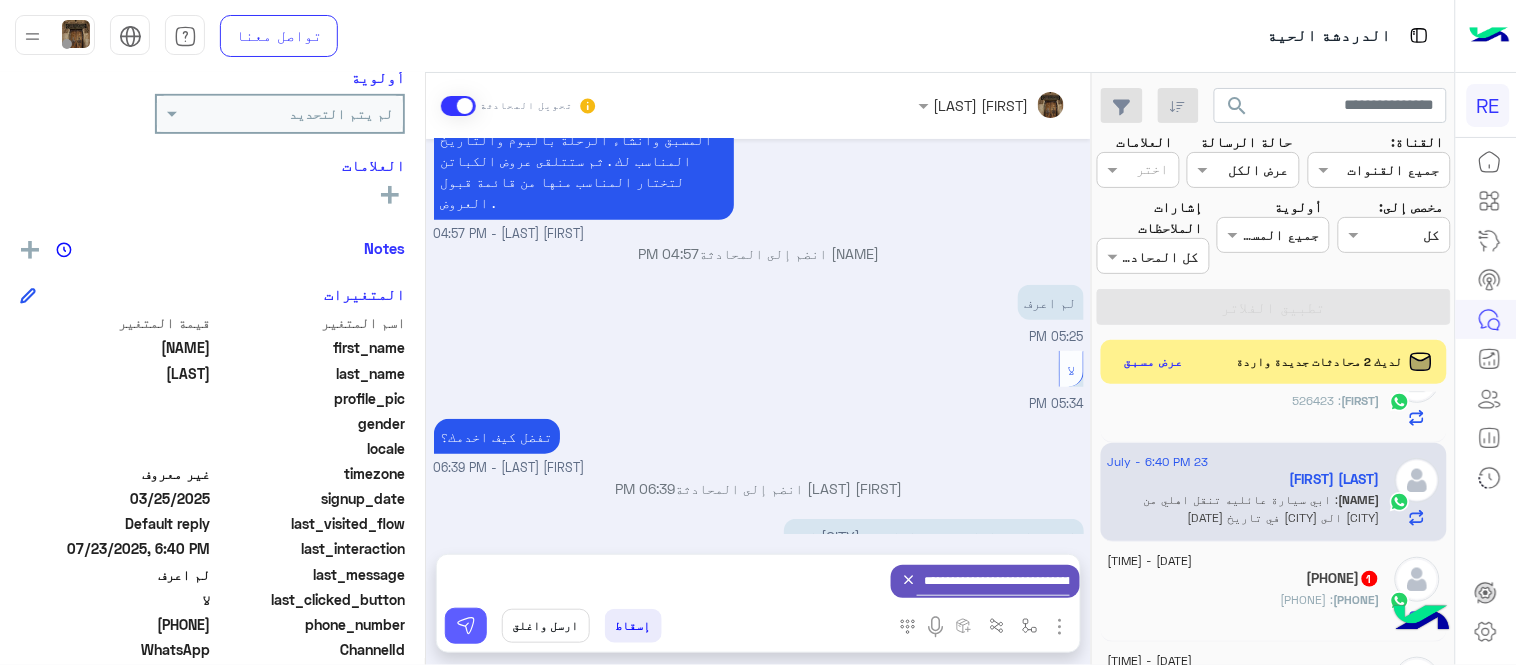 click at bounding box center (466, 626) 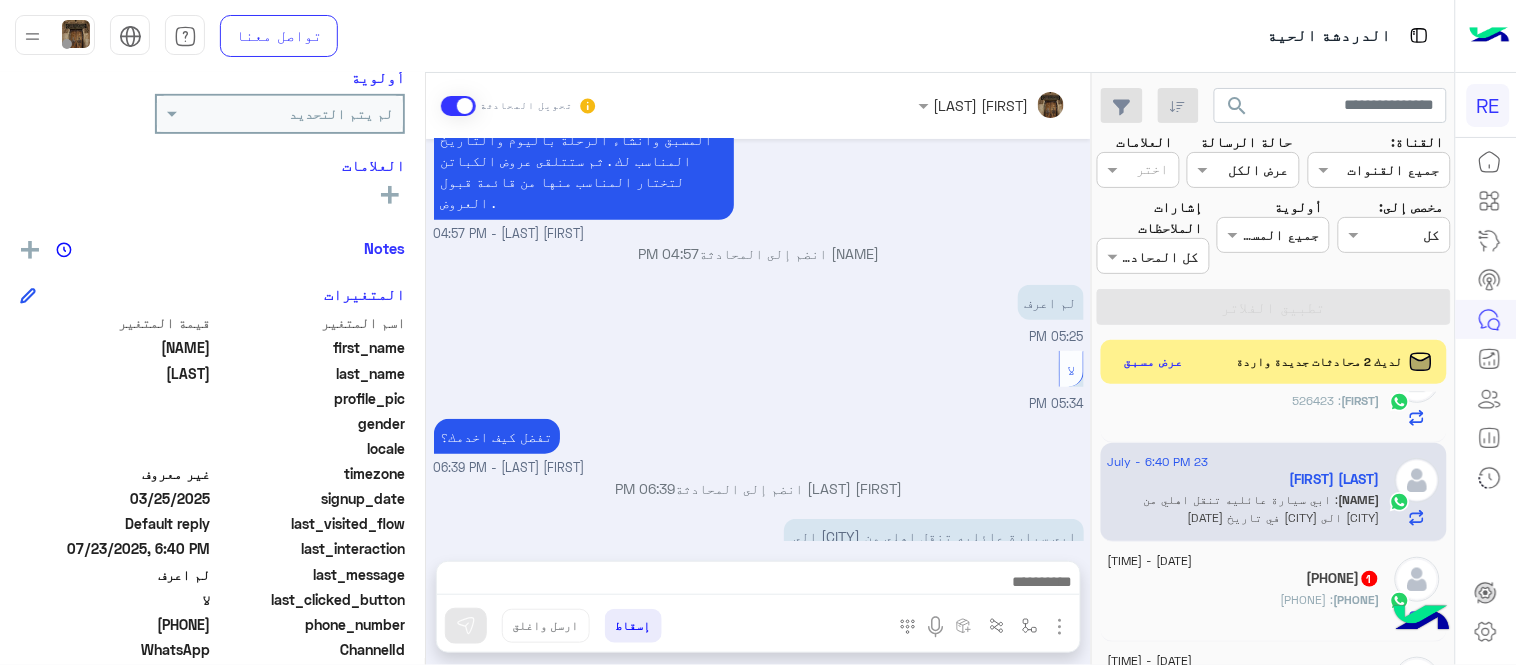 scroll, scrollTop: 308, scrollLeft: 0, axis: vertical 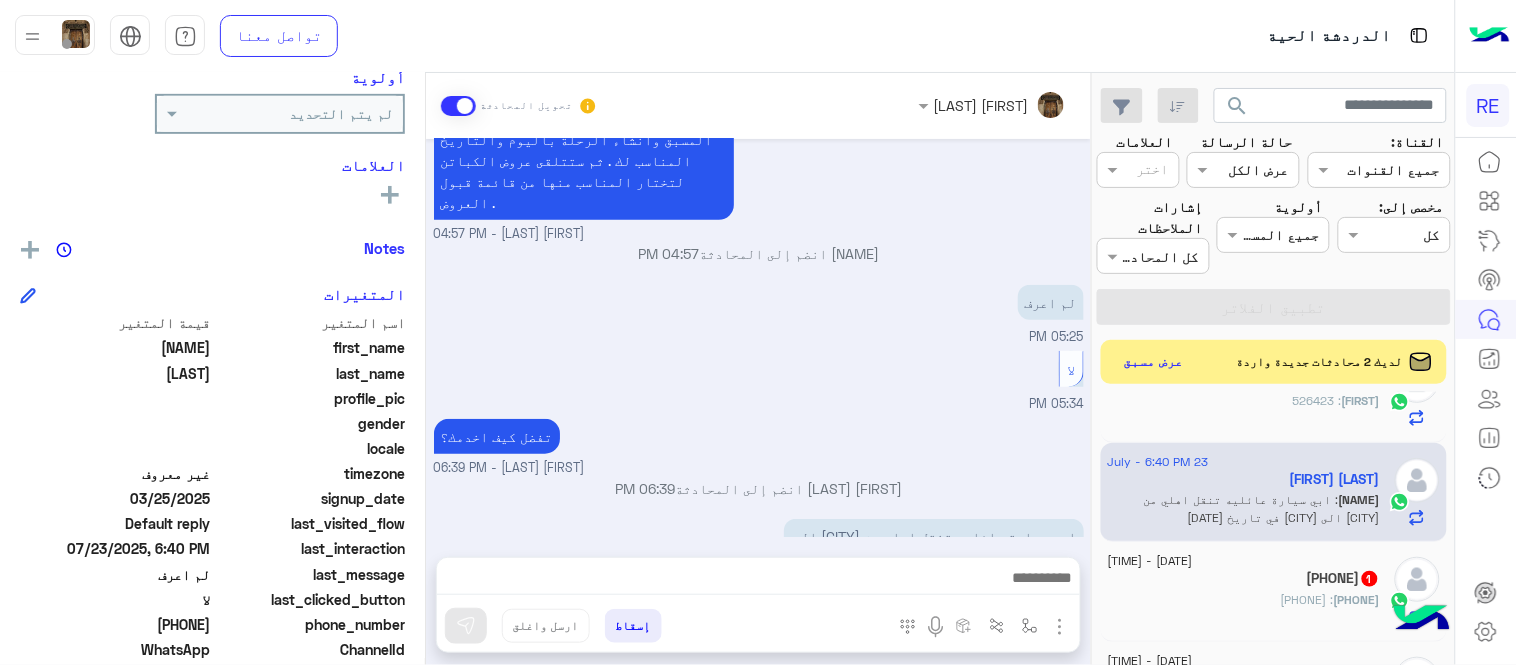click on "[FIRST] : [NUMBER]" 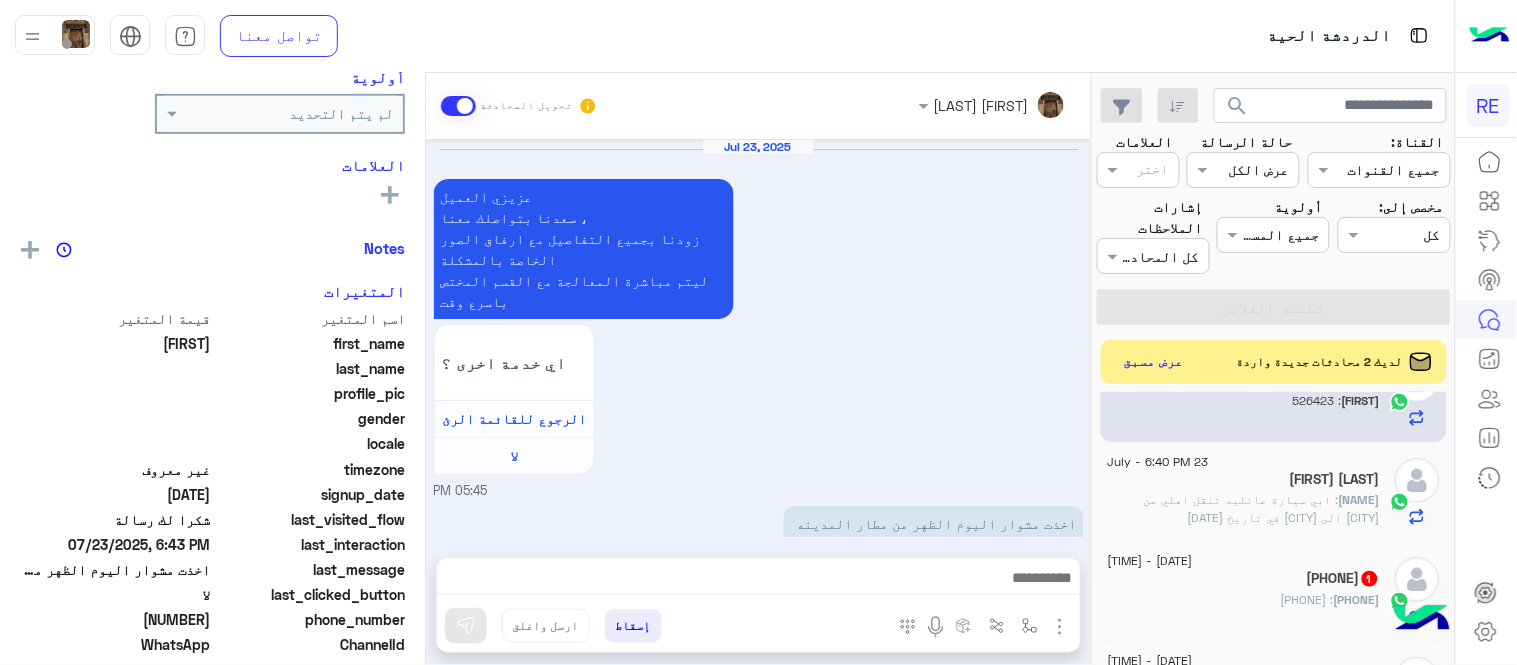 scroll, scrollTop: 874, scrollLeft: 0, axis: vertical 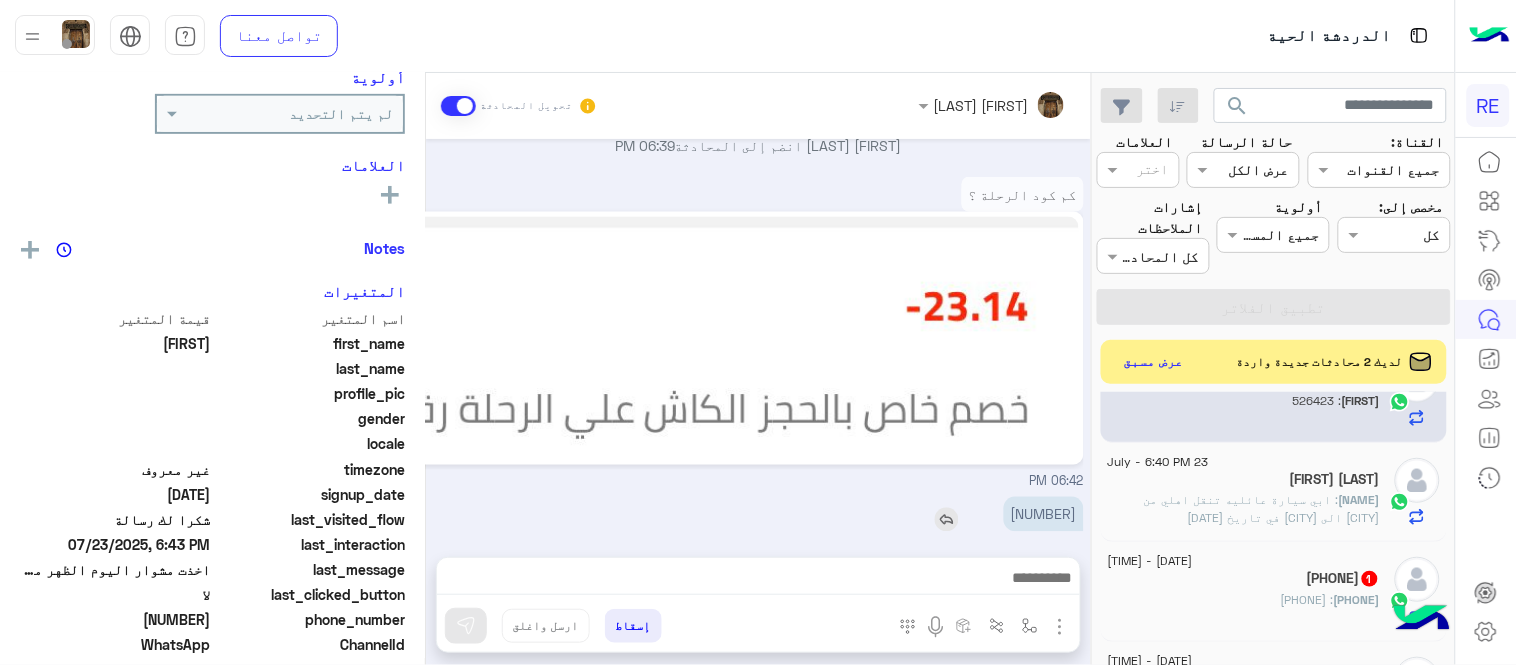 click on "[NUMBER]" at bounding box center (1044, 514) 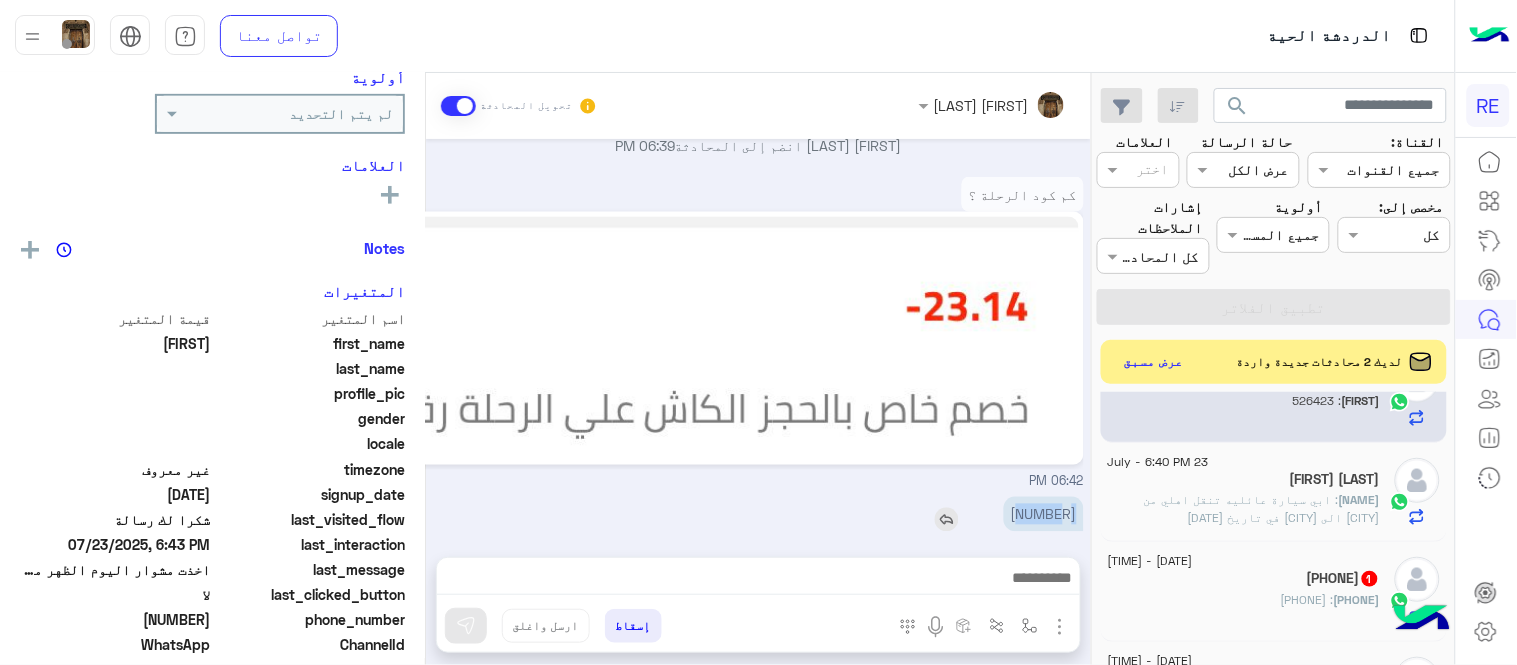 click on "[NUMBER]" at bounding box center [1044, 514] 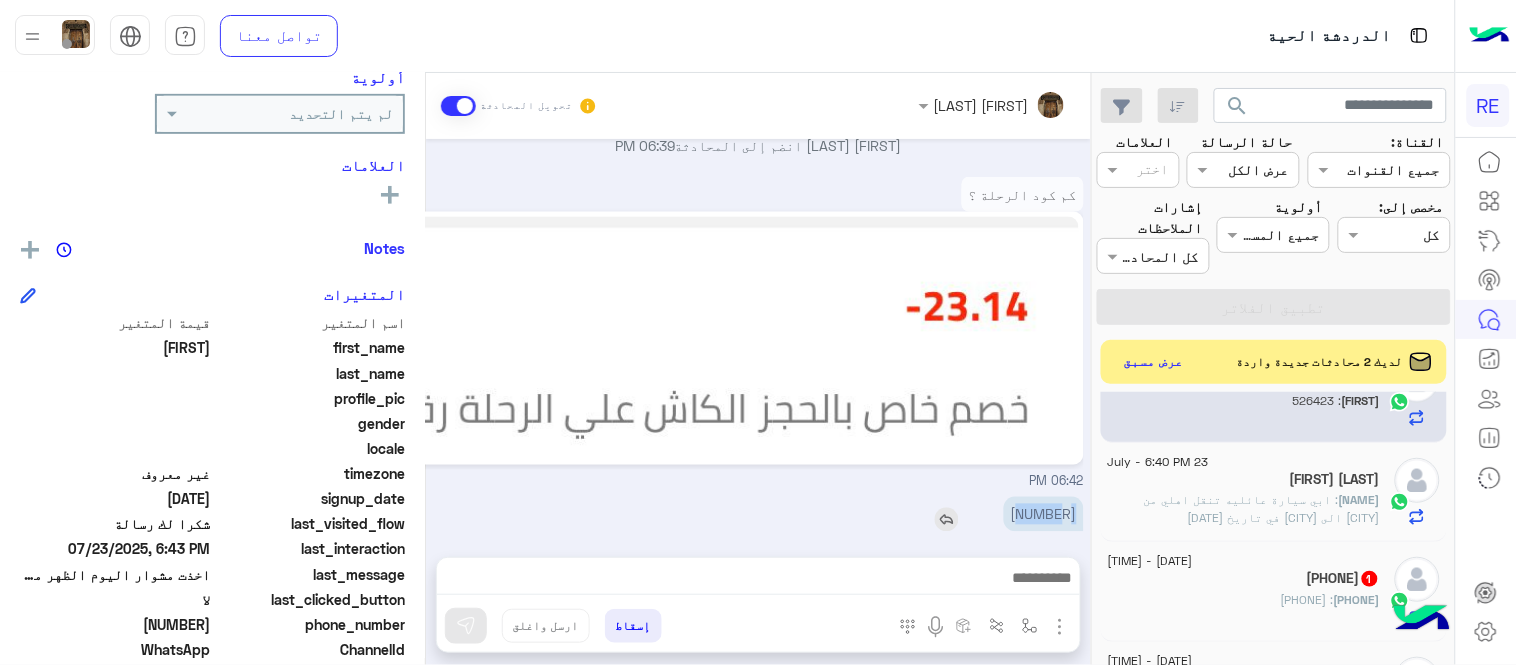click on "[NUMBER]" at bounding box center (1044, 514) 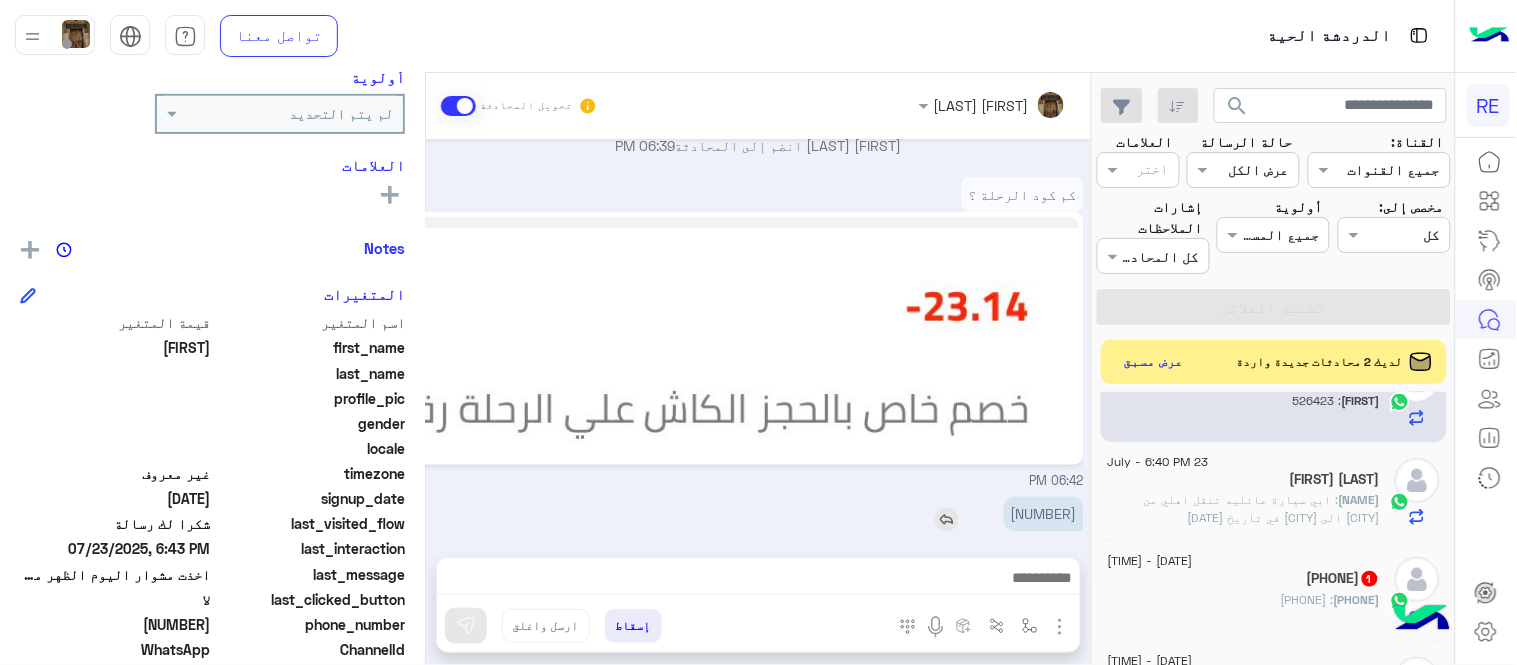 click on "[NUMBER]" at bounding box center (1044, 514) 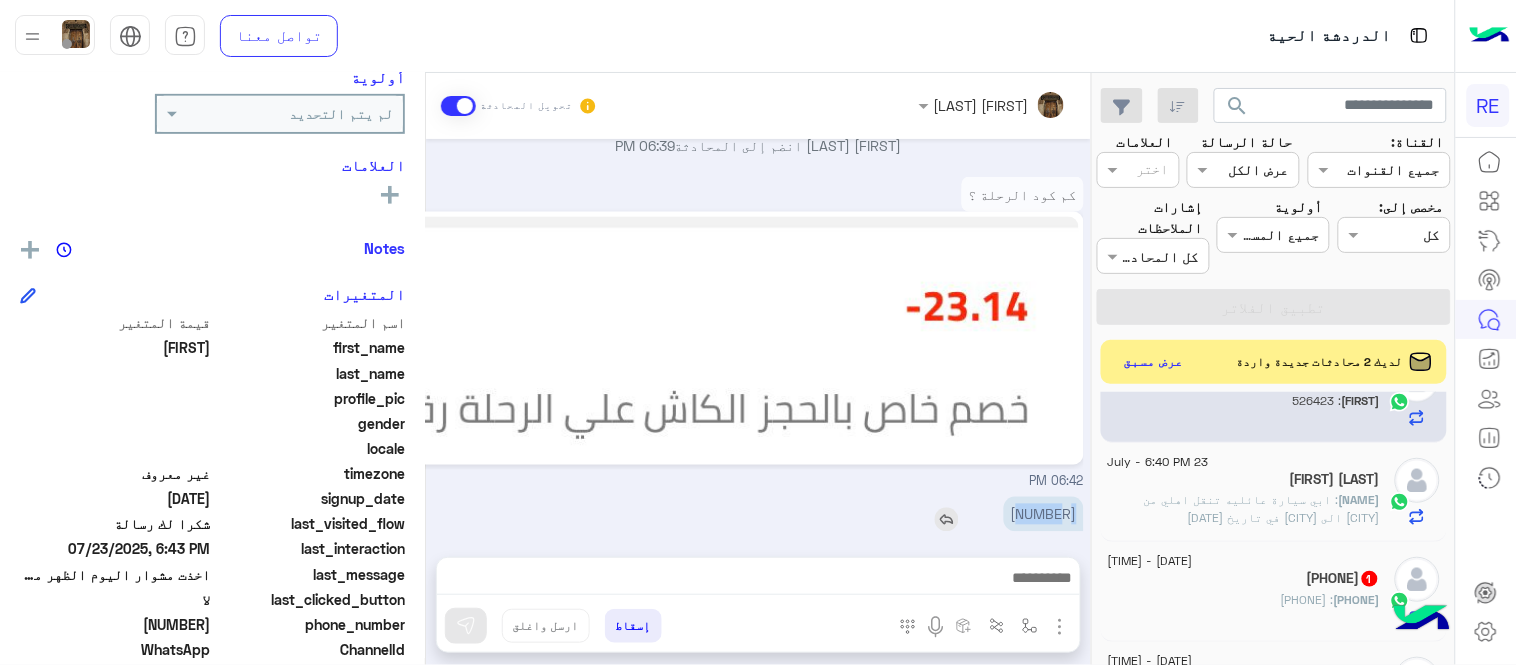 click on "[NUMBER]" at bounding box center [1044, 514] 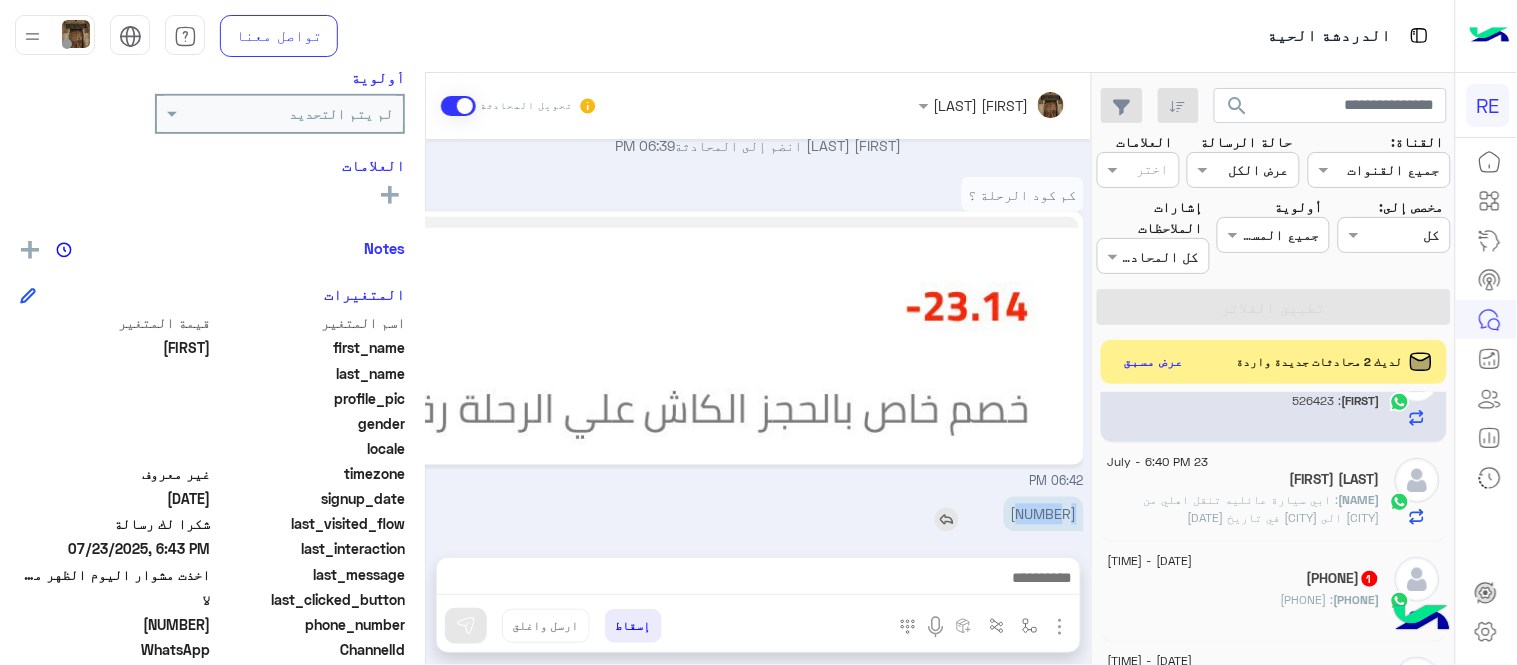 copy on "[NUMBER]" 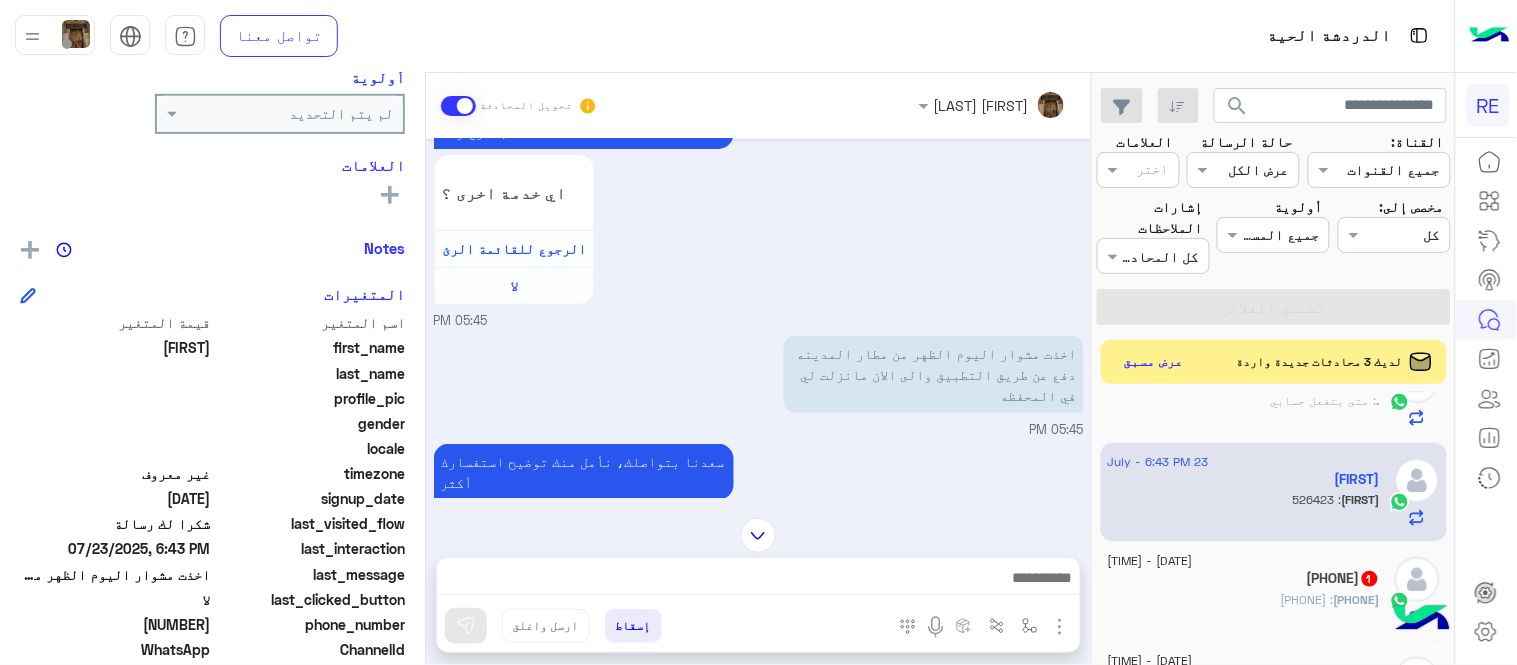 scroll, scrollTop: 181, scrollLeft: 0, axis: vertical 